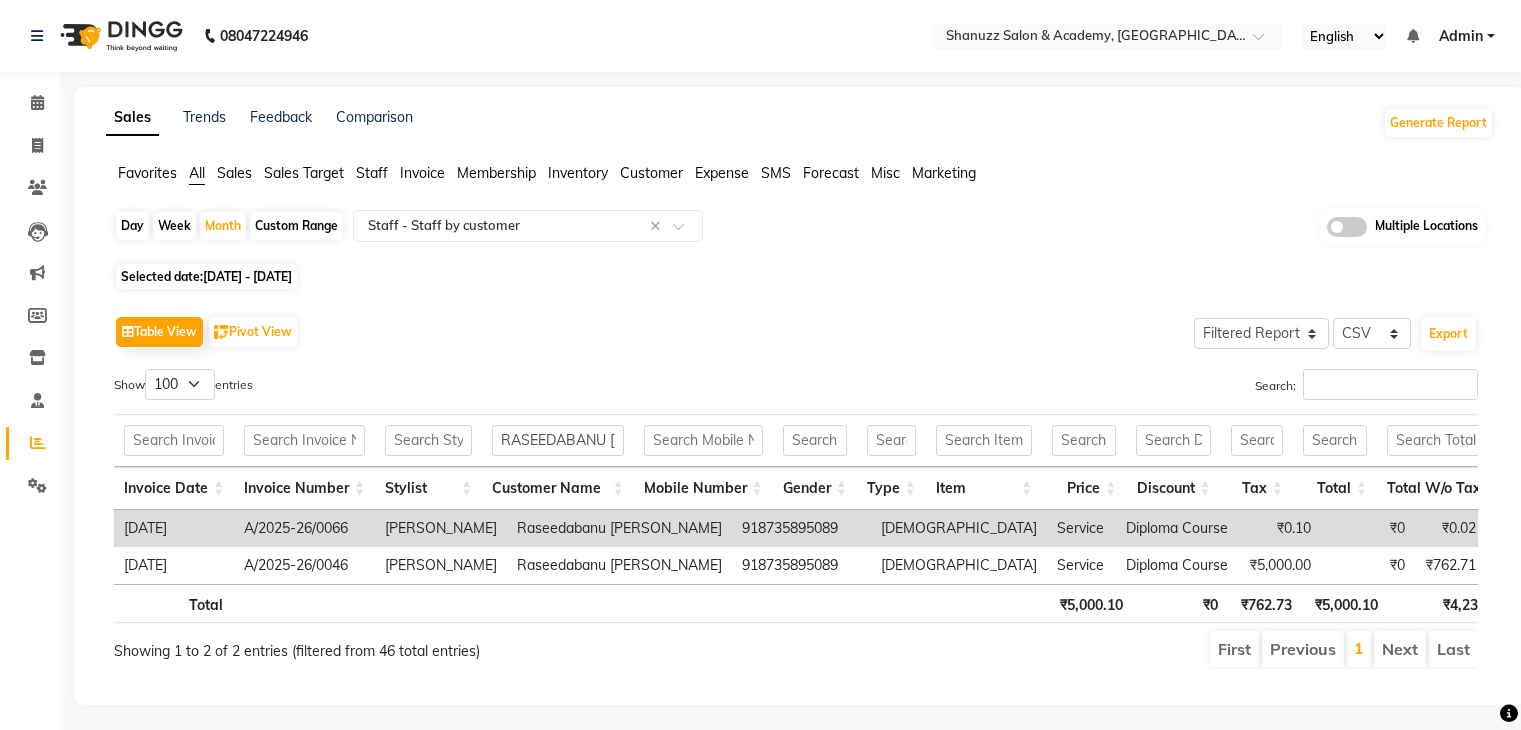 select on "filtered_report" 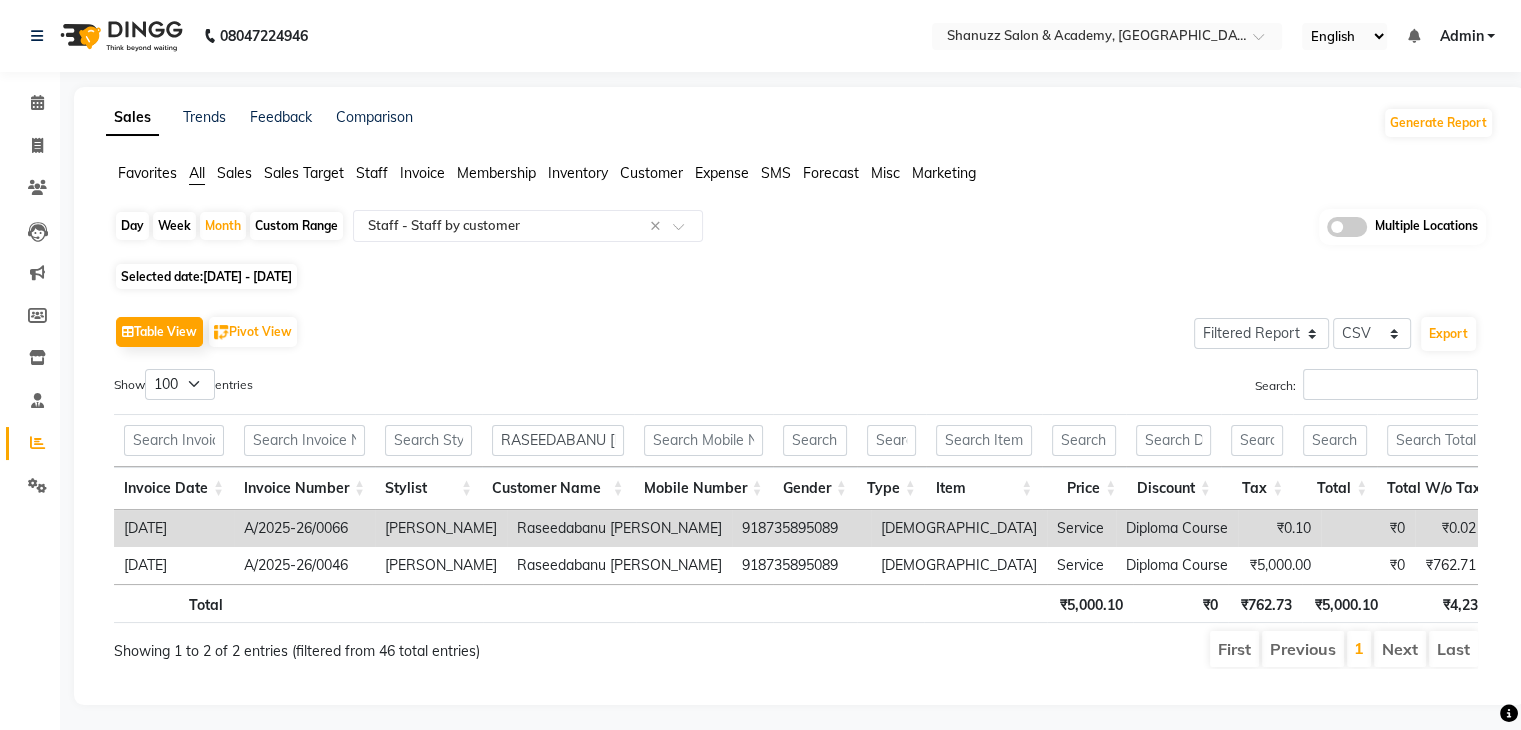 scroll, scrollTop: 0, scrollLeft: 0, axis: both 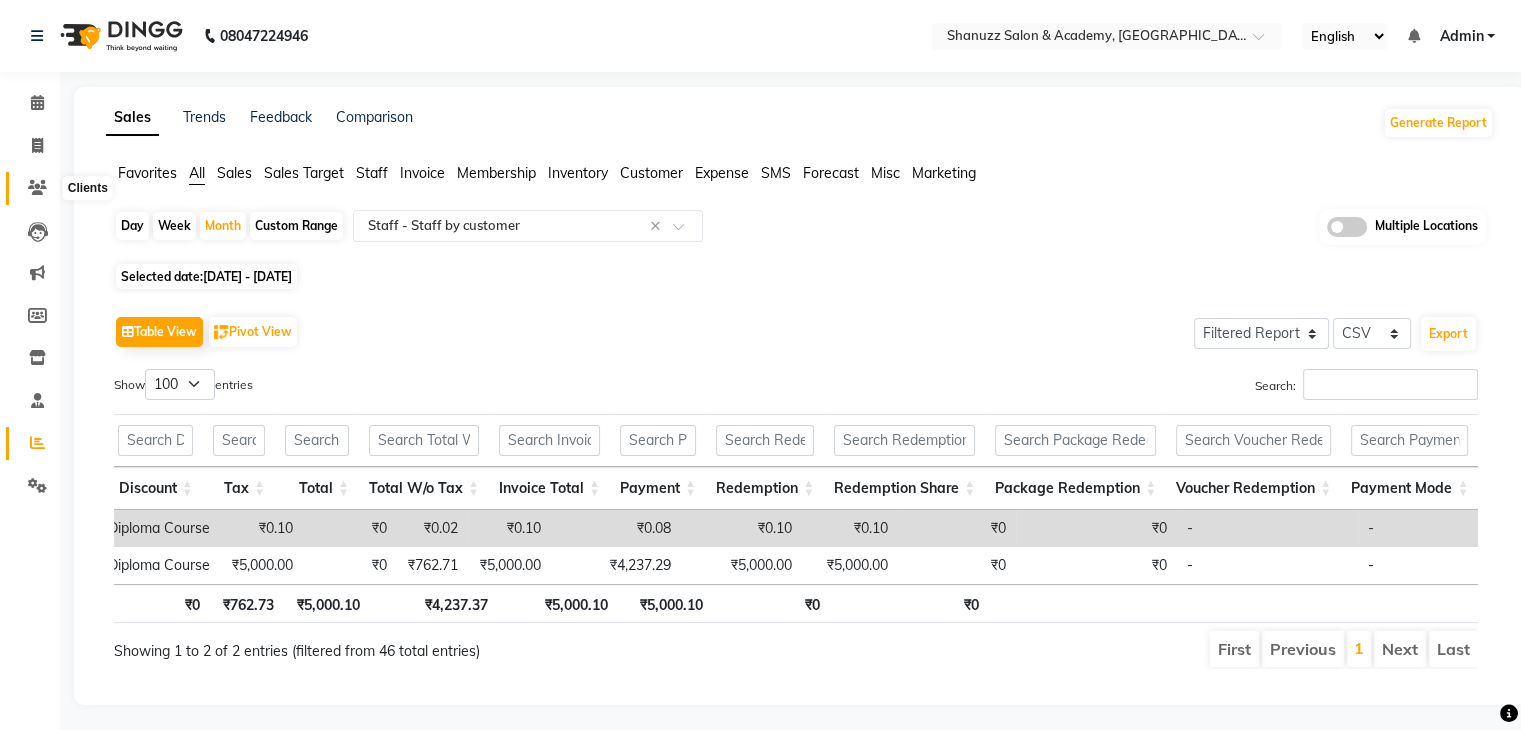click 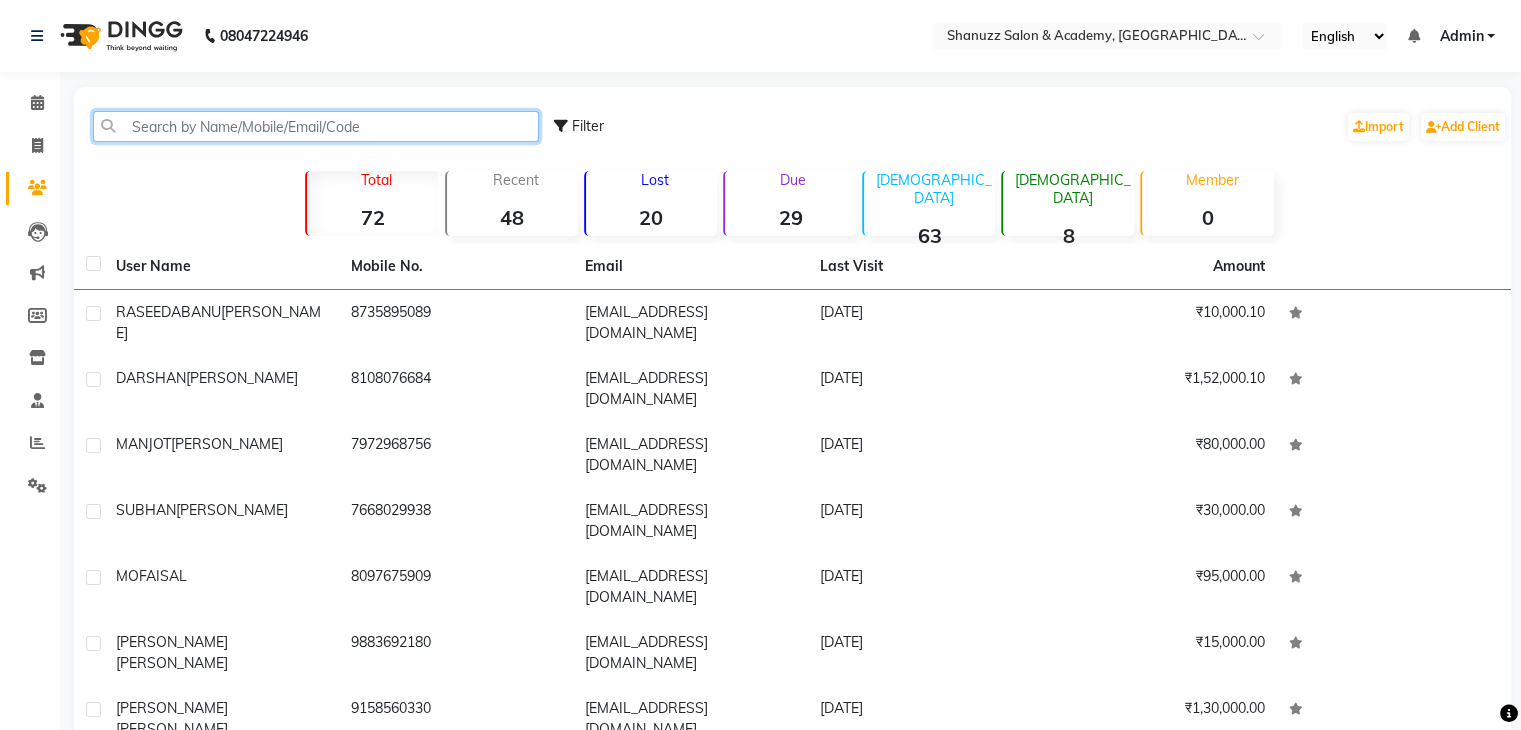click 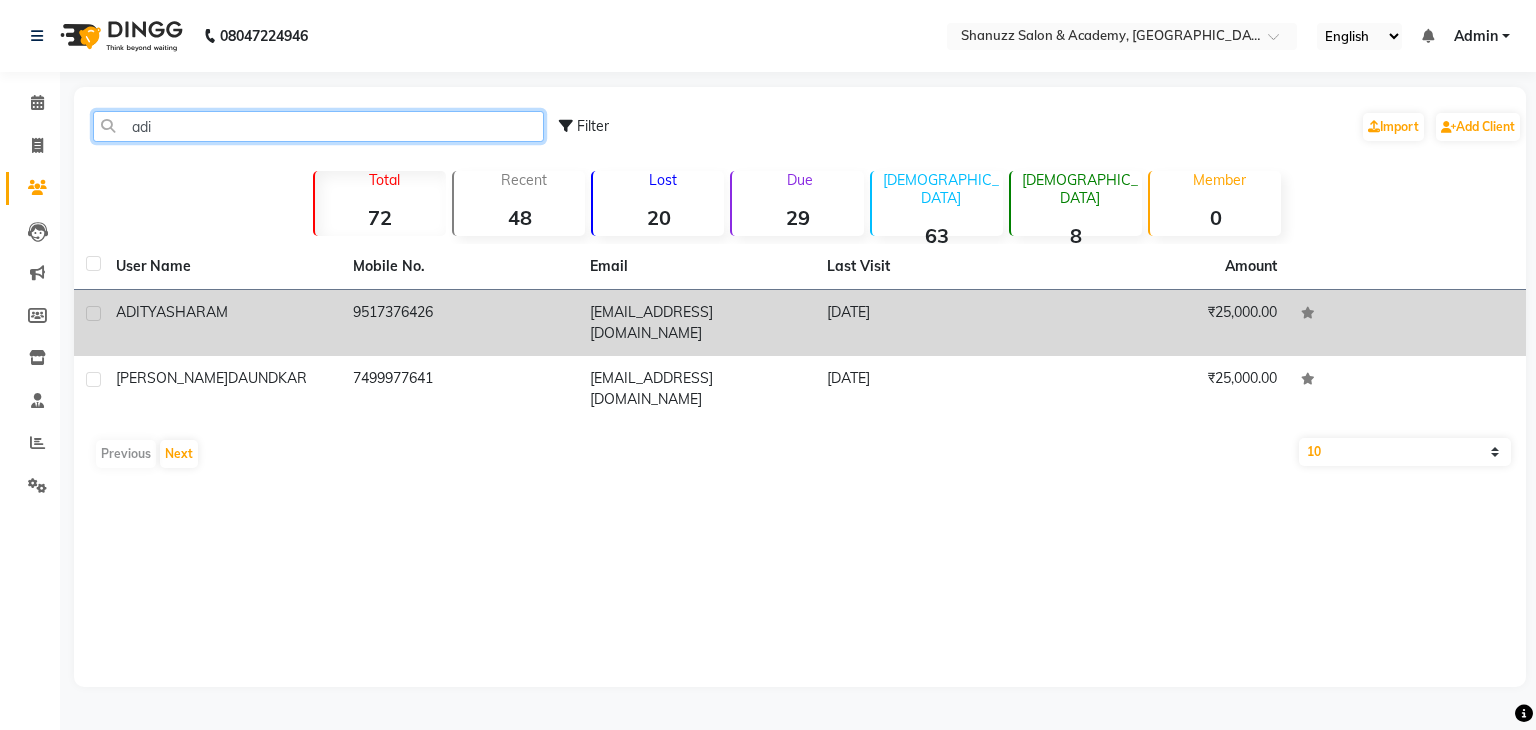 type on "adi" 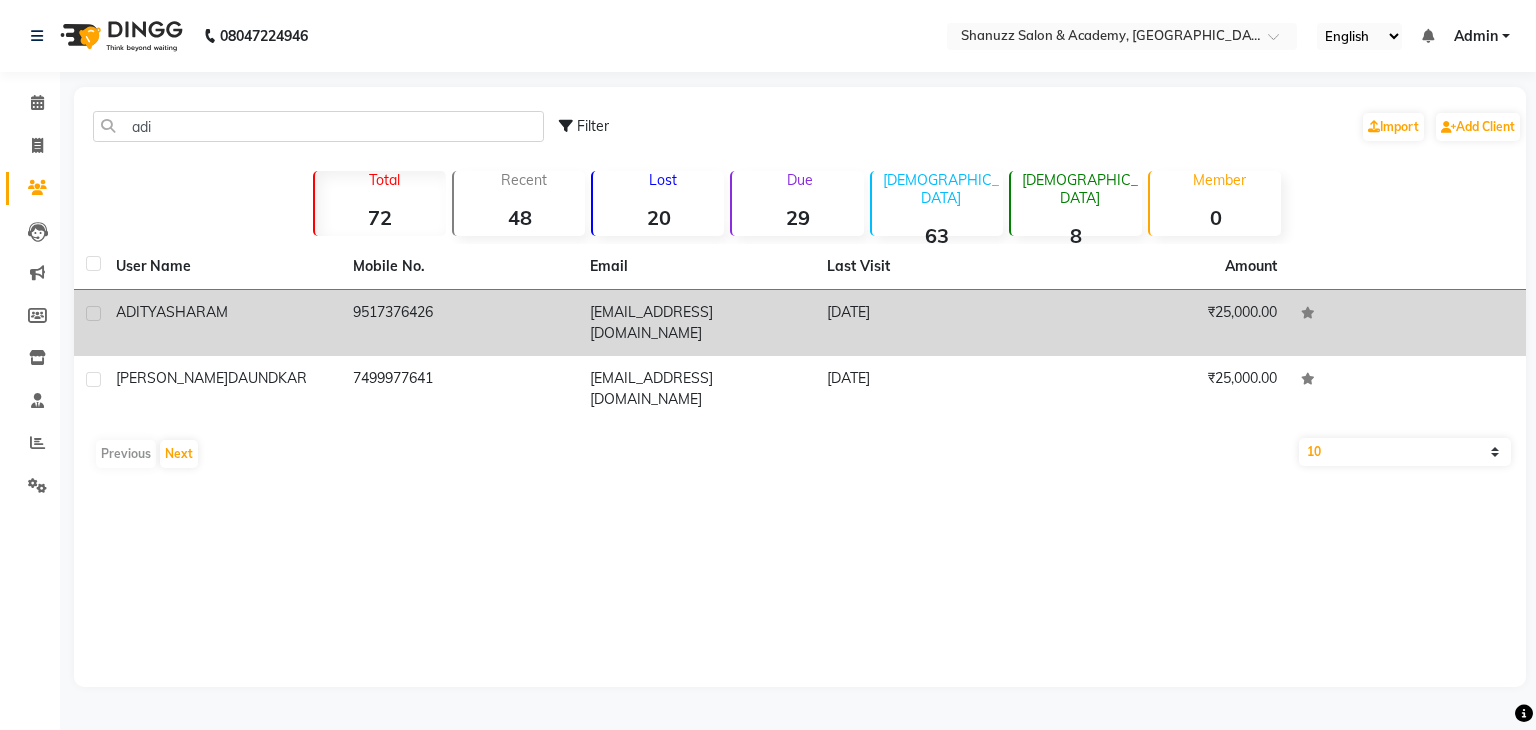 click on "ADITYA  SHARAM" 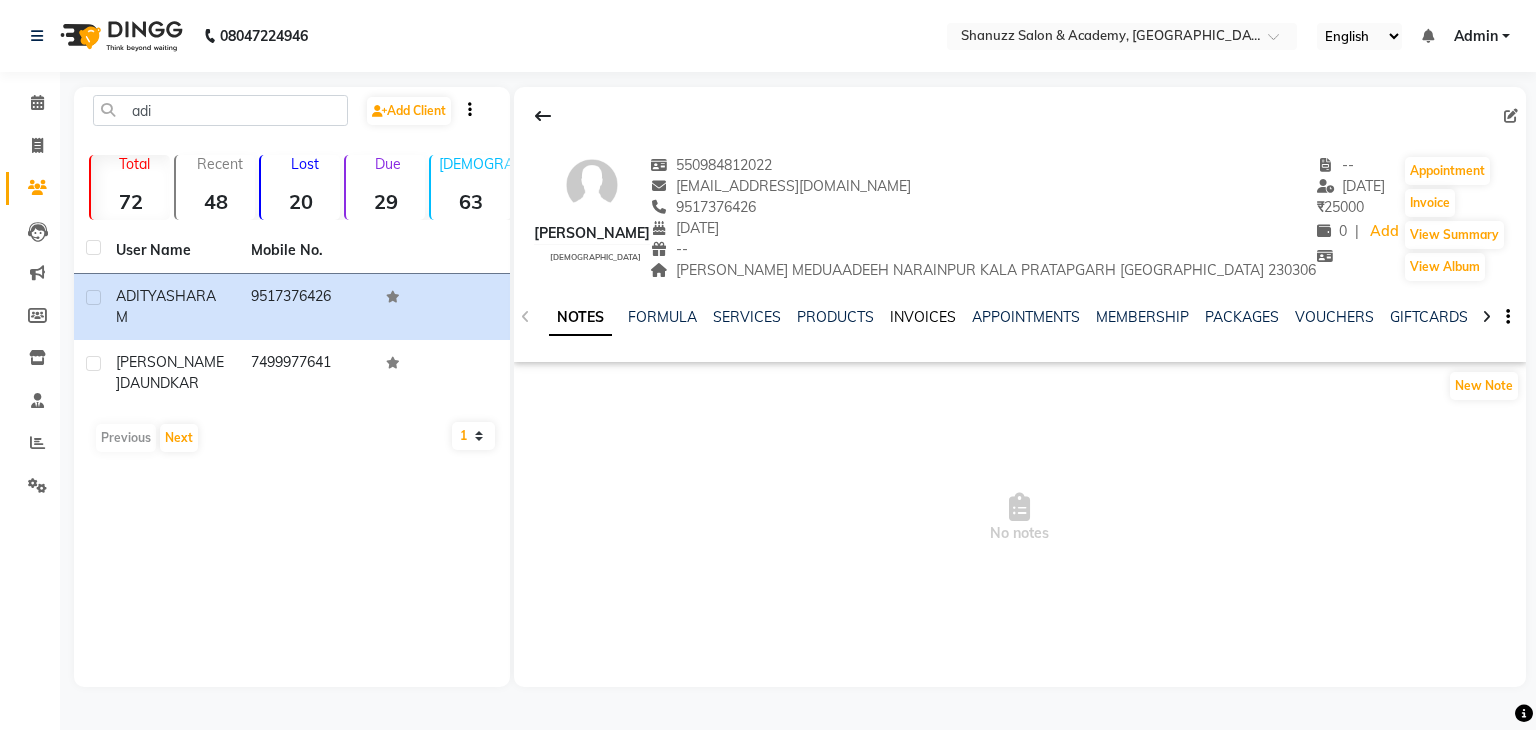 click on "INVOICES" 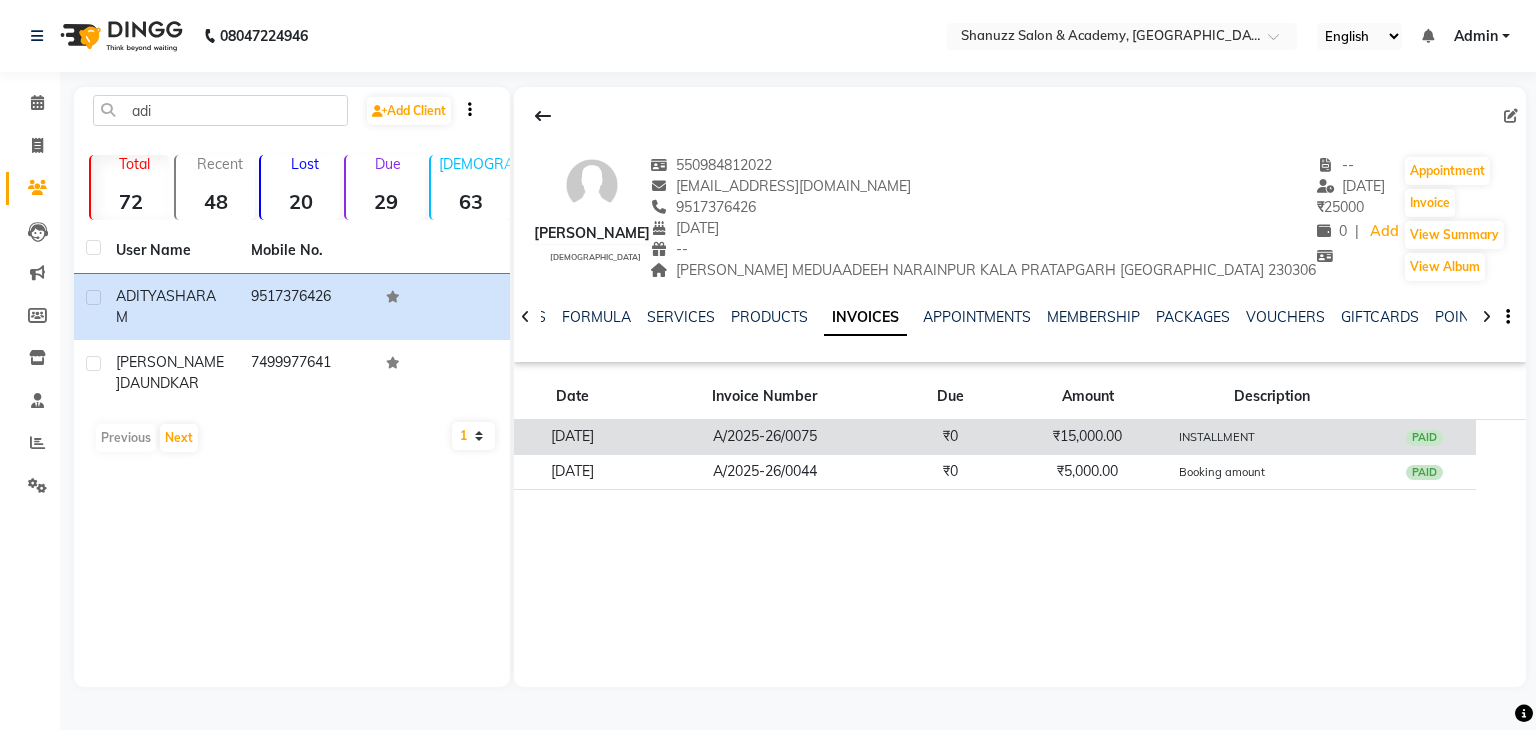 drag, startPoint x: 647, startPoint y: 459, endPoint x: 530, endPoint y: 457, distance: 117.01709 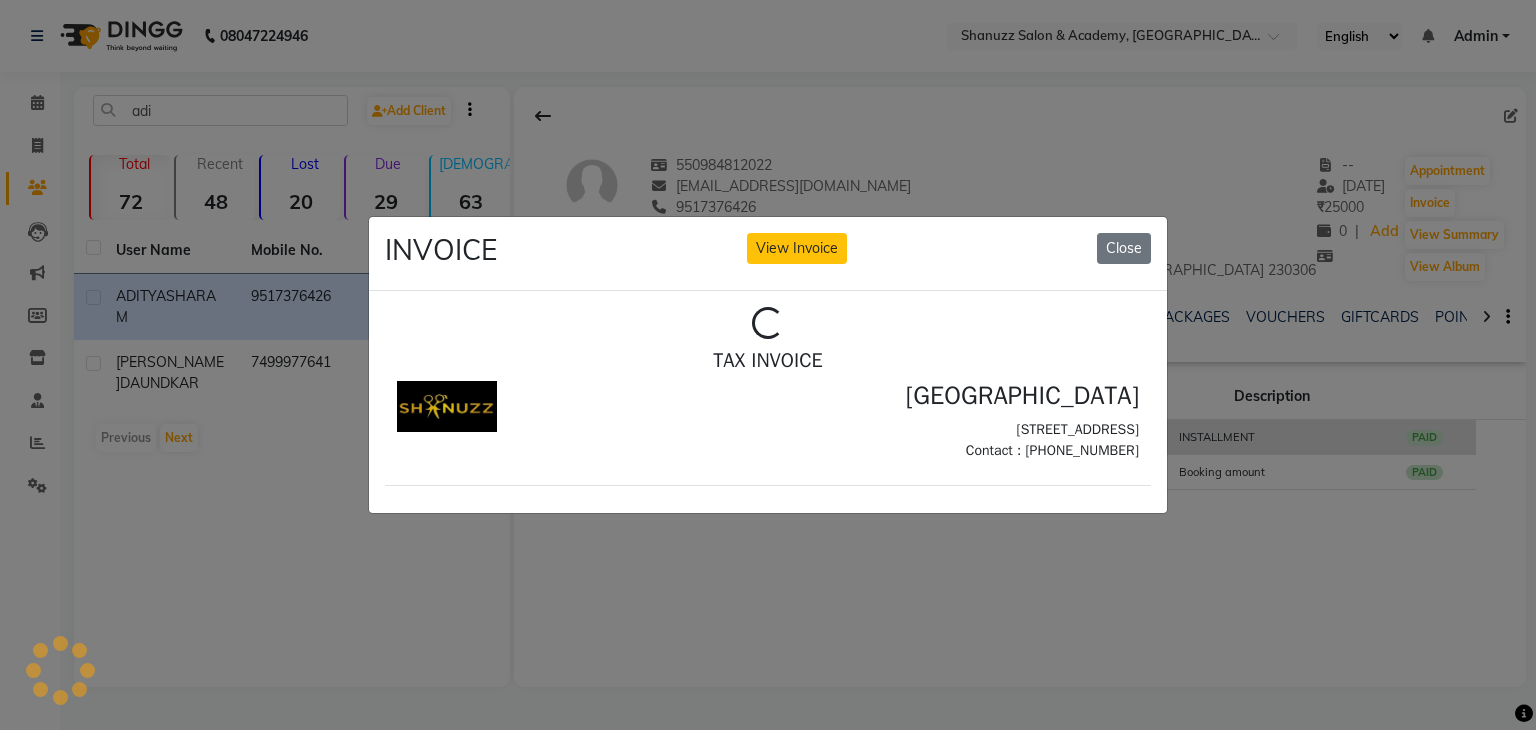 scroll, scrollTop: 0, scrollLeft: 0, axis: both 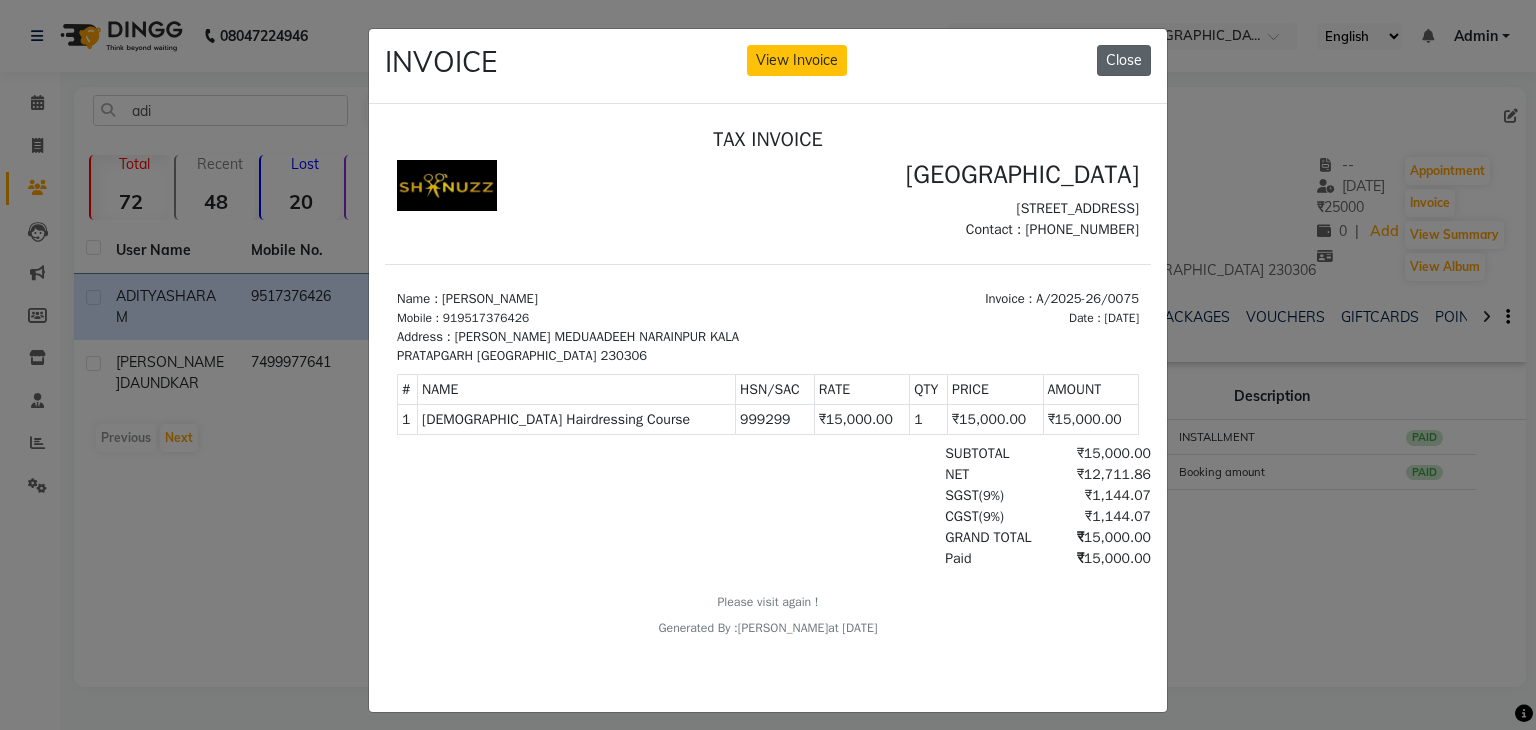 click on "Close" 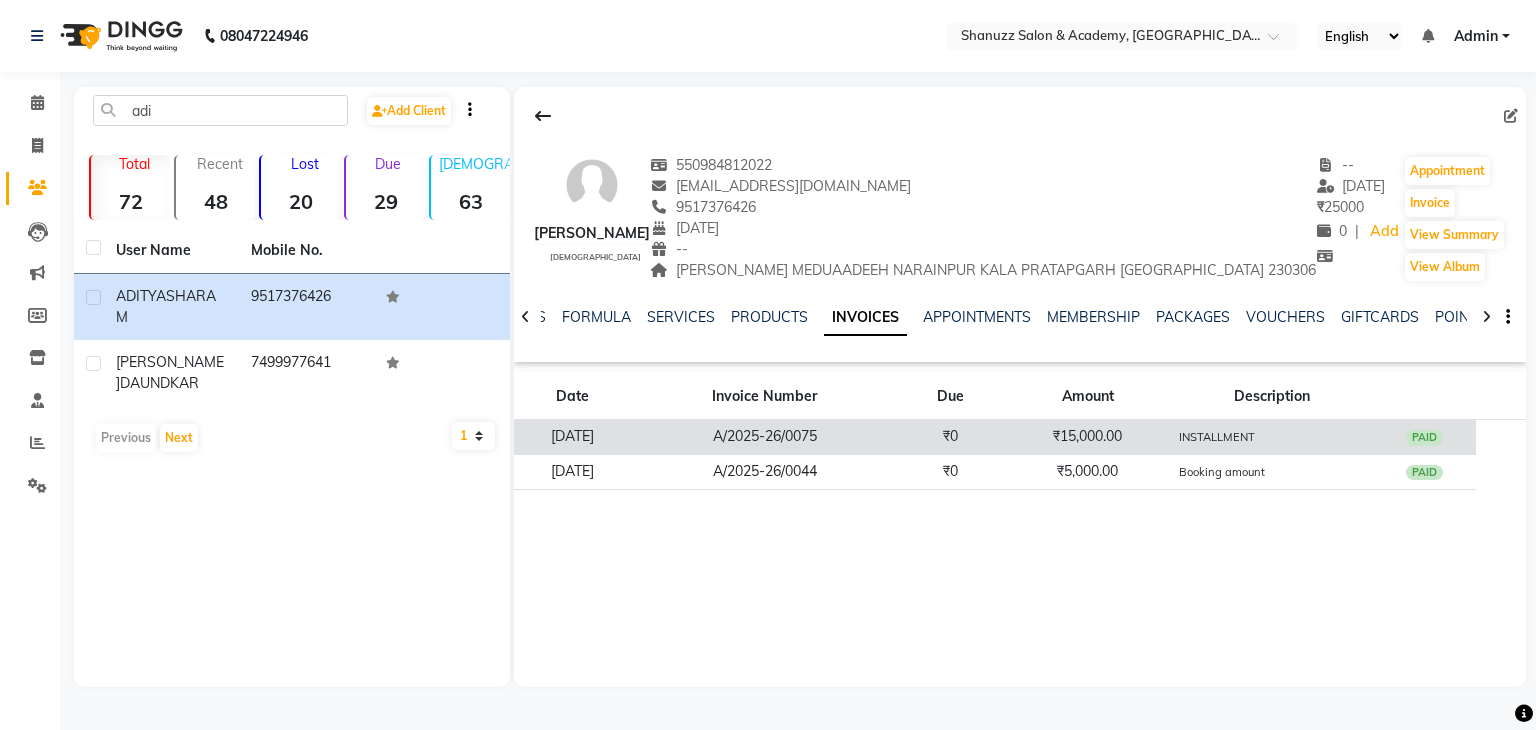 click on "A/2025-26/0075" 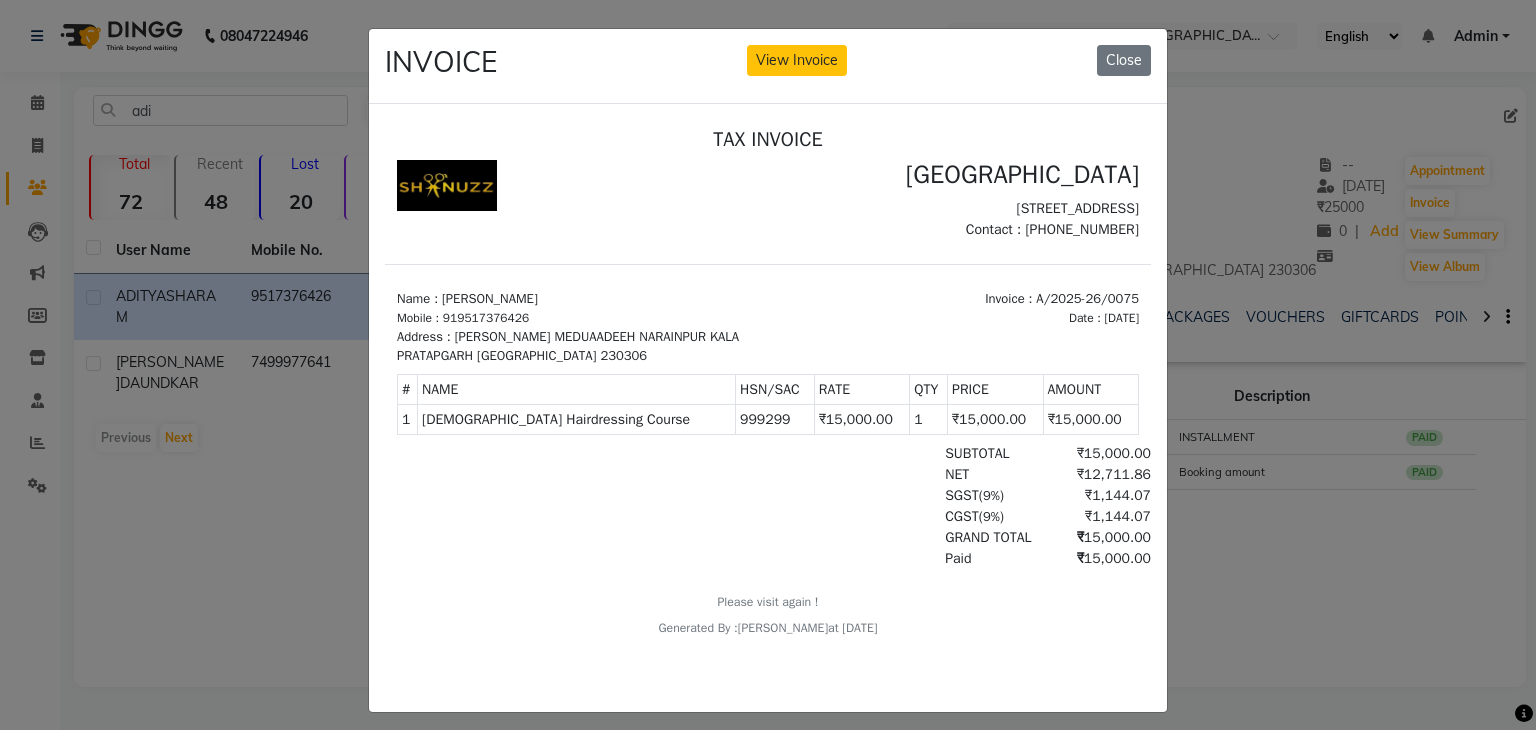 scroll, scrollTop: 16, scrollLeft: 0, axis: vertical 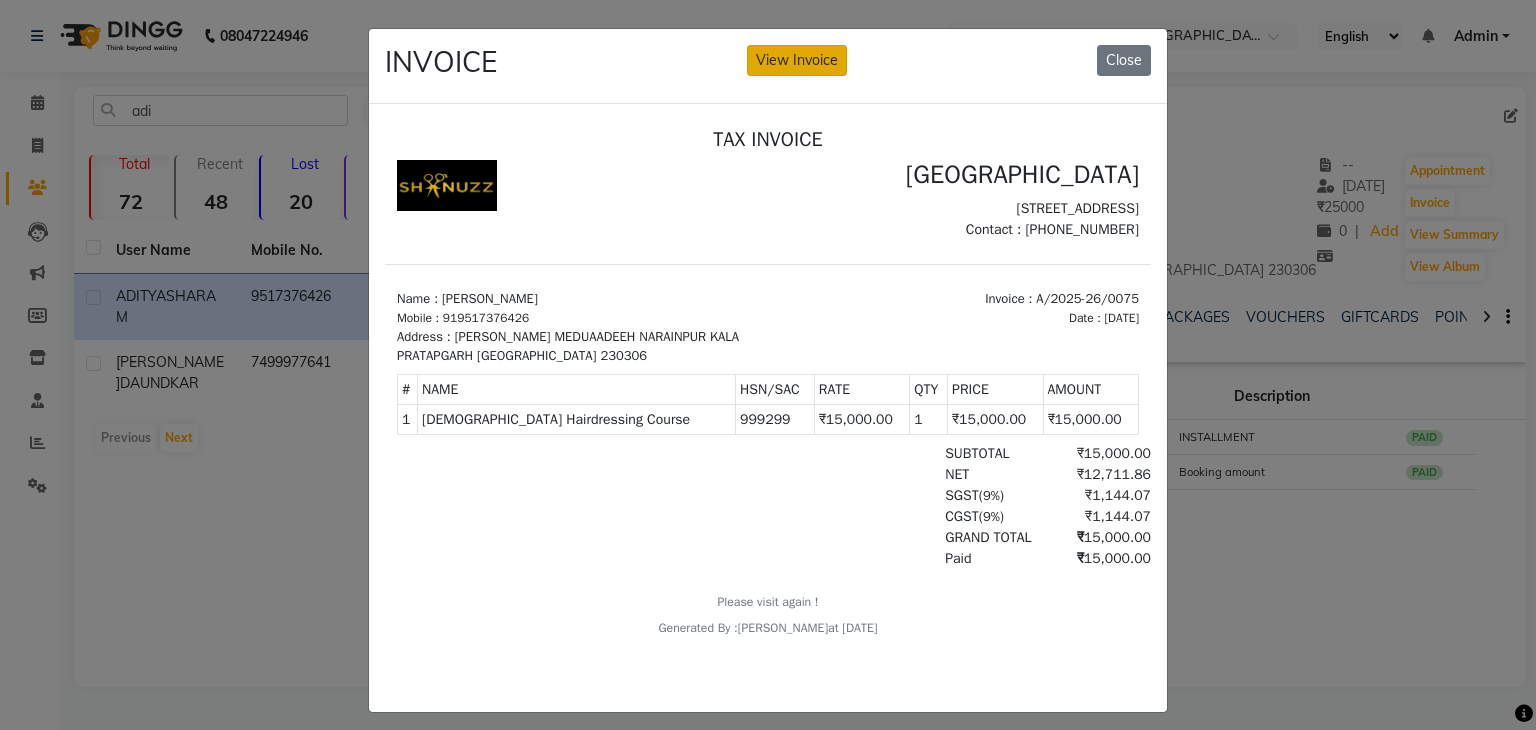 click on "View Invoice" 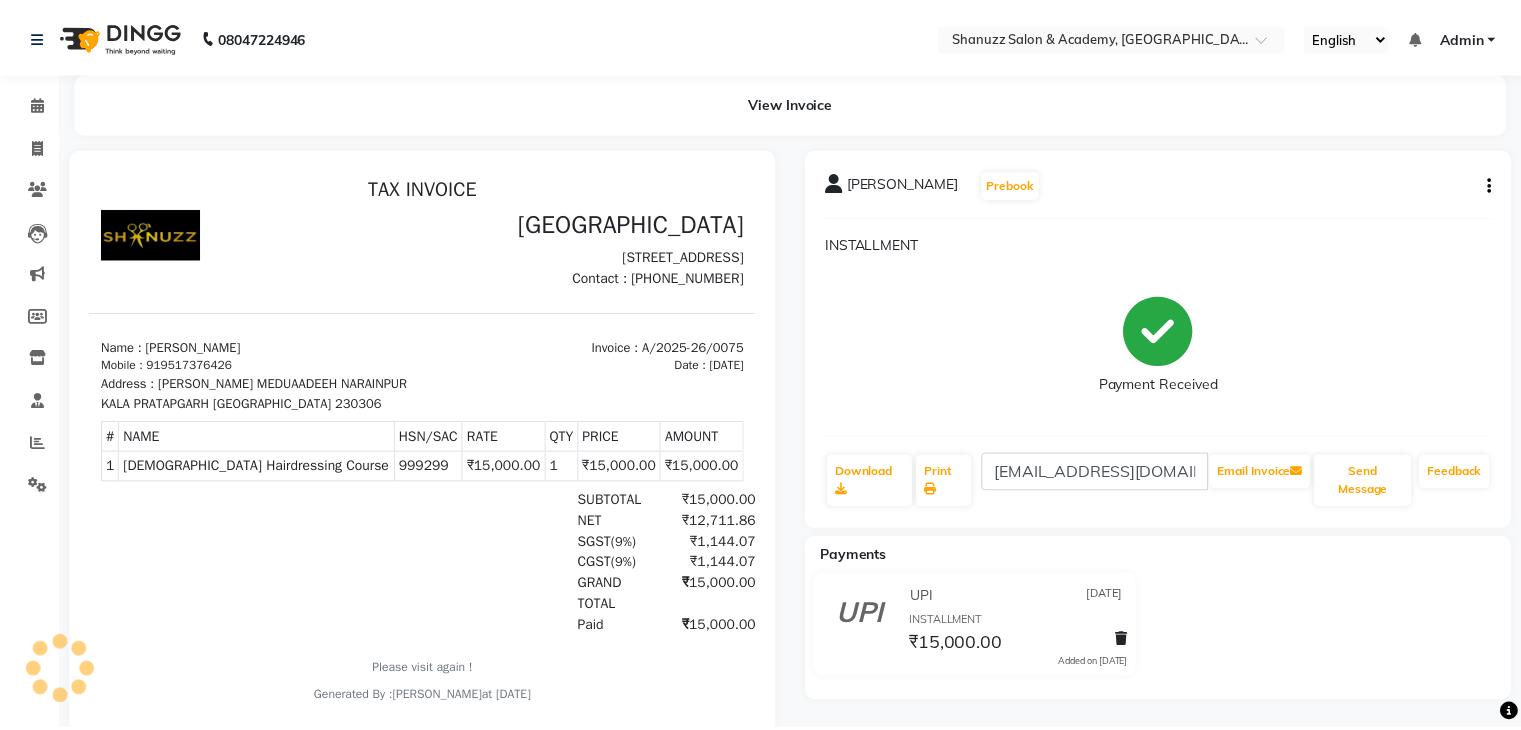 scroll, scrollTop: 0, scrollLeft: 0, axis: both 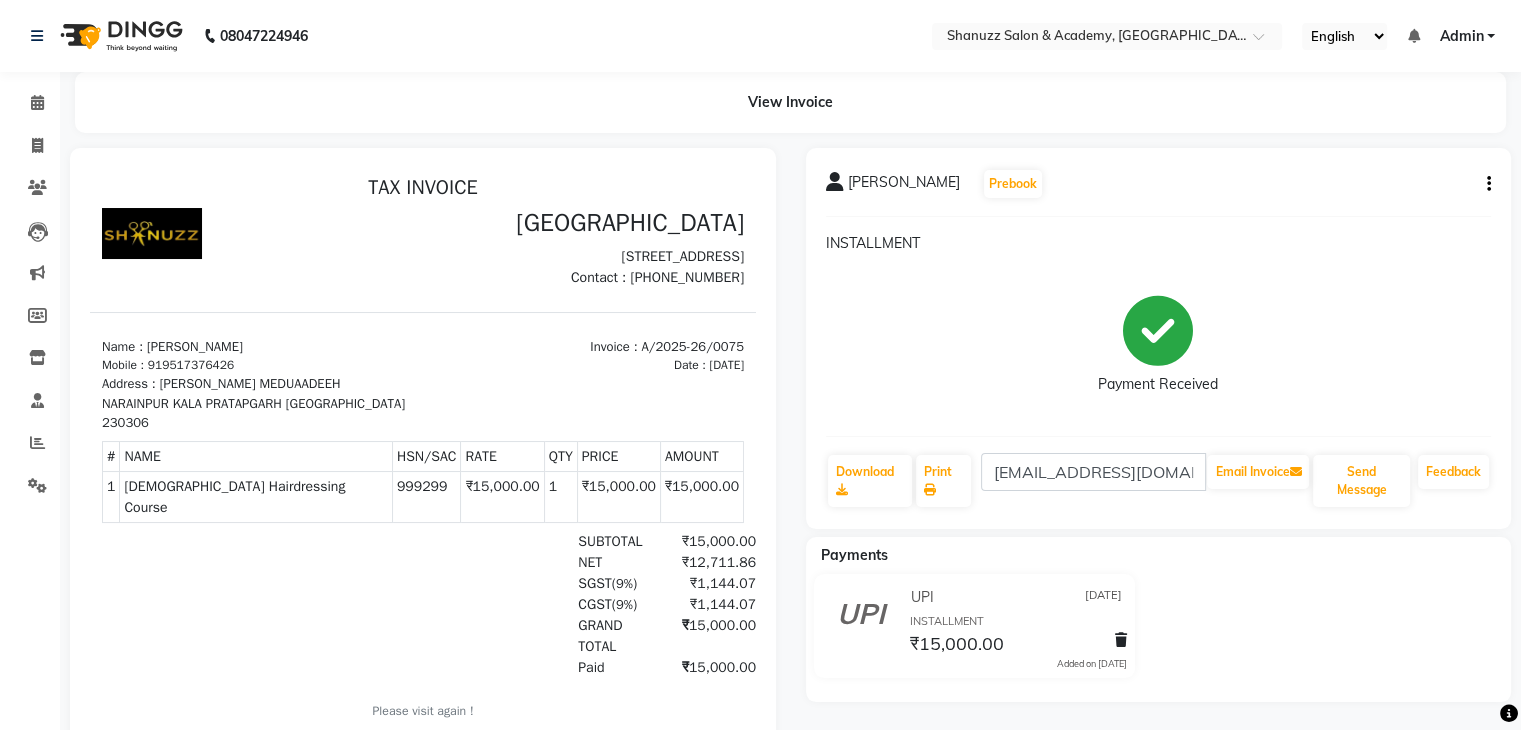 click 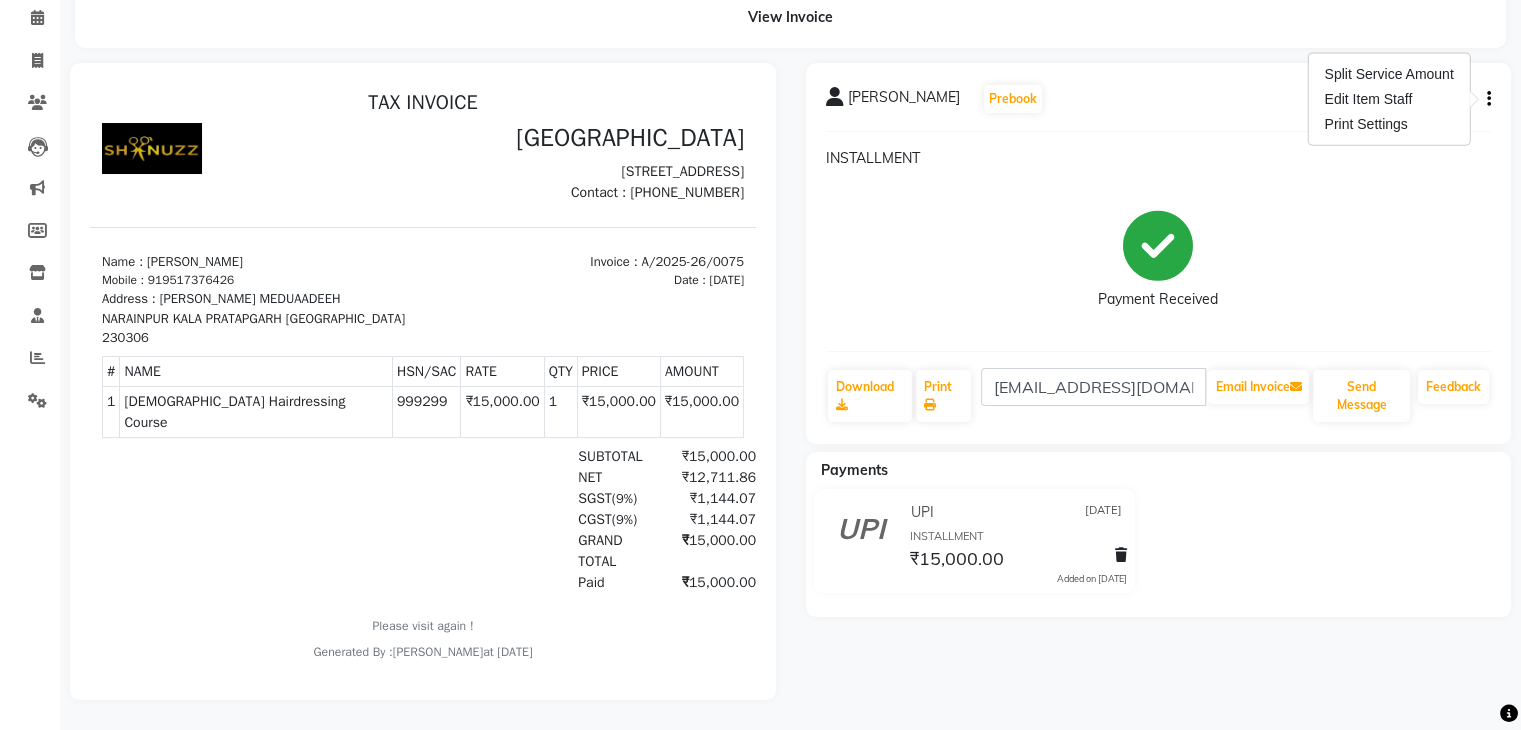 scroll, scrollTop: 15, scrollLeft: 0, axis: vertical 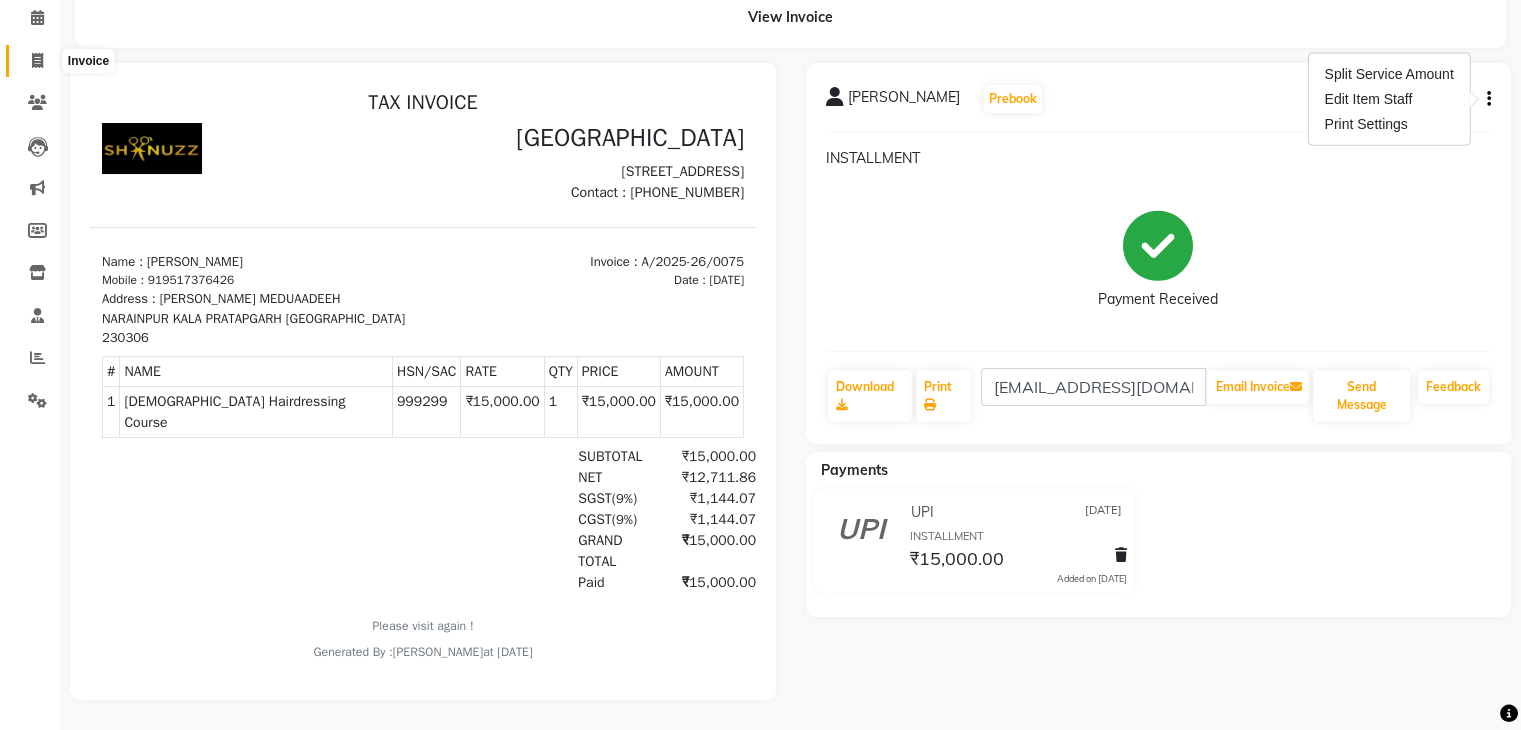 click 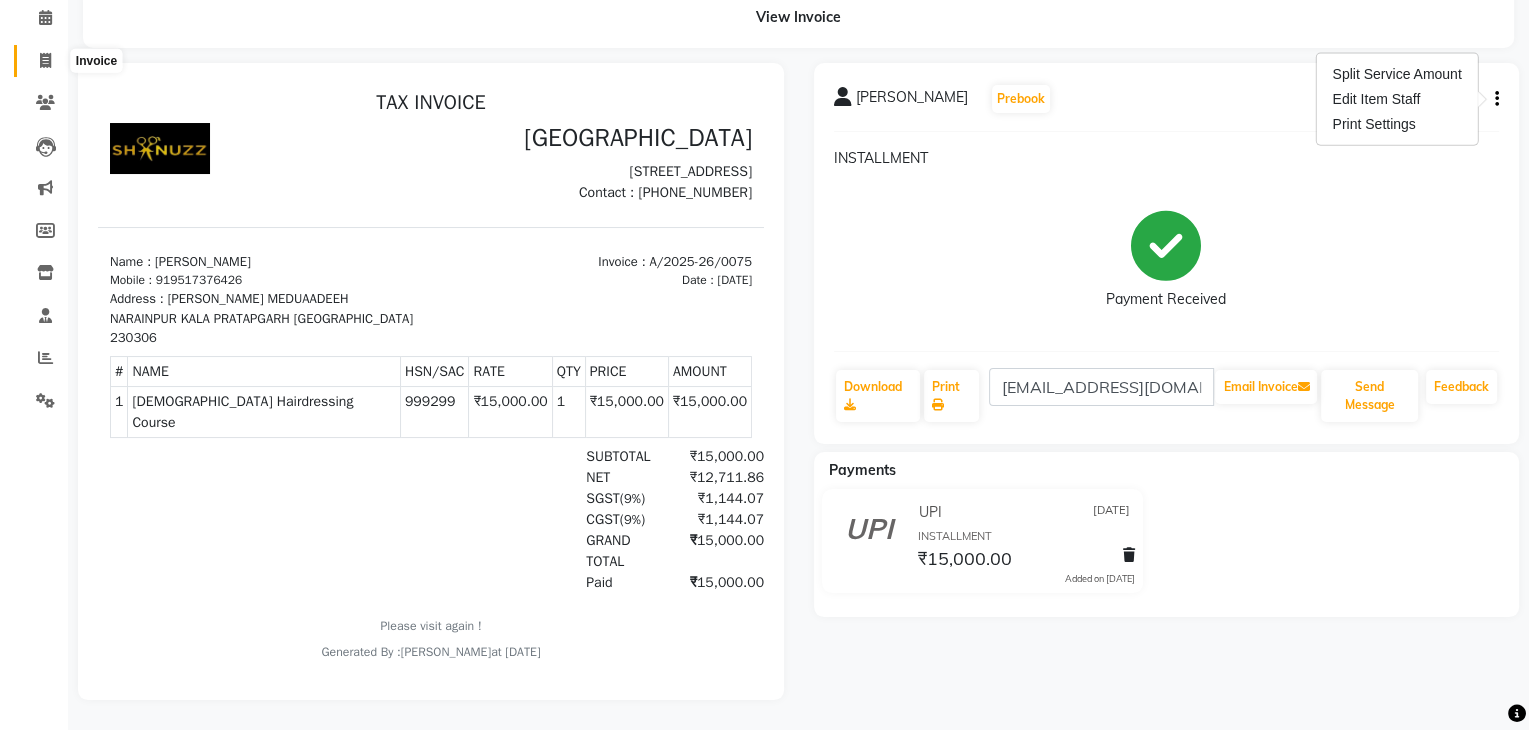 scroll, scrollTop: 0, scrollLeft: 0, axis: both 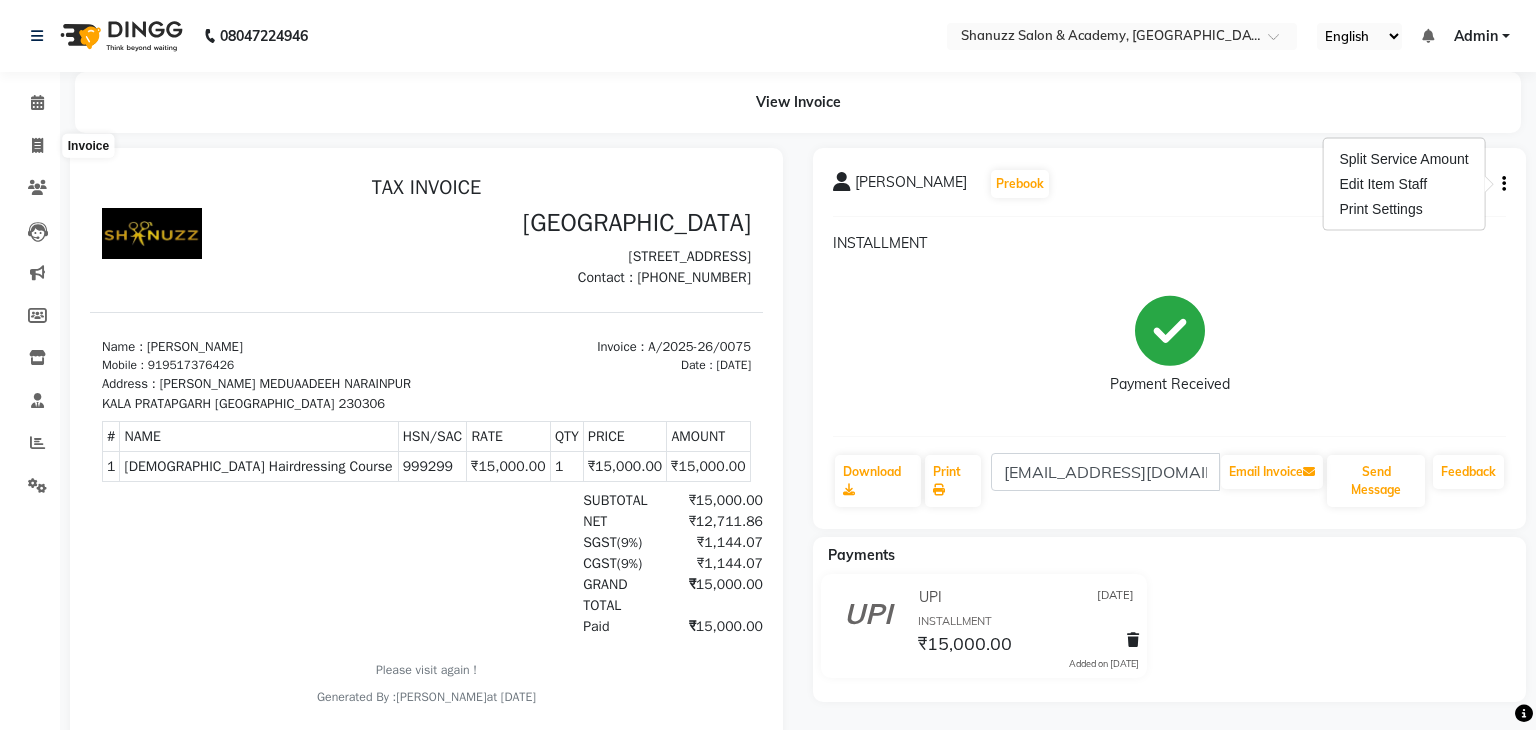 select on "7393" 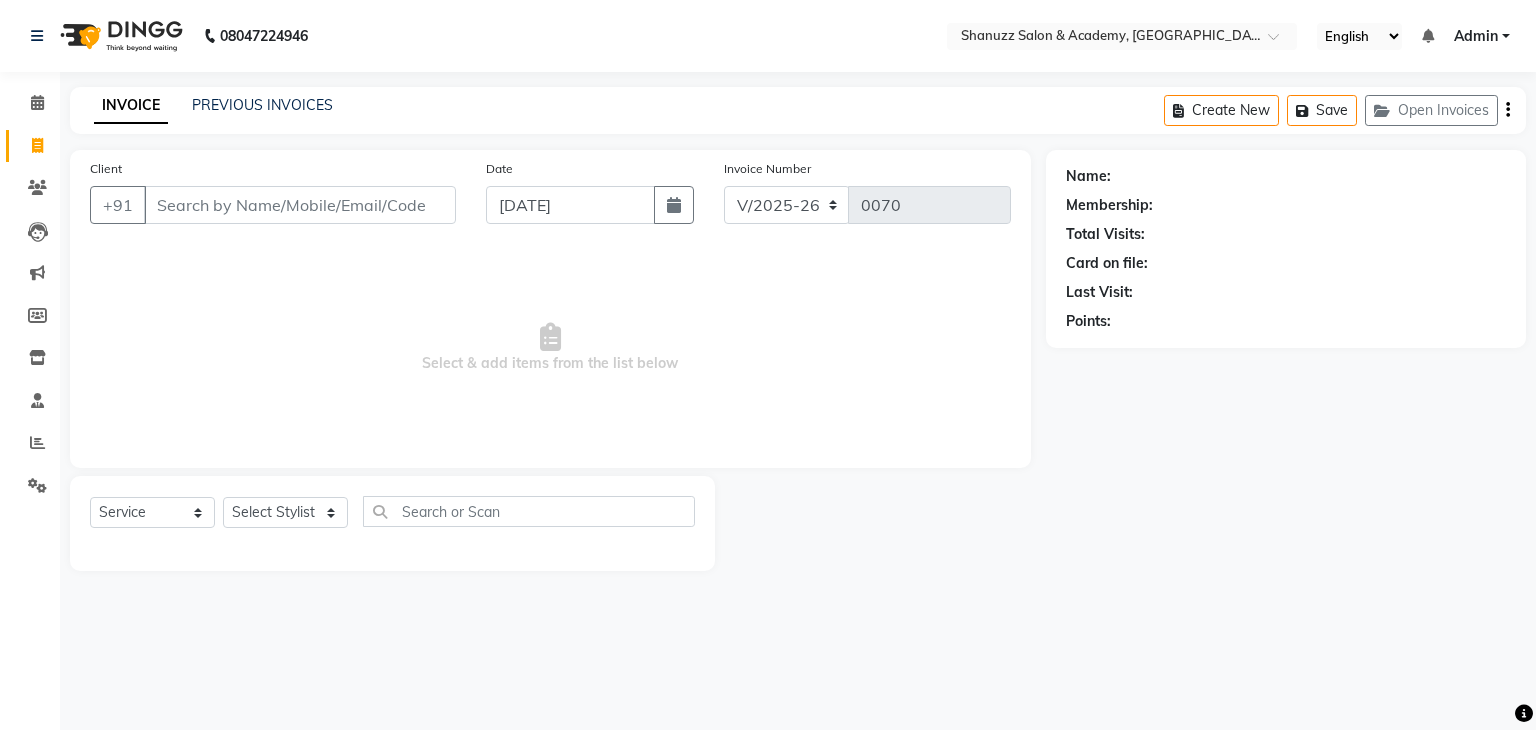 click on "INVOICE PREVIOUS INVOICES Create New   Save   Open Invoices" 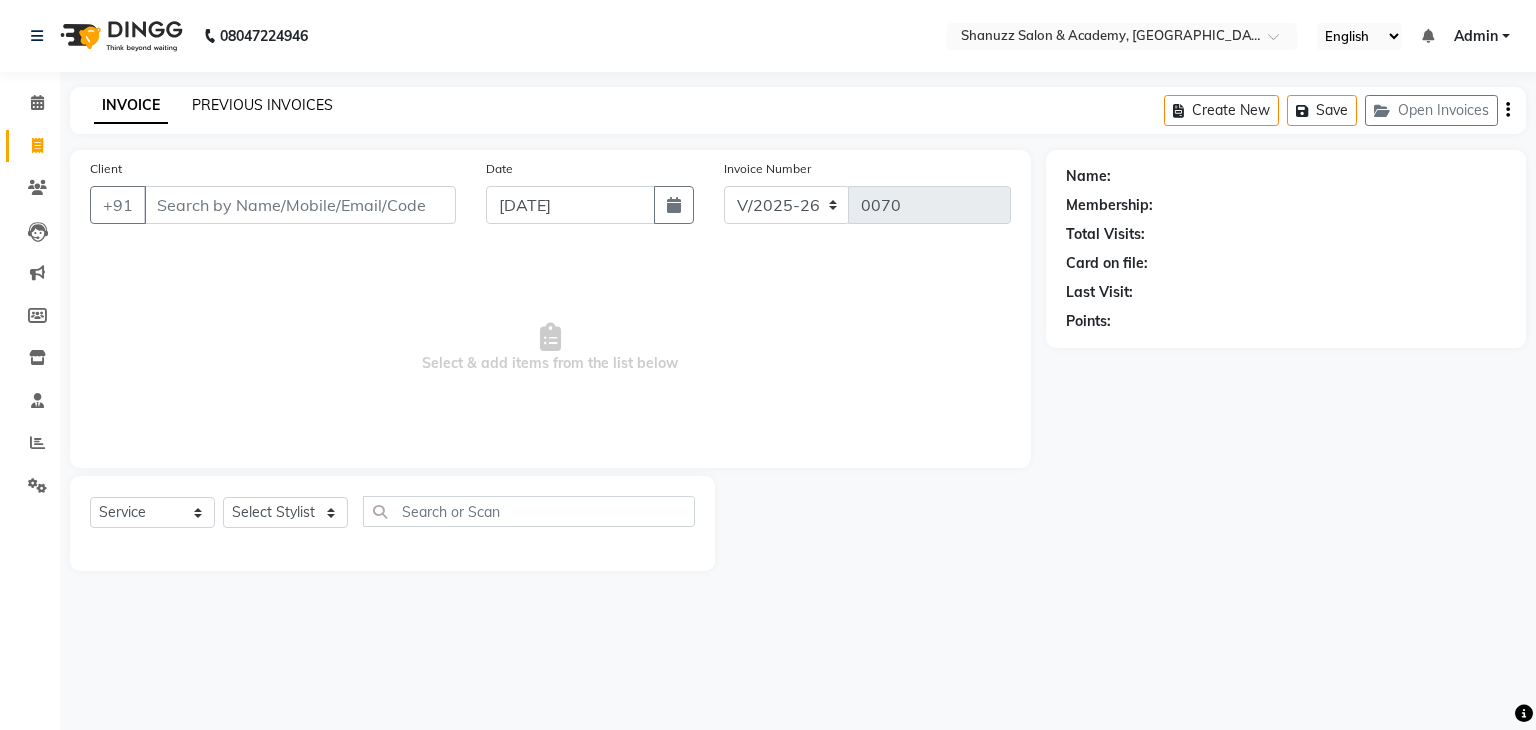 click on "PREVIOUS INVOICES" 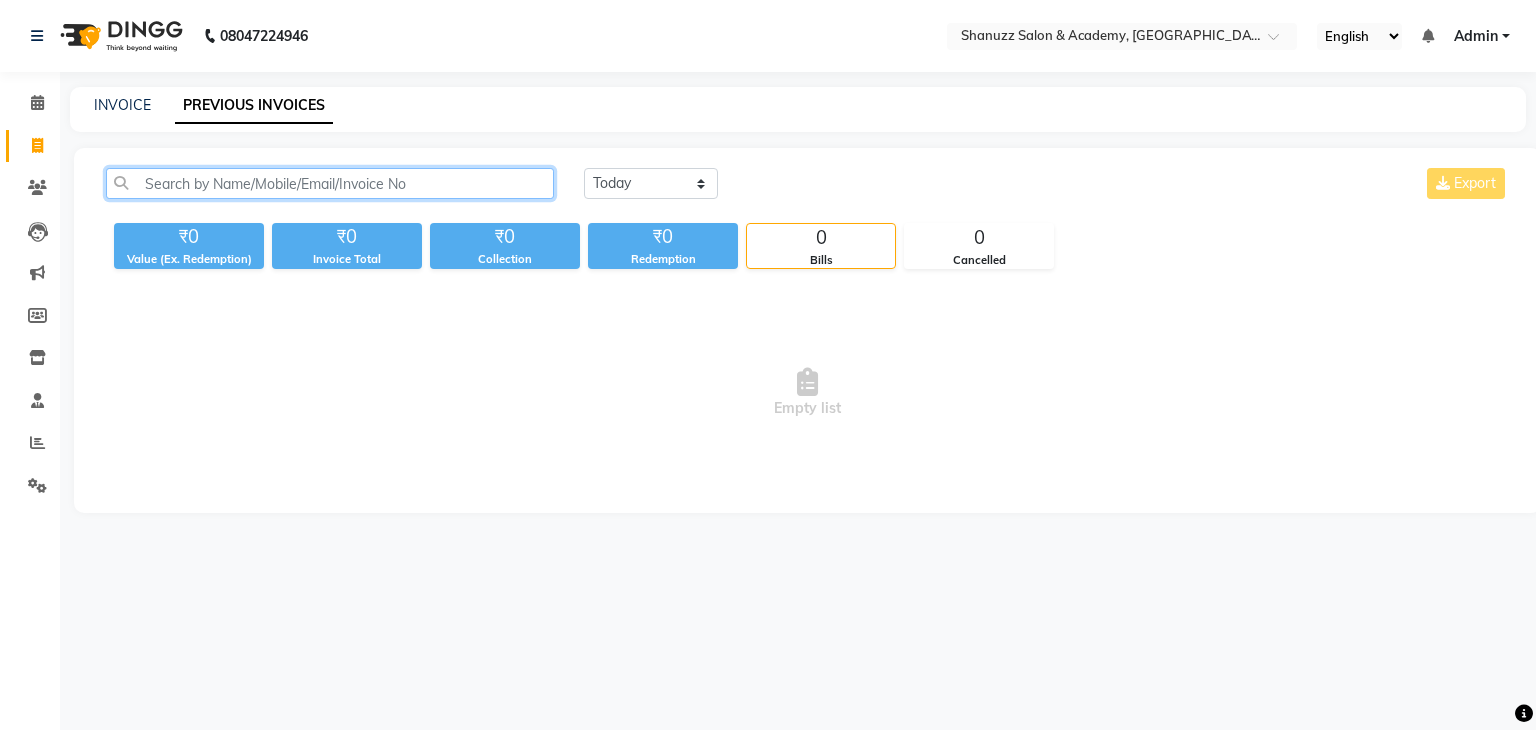 click 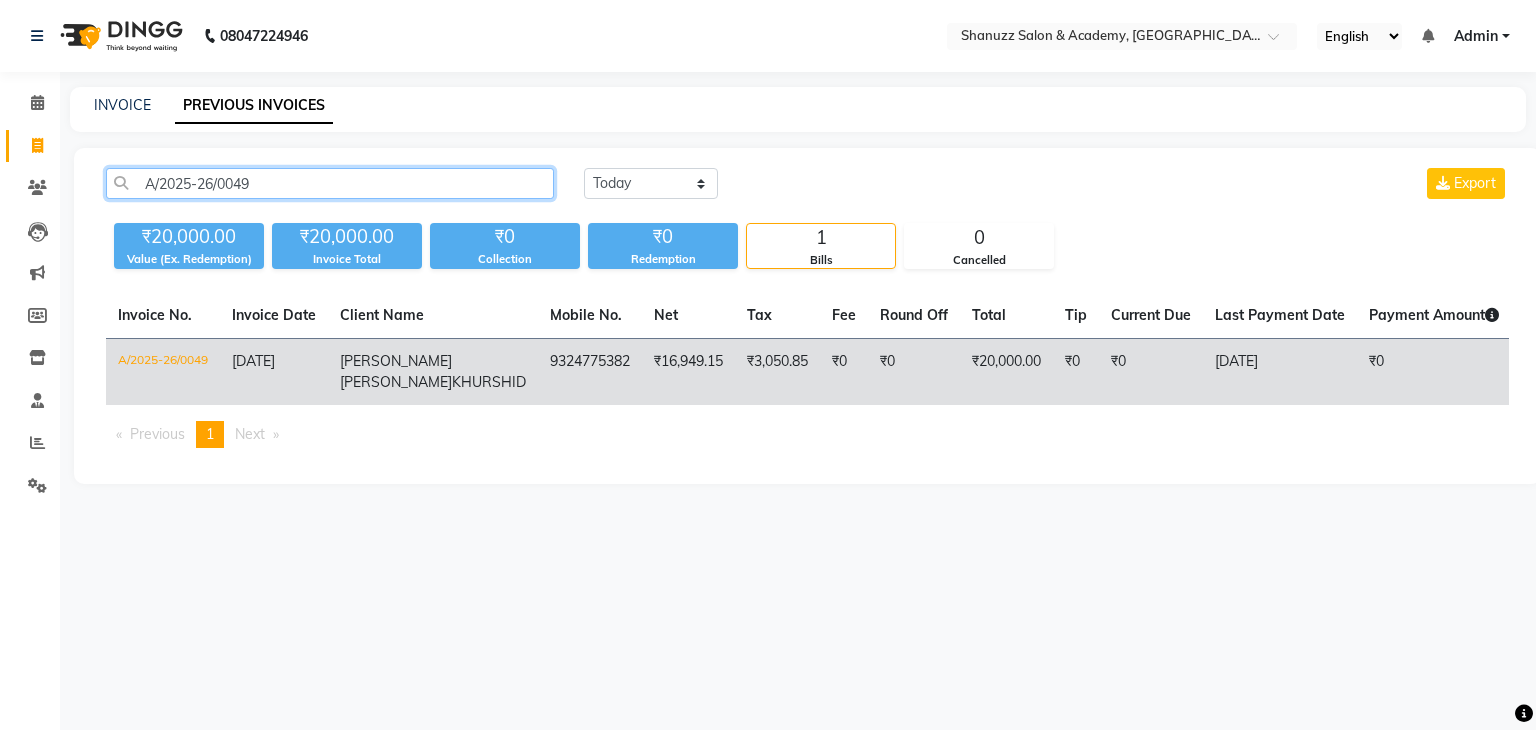 type on "A/2025-26/0049" 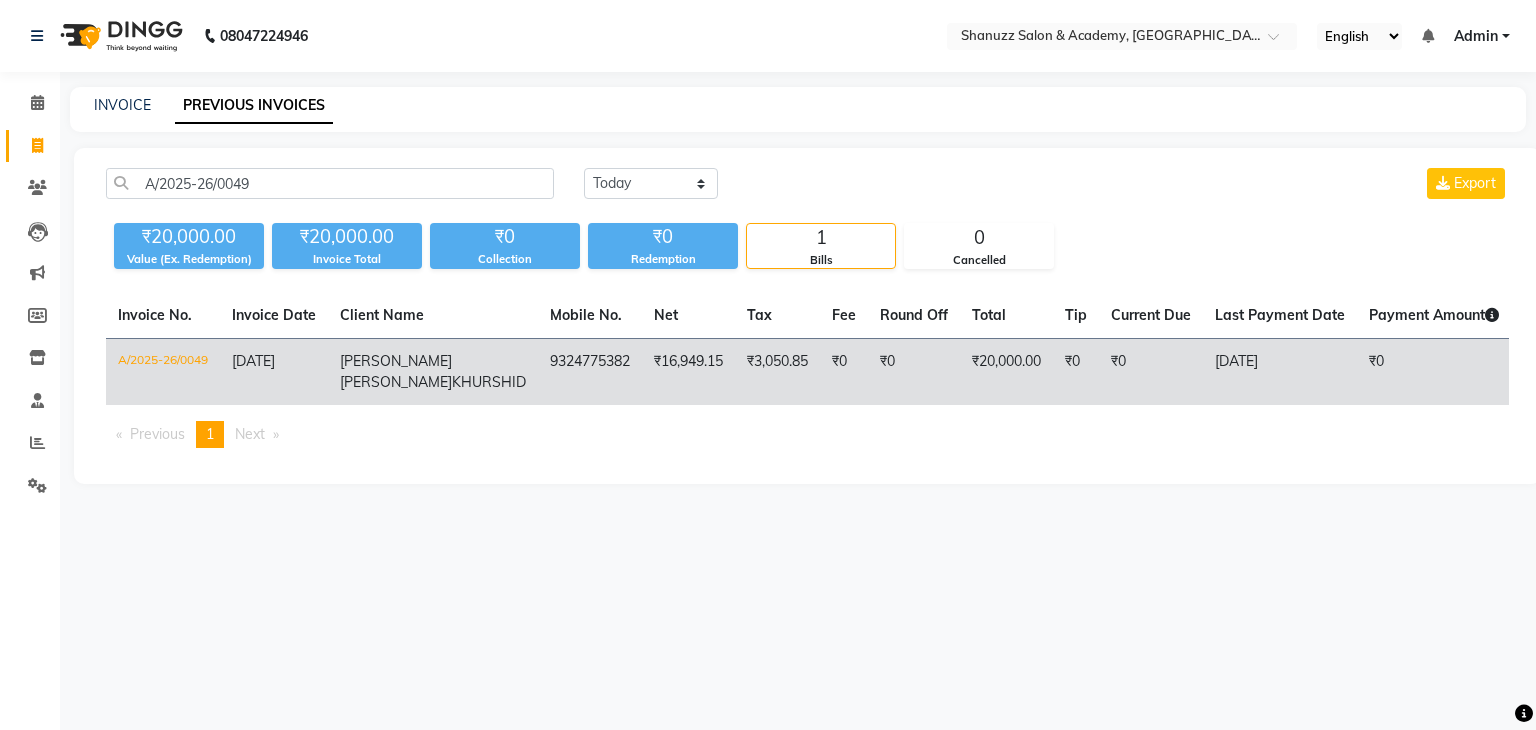 click on "A/2025-26/0049" 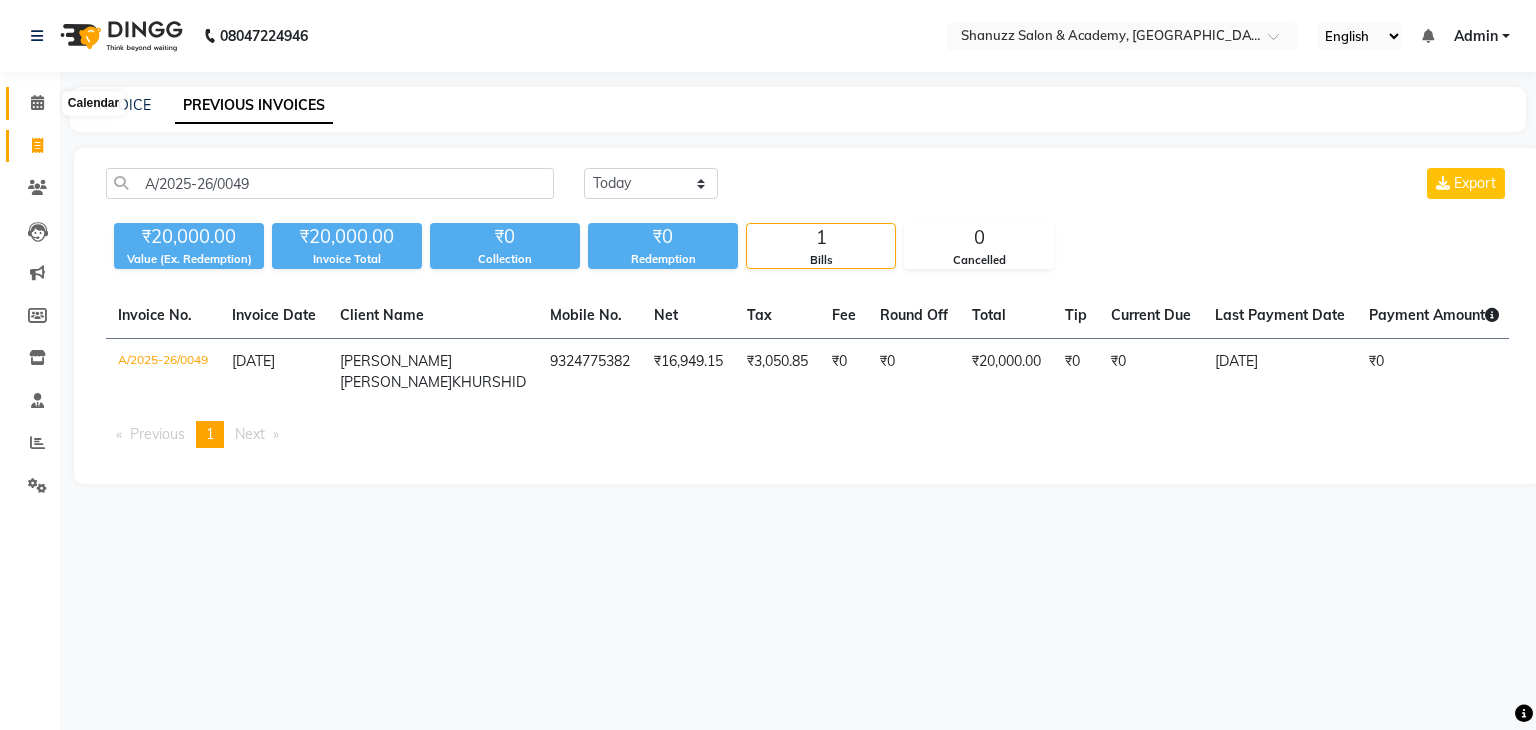 click 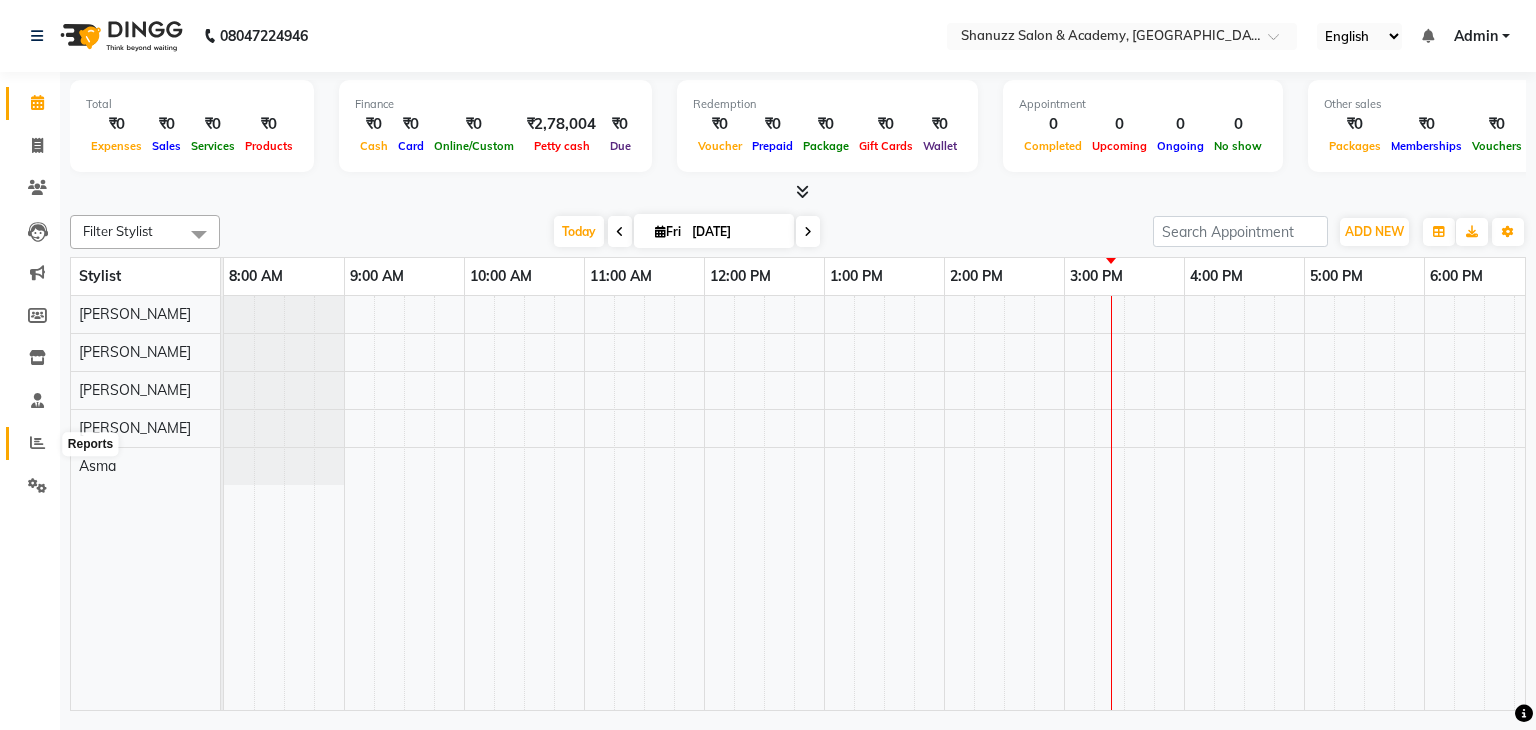 click 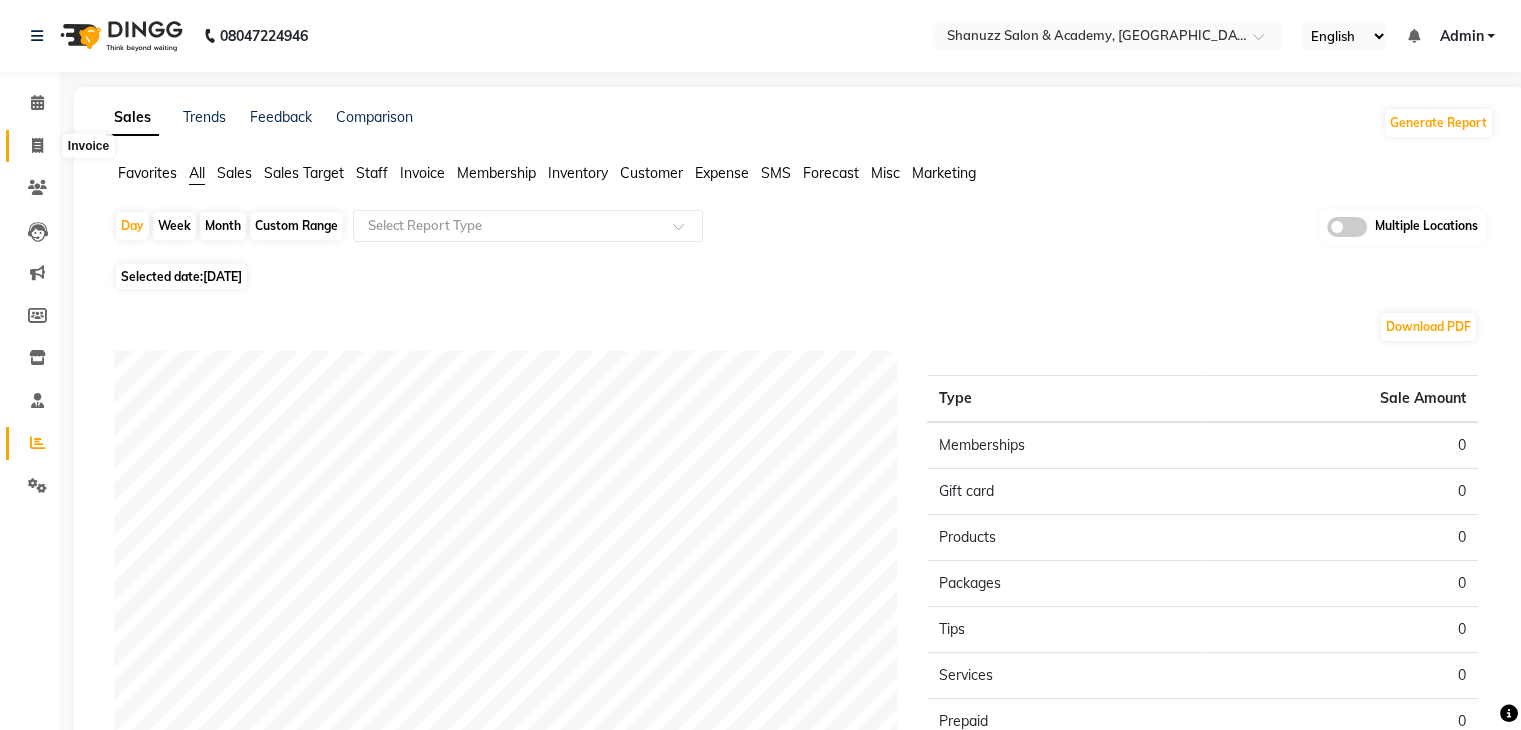 click 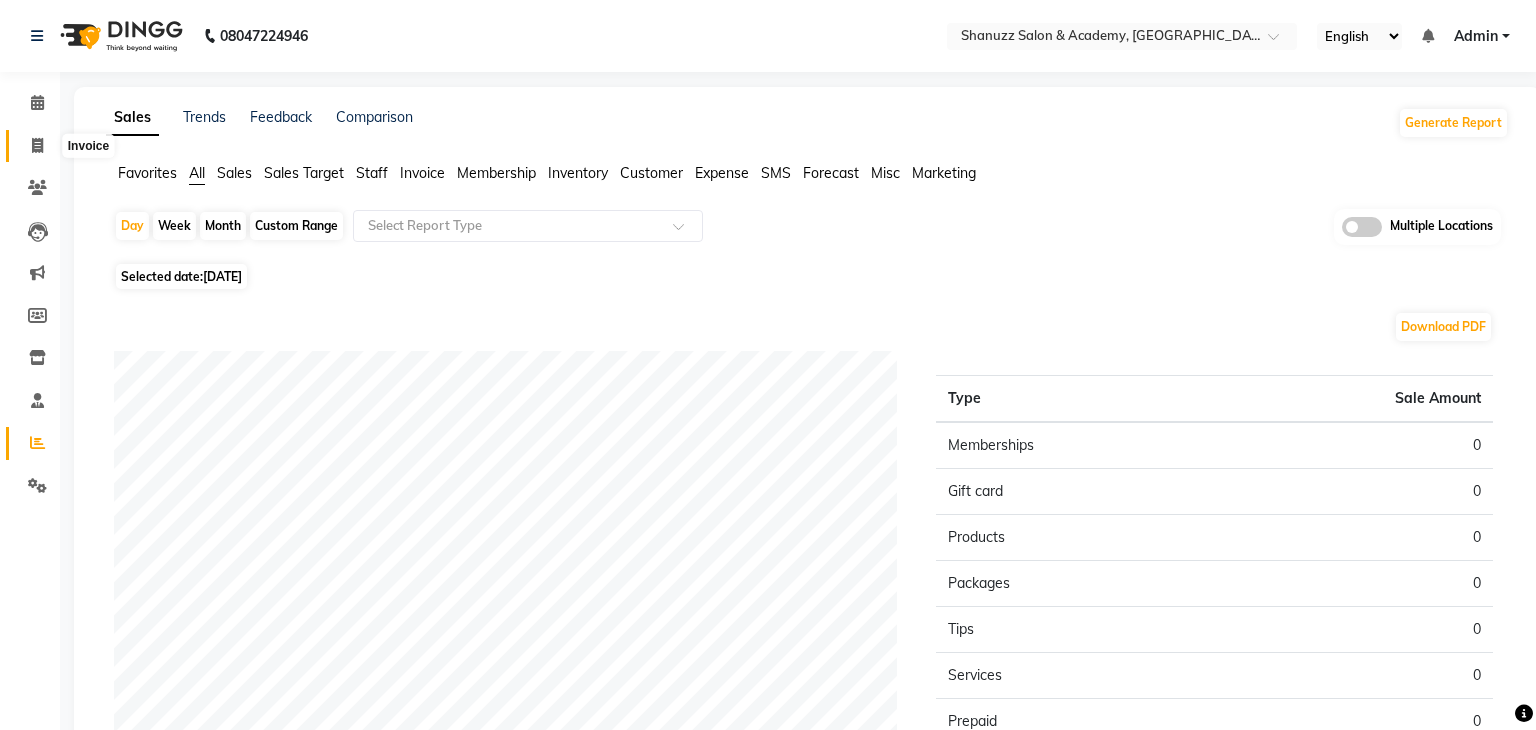 select on "7393" 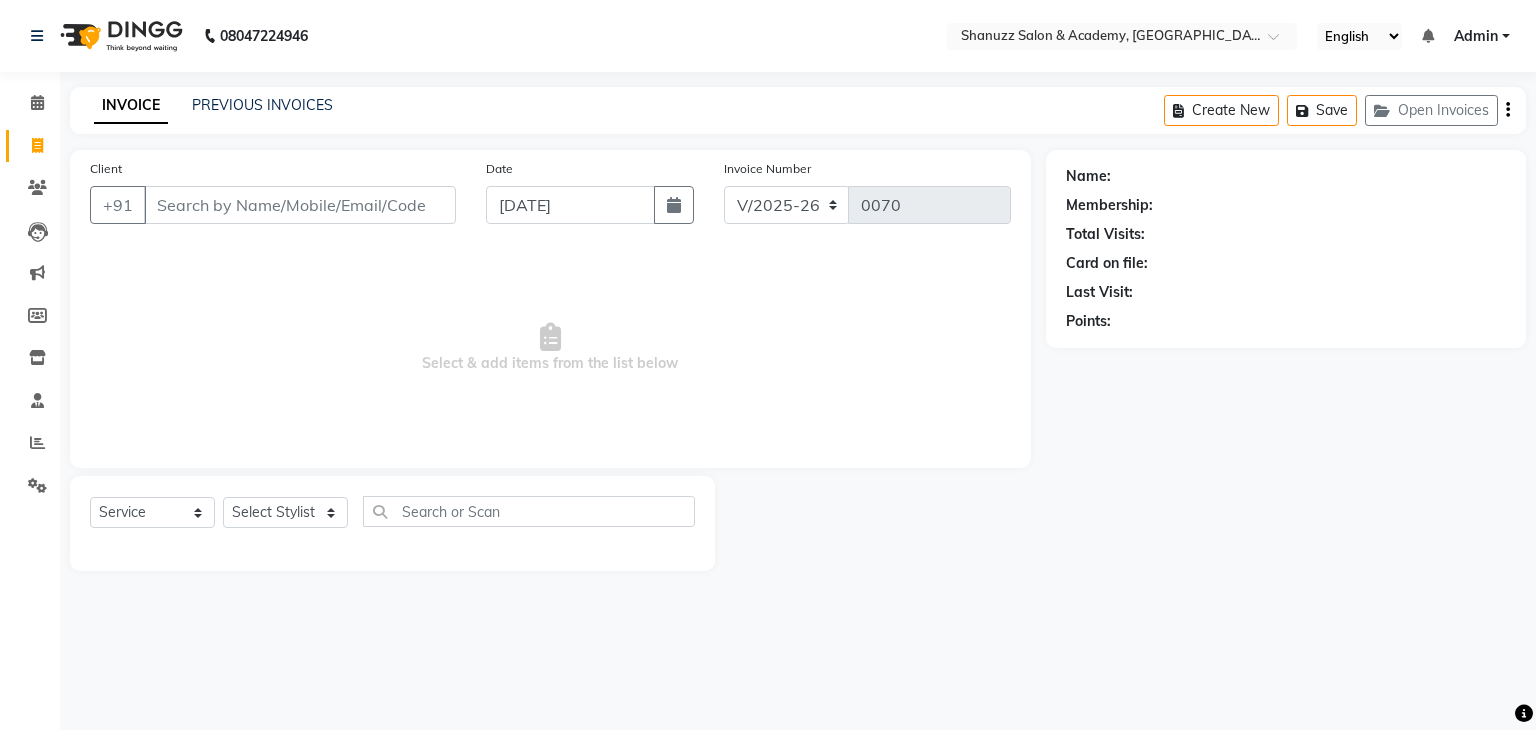 click on "Client" at bounding box center (300, 205) 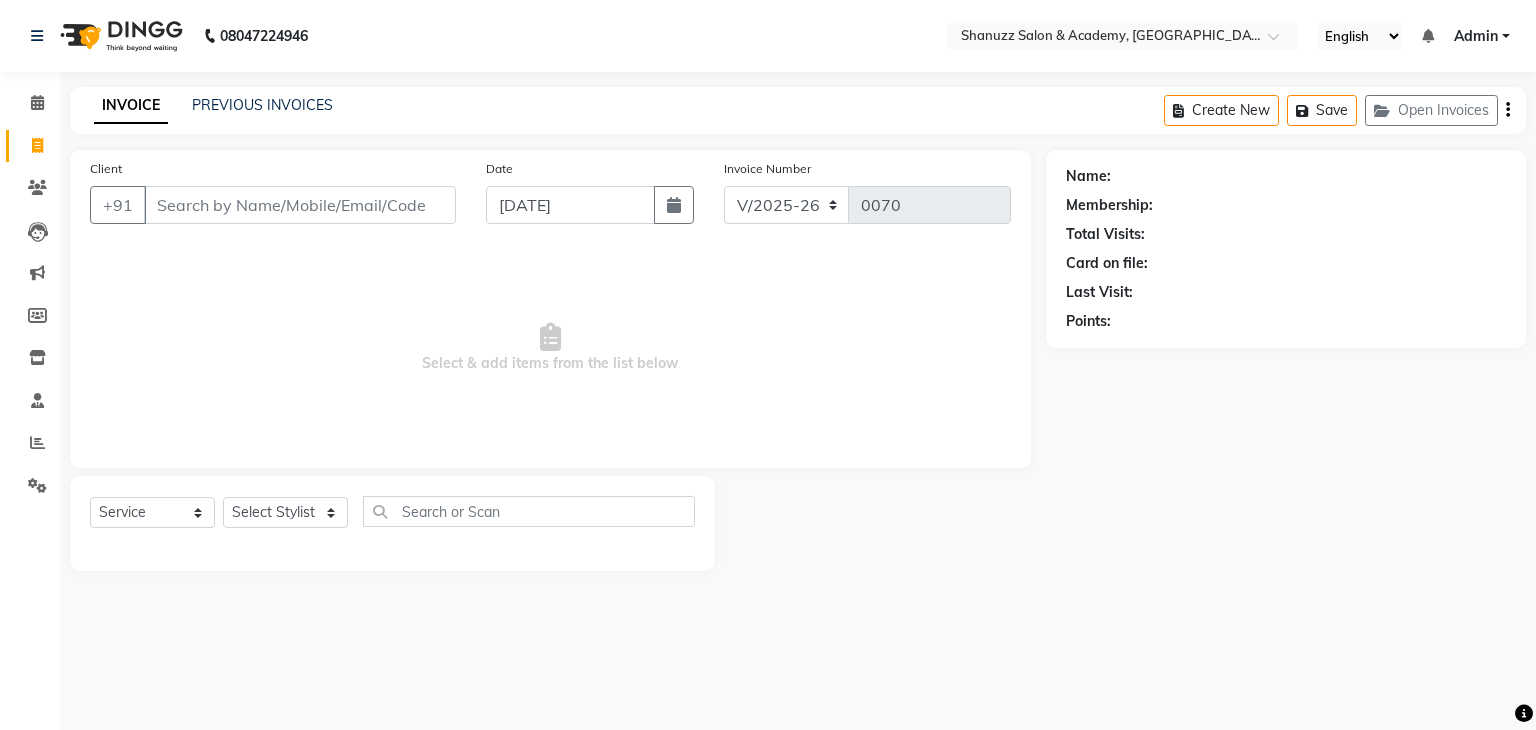 click on "Client" at bounding box center (300, 205) 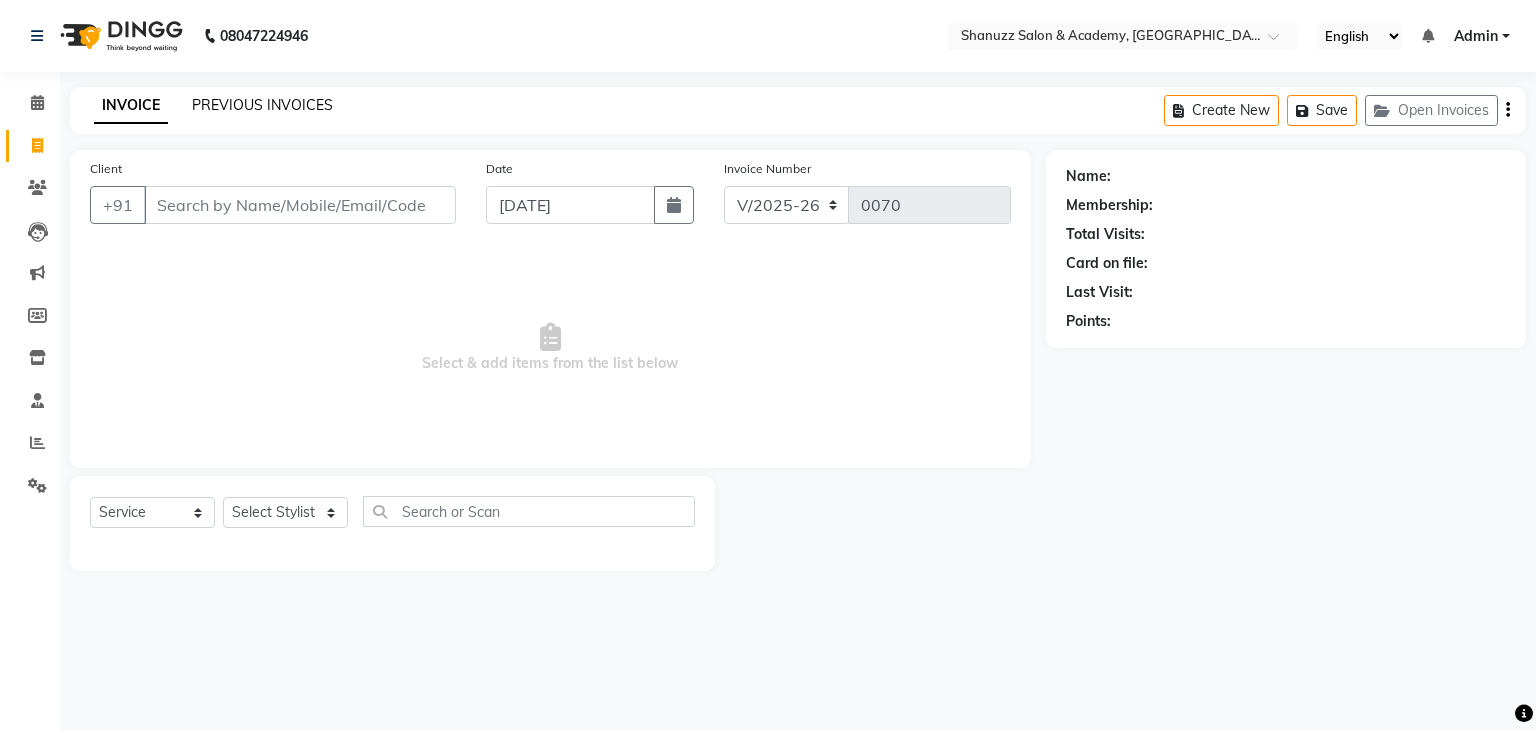 click on "PREVIOUS INVOICES" 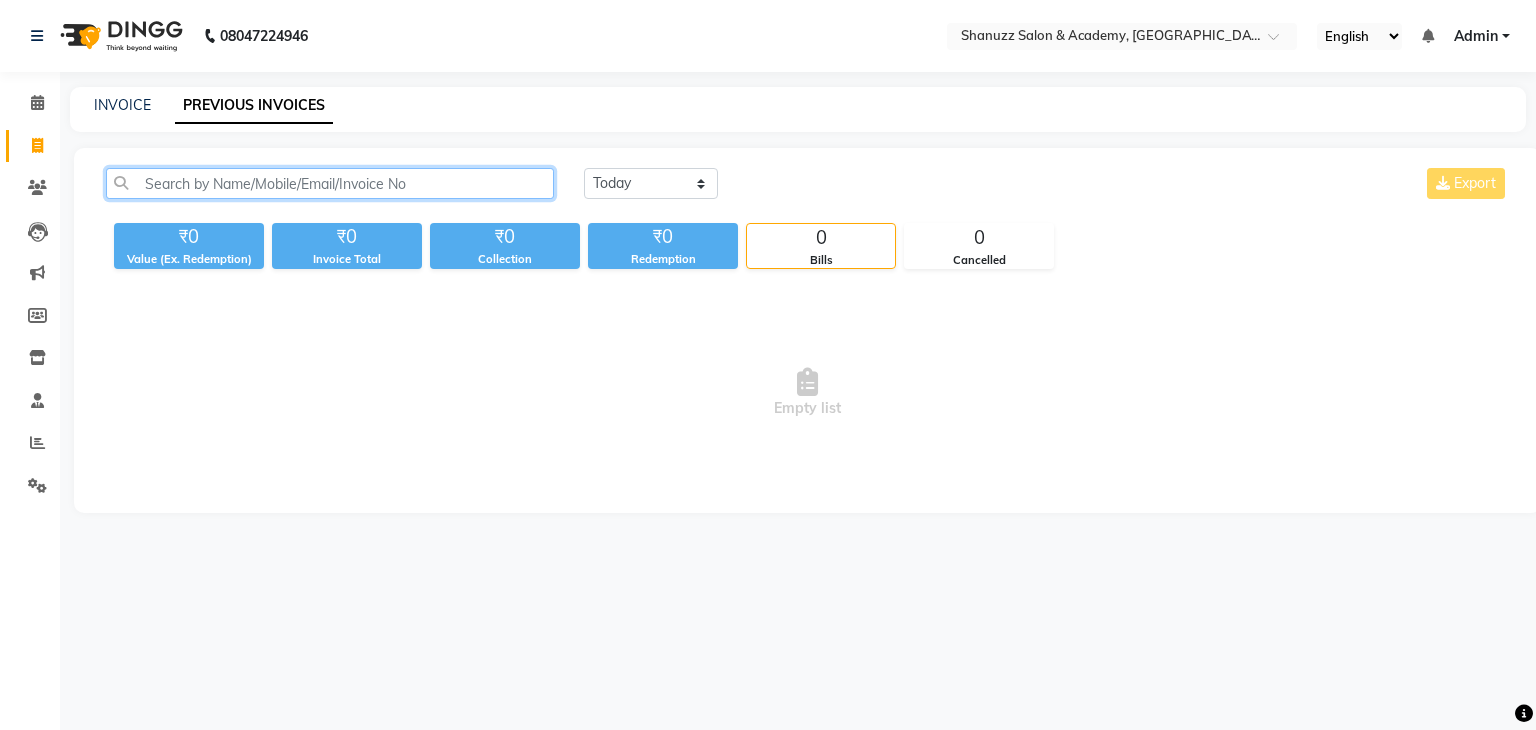 click 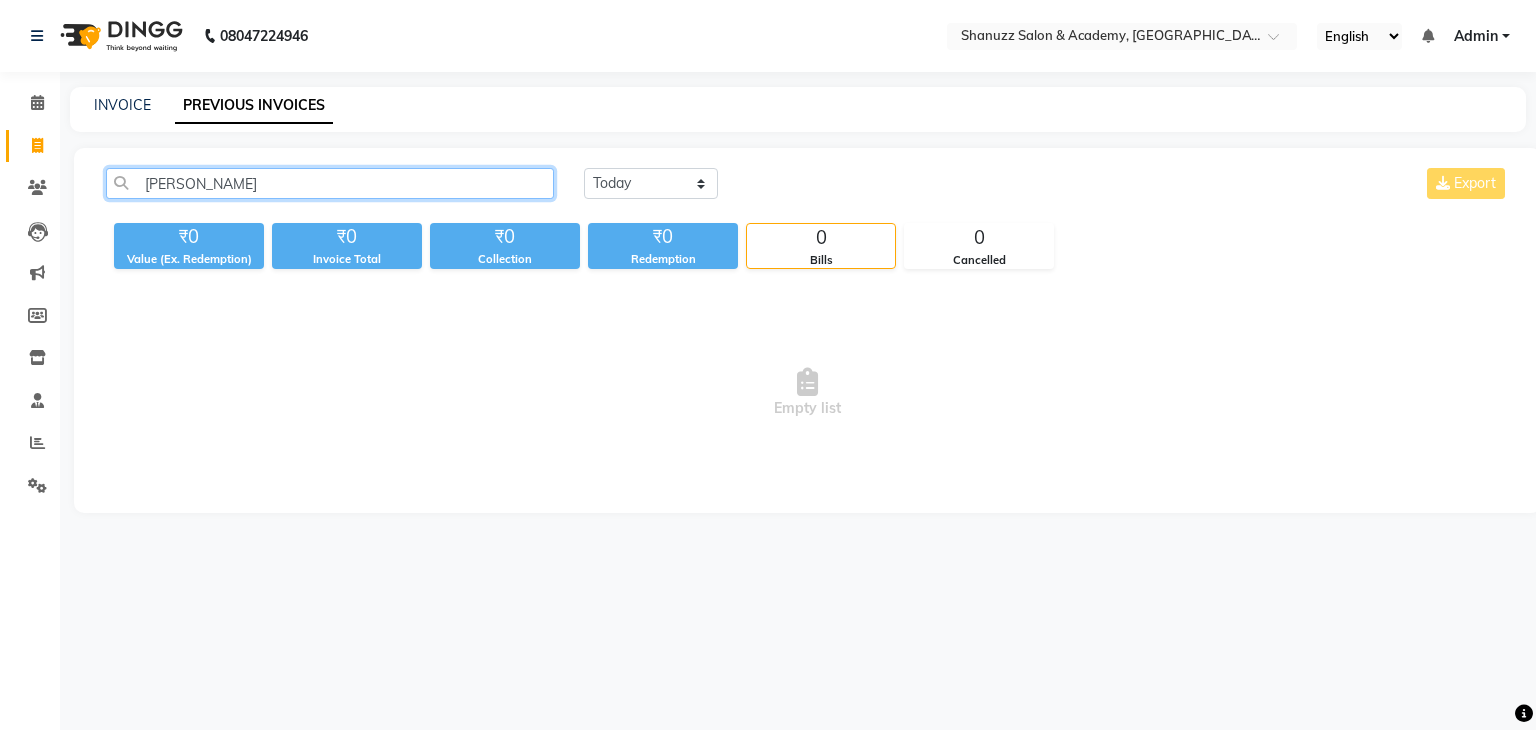 type on "Aditya Sharam" 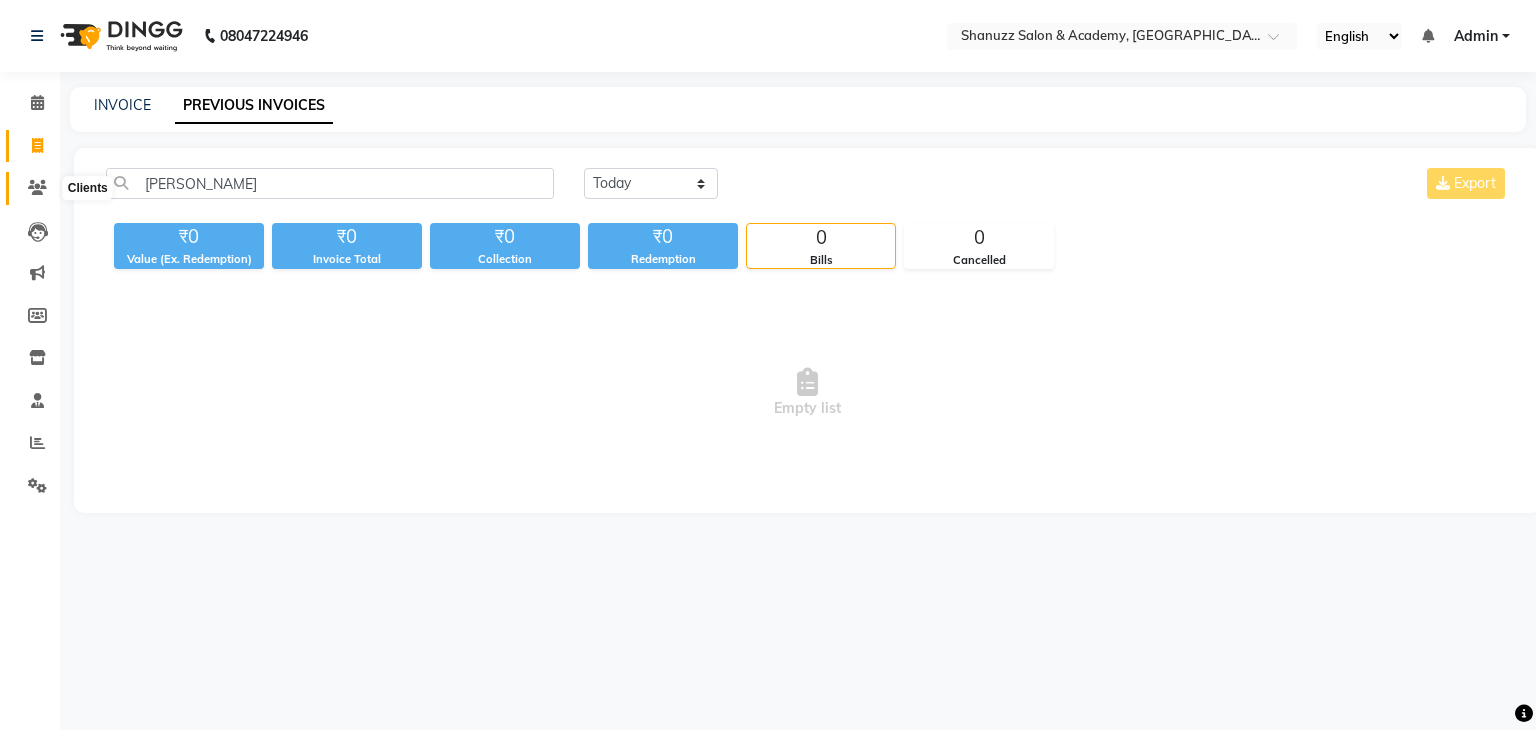 click 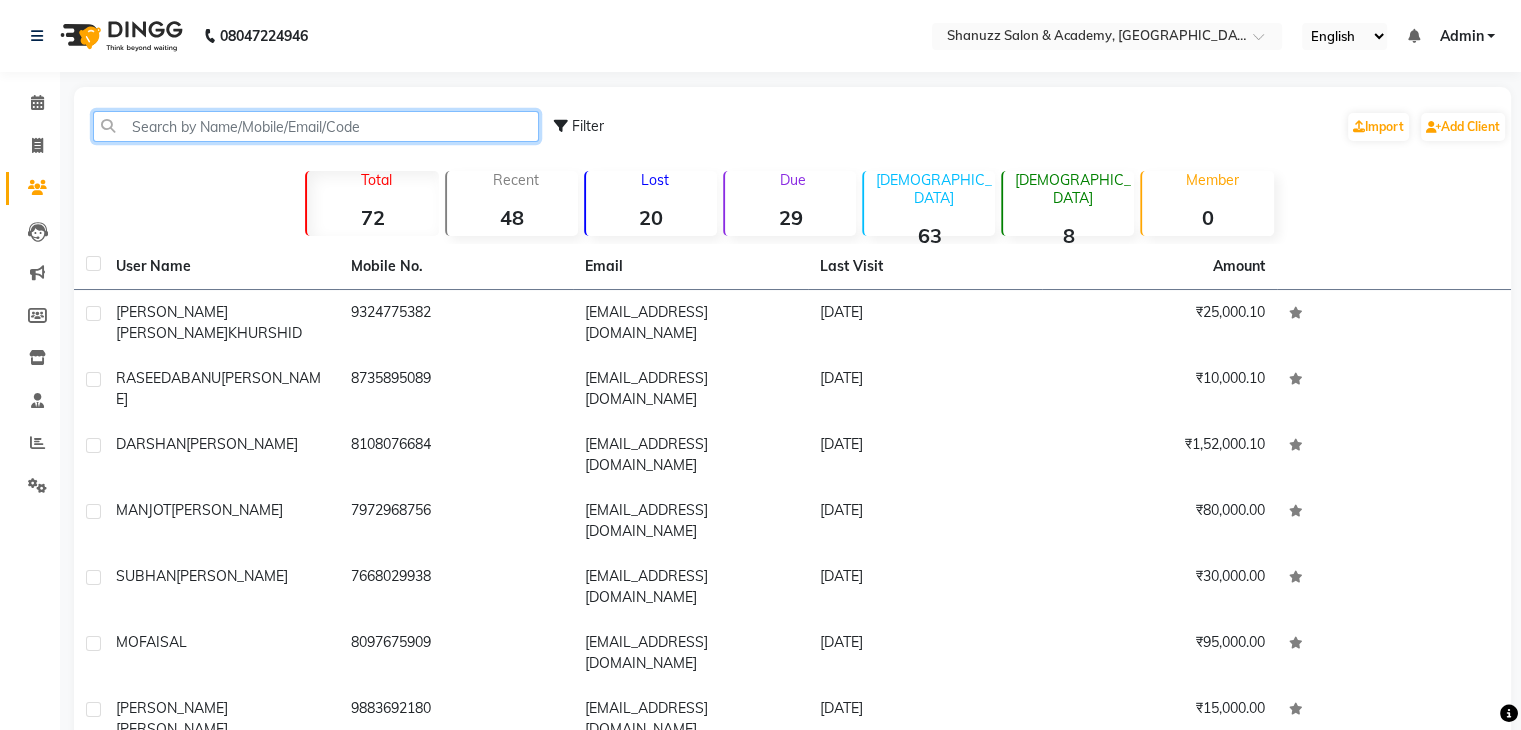 click 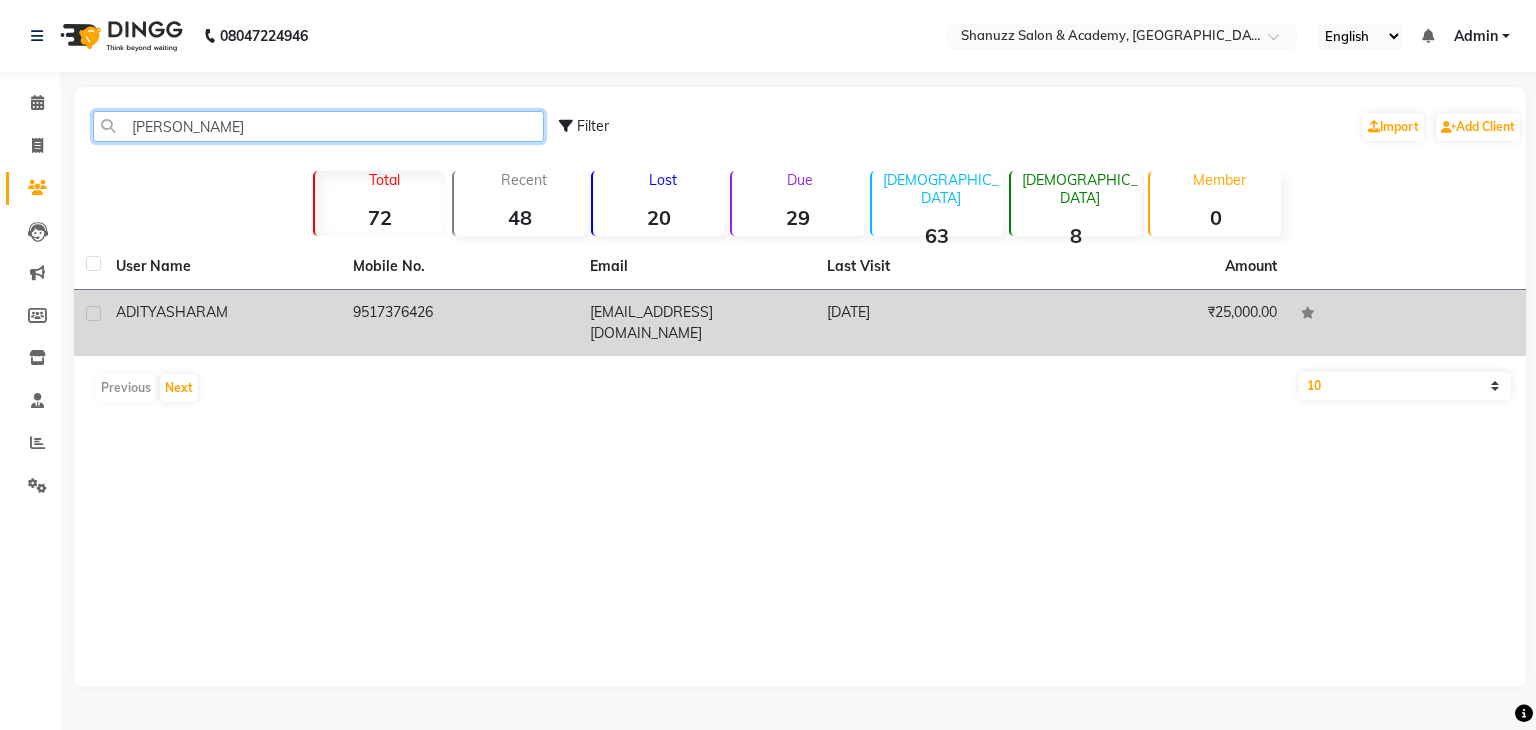 type on "Aditya Sharam" 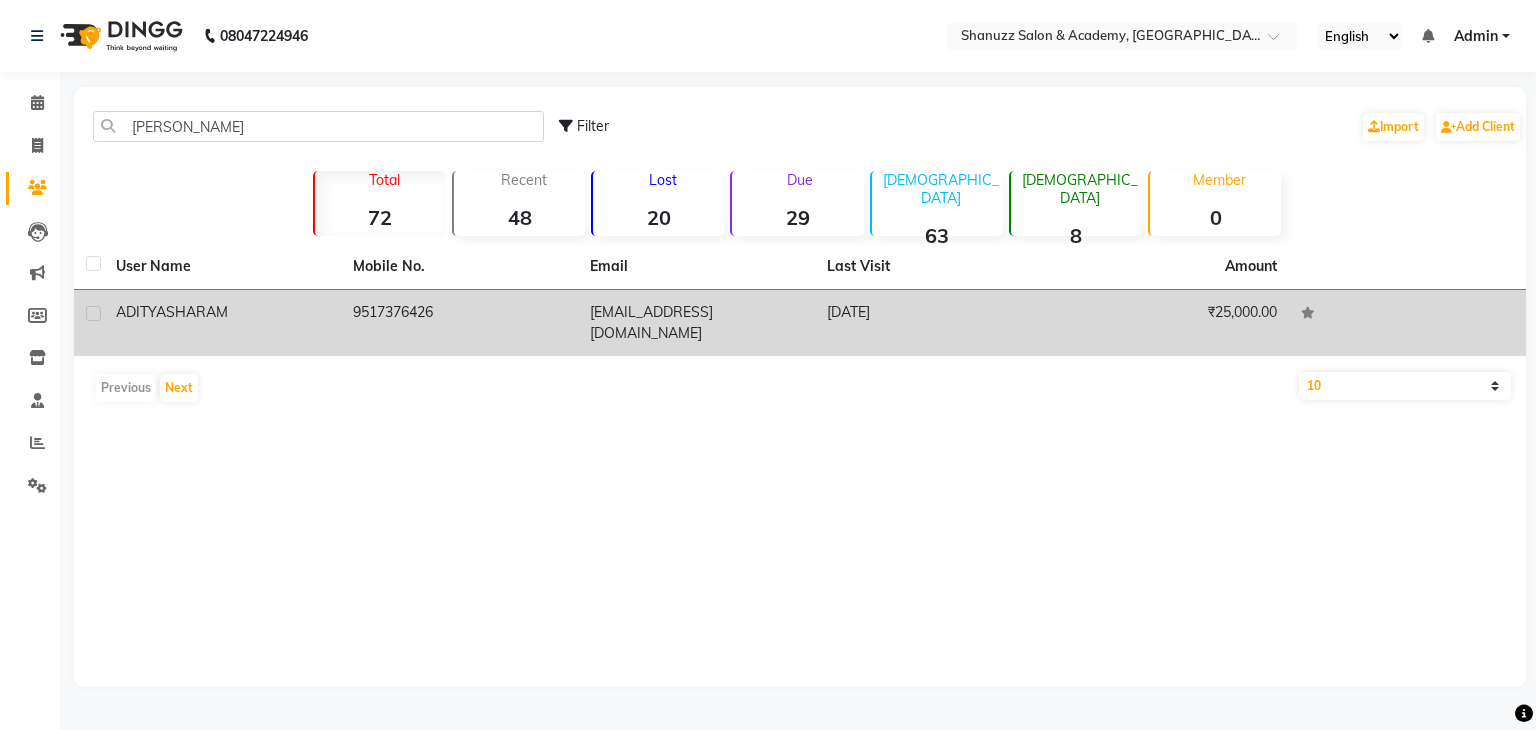 click on "SHARAM" 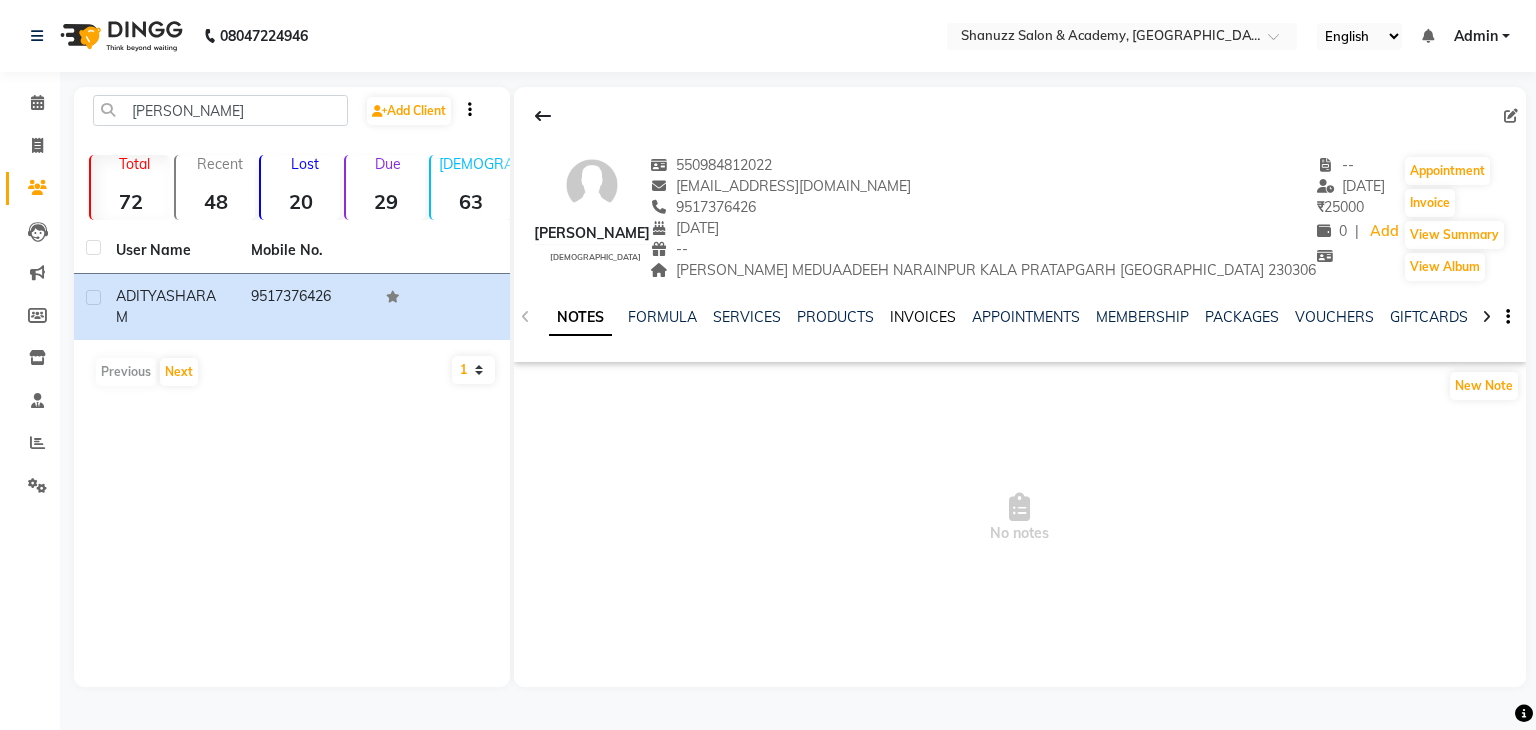 click on "INVOICES" 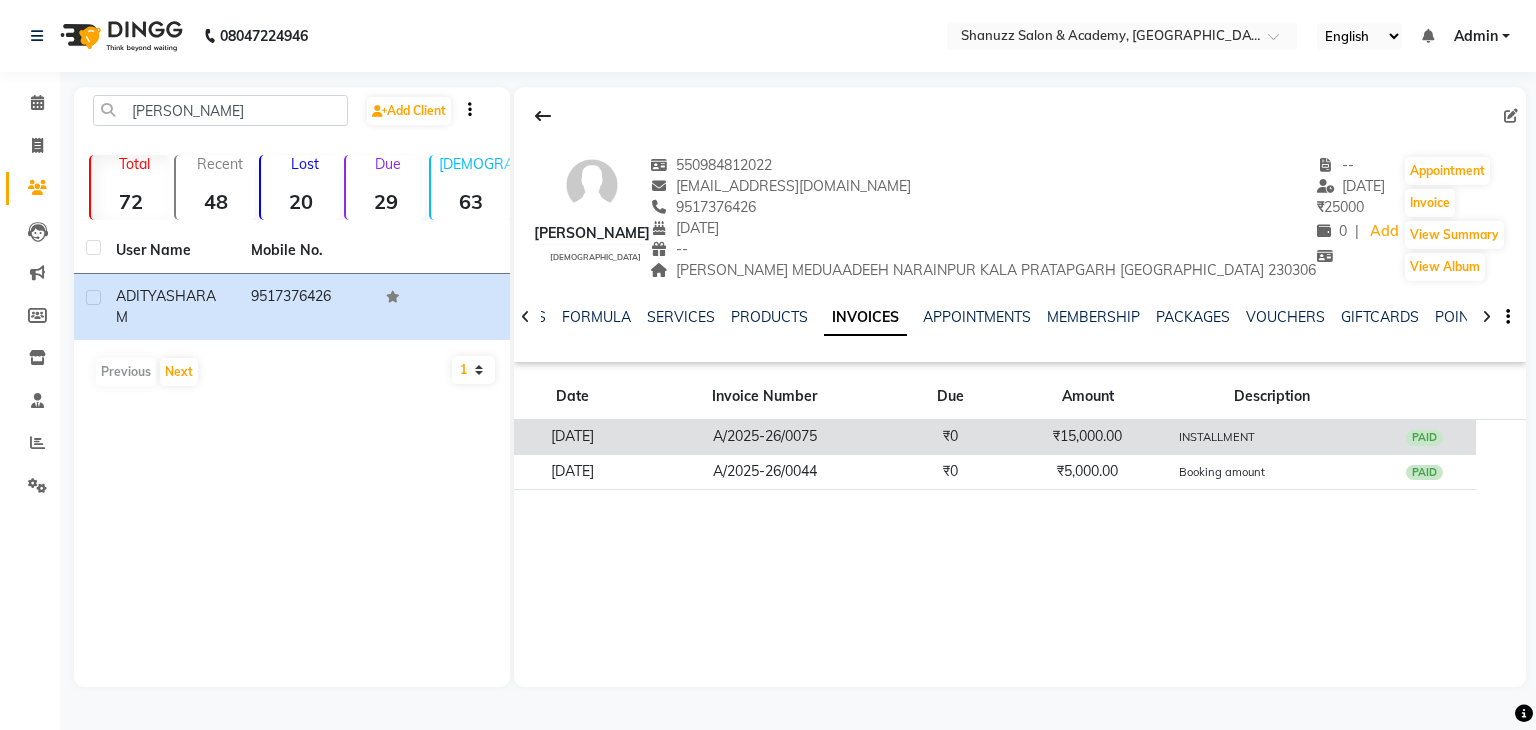 click on "28-07-2025" 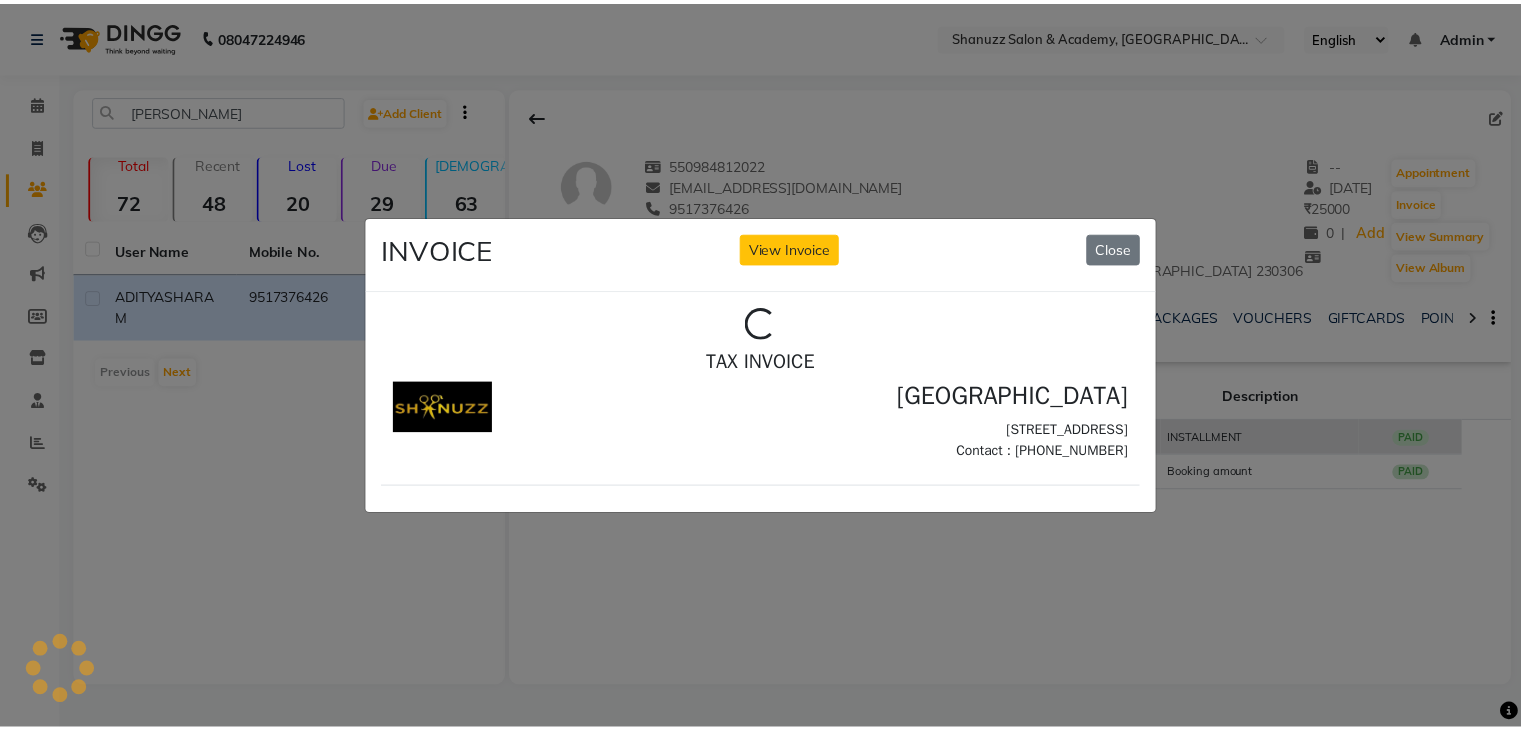 scroll, scrollTop: 0, scrollLeft: 0, axis: both 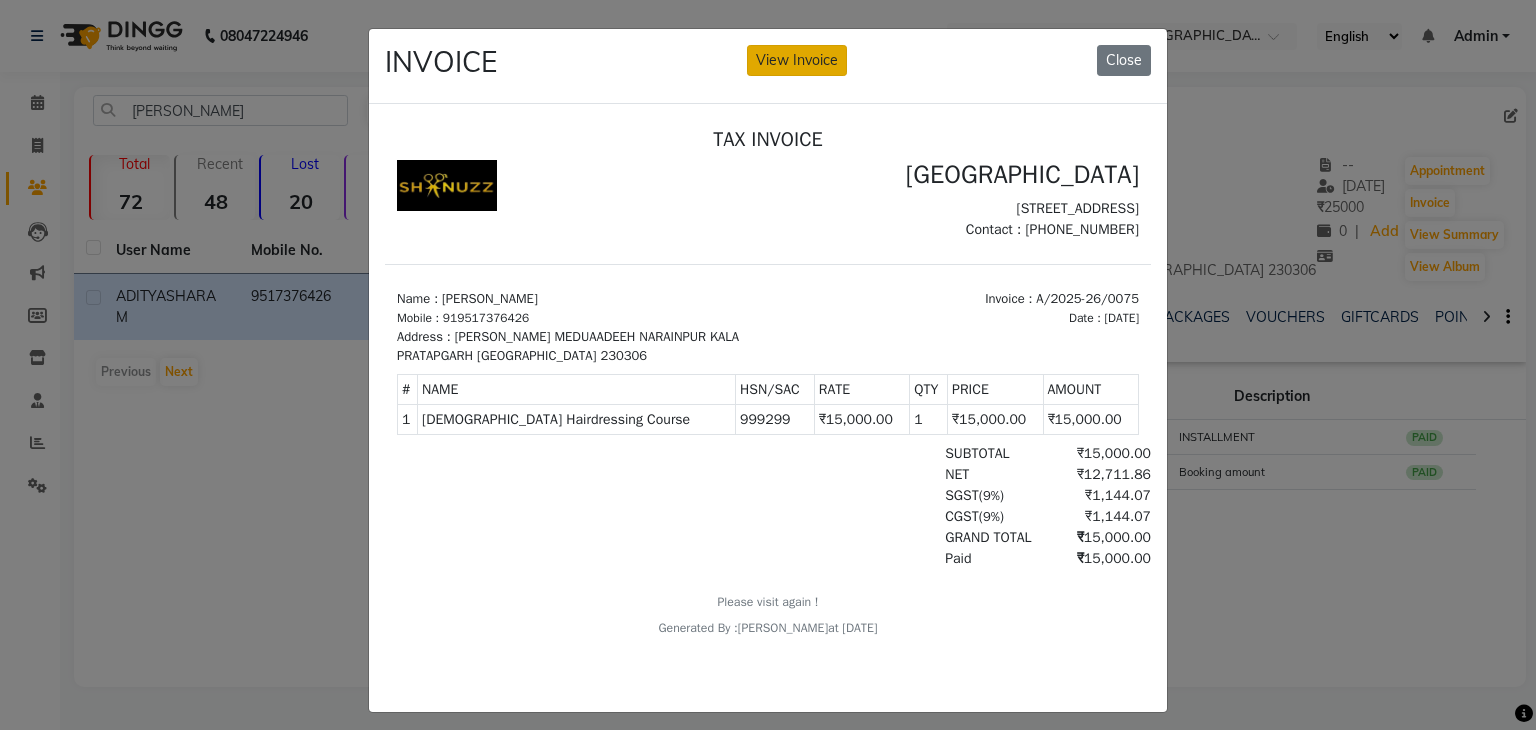 click on "View Invoice" 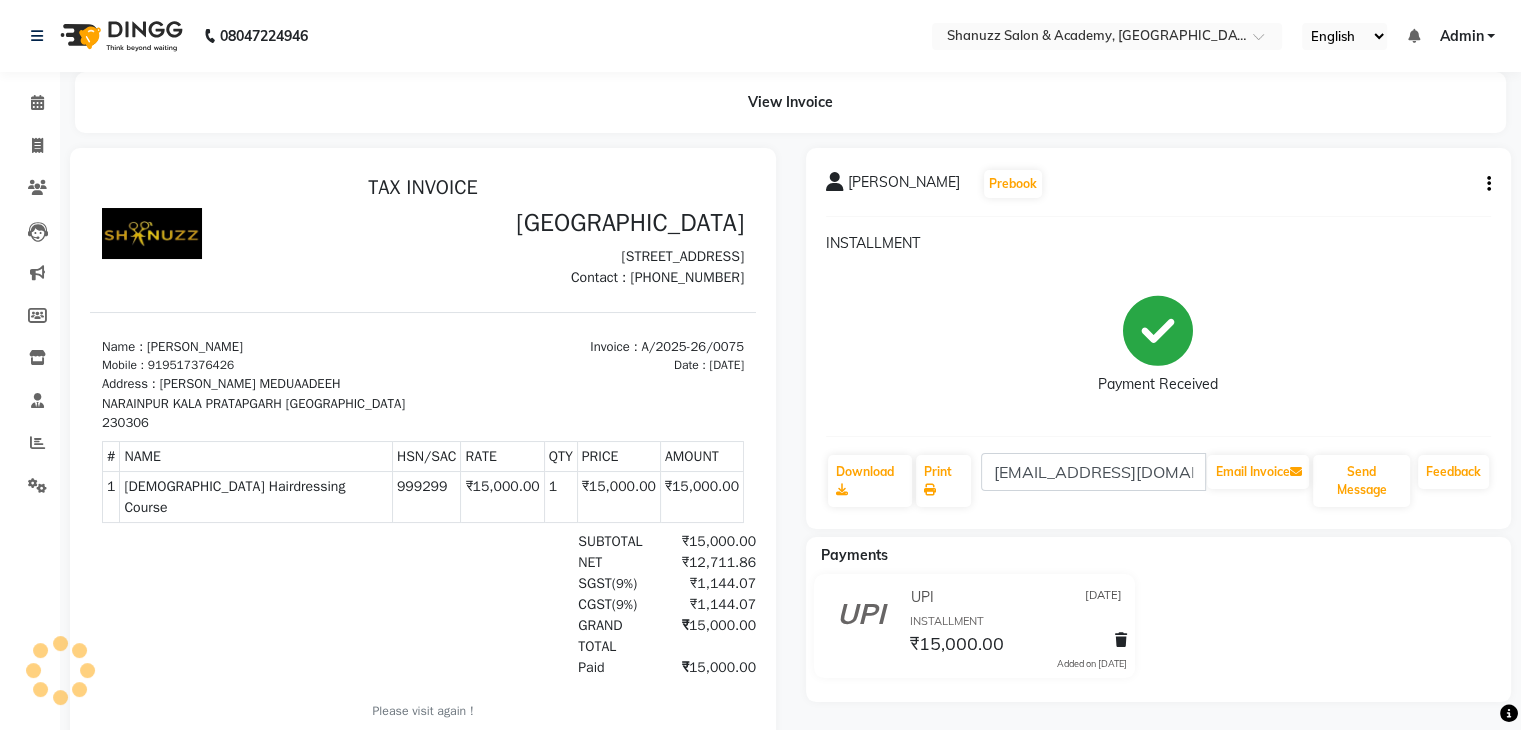 scroll, scrollTop: 0, scrollLeft: 0, axis: both 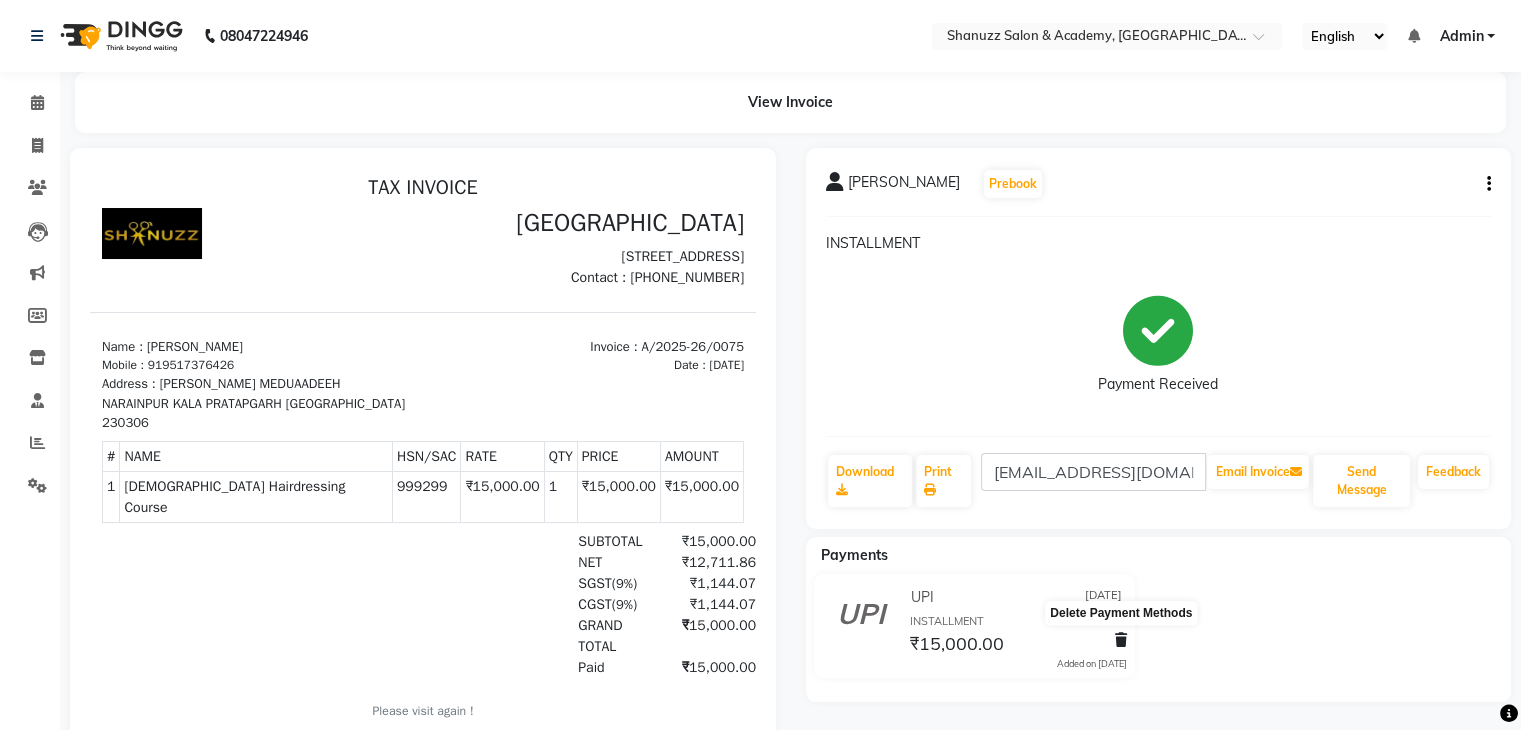 click 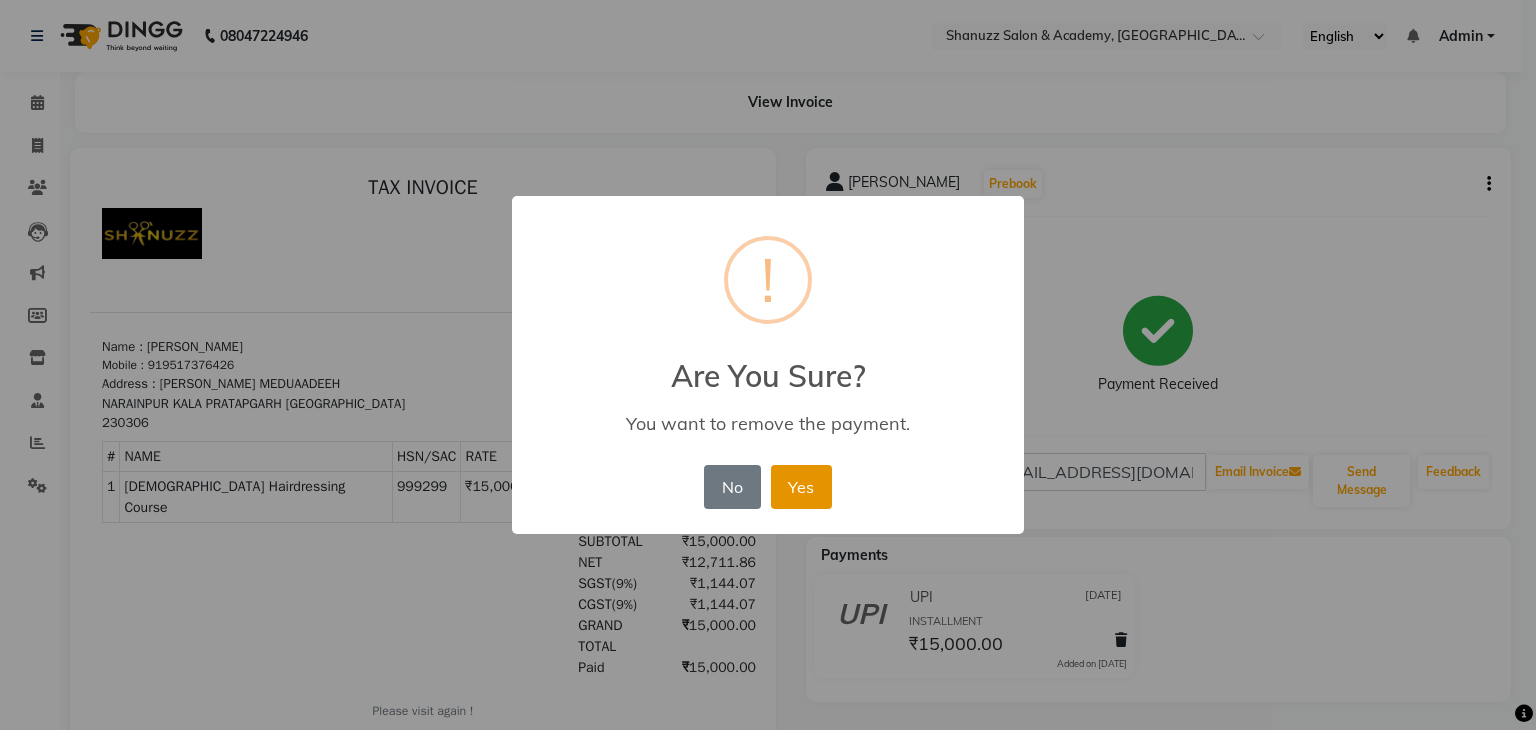 click on "Yes" at bounding box center [801, 487] 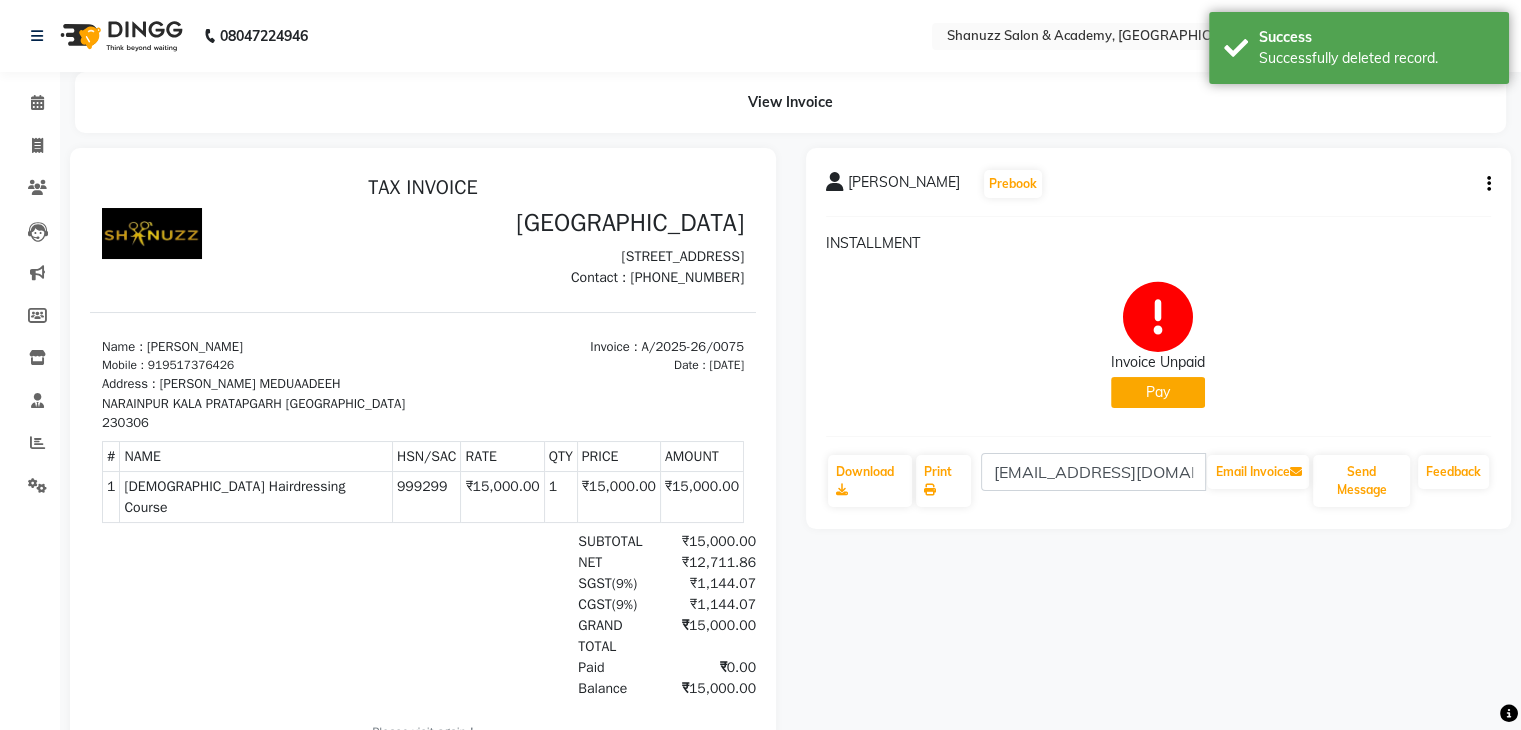 click 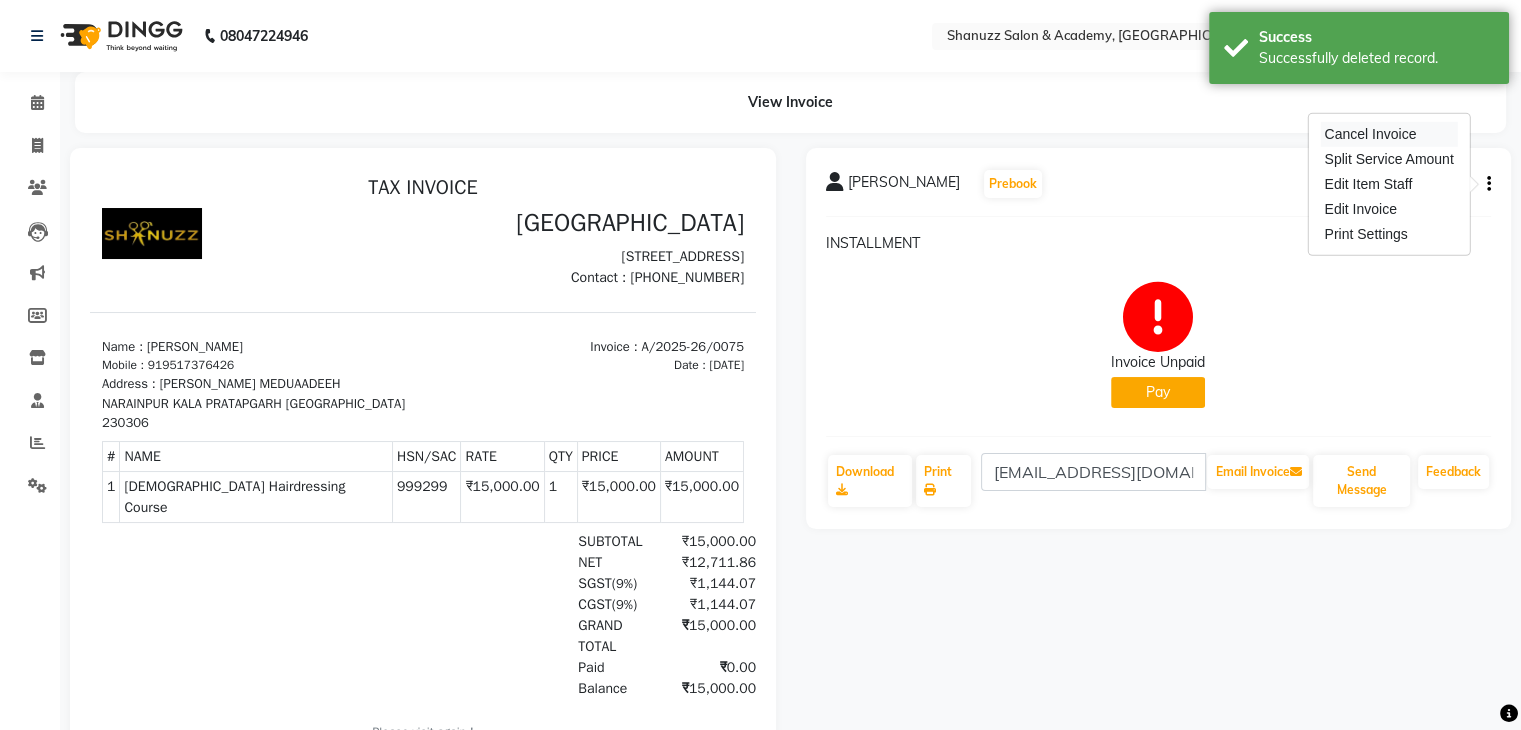 click on "Cancel Invoice" at bounding box center [1388, 134] 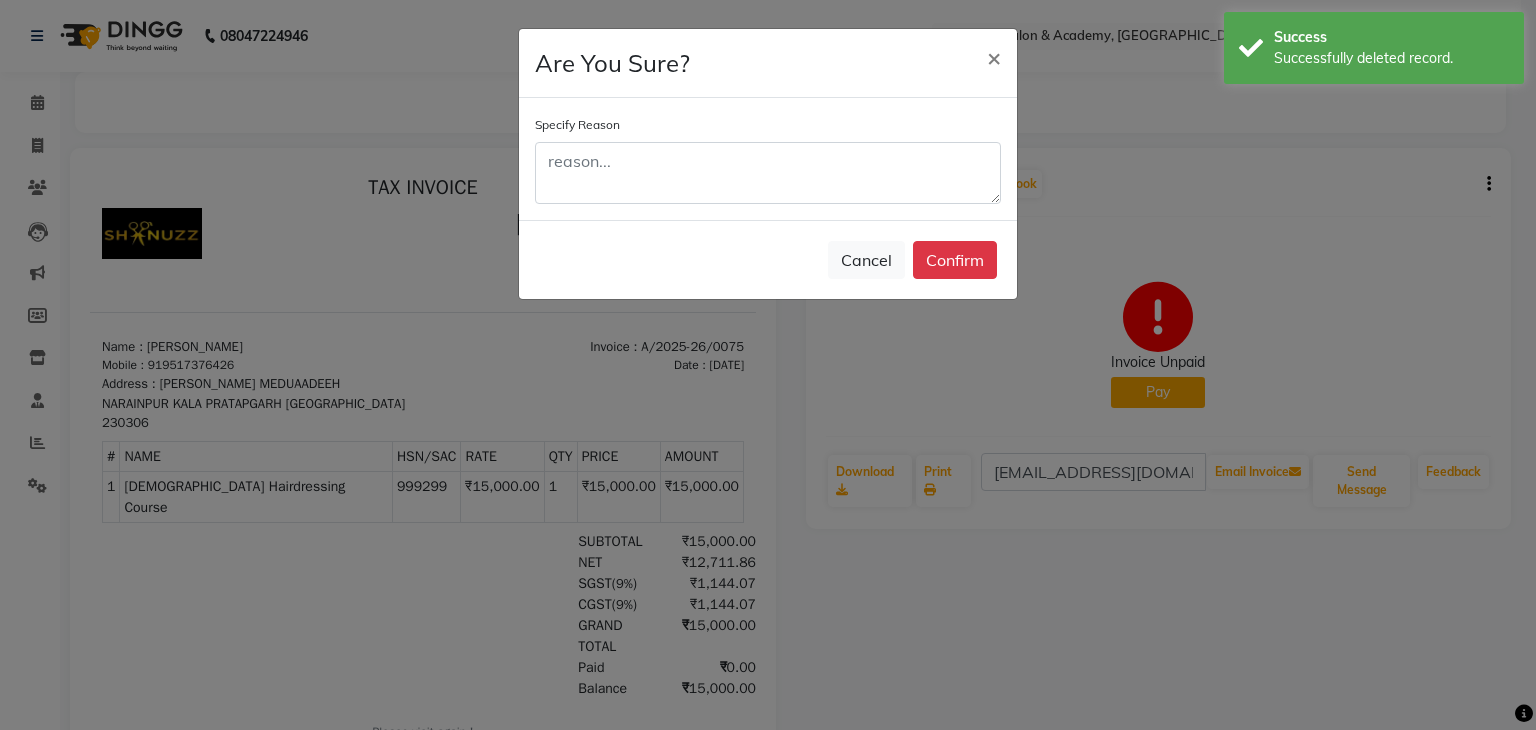 click on "Specify Reason" 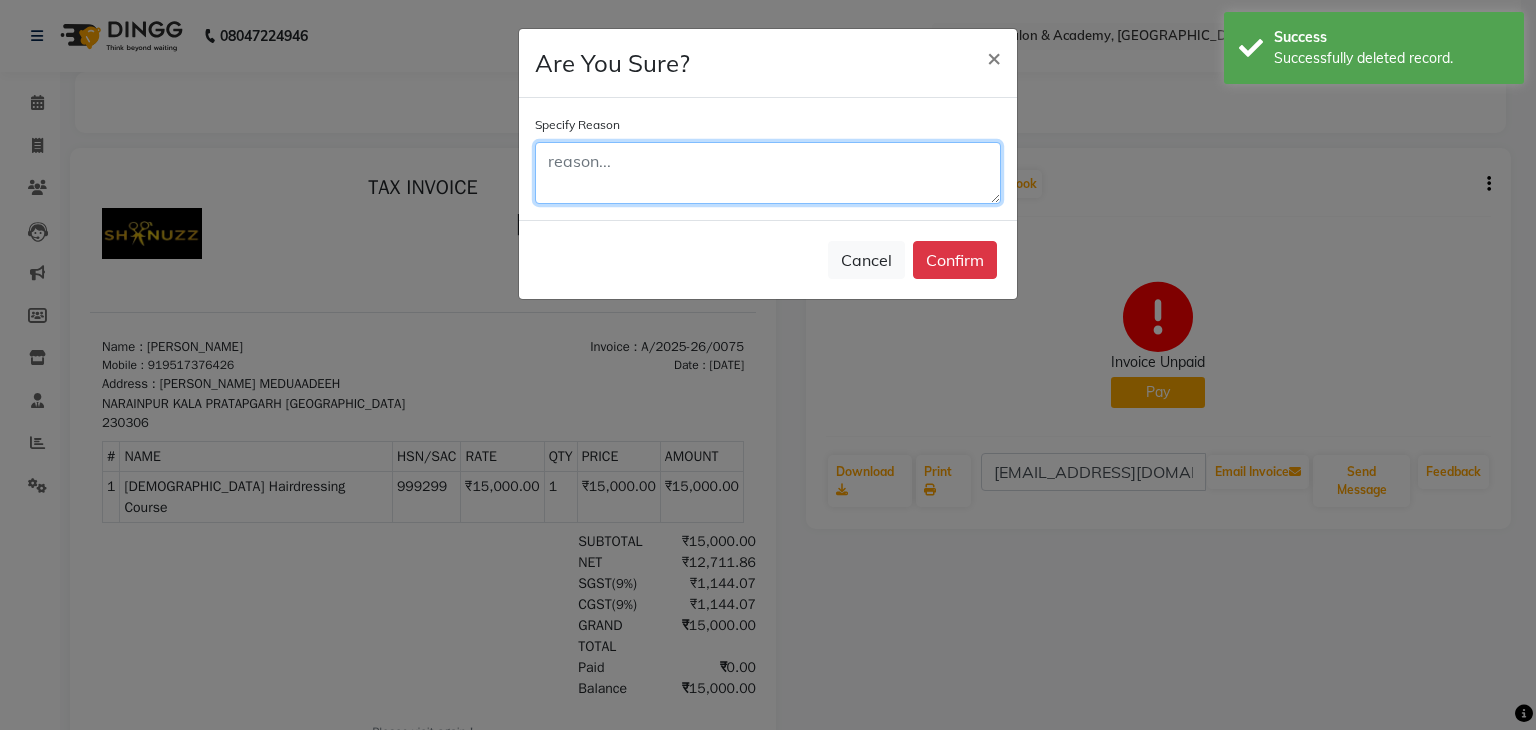click 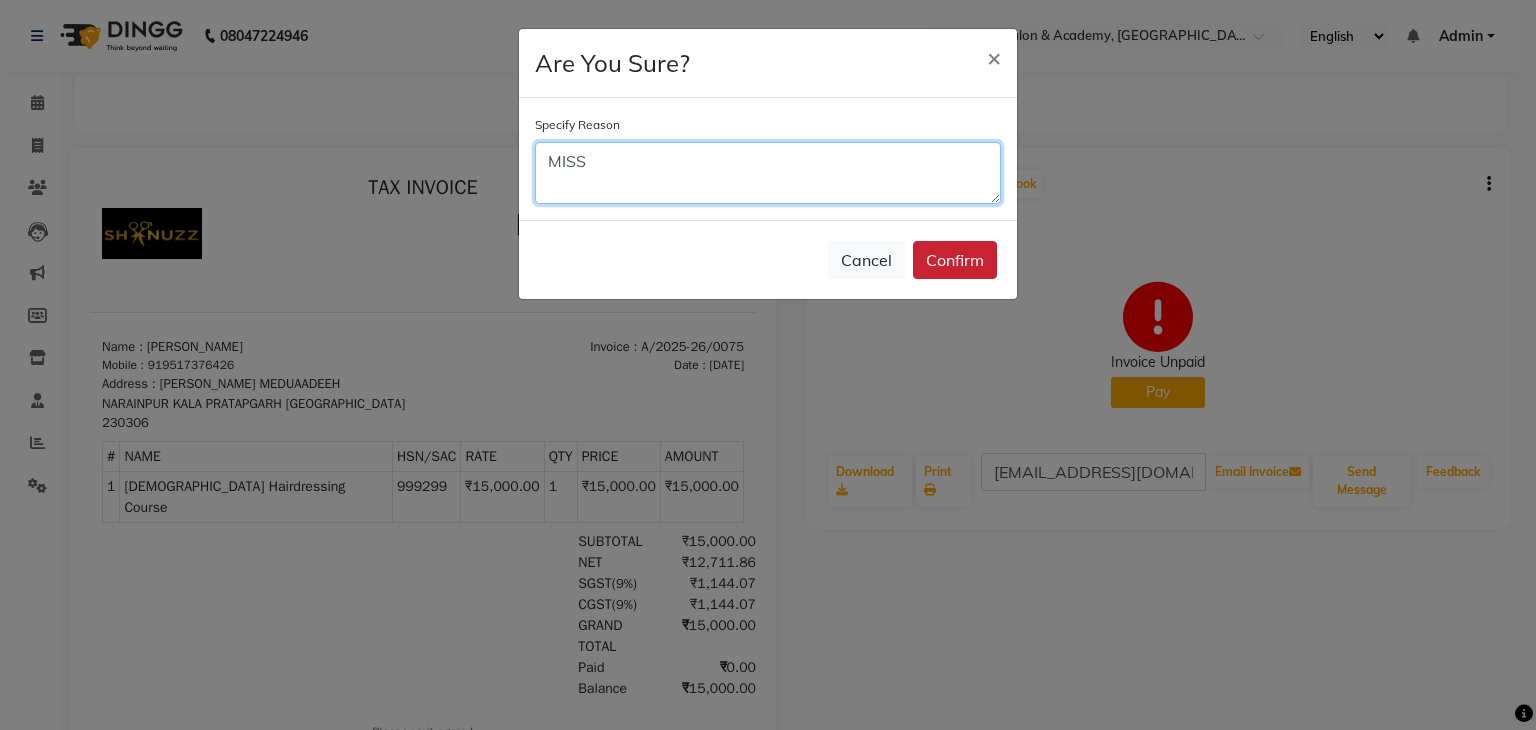 type on "MISS" 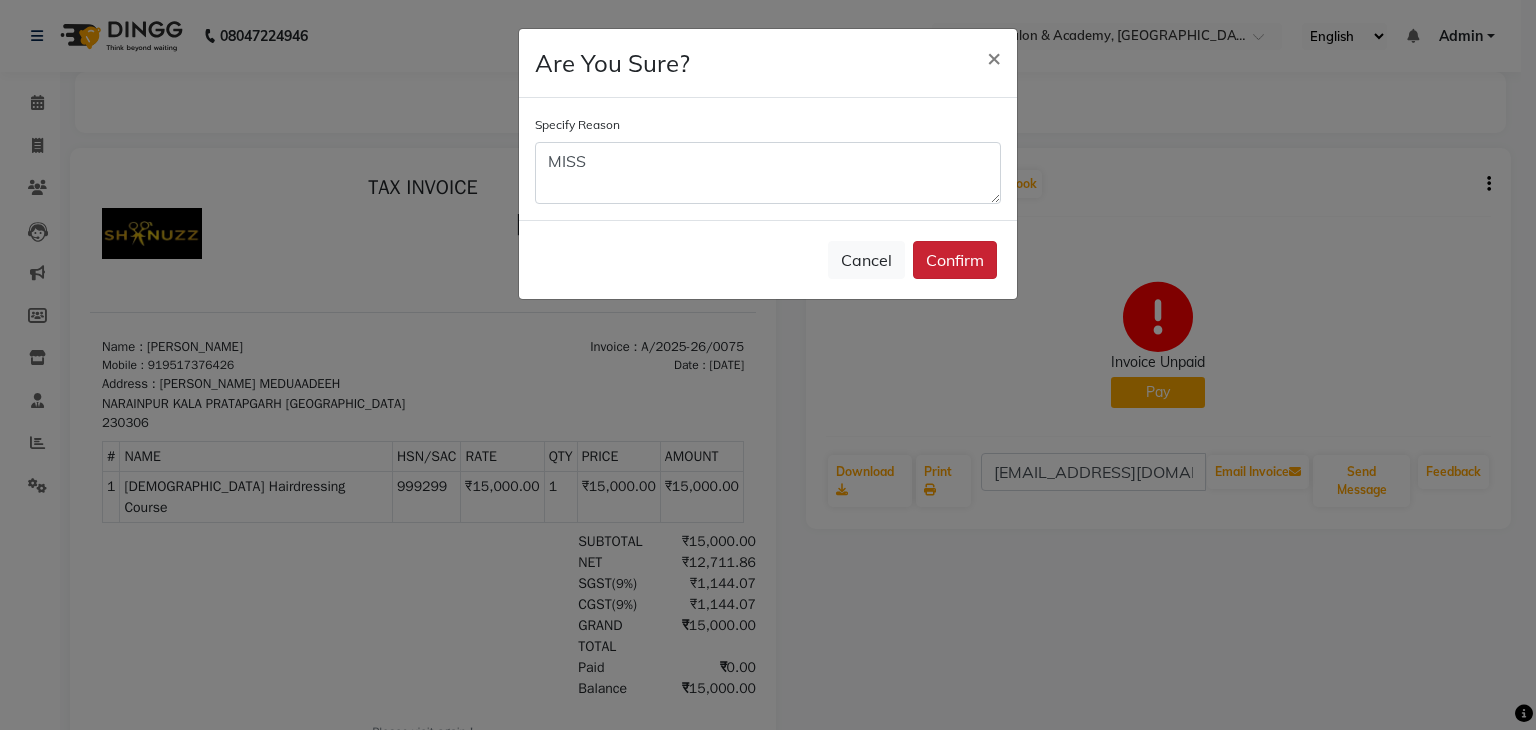 click on "Confirm" 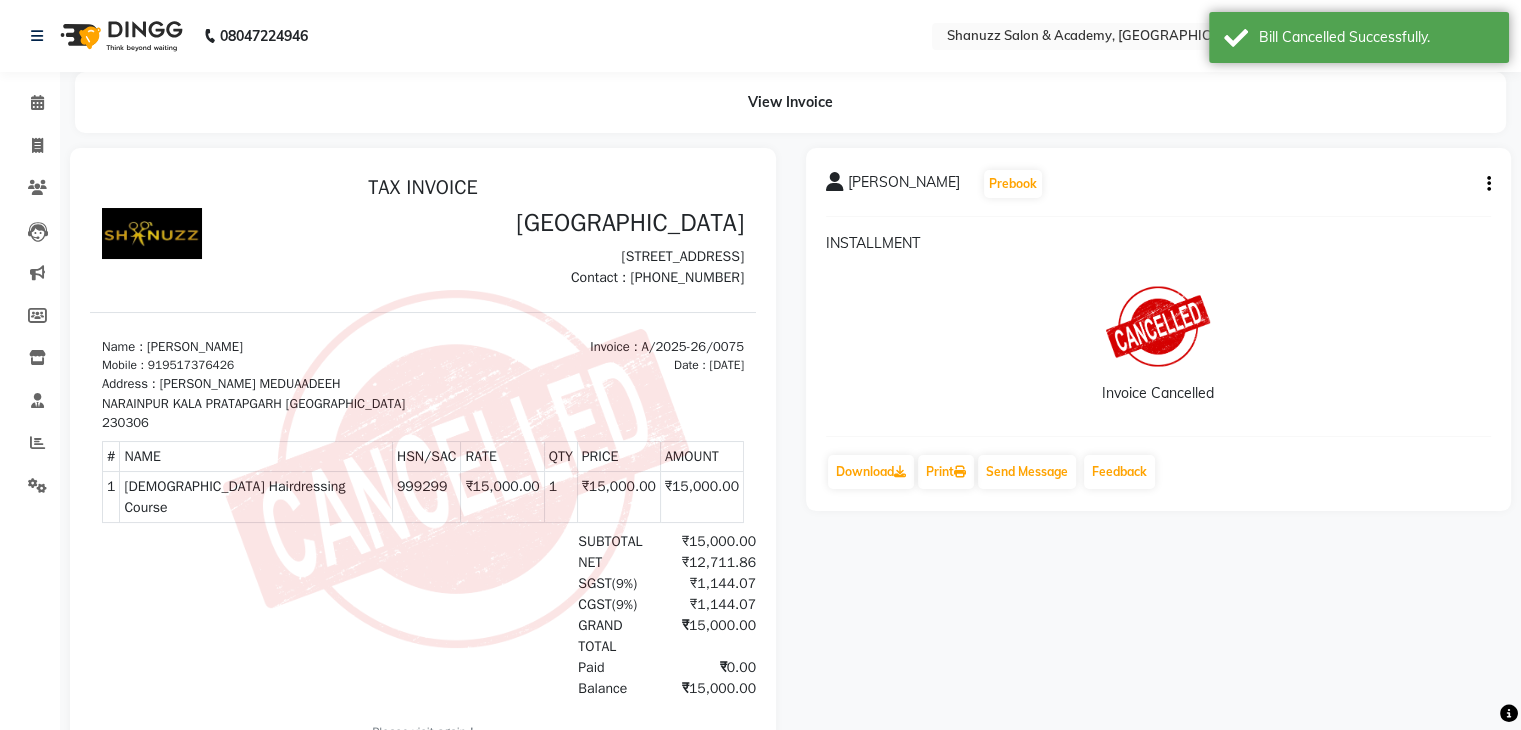 scroll, scrollTop: 120, scrollLeft: 0, axis: vertical 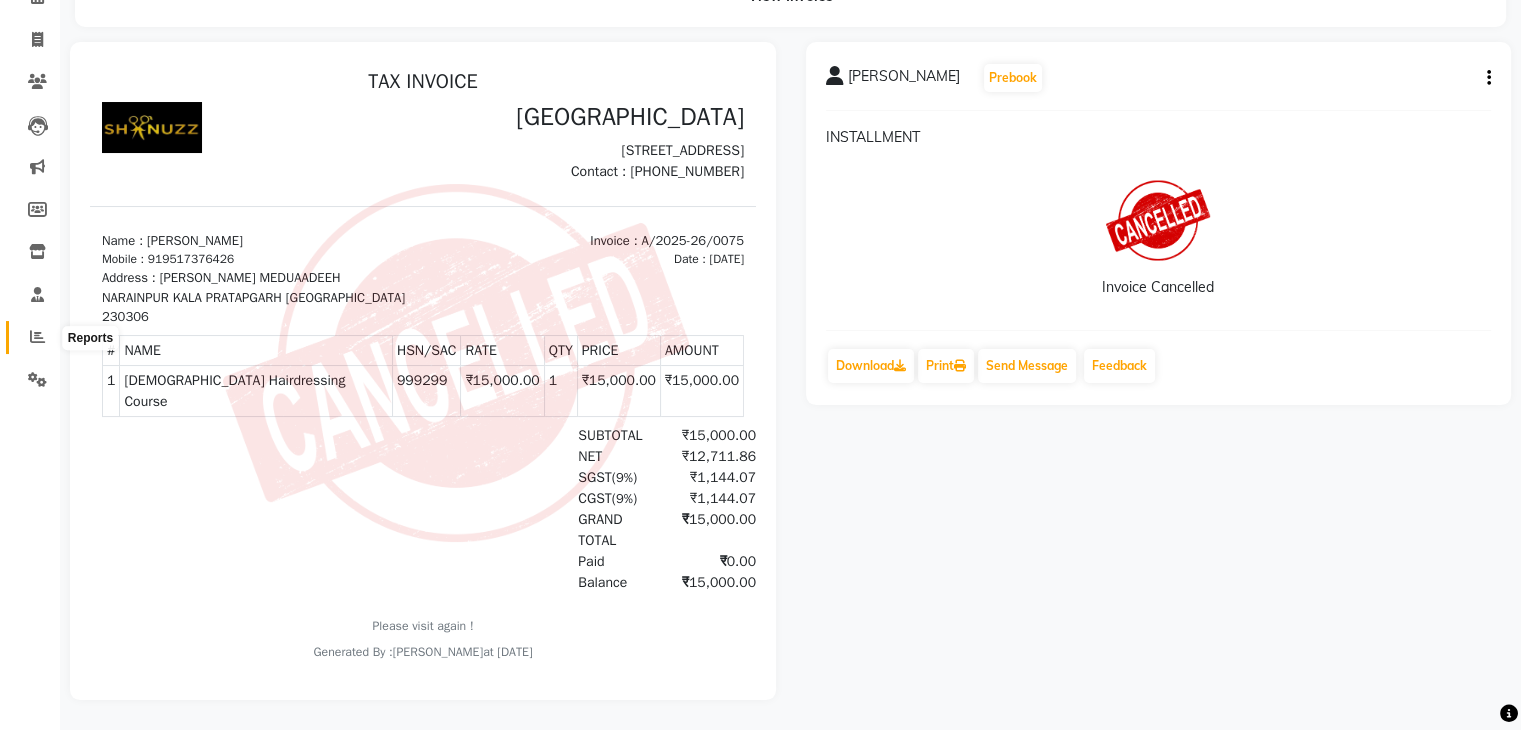 click 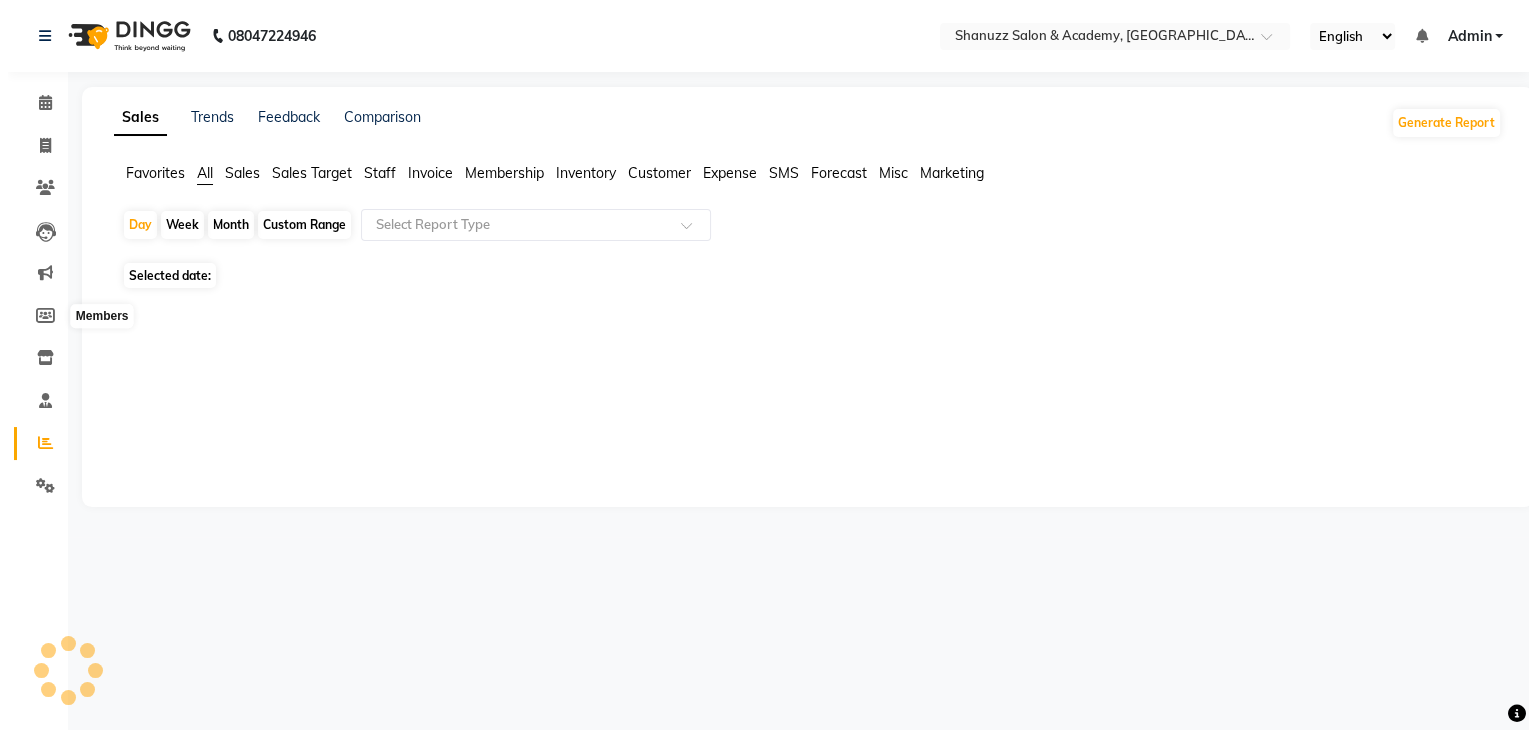 scroll, scrollTop: 0, scrollLeft: 0, axis: both 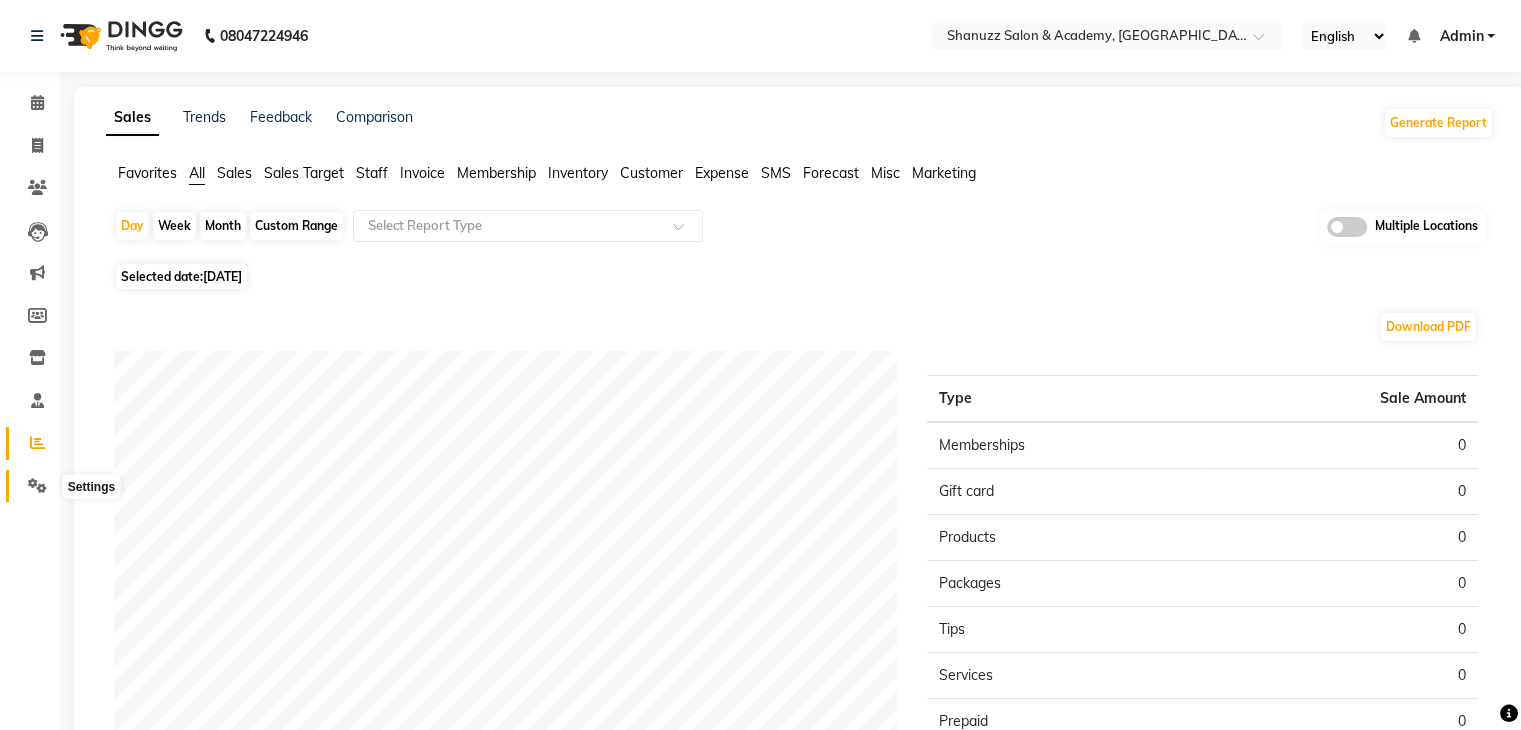 click 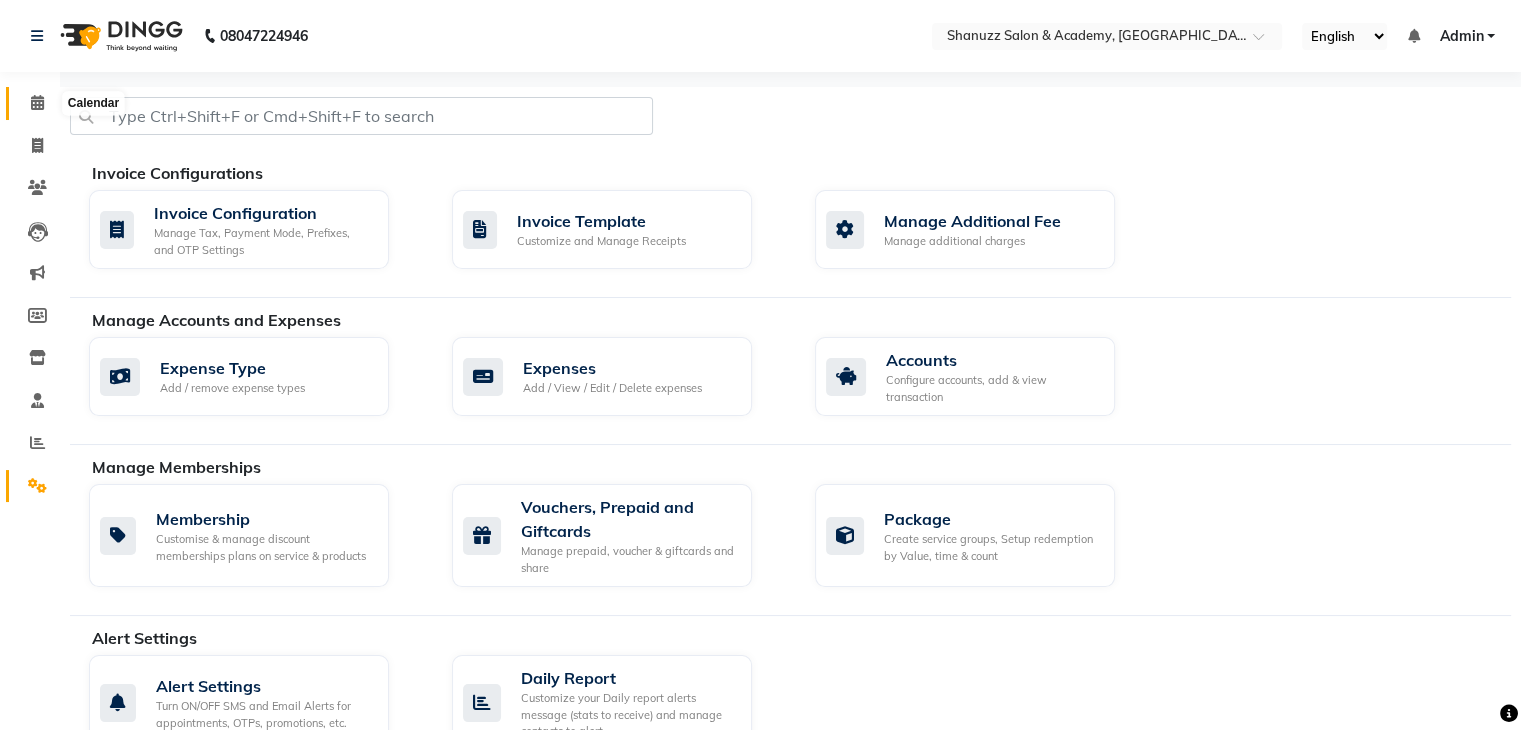 click 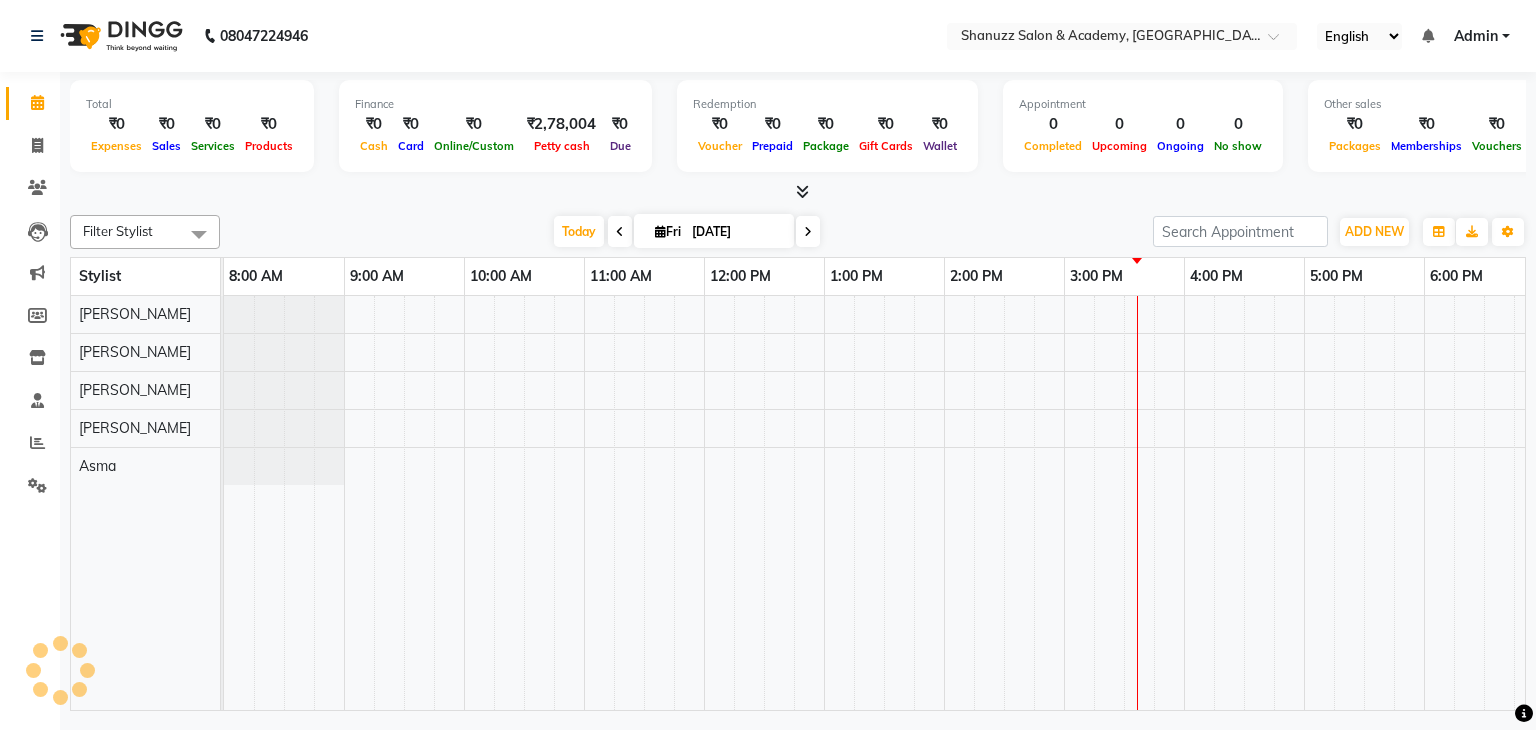 scroll, scrollTop: 0, scrollLeft: 258, axis: horizontal 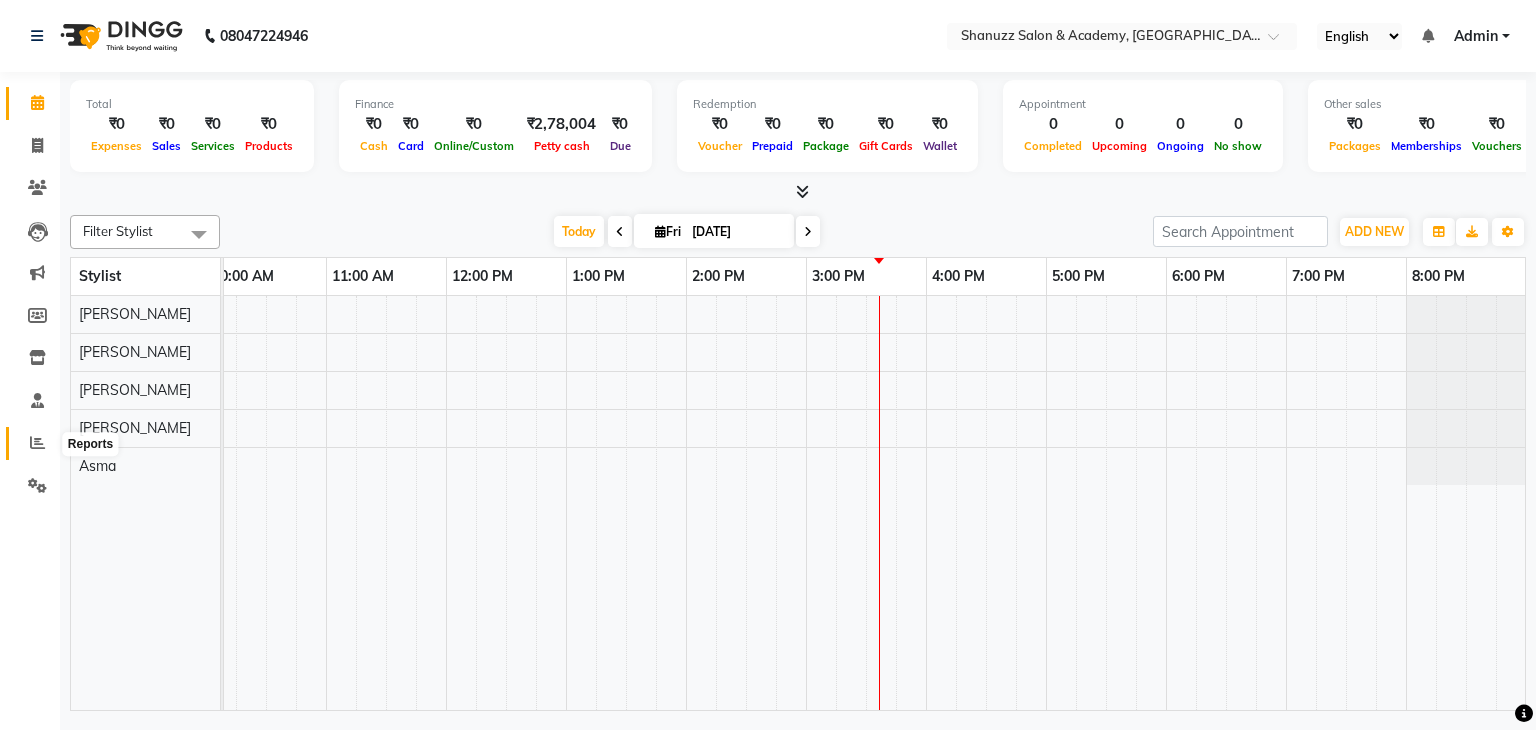 click 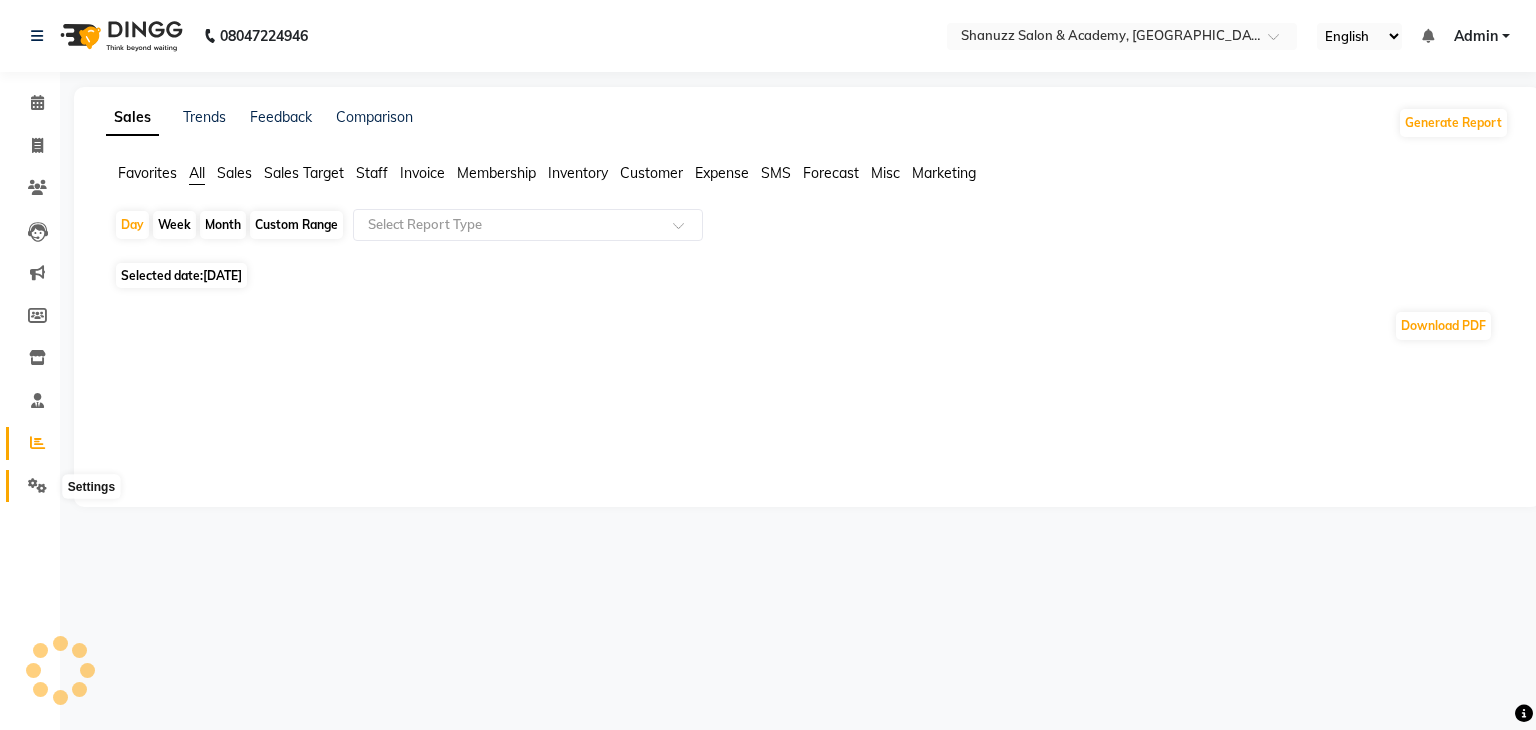 click 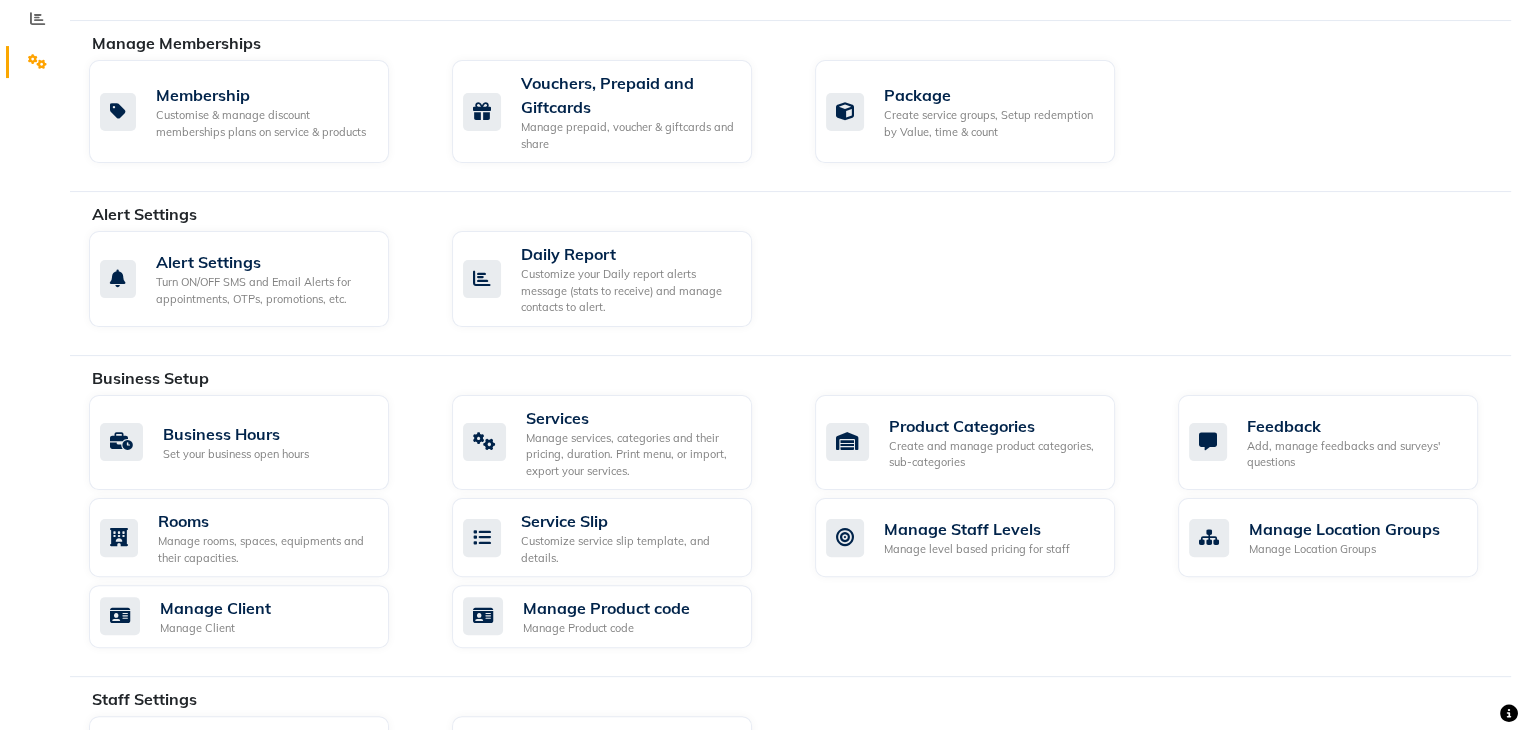 scroll, scrollTop: 424, scrollLeft: 0, axis: vertical 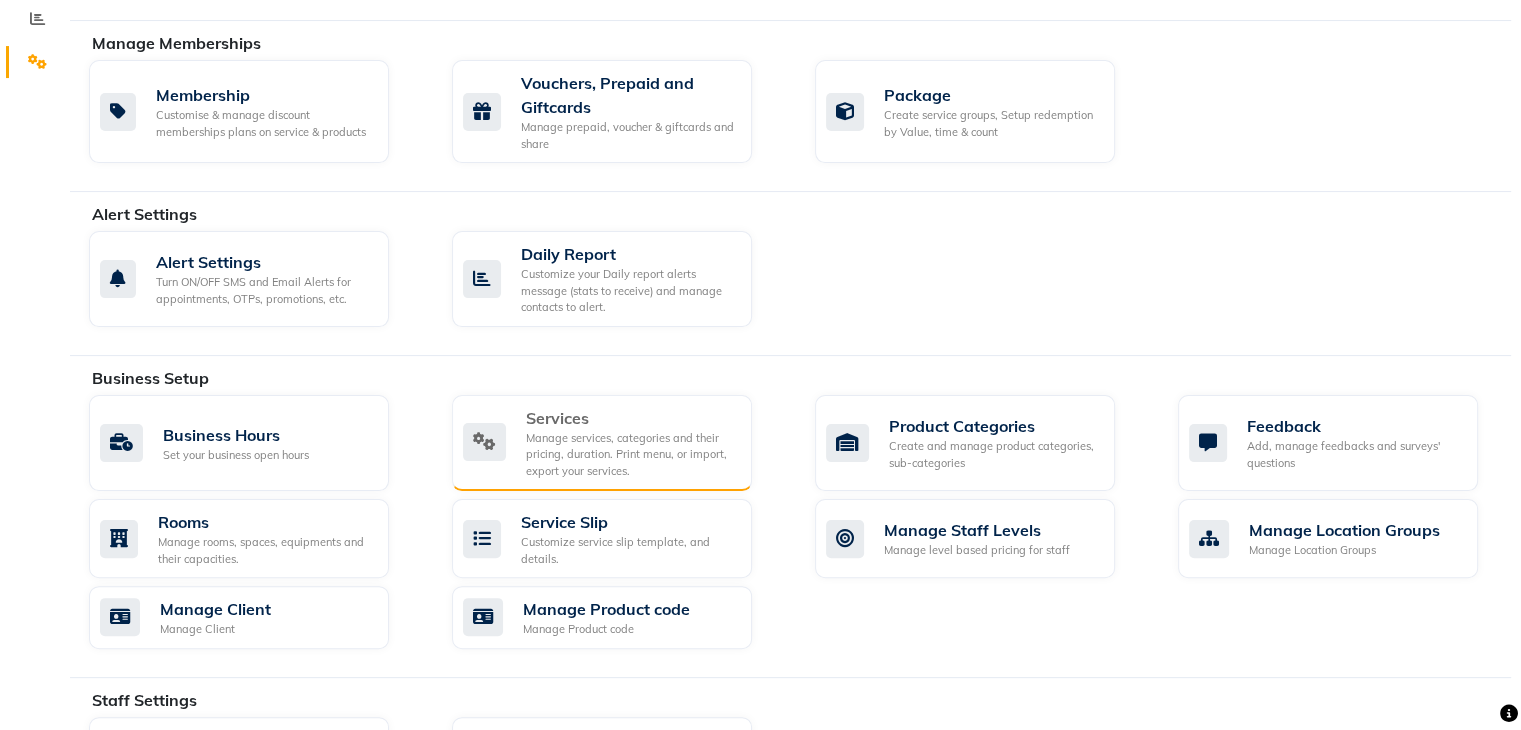 click on "Services  Manage services, categories and their pricing, duration. Print menu, or import, export your services." 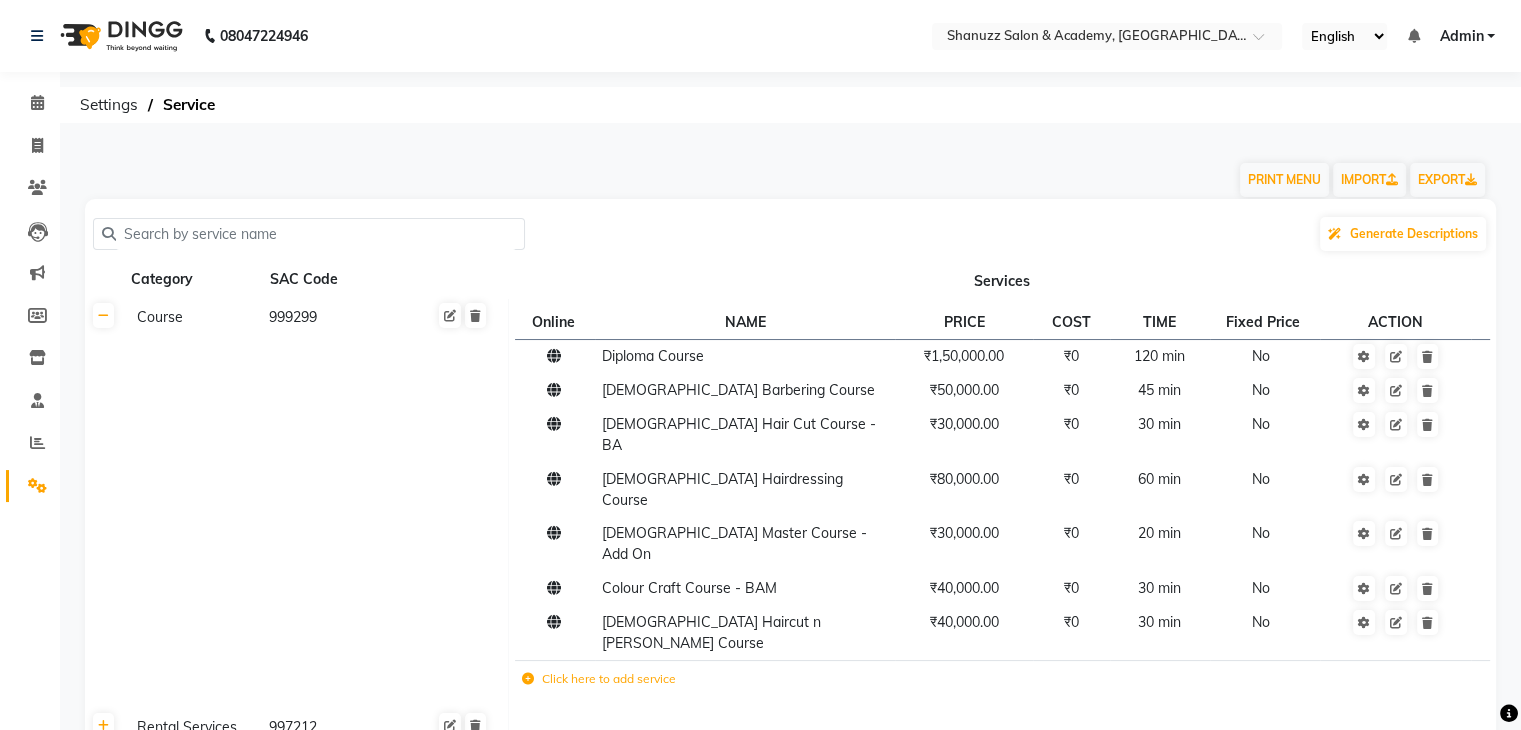 scroll, scrollTop: 125, scrollLeft: 0, axis: vertical 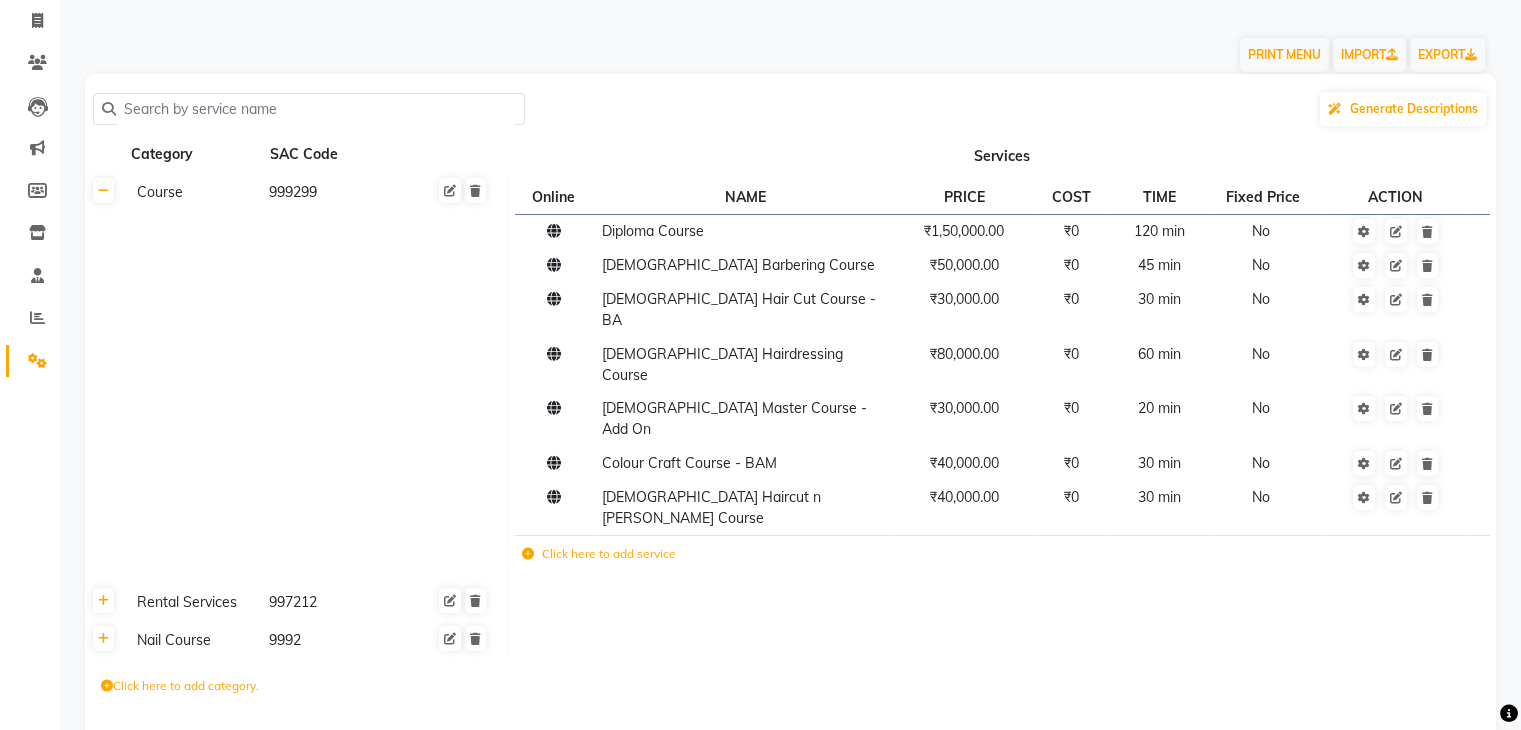 click on "Nail Course" 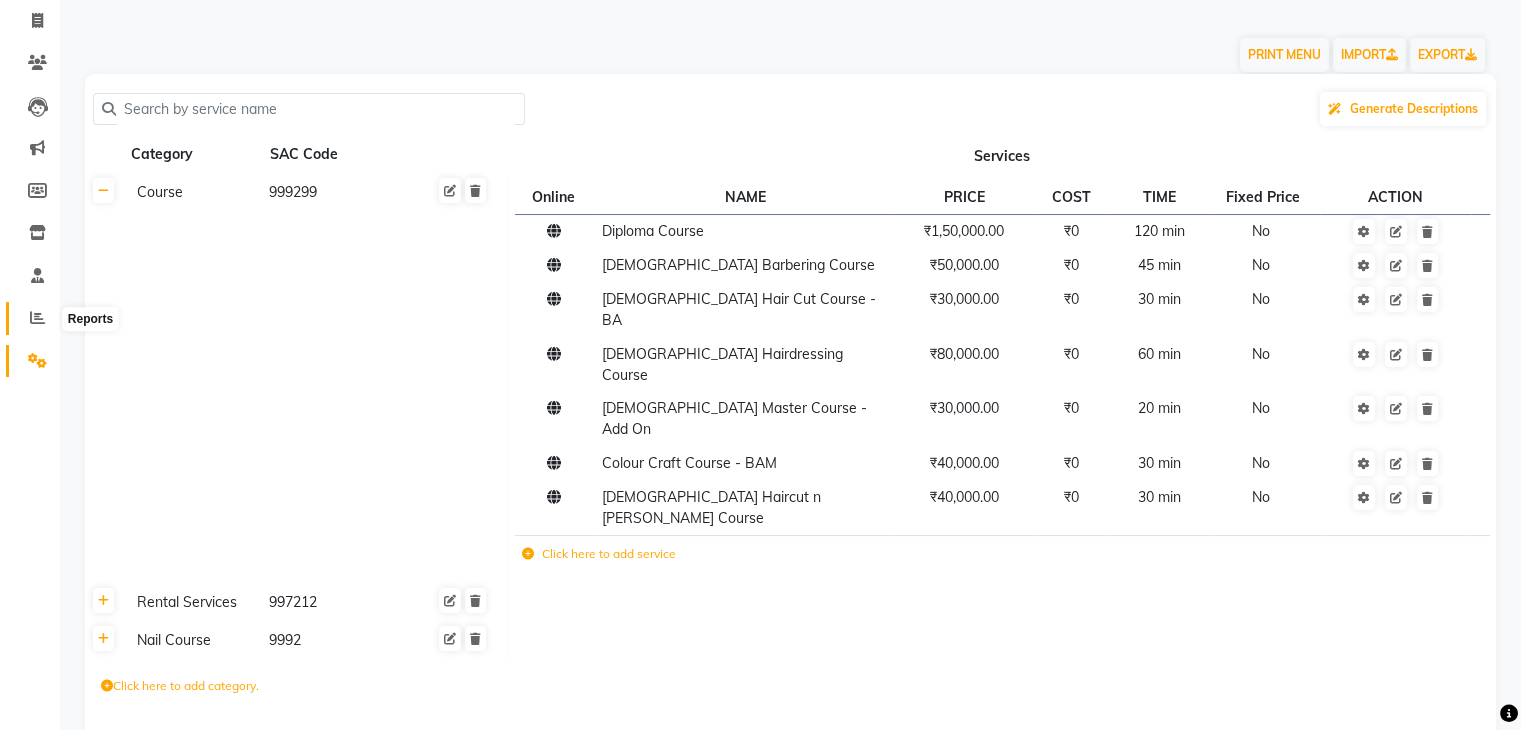 click 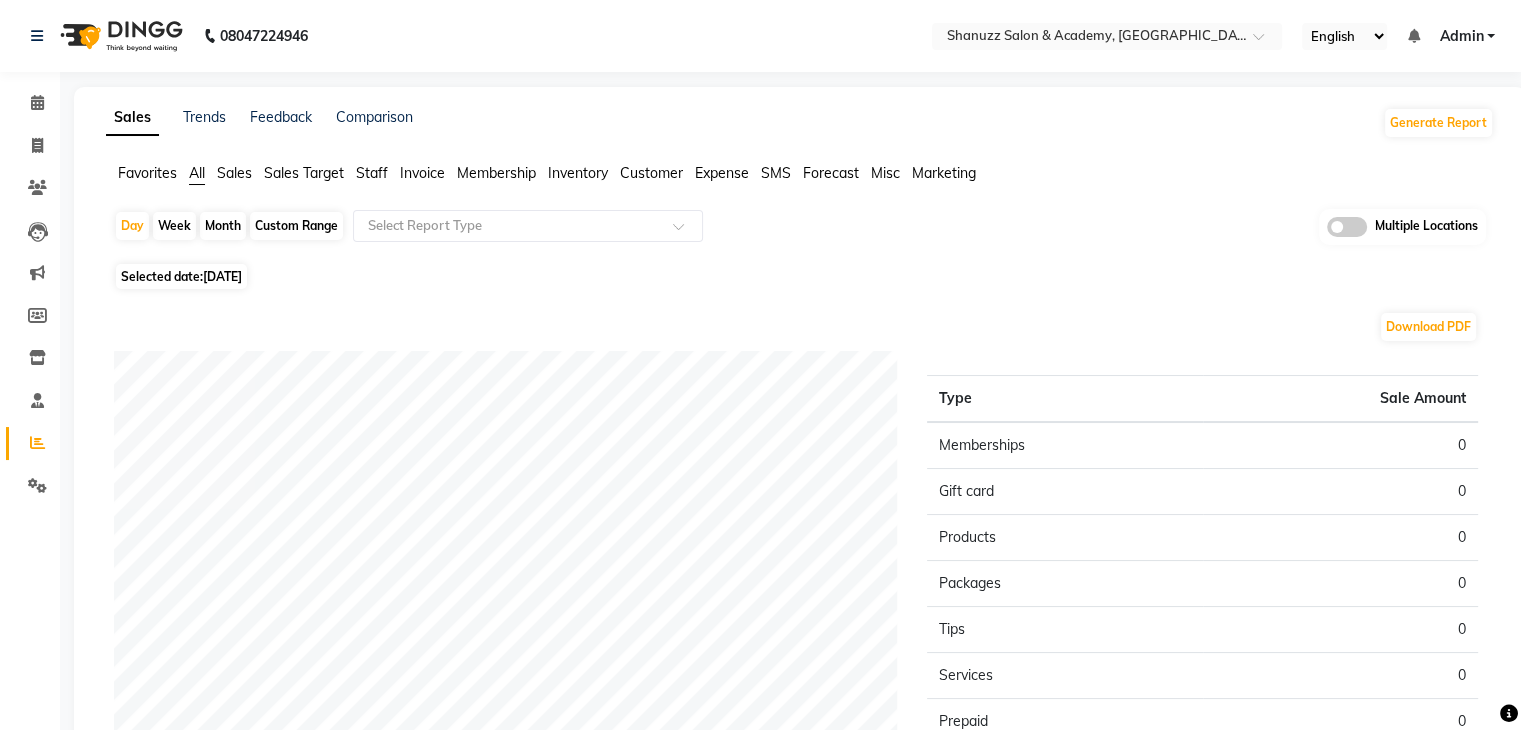 click on "Month" 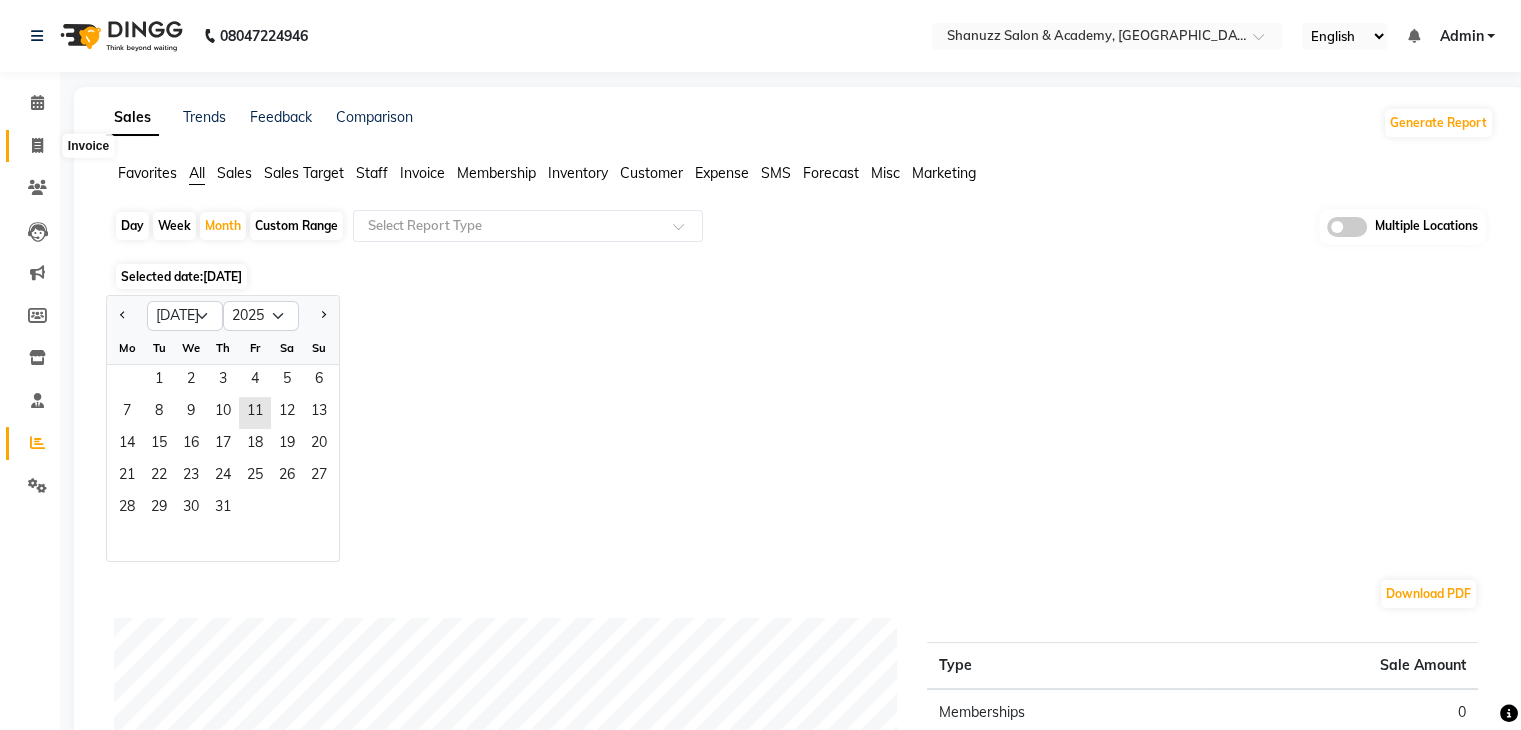 click 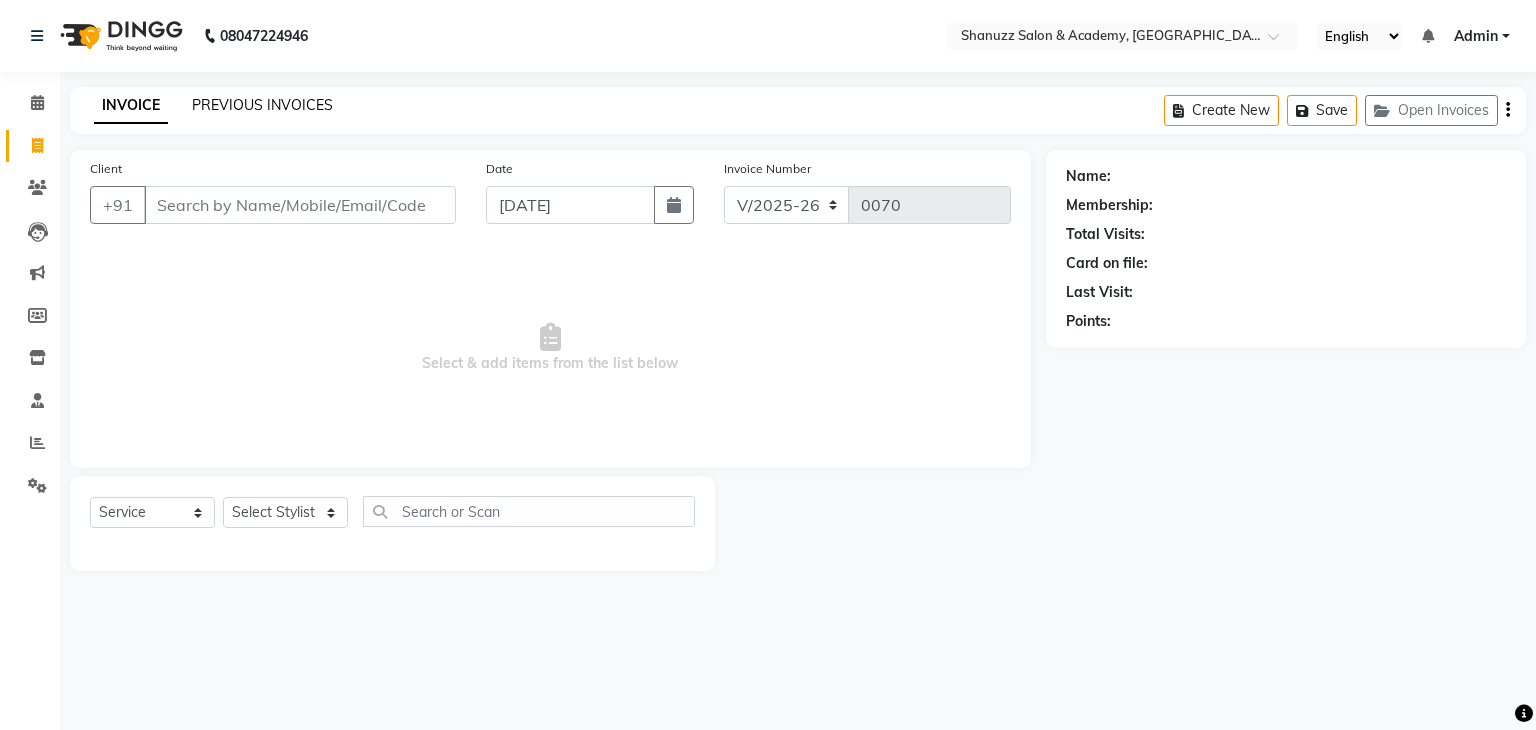 click on "PREVIOUS INVOICES" 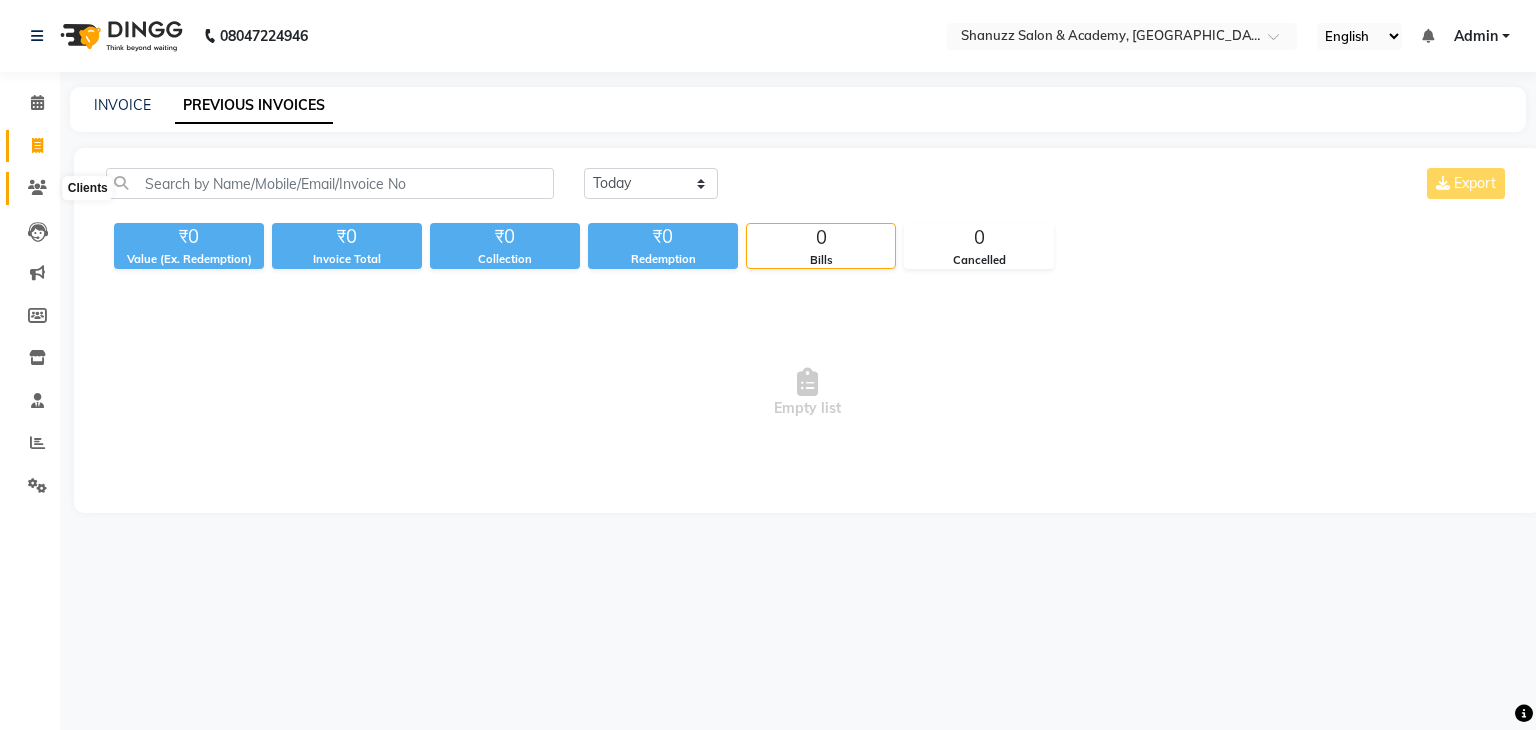 click 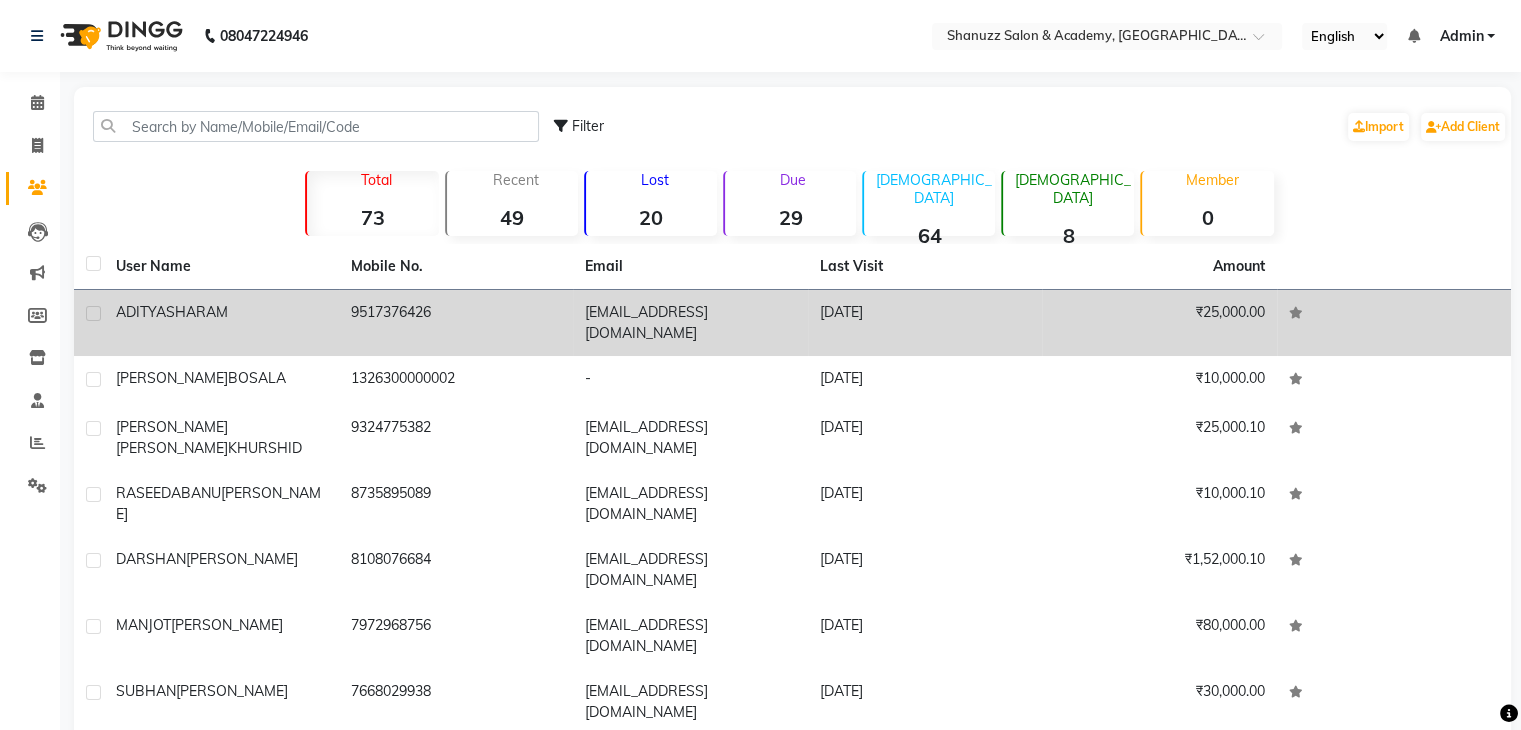 click on "SHARAM" 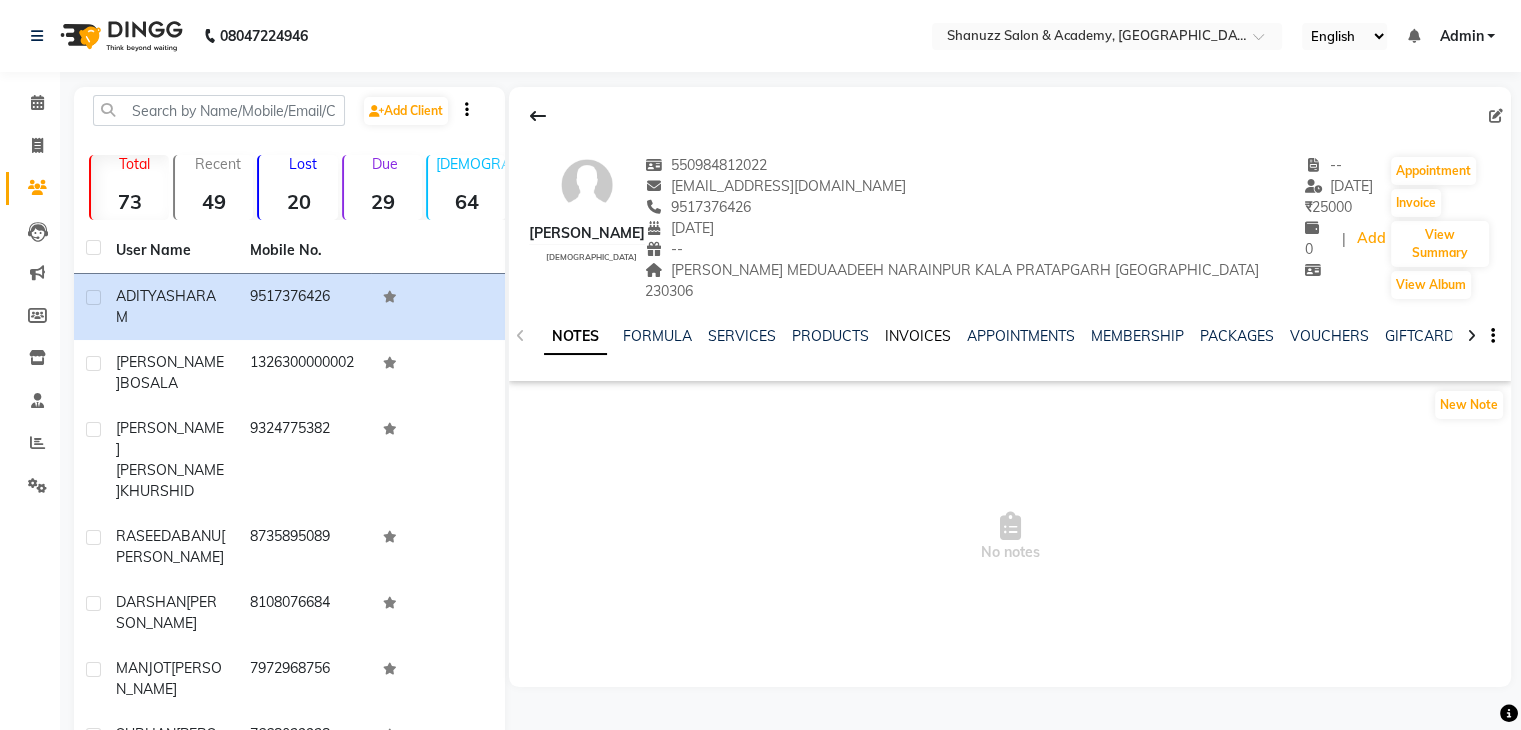 click on "INVOICES" 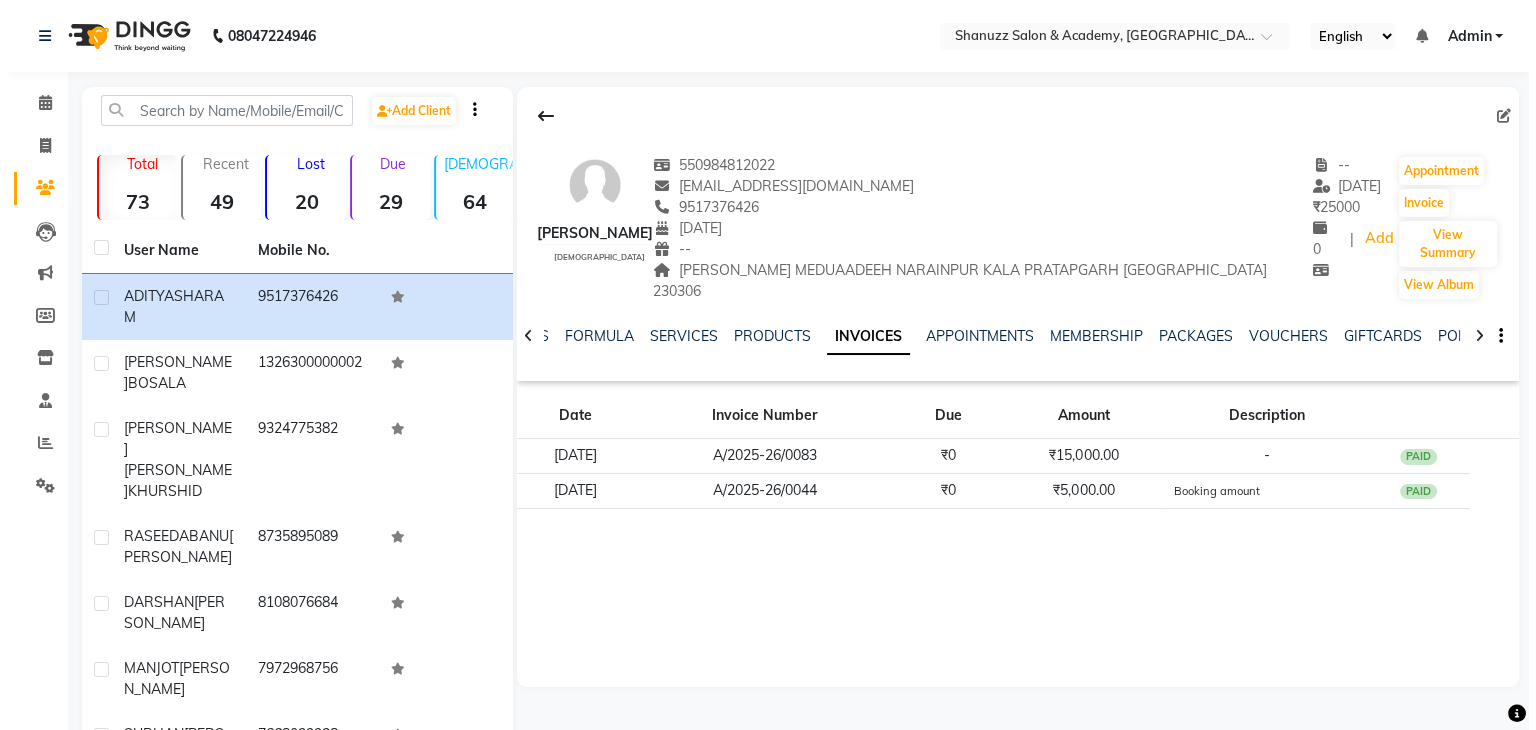scroll, scrollTop: 8, scrollLeft: 0, axis: vertical 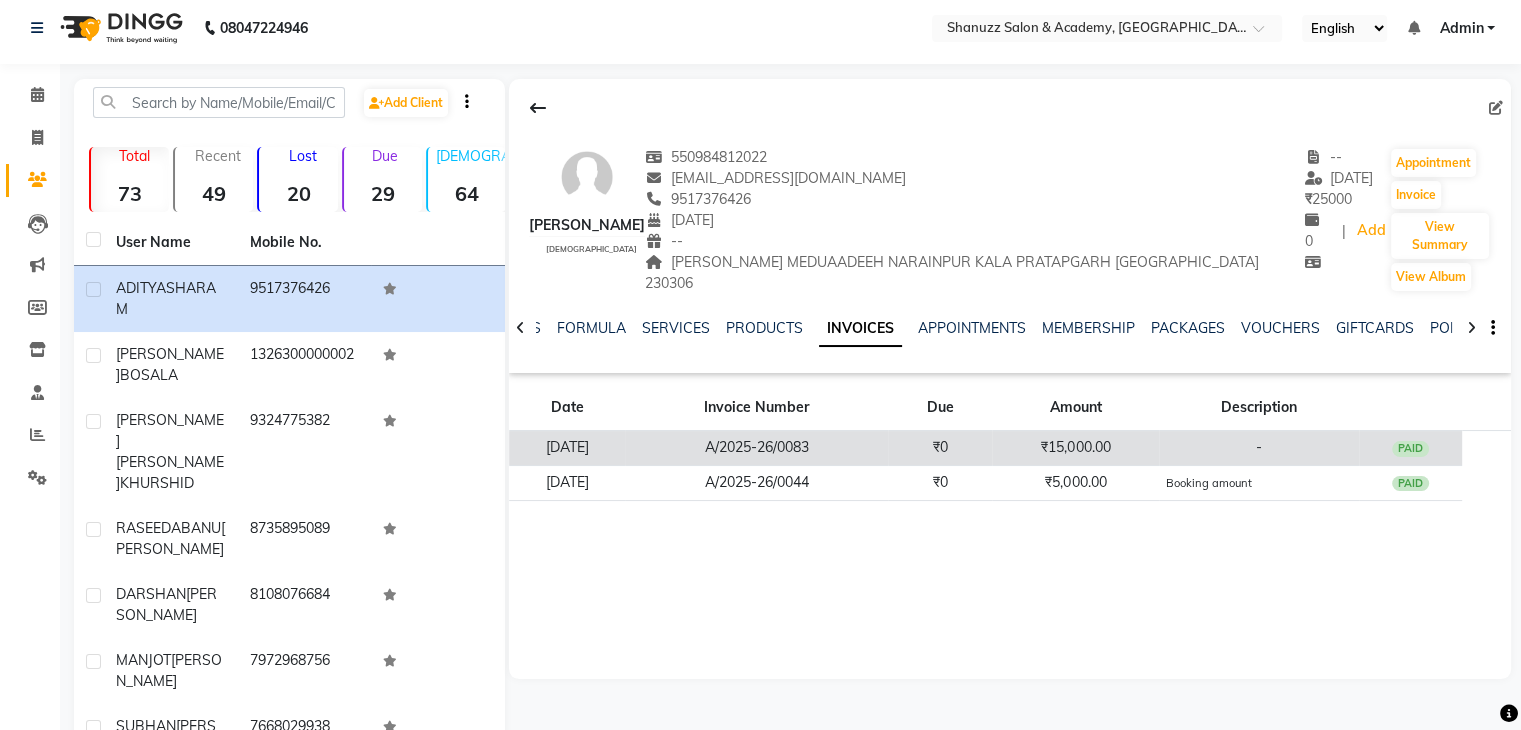 drag, startPoint x: 658, startPoint y: 447, endPoint x: 559, endPoint y: 450, distance: 99.04544 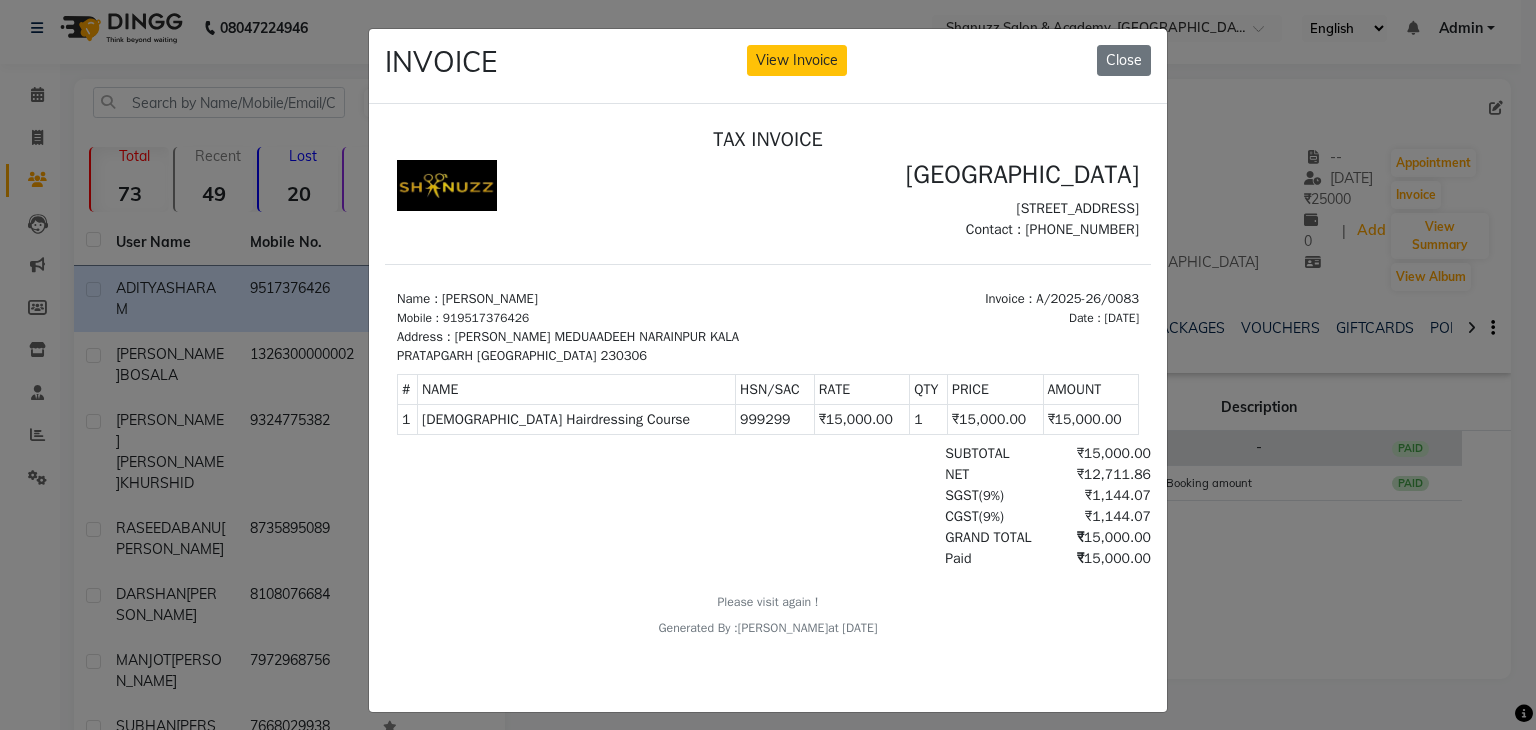 scroll, scrollTop: 0, scrollLeft: 0, axis: both 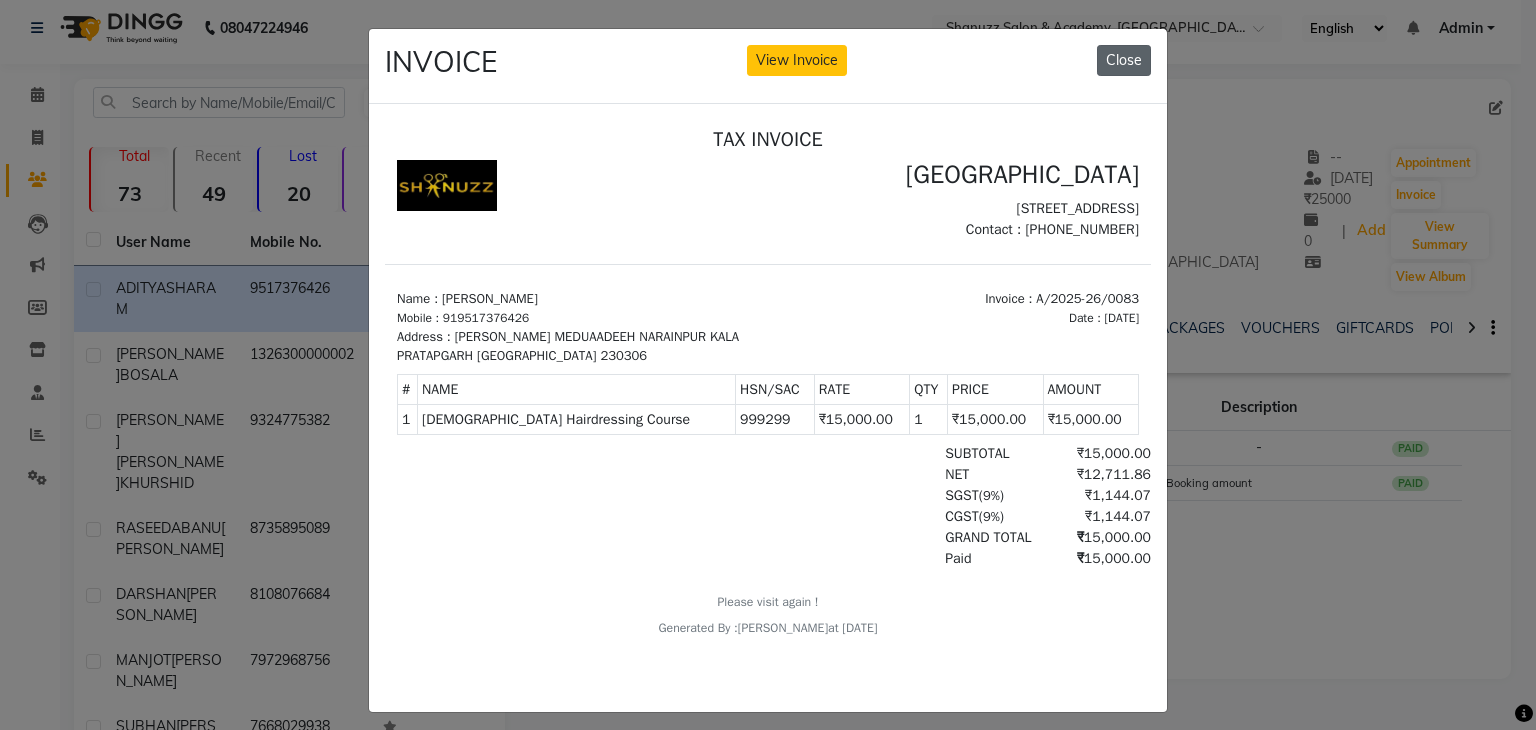 click on "Close" 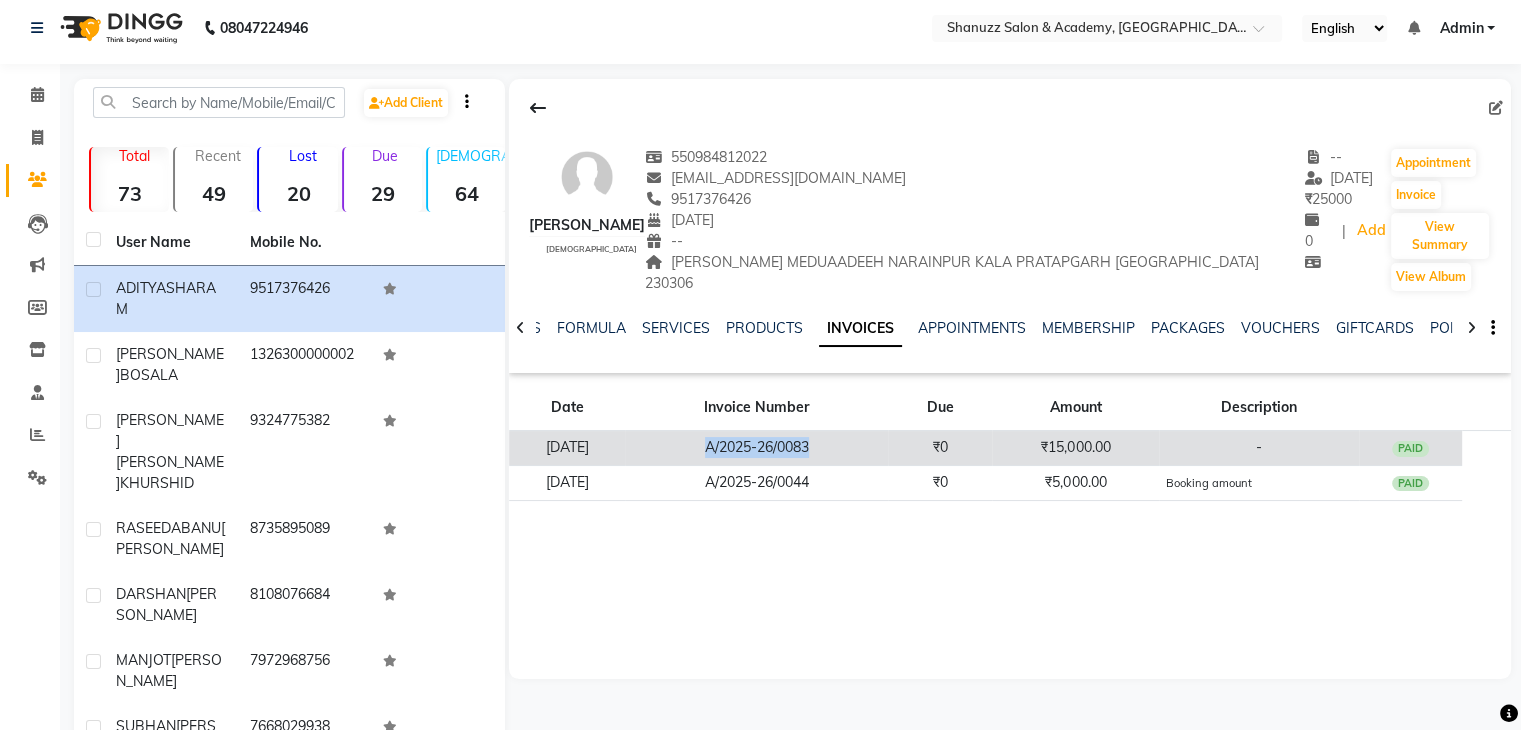 drag, startPoint x: 741, startPoint y: 450, endPoint x: 884, endPoint y: 445, distance: 143.08739 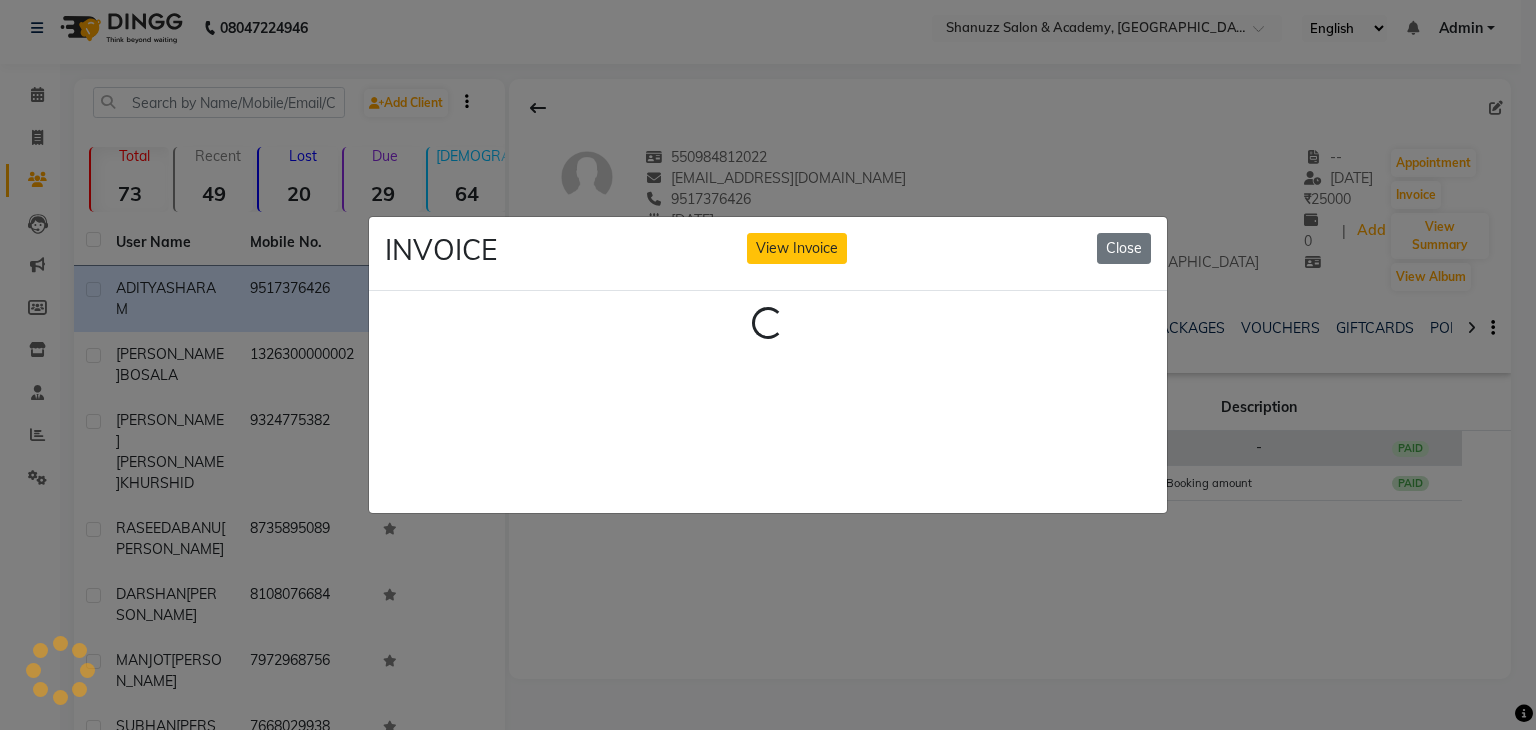type 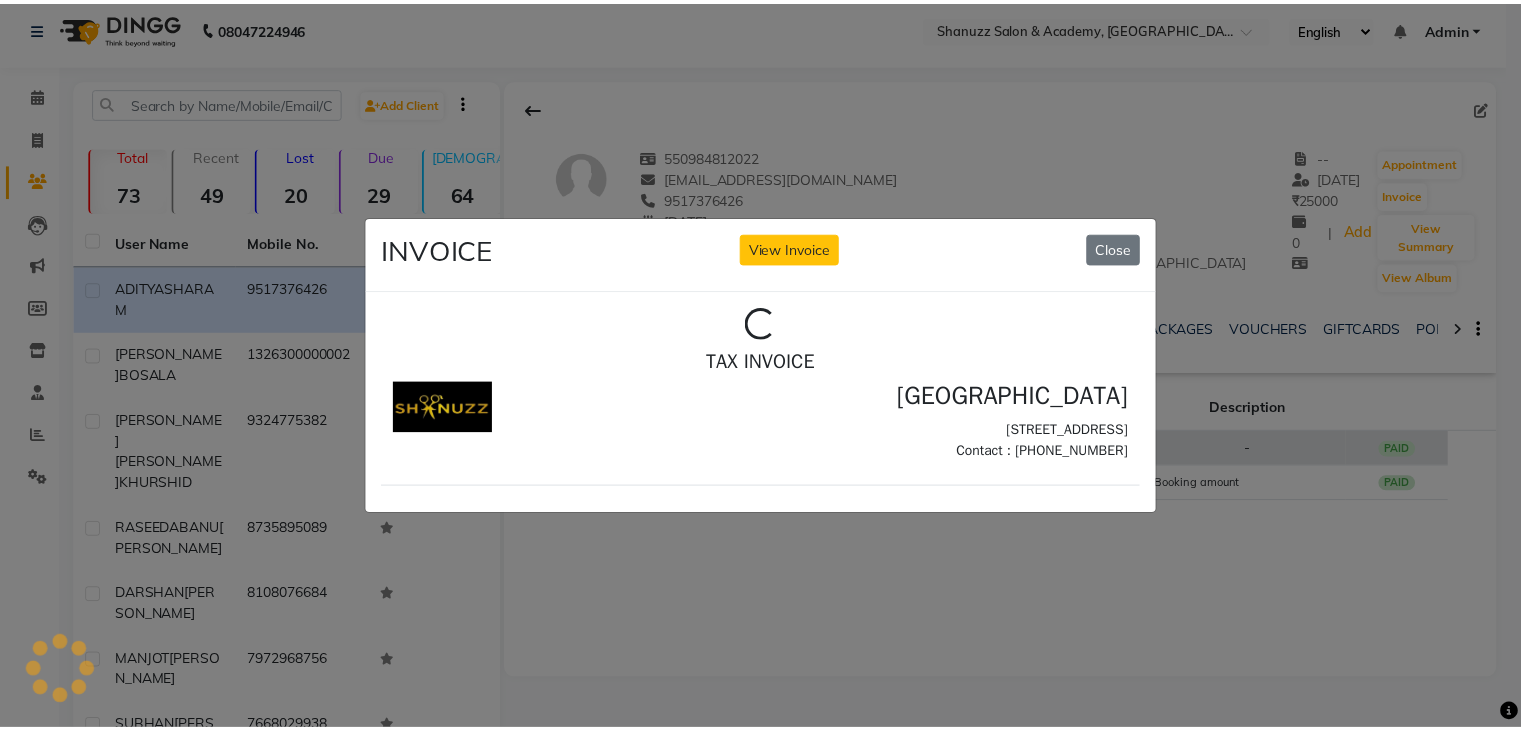 scroll, scrollTop: 0, scrollLeft: 0, axis: both 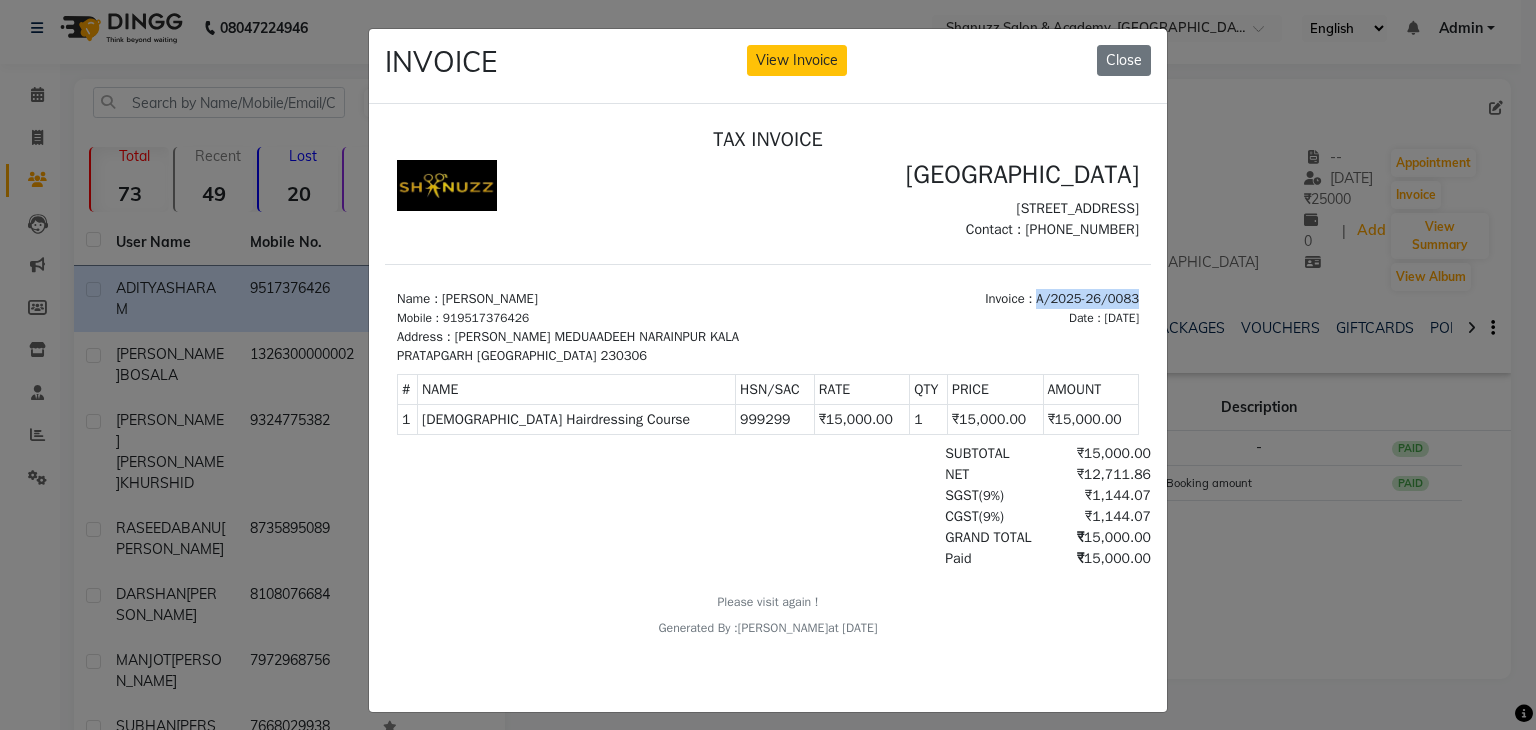 drag, startPoint x: 1011, startPoint y: 317, endPoint x: 1117, endPoint y: 320, distance: 106.04244 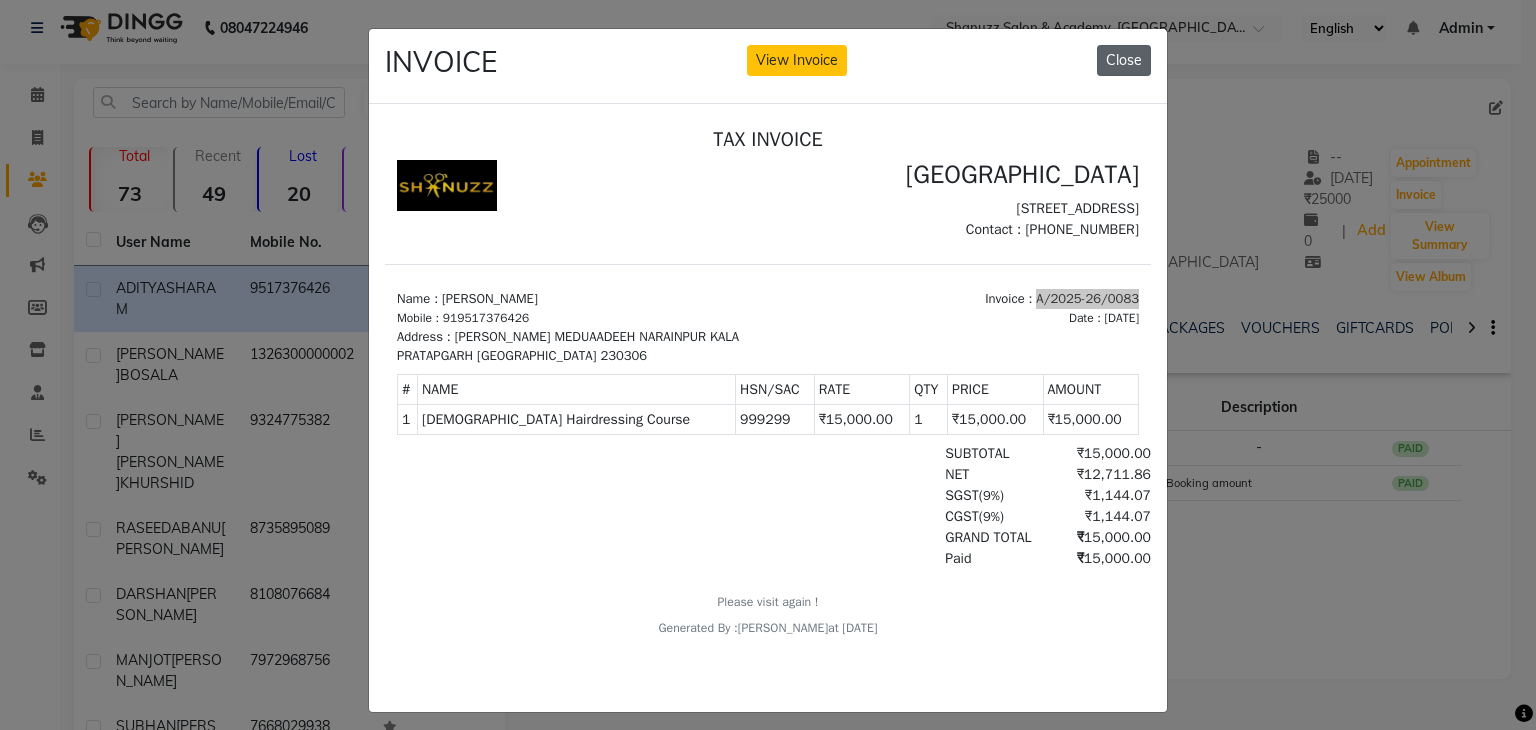 click on "Close" 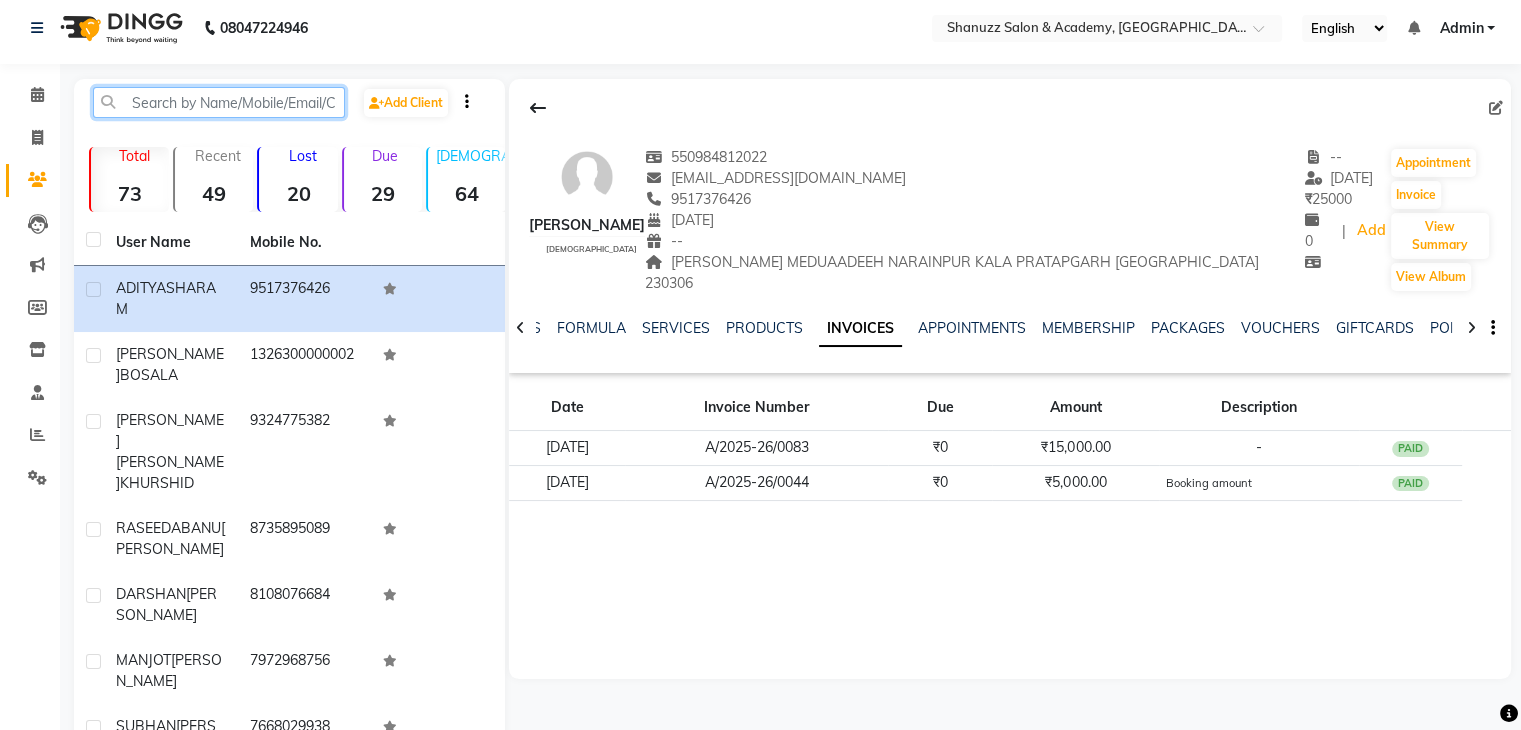 click 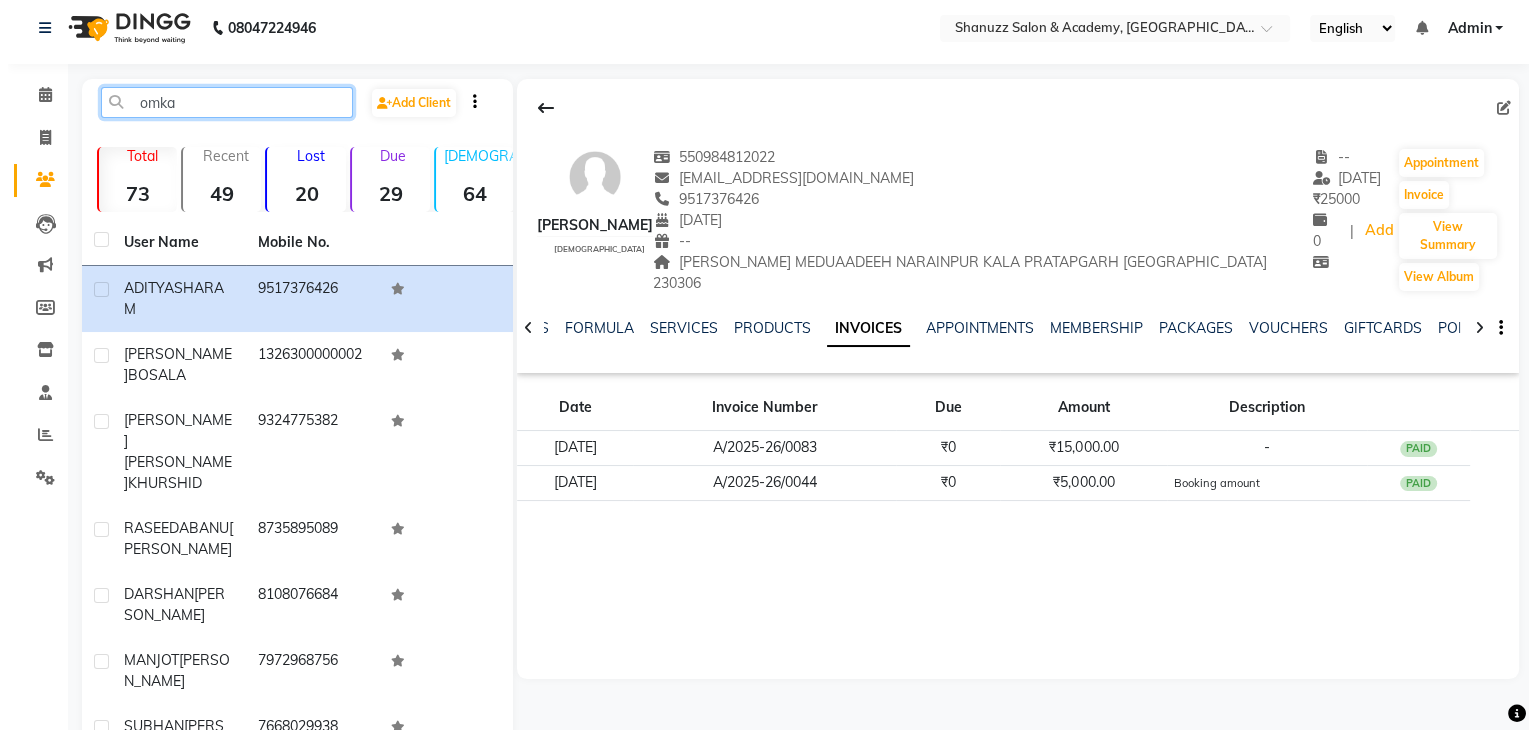 scroll, scrollTop: 0, scrollLeft: 0, axis: both 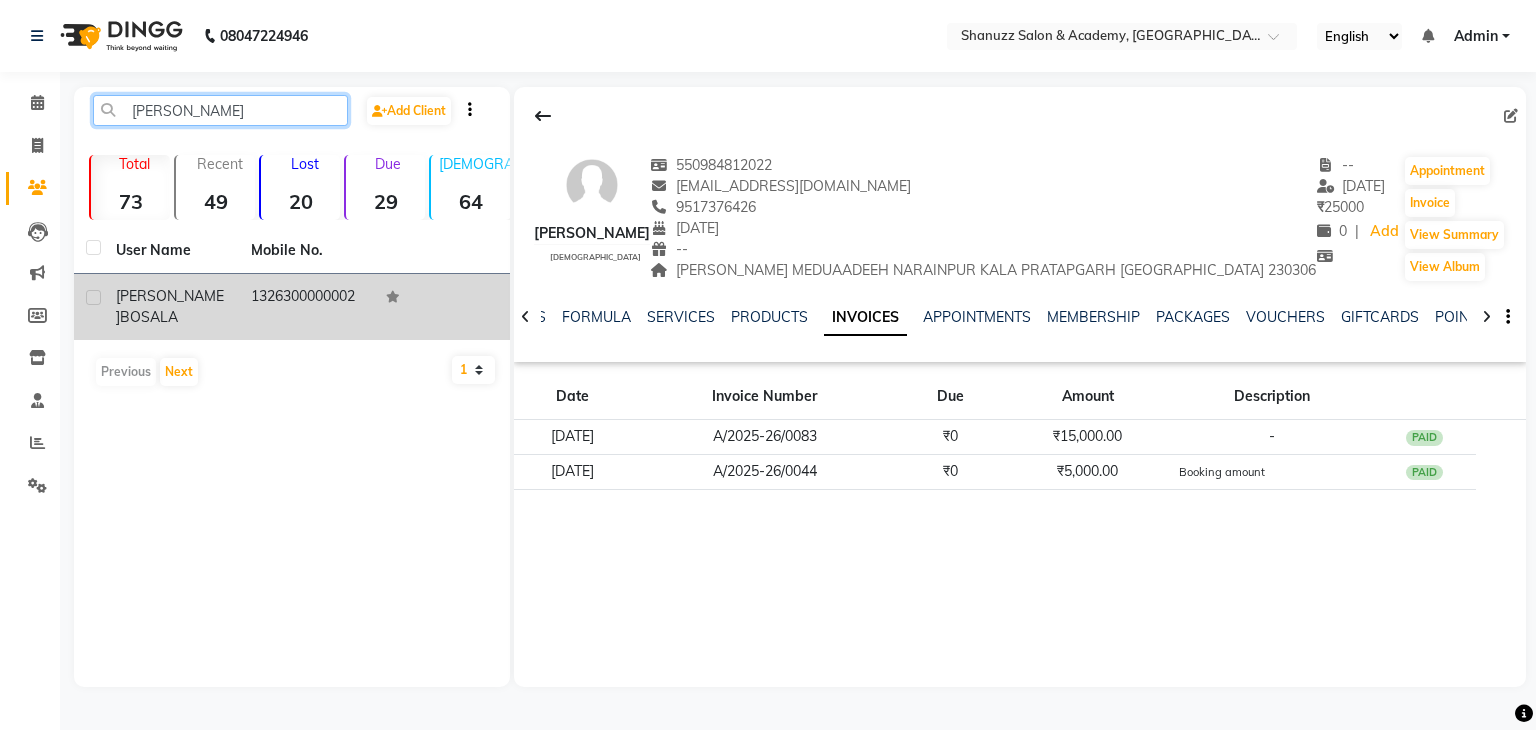 type on "omkar" 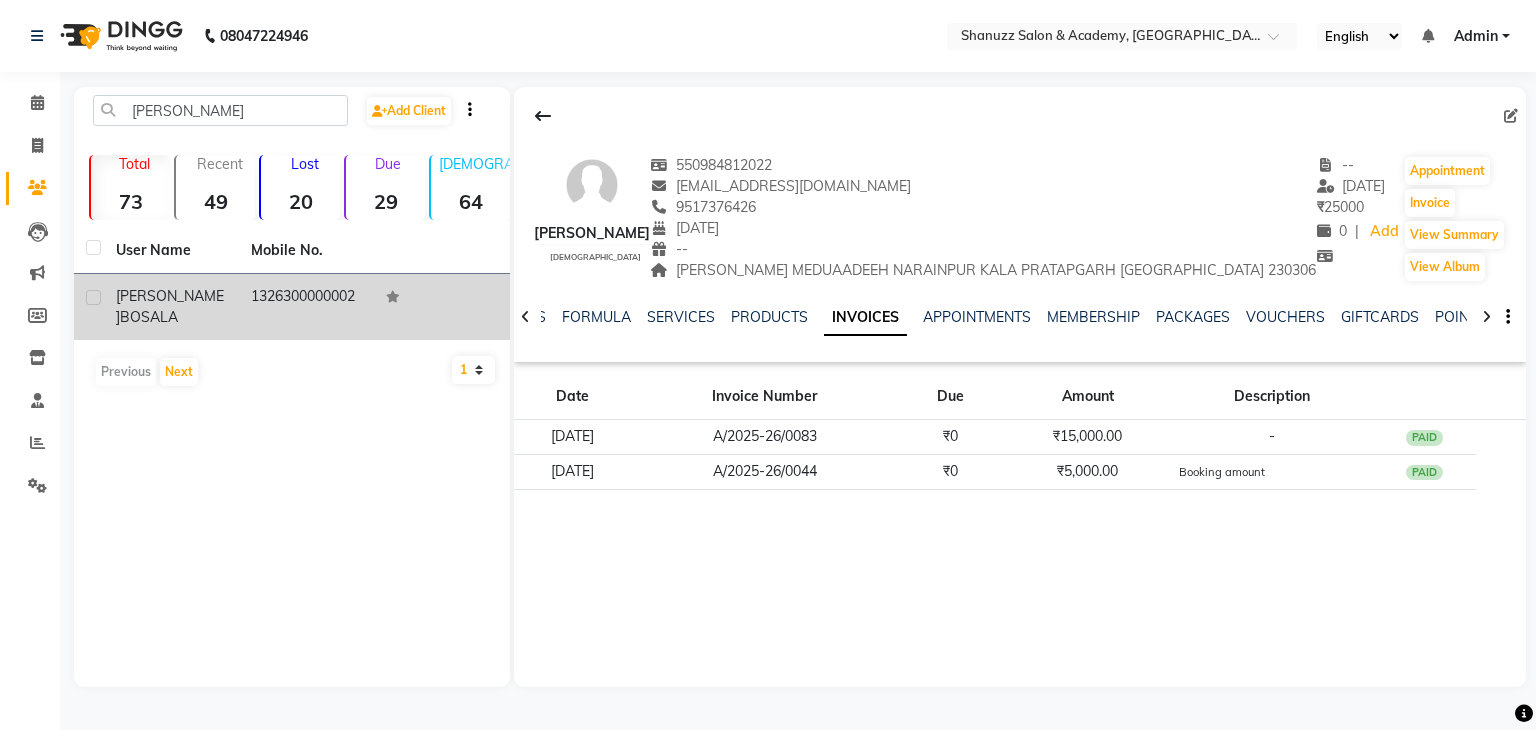 click on "OMKAR  BOSALA" 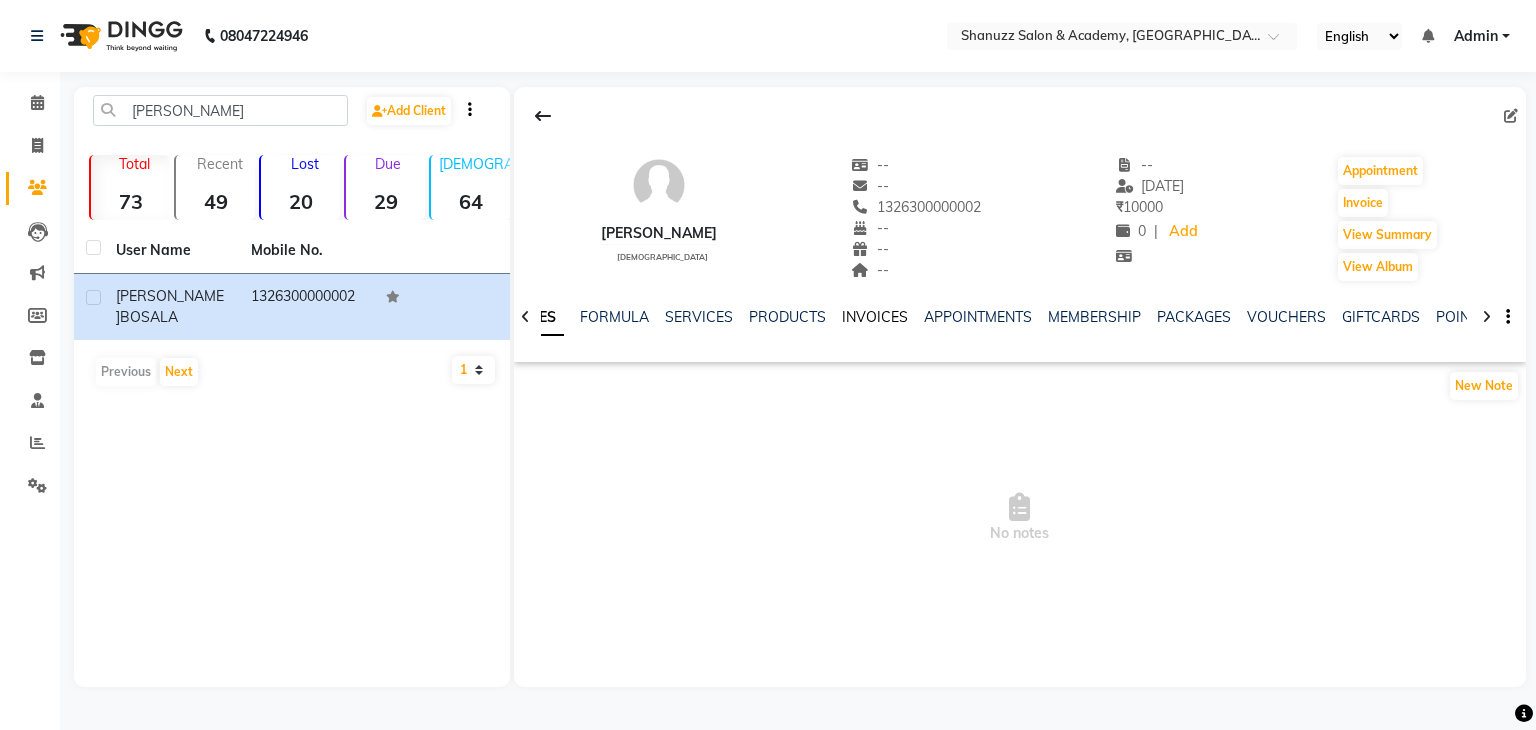 click on "INVOICES" 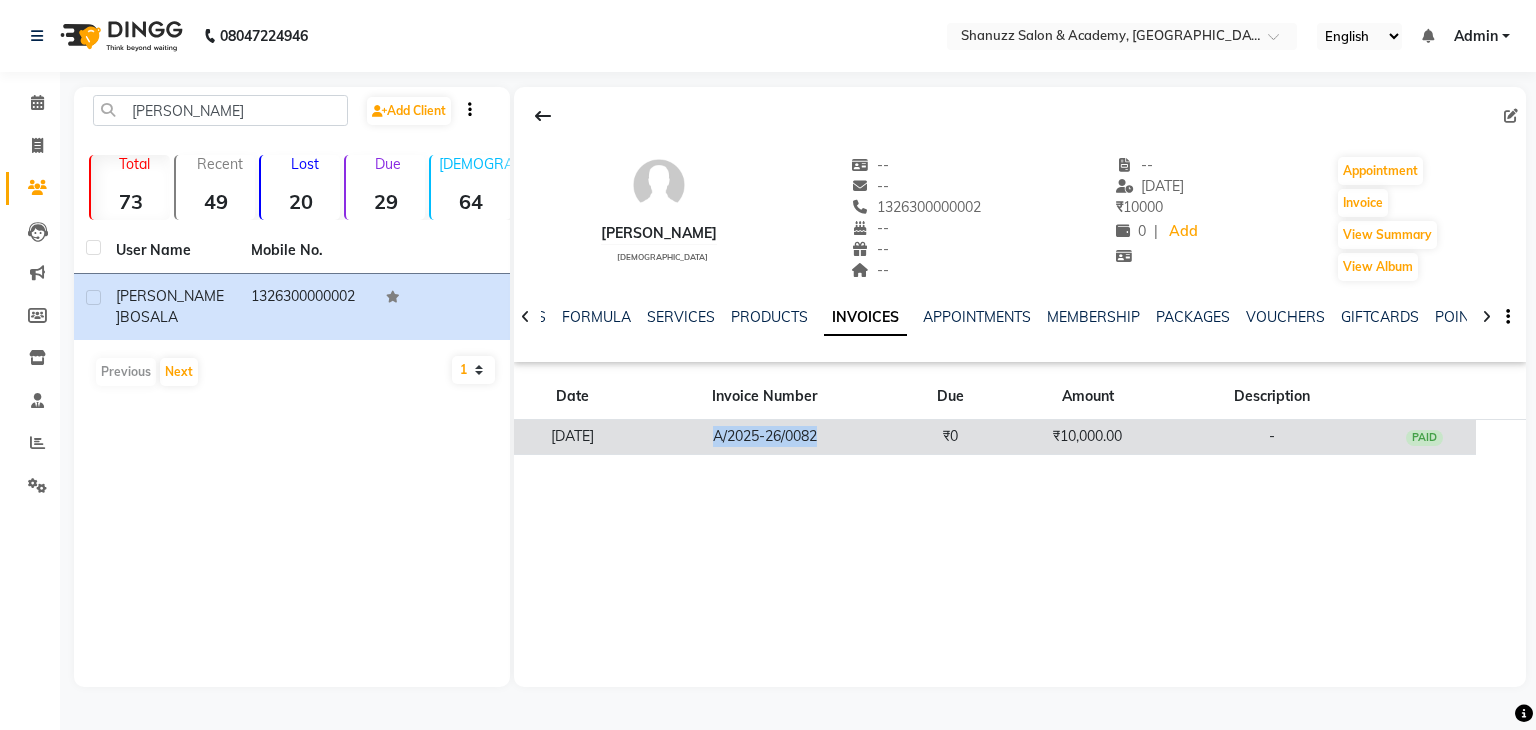 drag, startPoint x: 748, startPoint y: 439, endPoint x: 876, endPoint y: 433, distance: 128.14055 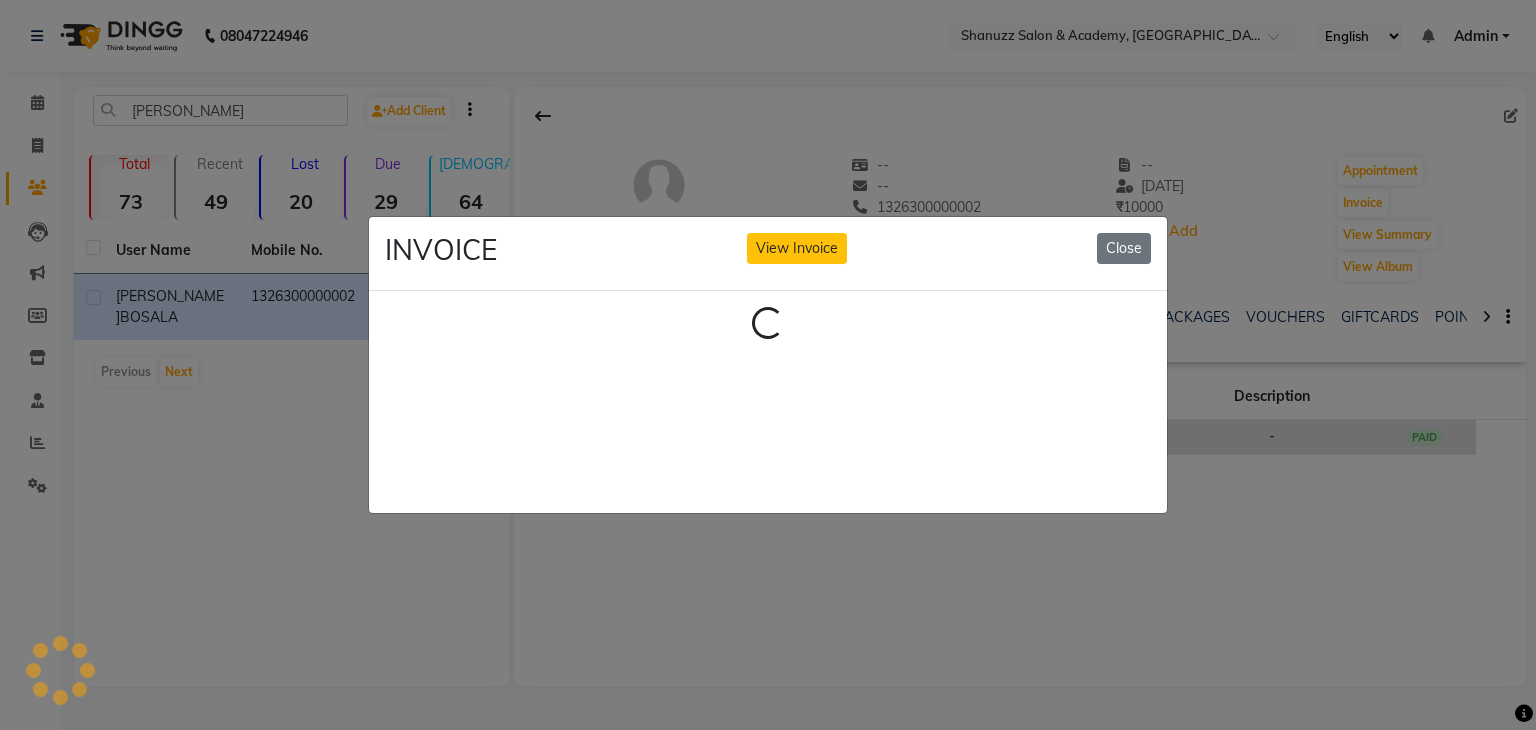 type 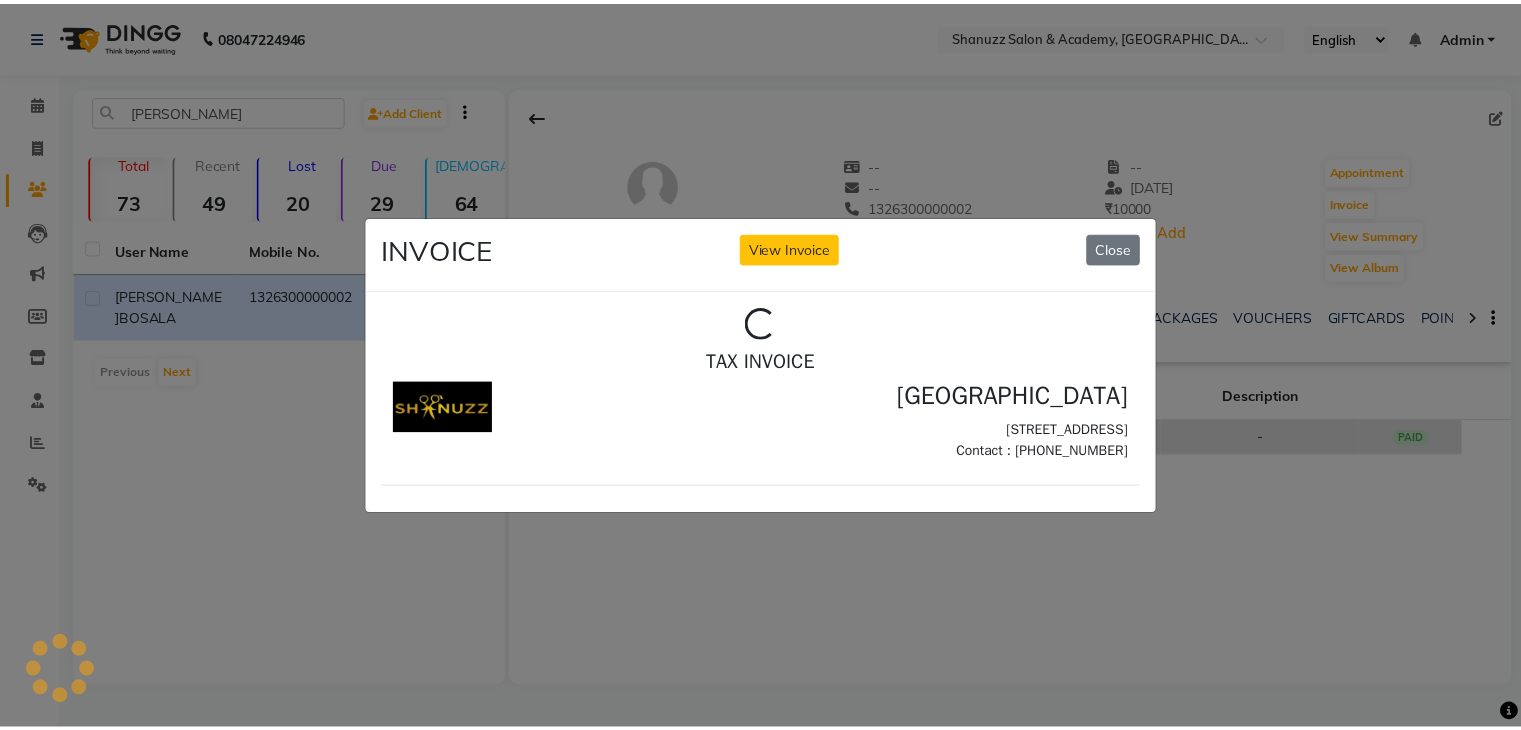 scroll, scrollTop: 0, scrollLeft: 0, axis: both 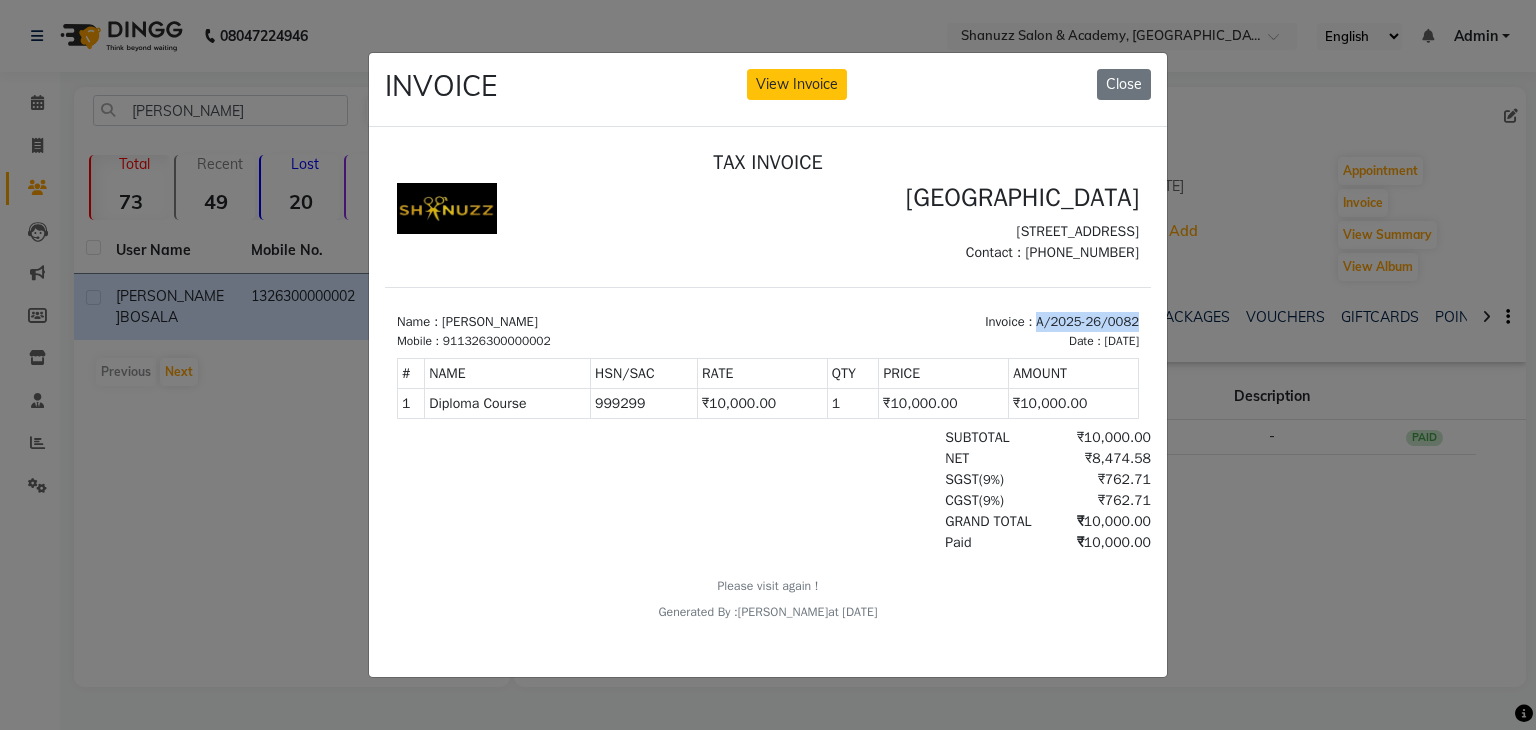 drag, startPoint x: 1009, startPoint y: 343, endPoint x: 1113, endPoint y: 348, distance: 104.120125 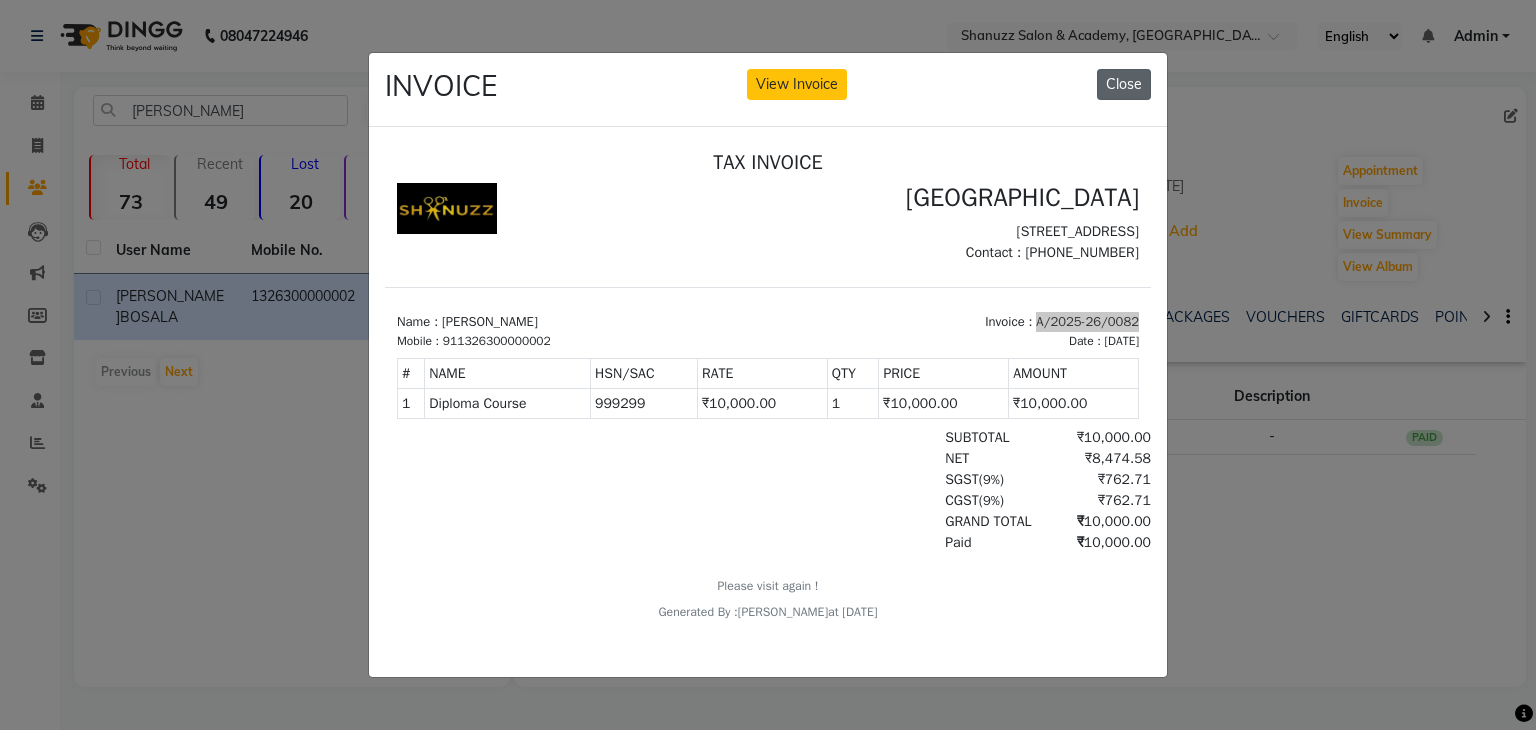 click on "Close" 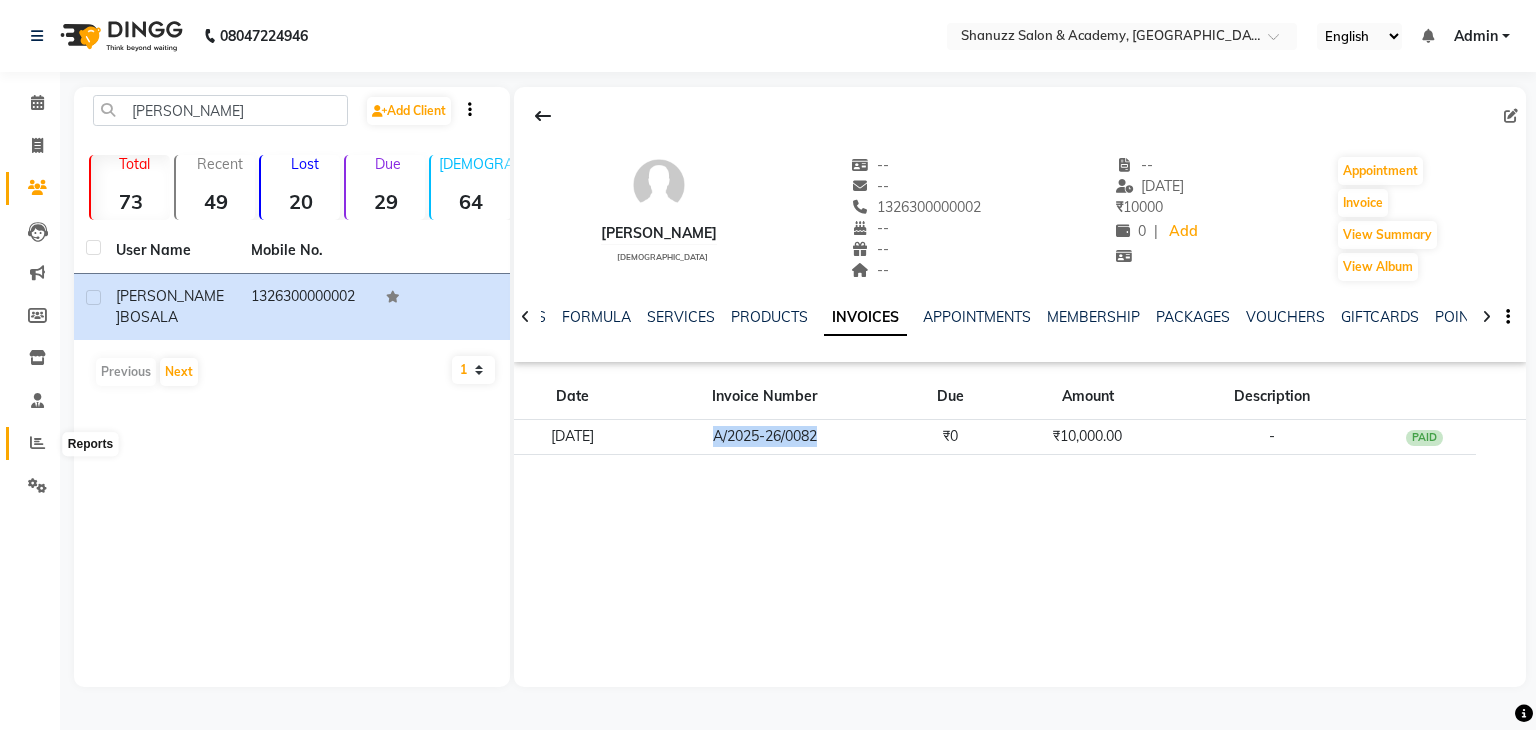 click 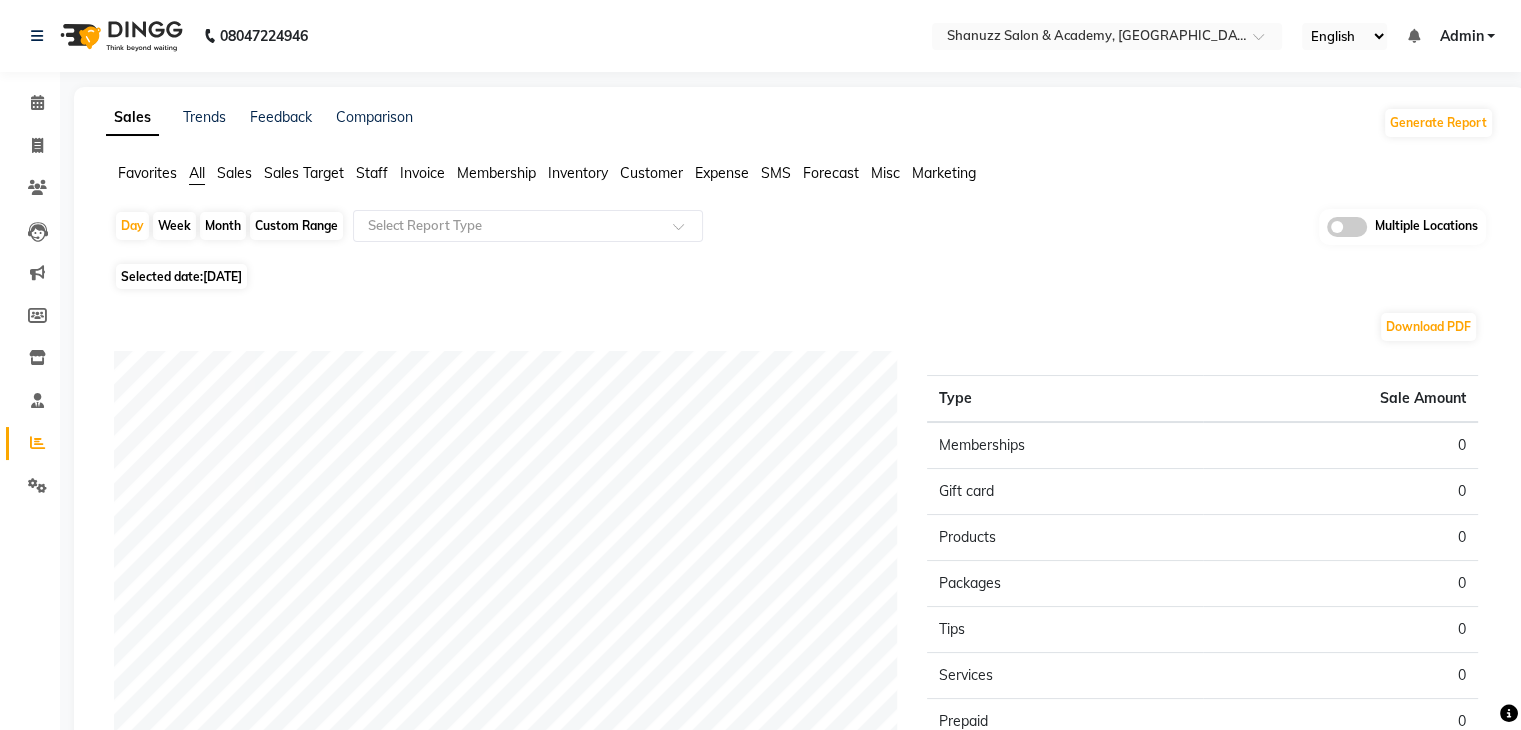 click on "Month" 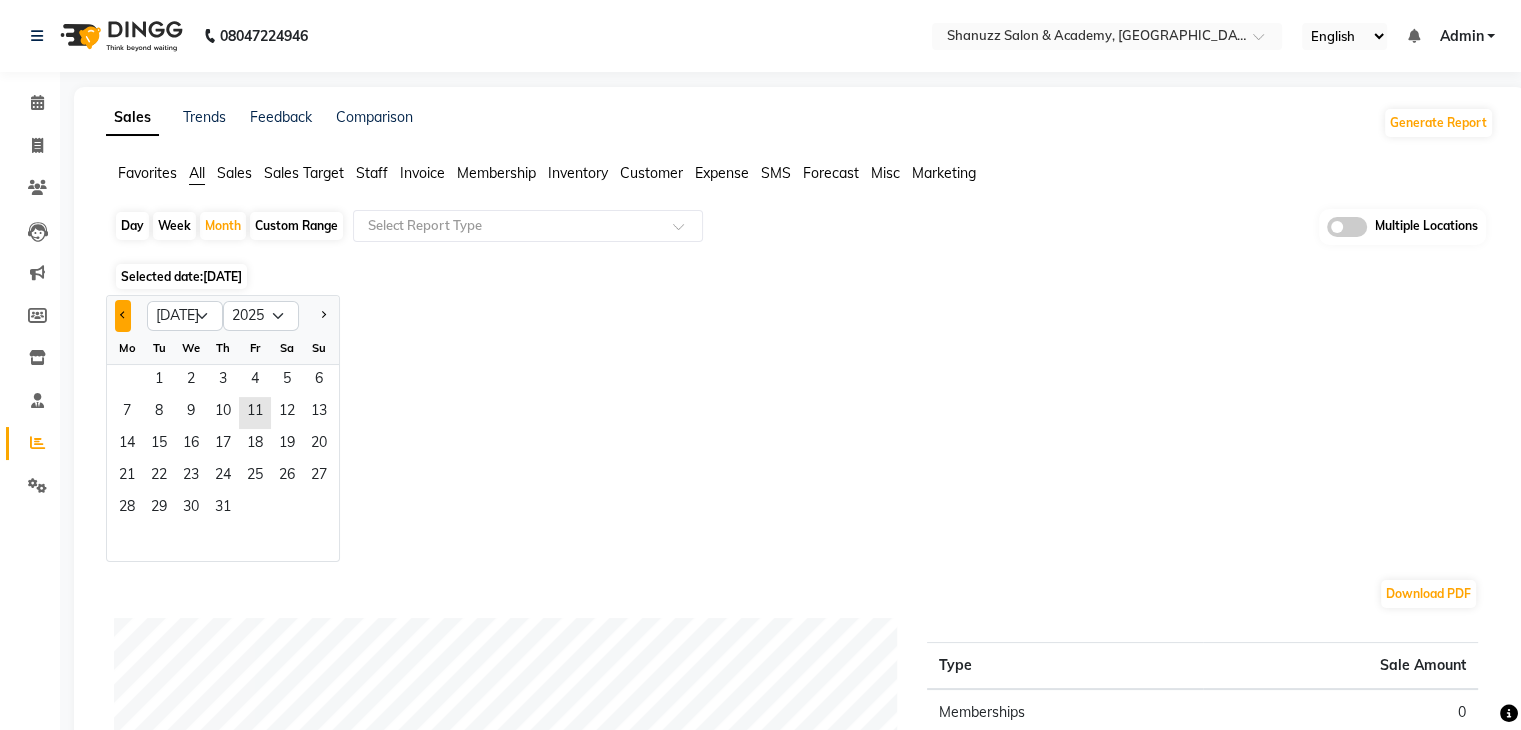 click 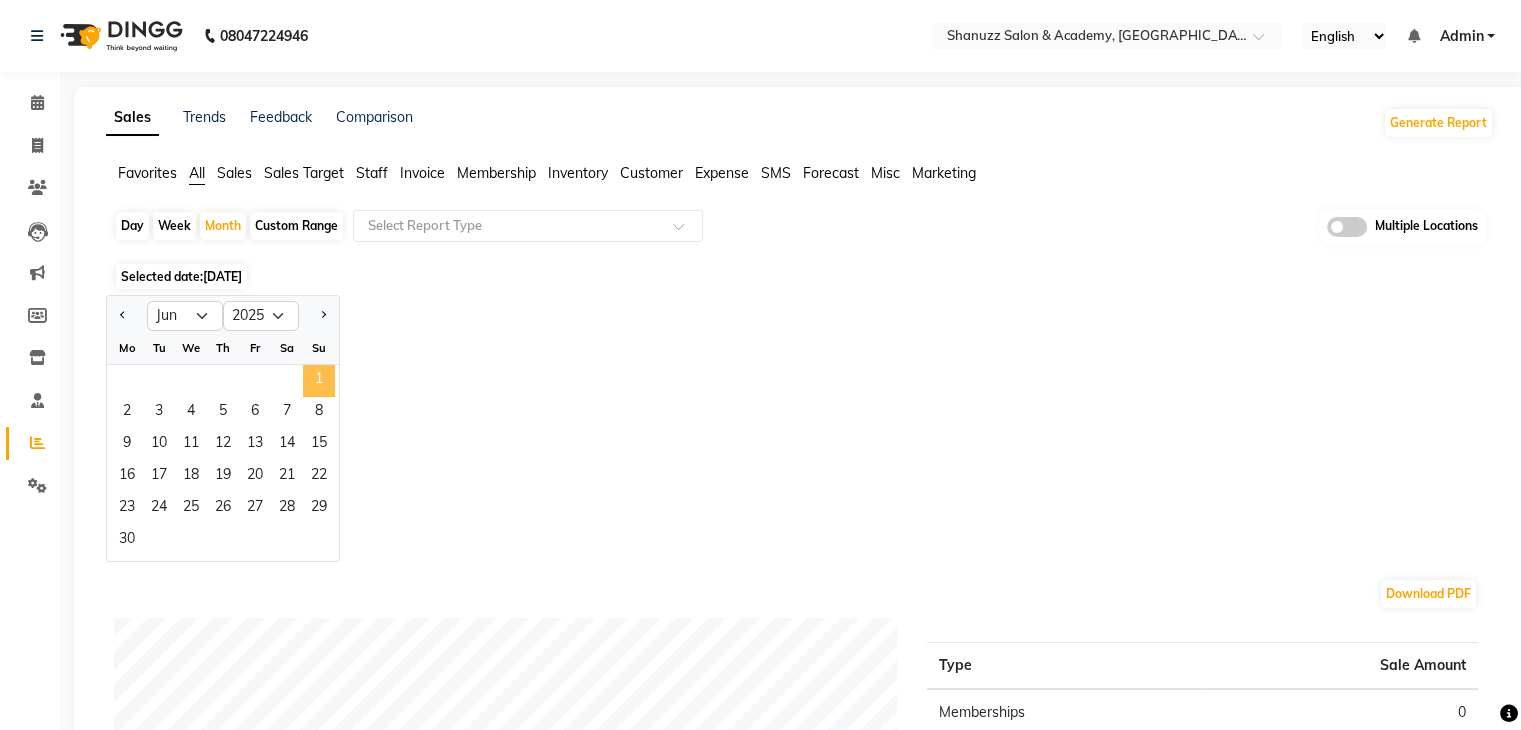 click on "1" 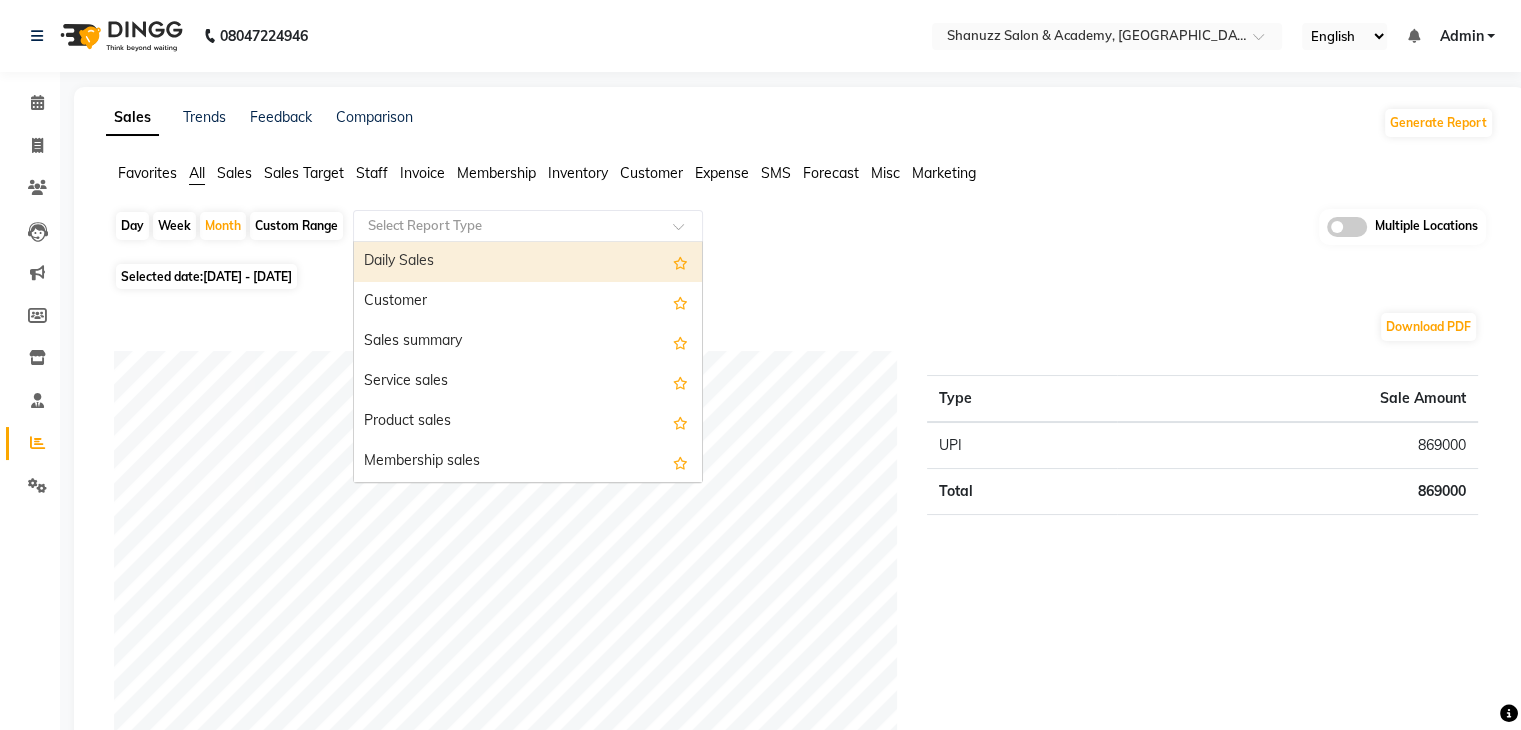 click 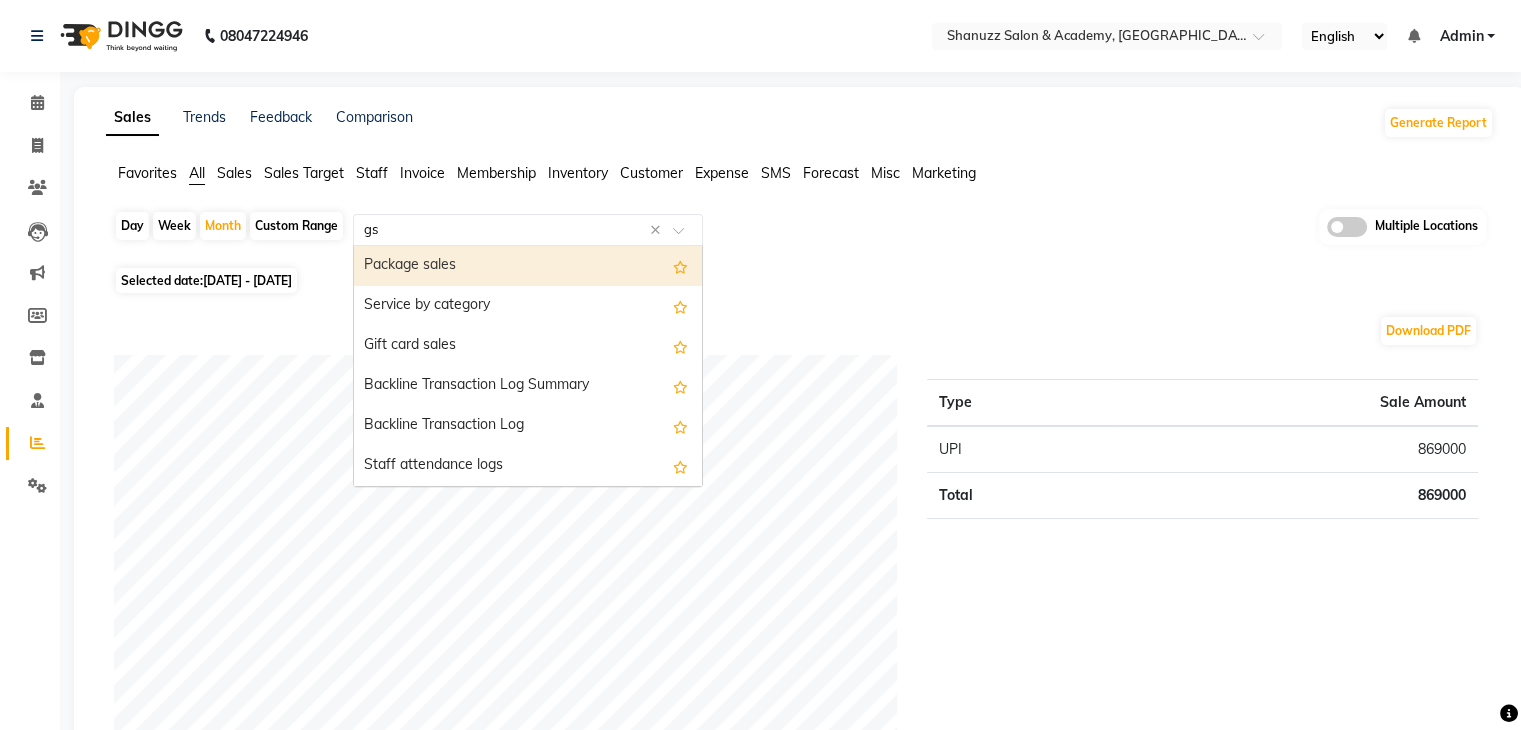 type on "gst" 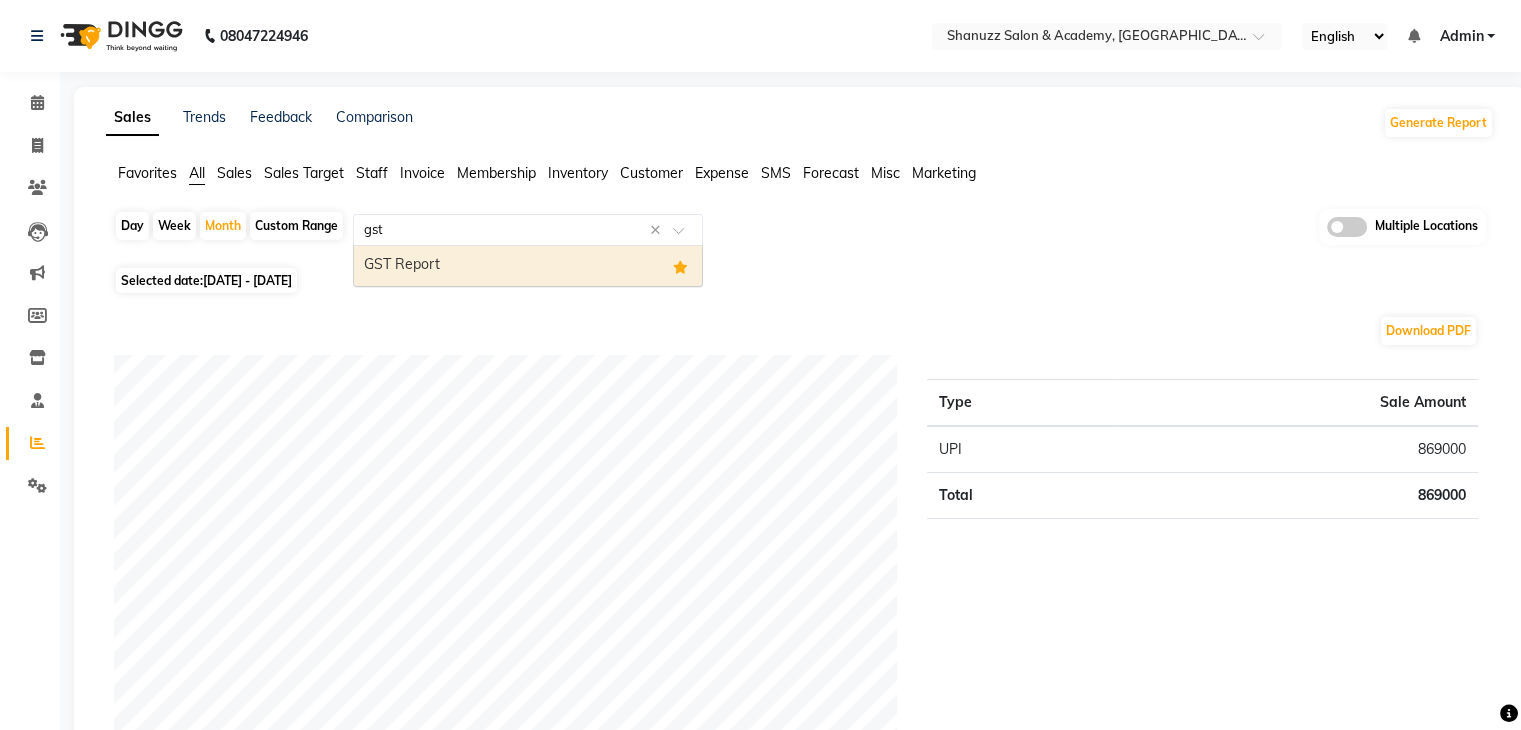 click on "GST Report" at bounding box center (528, 266) 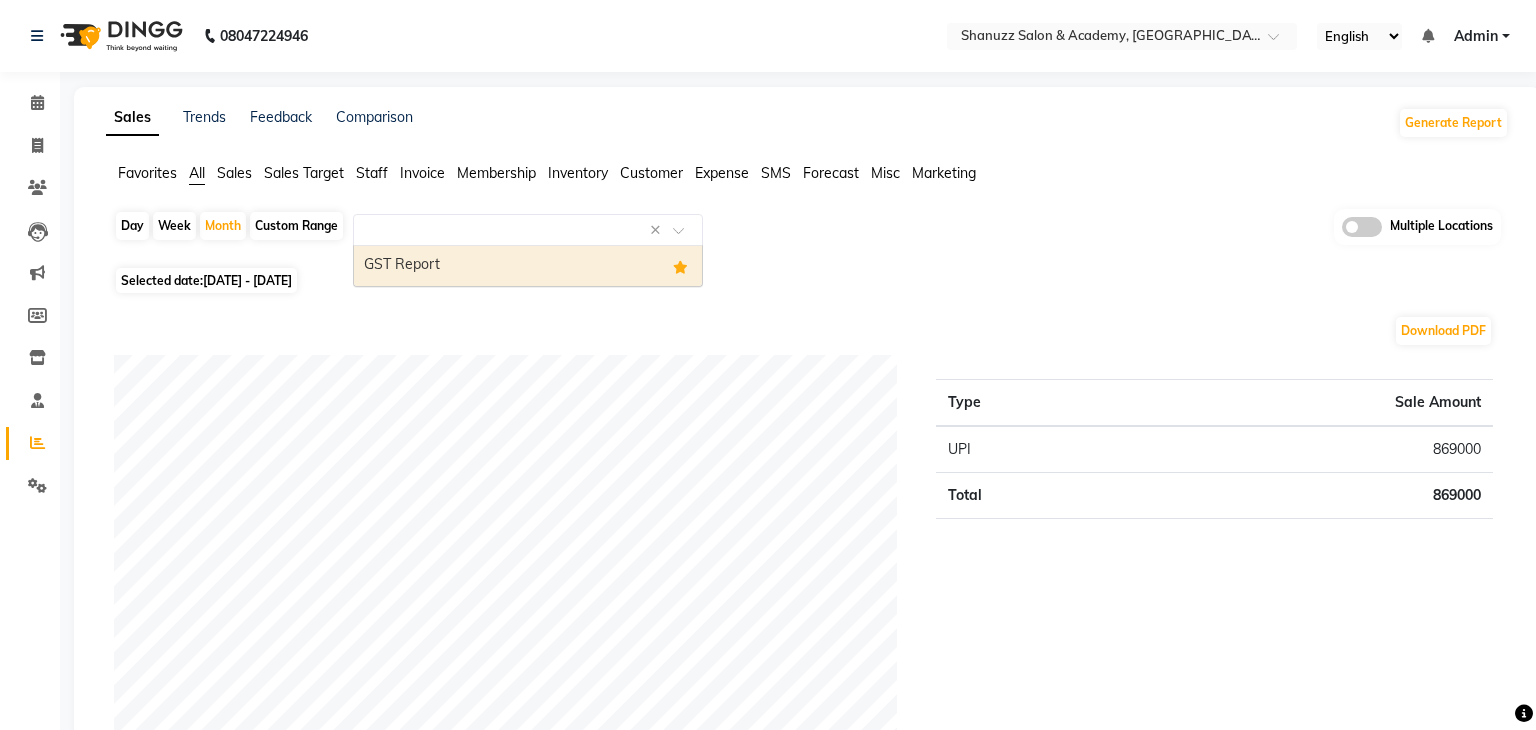 select on "filtered_report" 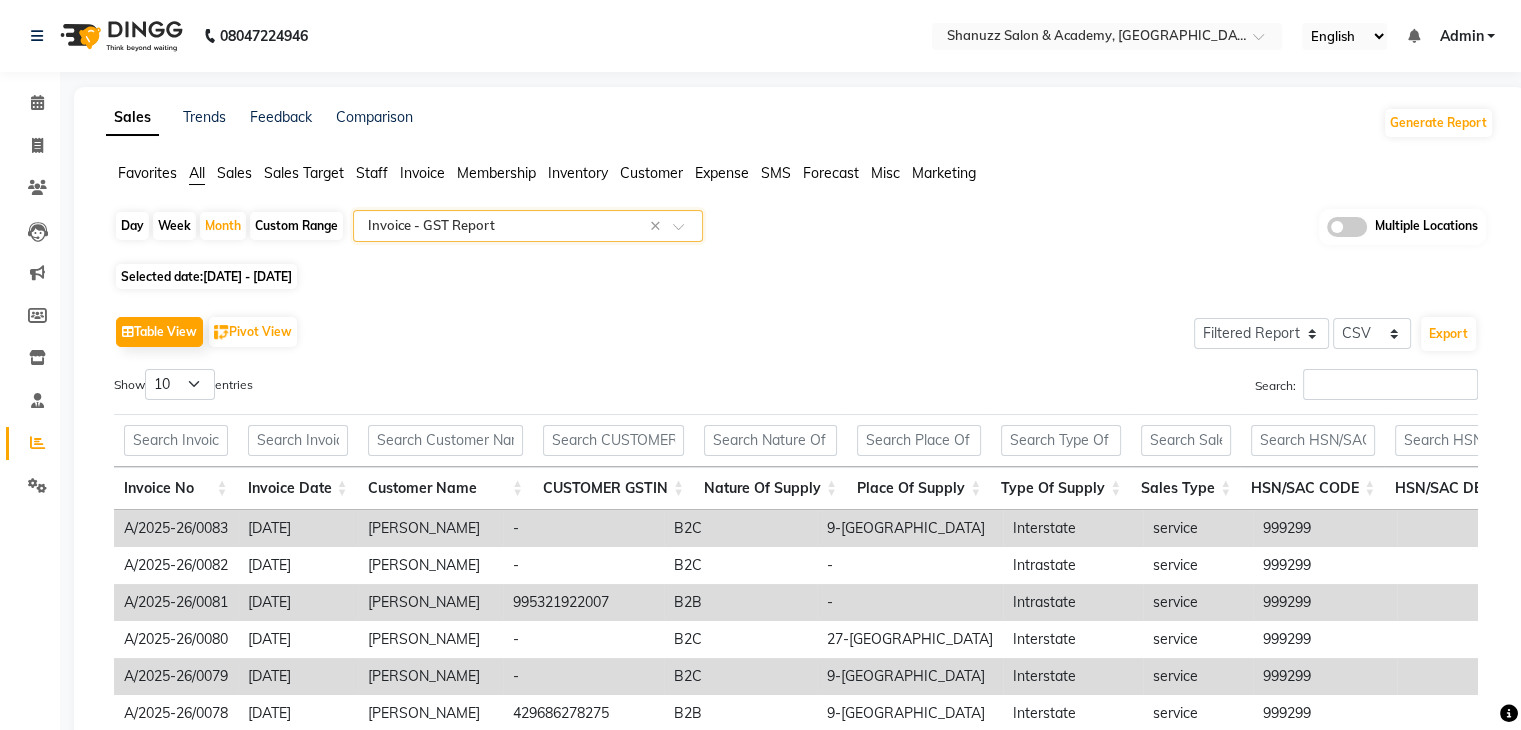 scroll, scrollTop: 0, scrollLeft: 15, axis: horizontal 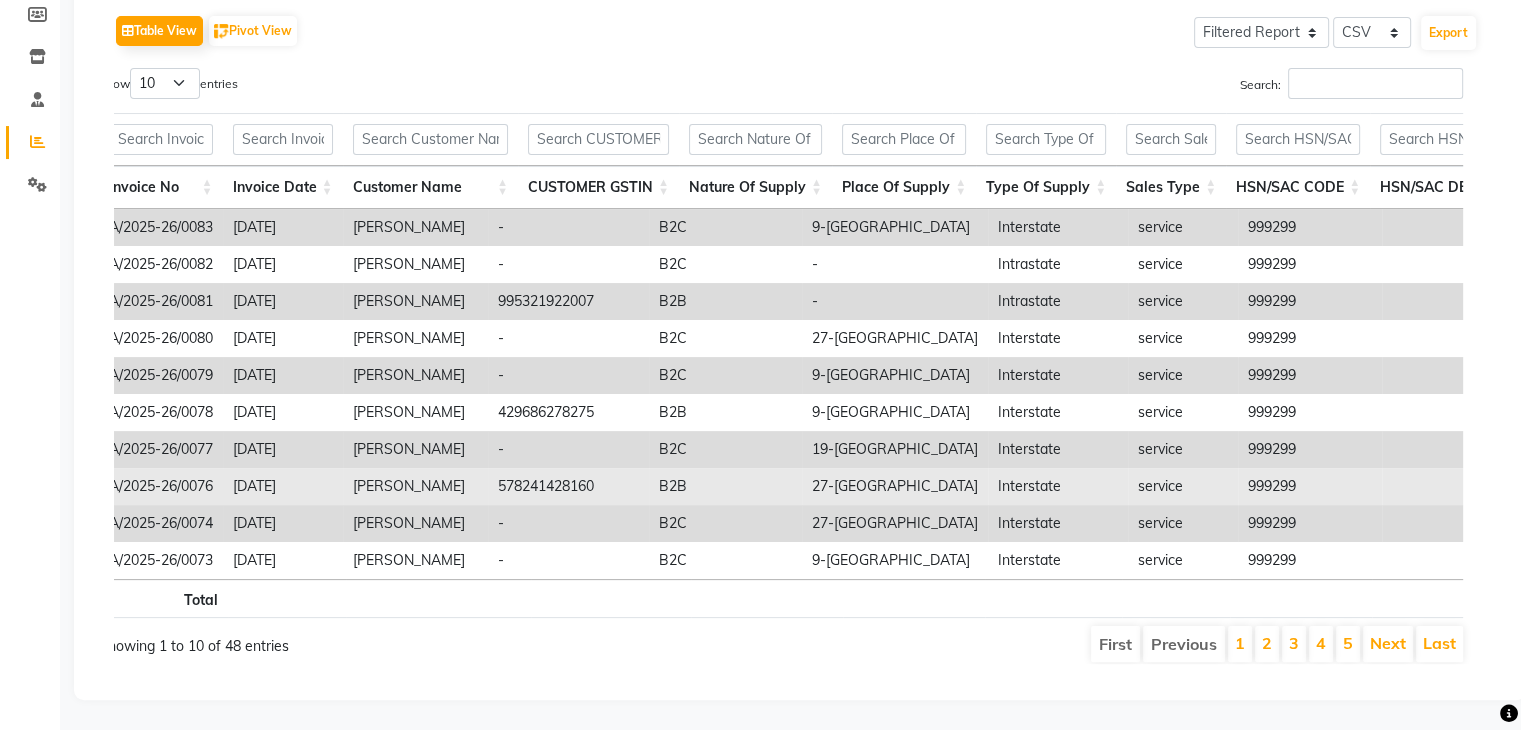 click on "Mukund Narendra Tambe" at bounding box center (415, 486) 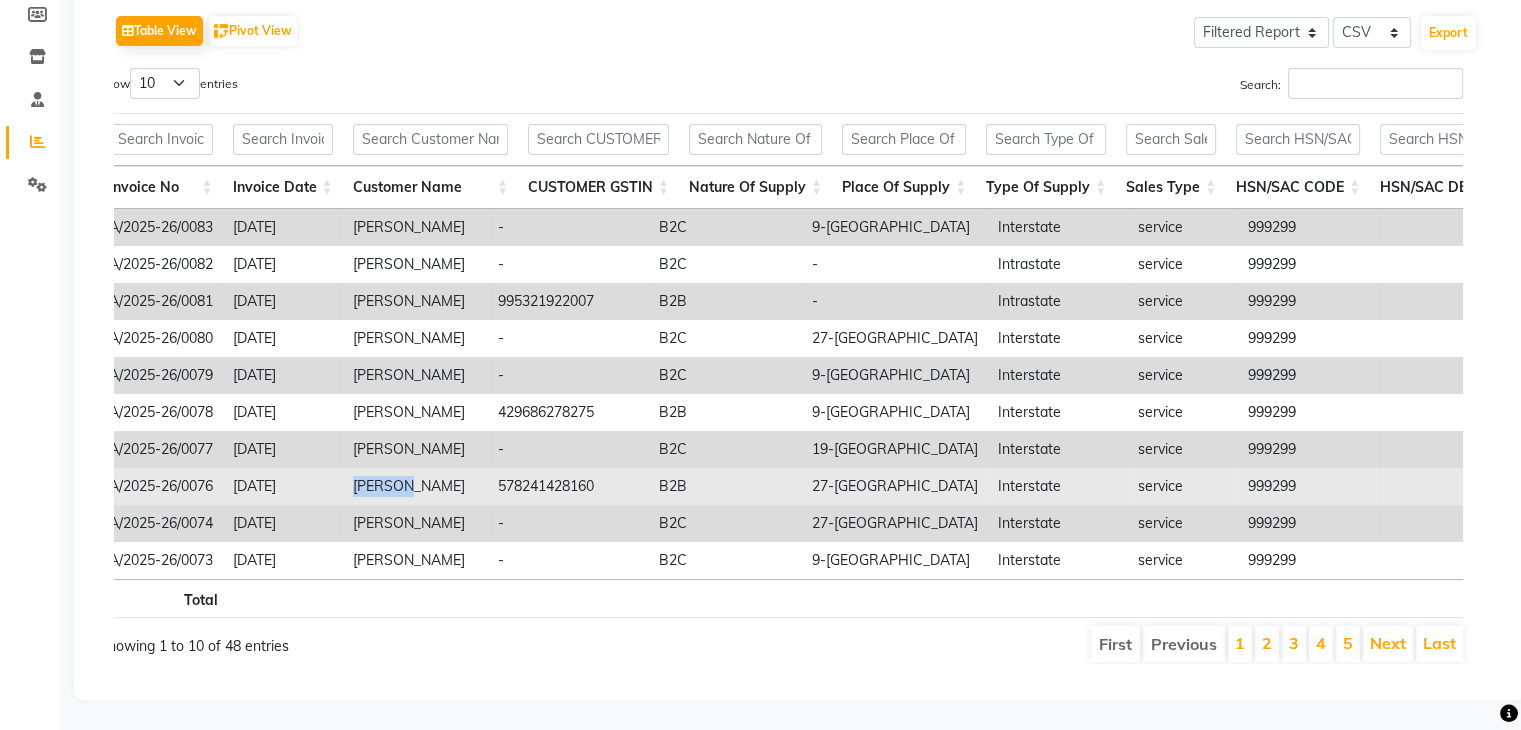 click on "Mukund Narendra Tambe" at bounding box center (415, 486) 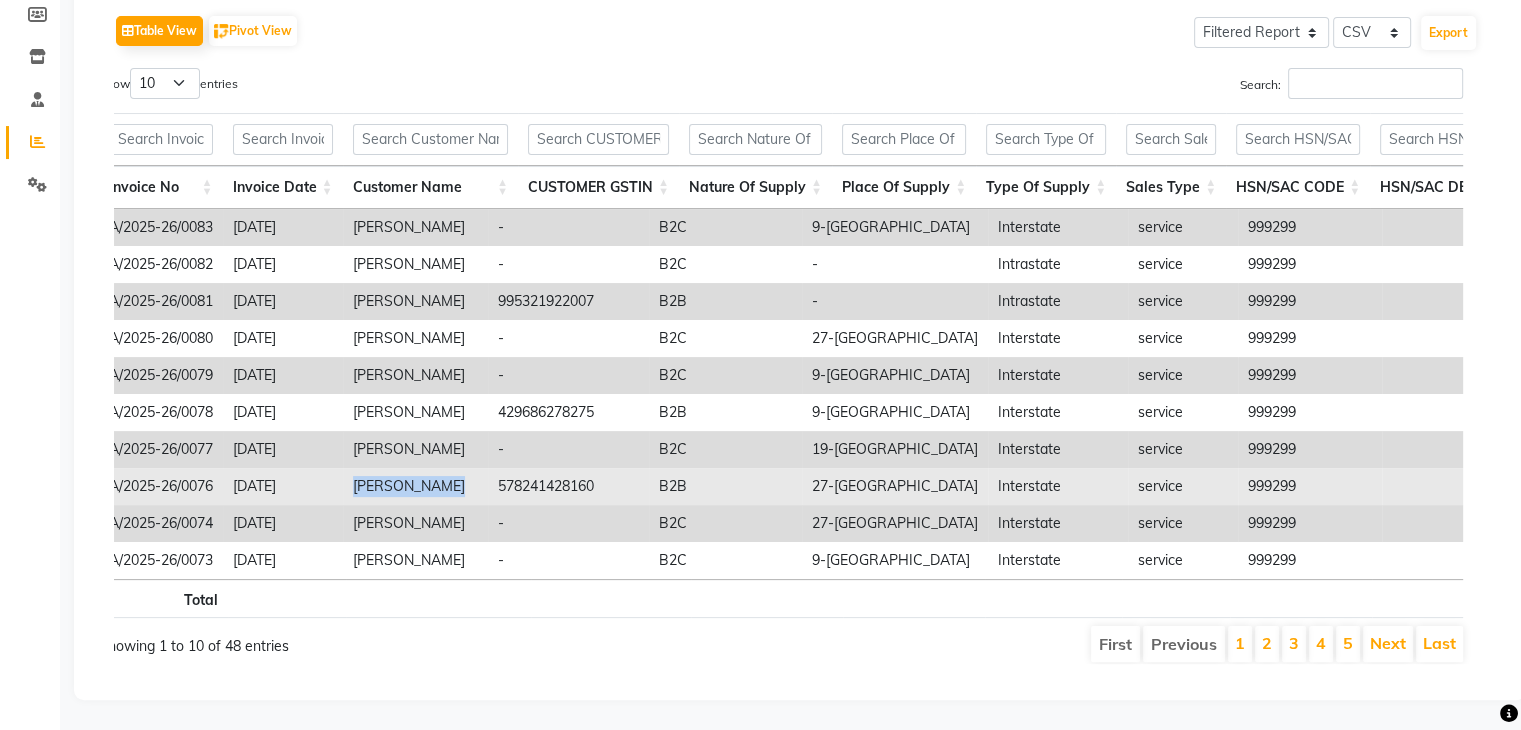 click on "Mukund Narendra Tambe" at bounding box center [415, 486] 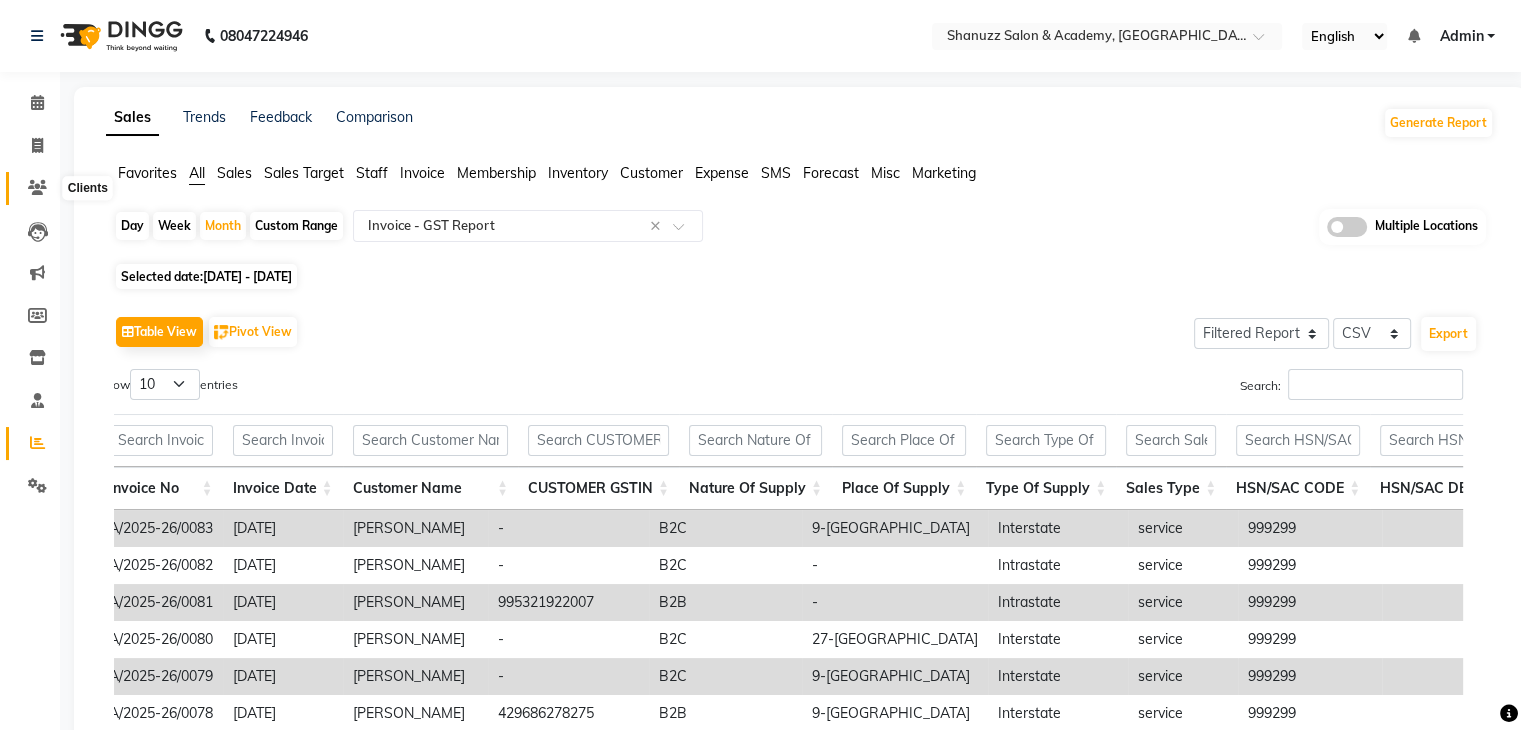 click 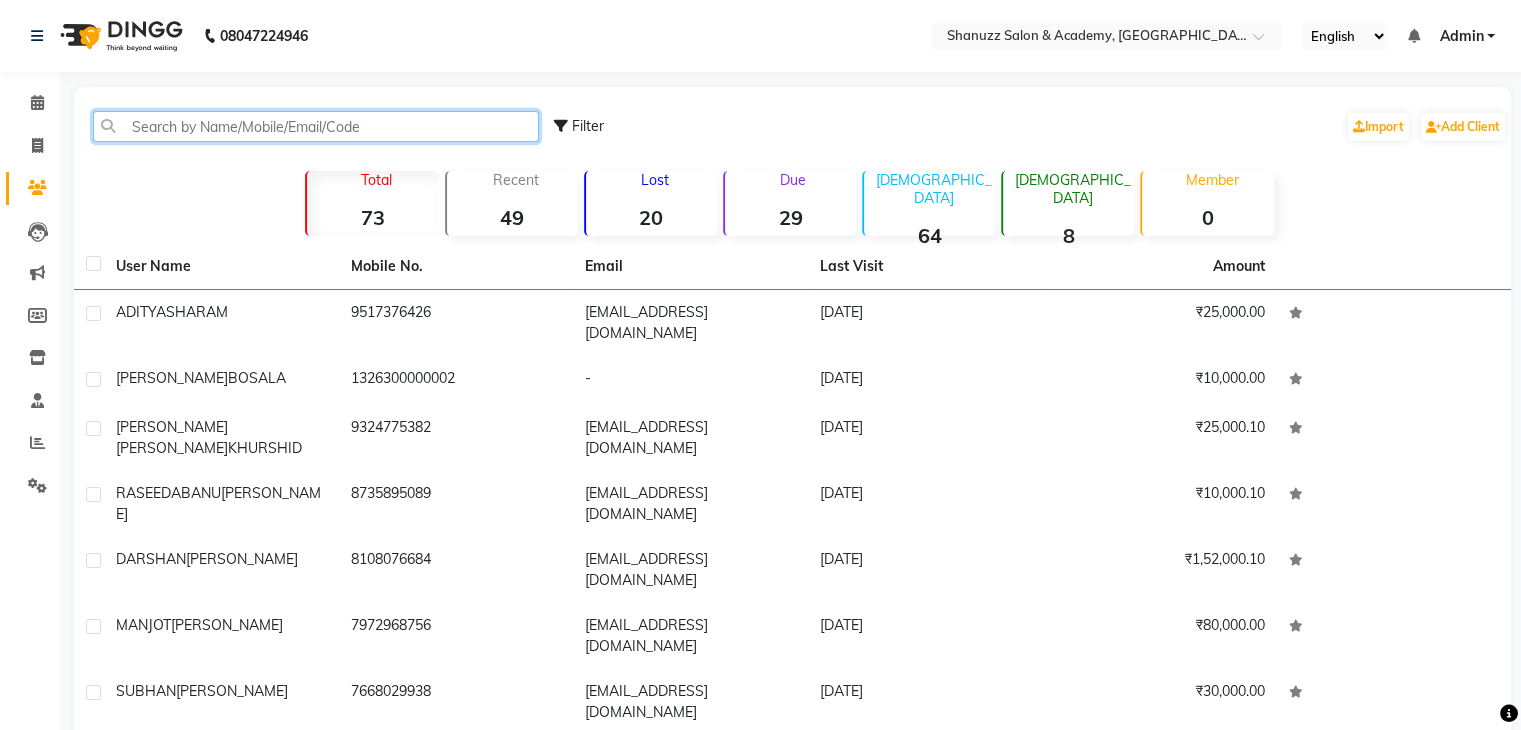 click 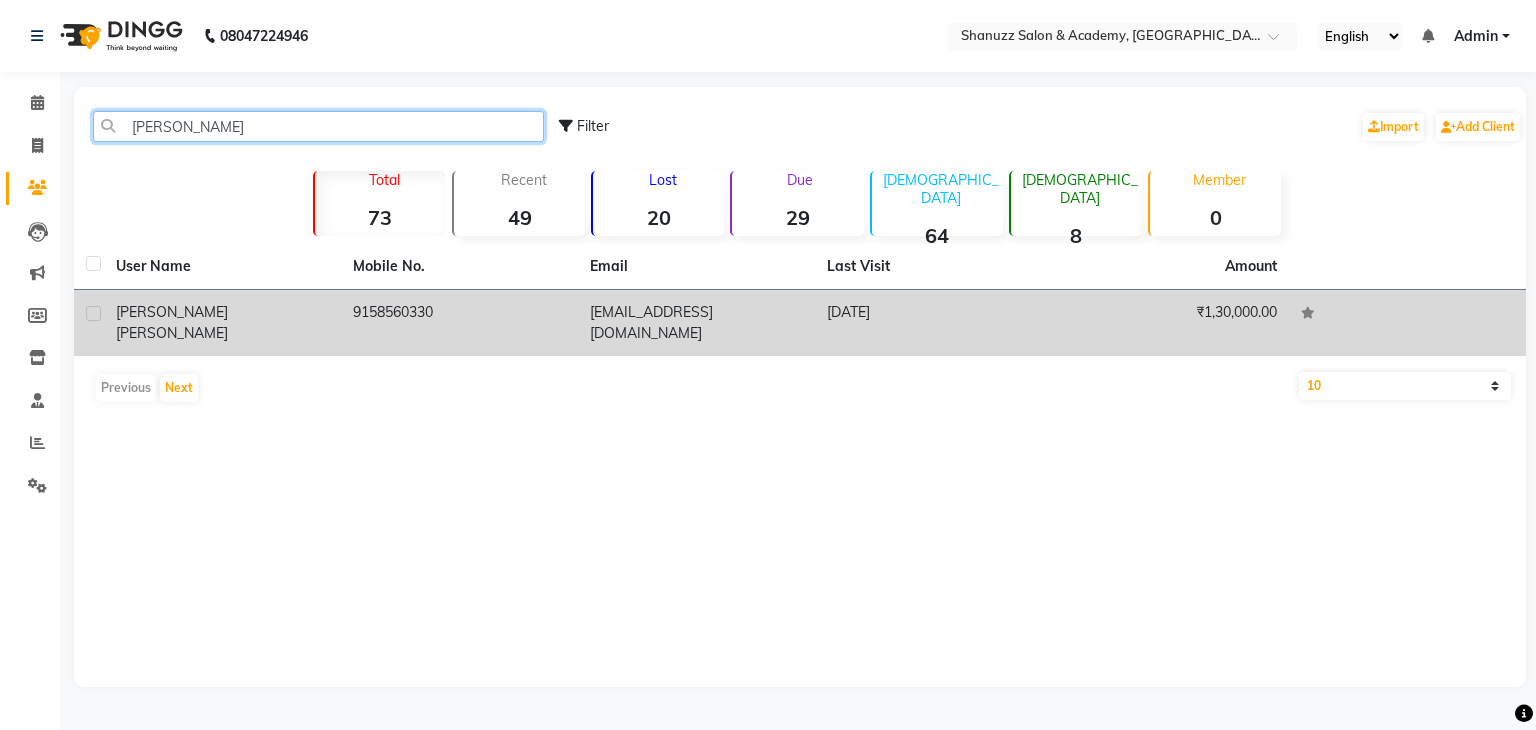type on "Mukund Narendra Tamb" 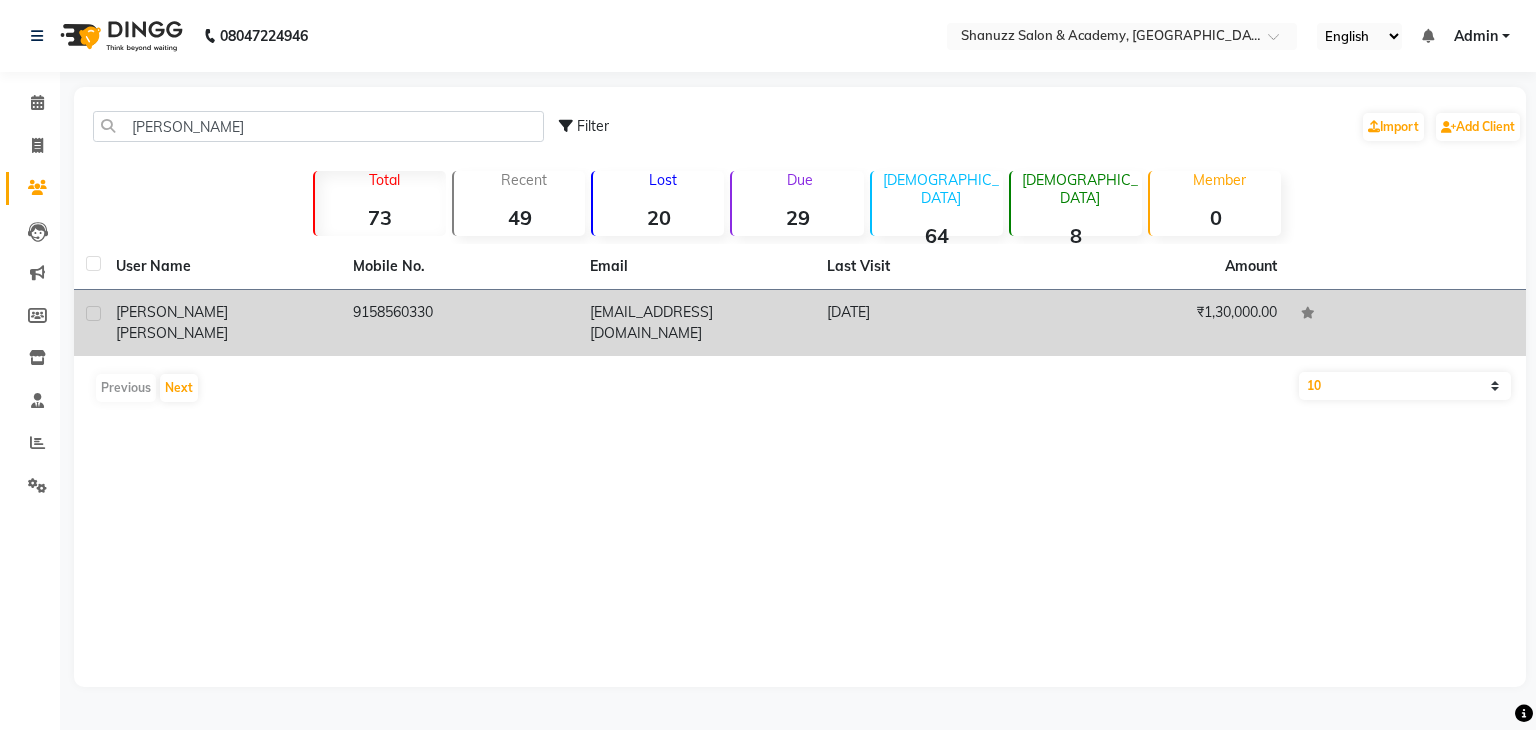 click on "MUKUND NARENDRA" 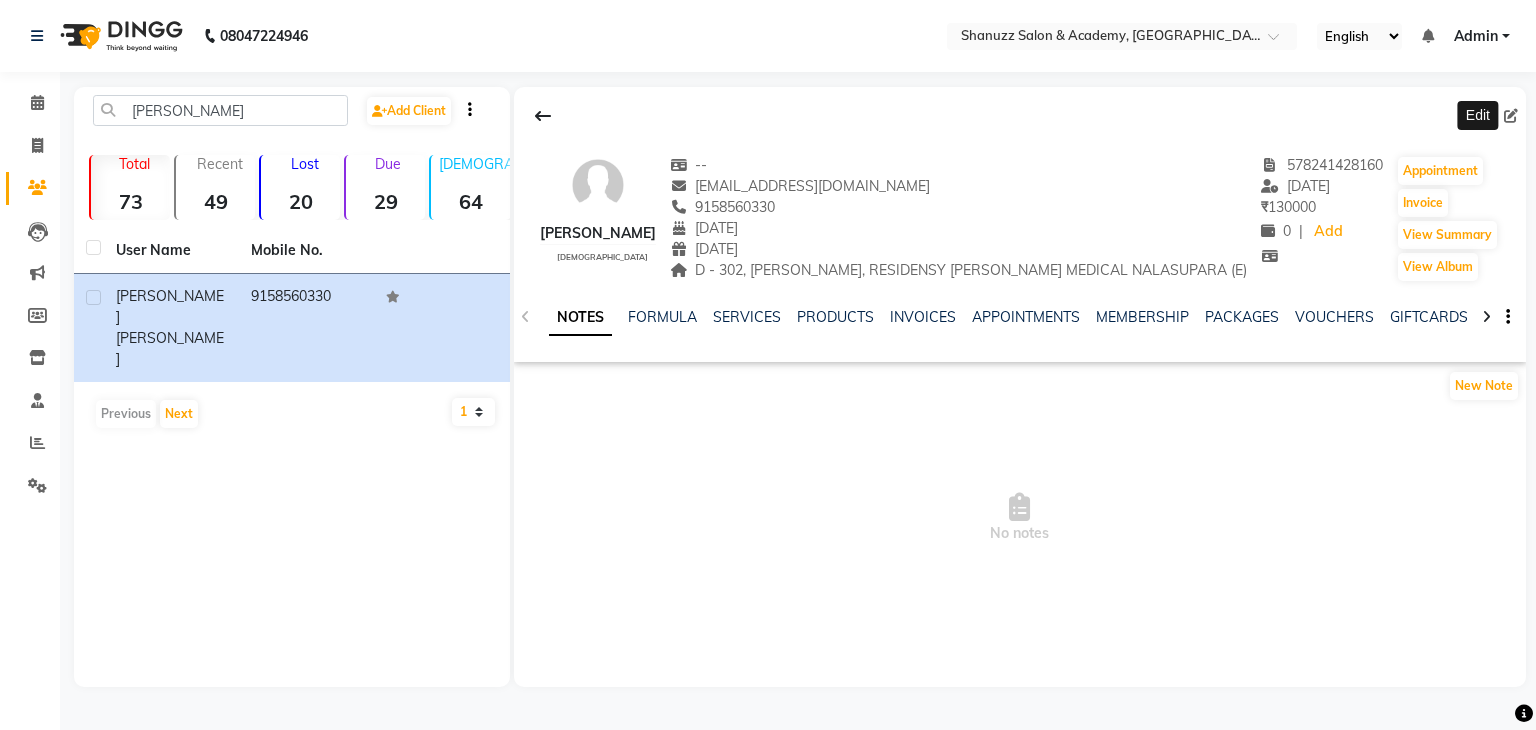 click 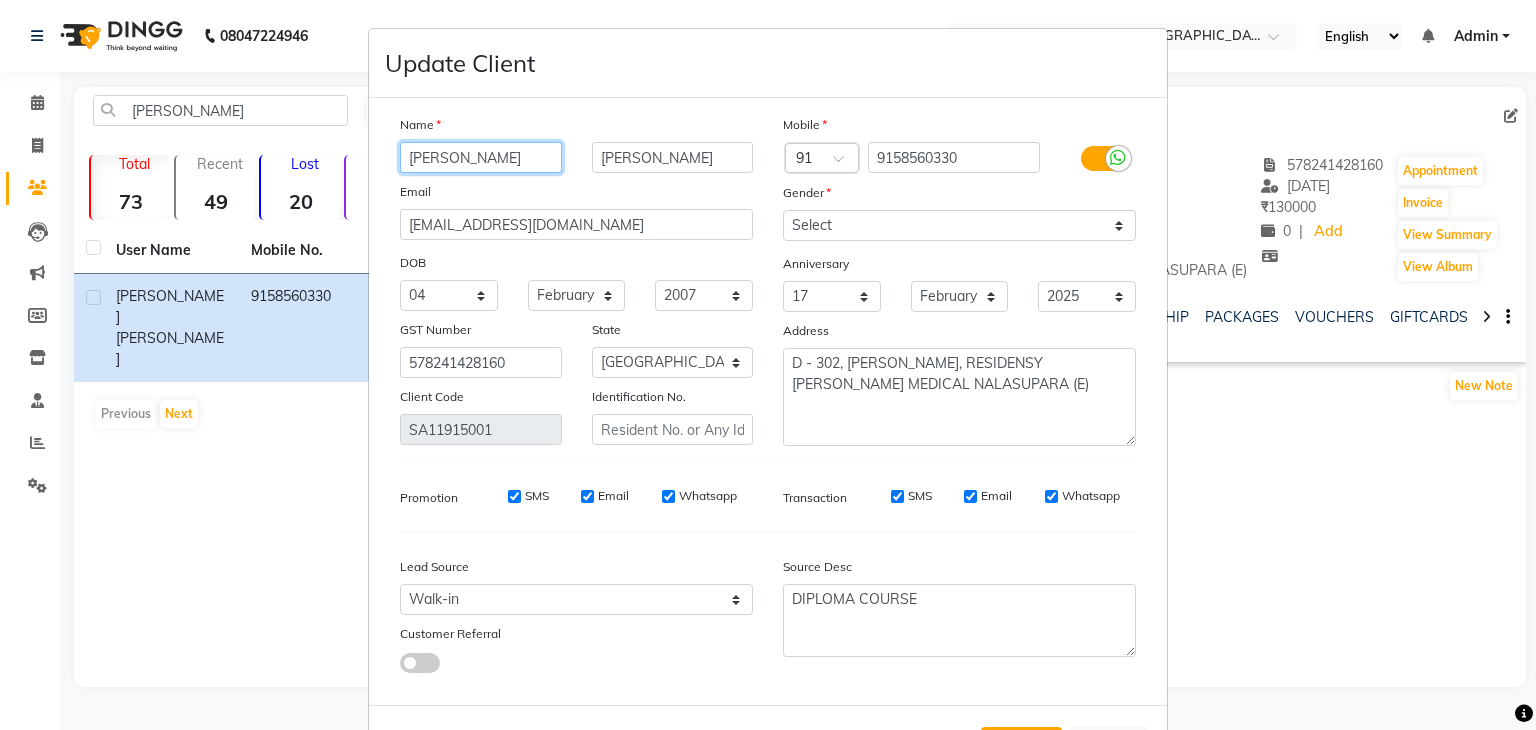 scroll, scrollTop: 0, scrollLeft: 0, axis: both 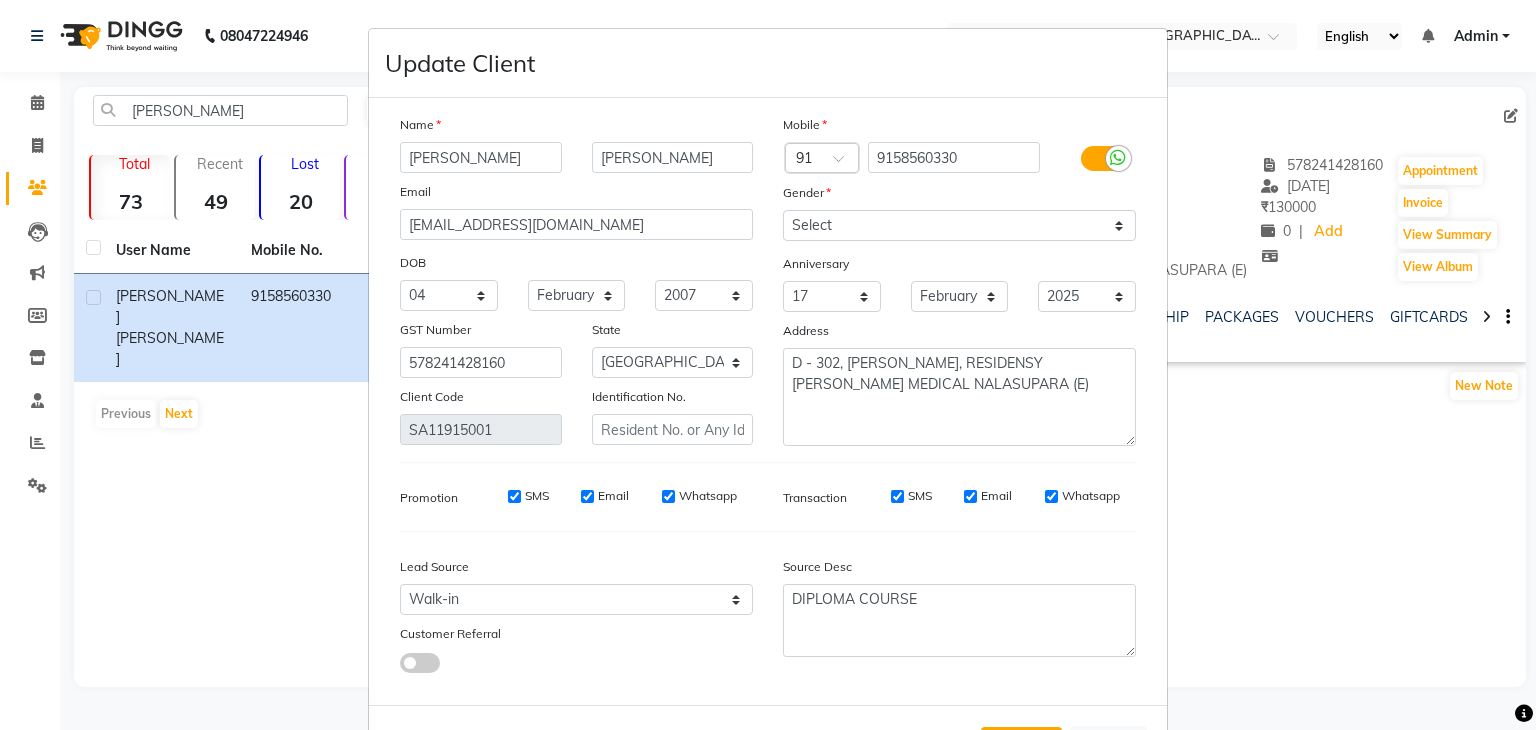 click on "Update Client" at bounding box center (768, 63) 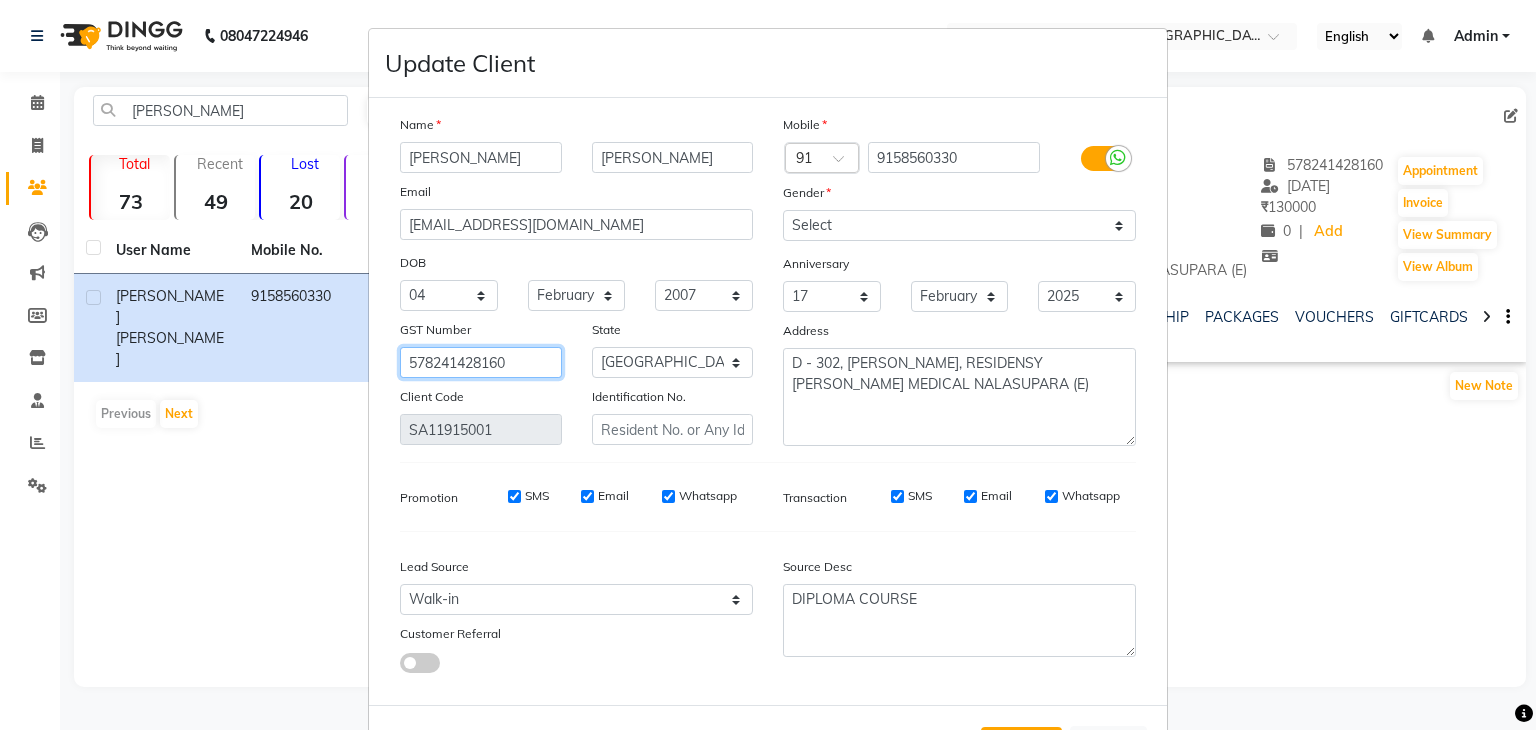 click on "578241428160" at bounding box center (481, 362) 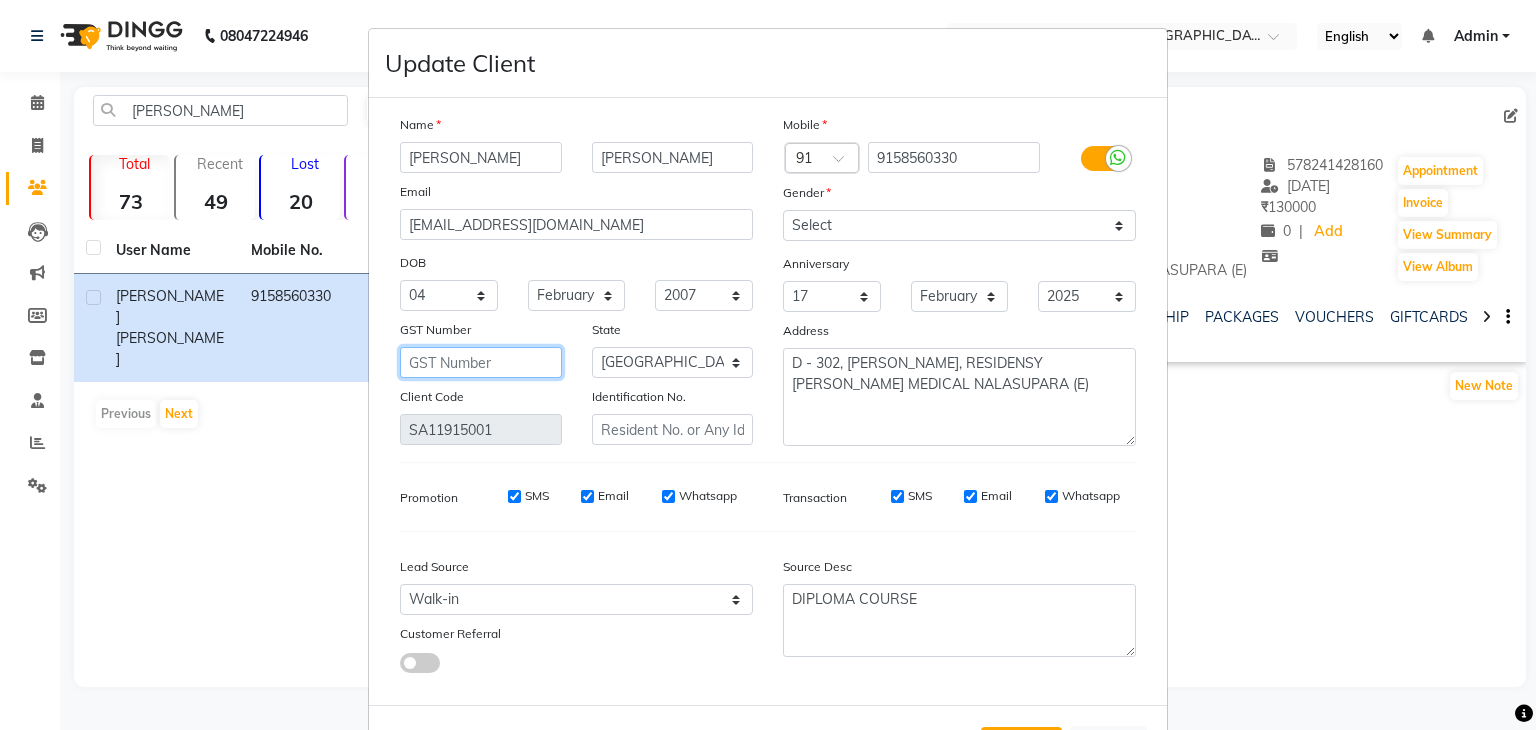 type 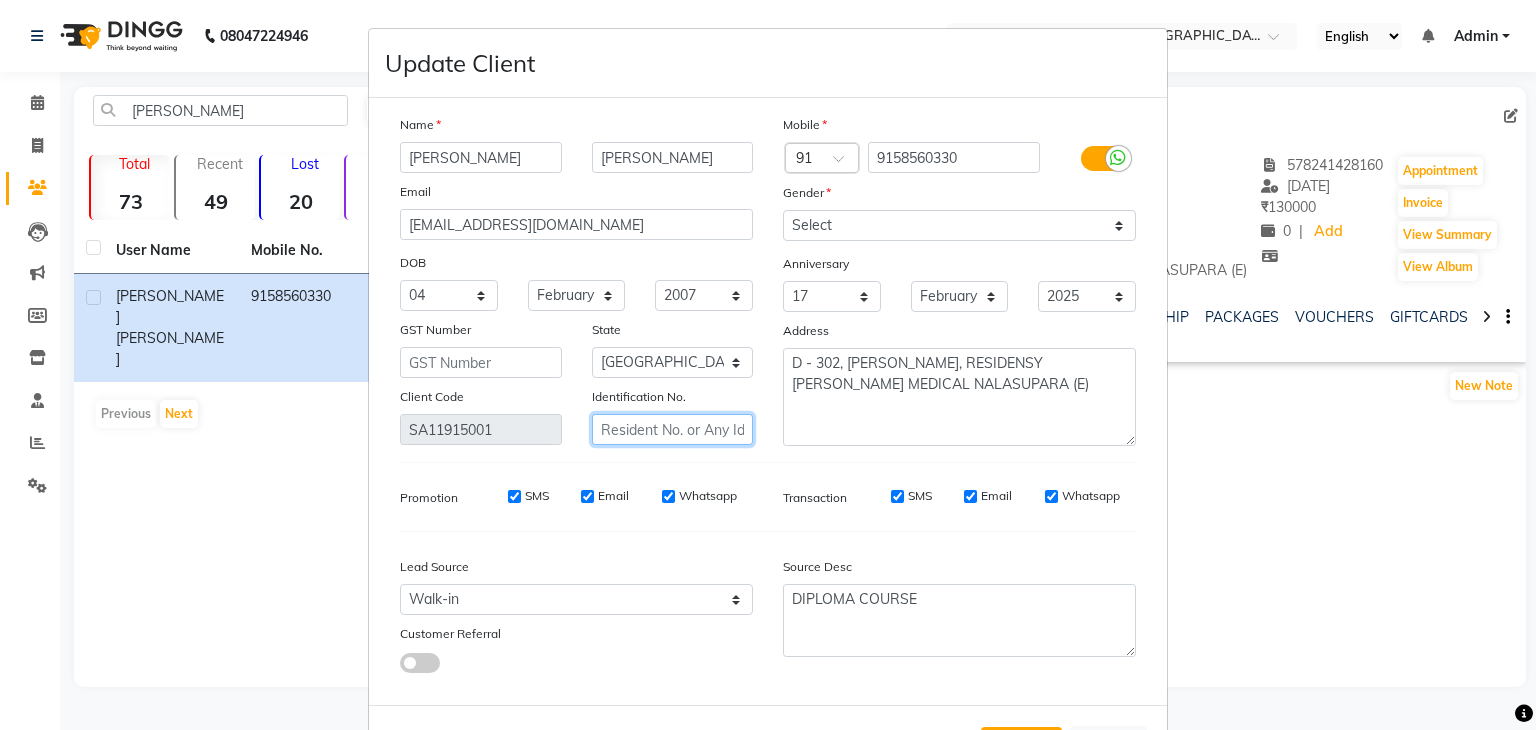 click at bounding box center [673, 429] 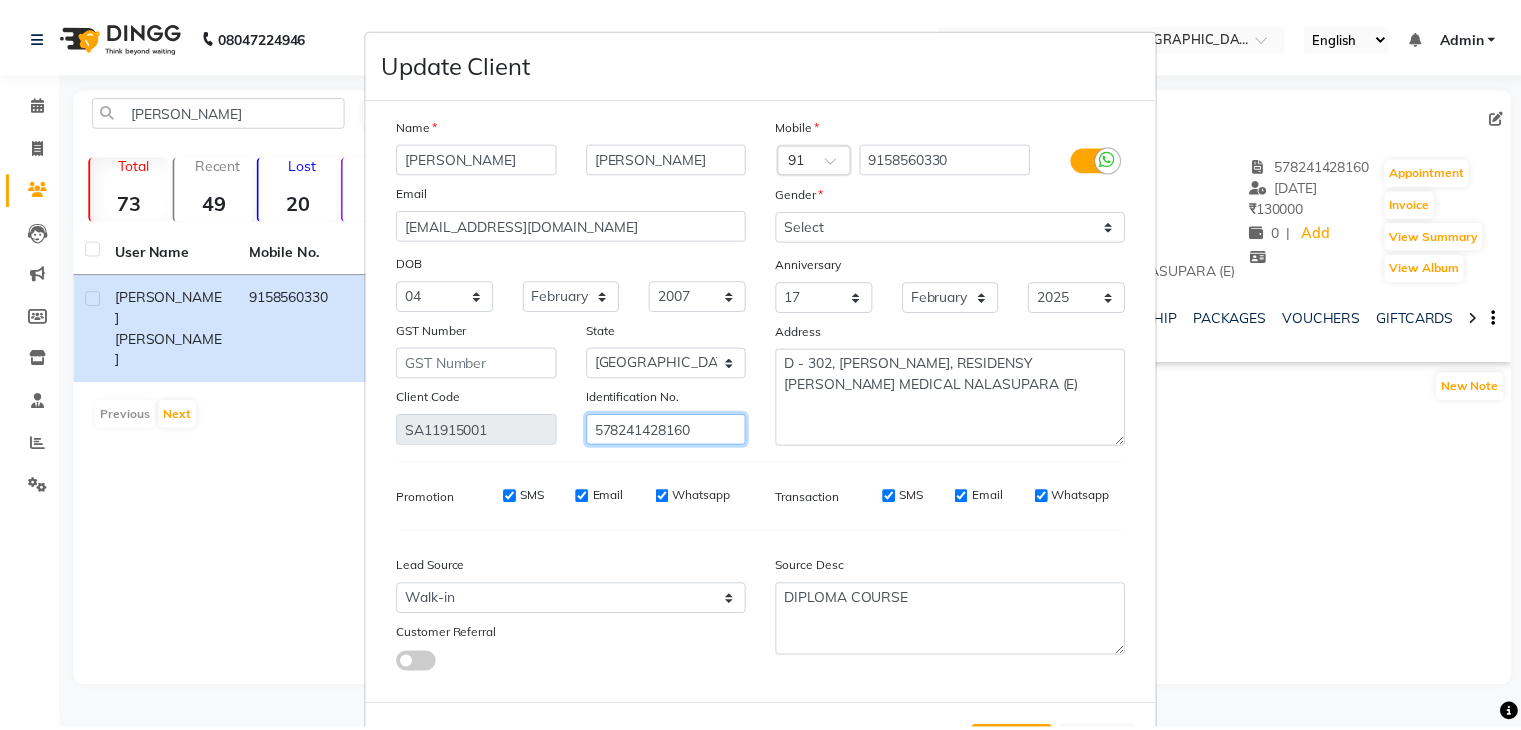 scroll, scrollTop: 92, scrollLeft: 0, axis: vertical 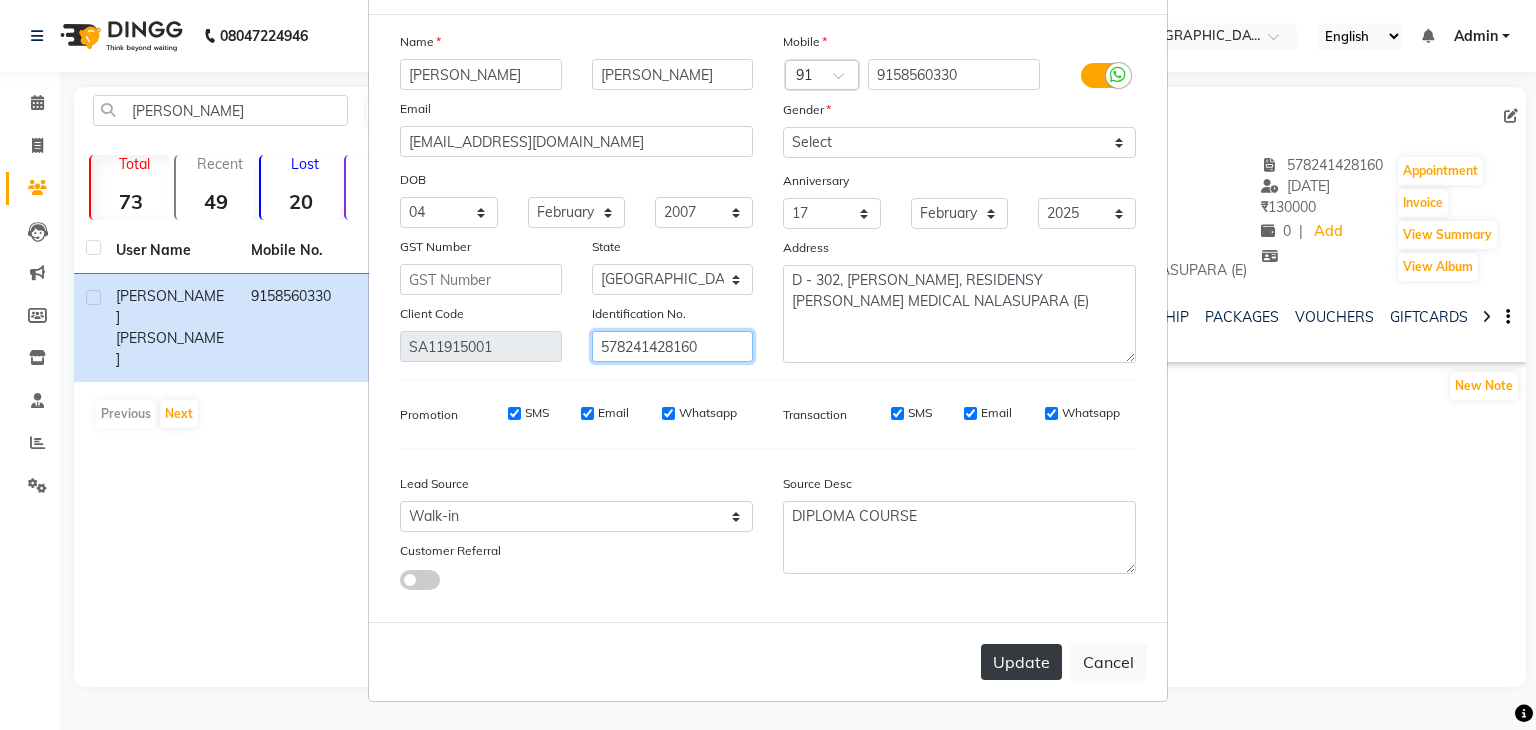 type on "578241428160" 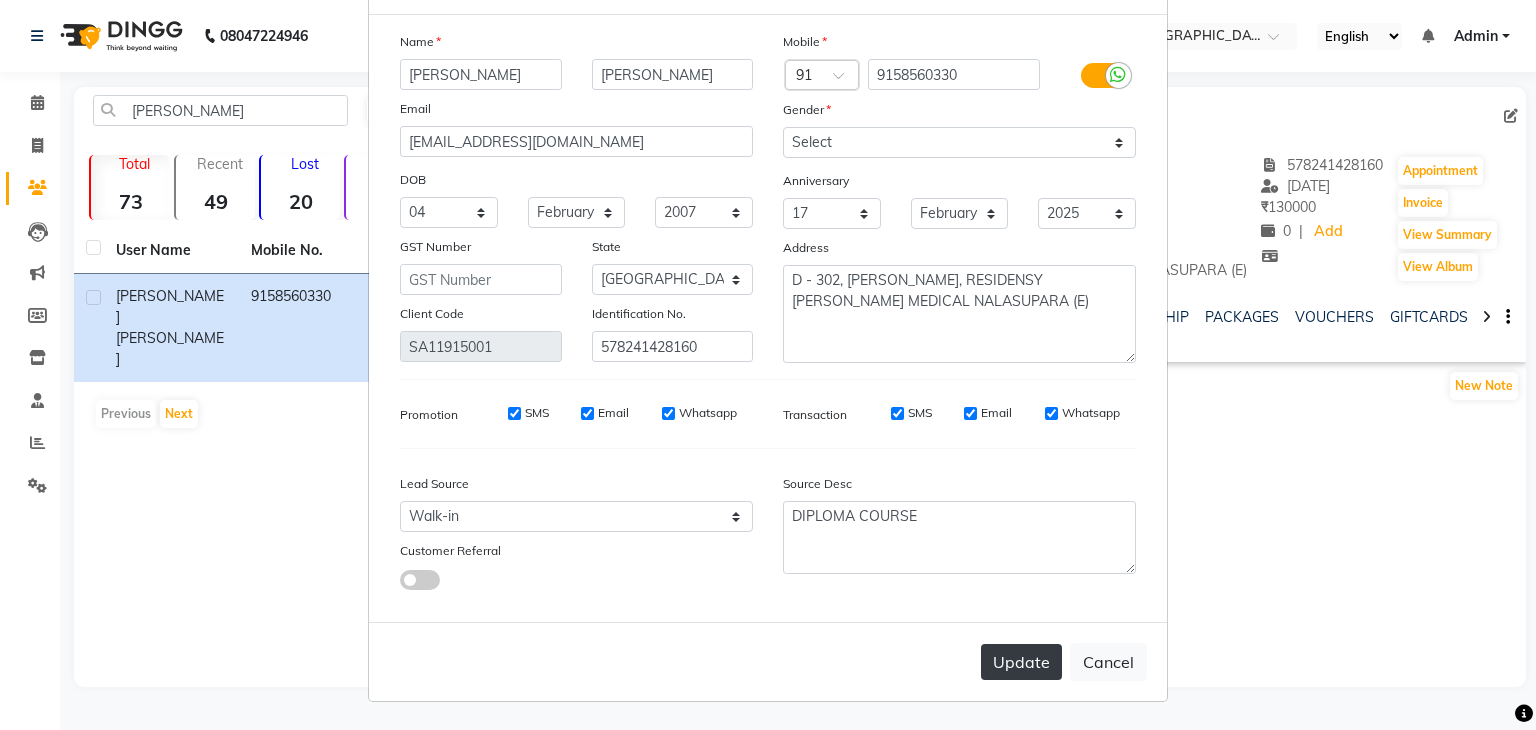 click on "Update" at bounding box center (1021, 662) 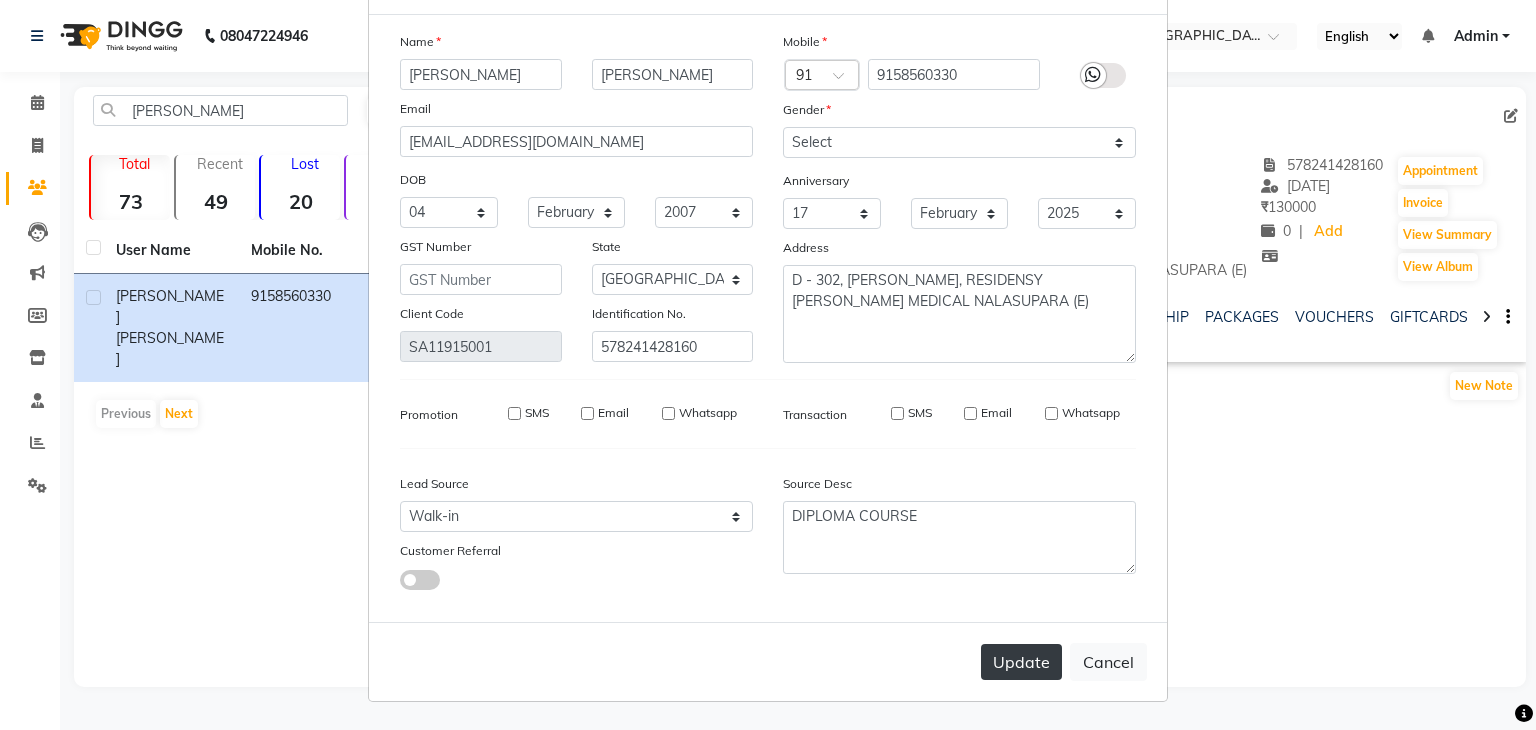 type 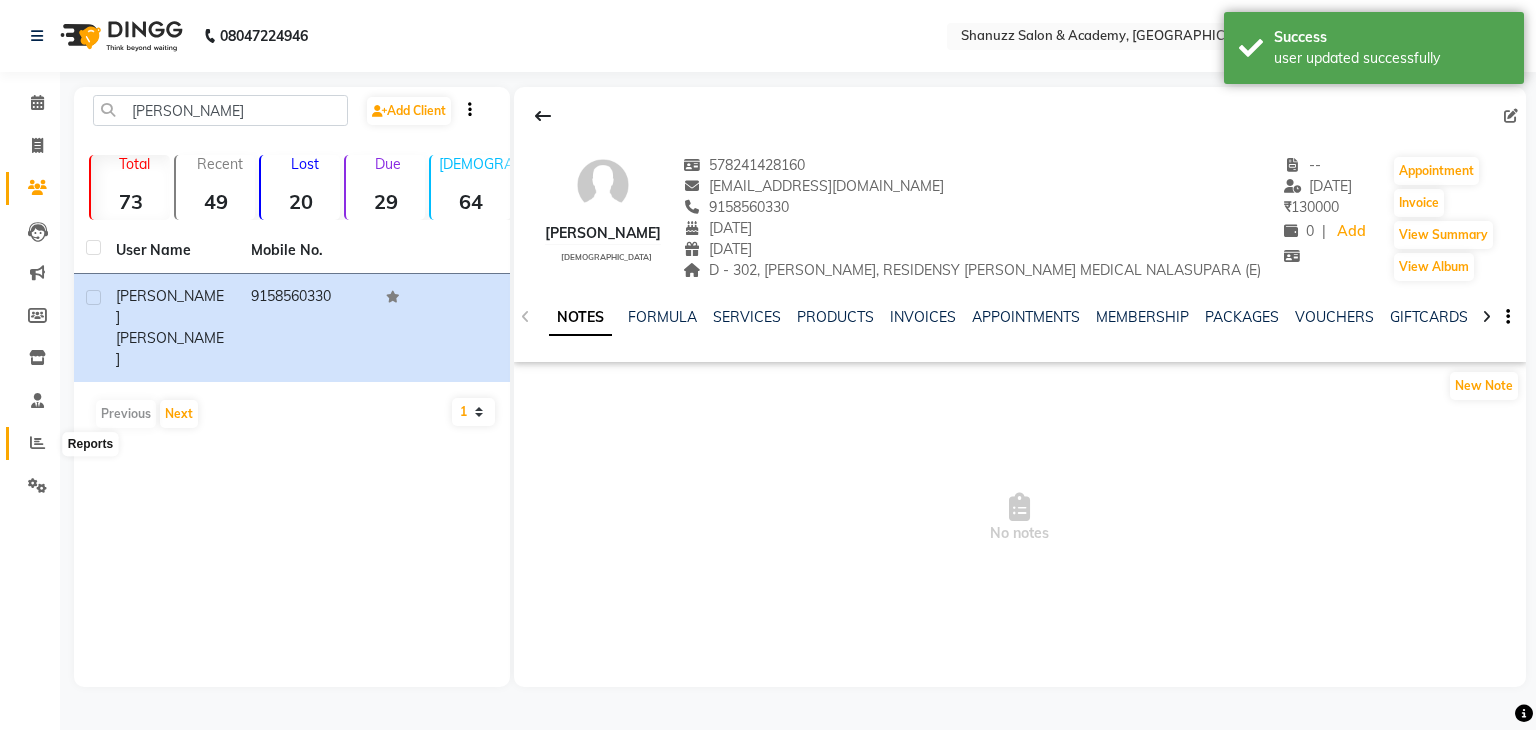 click 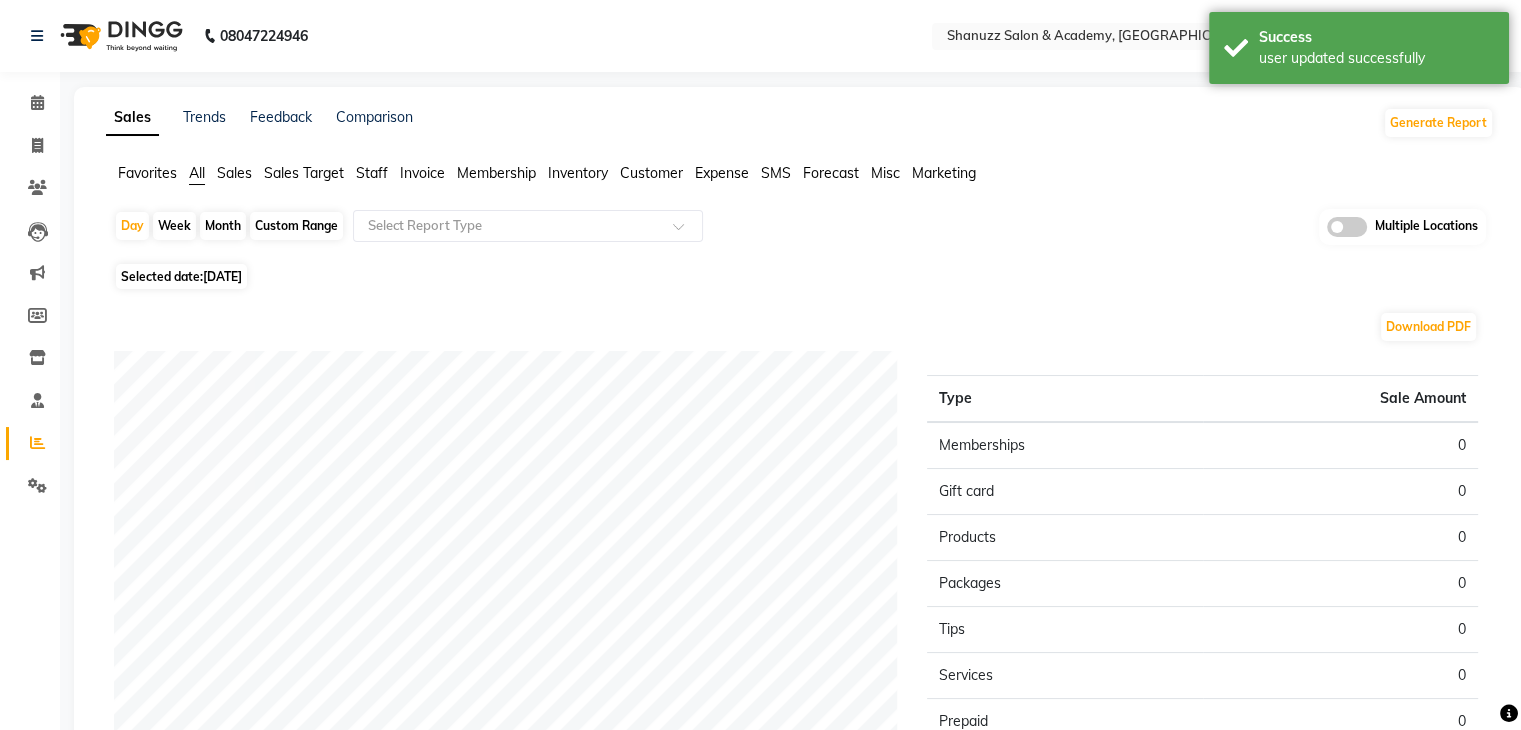 click on "Month" 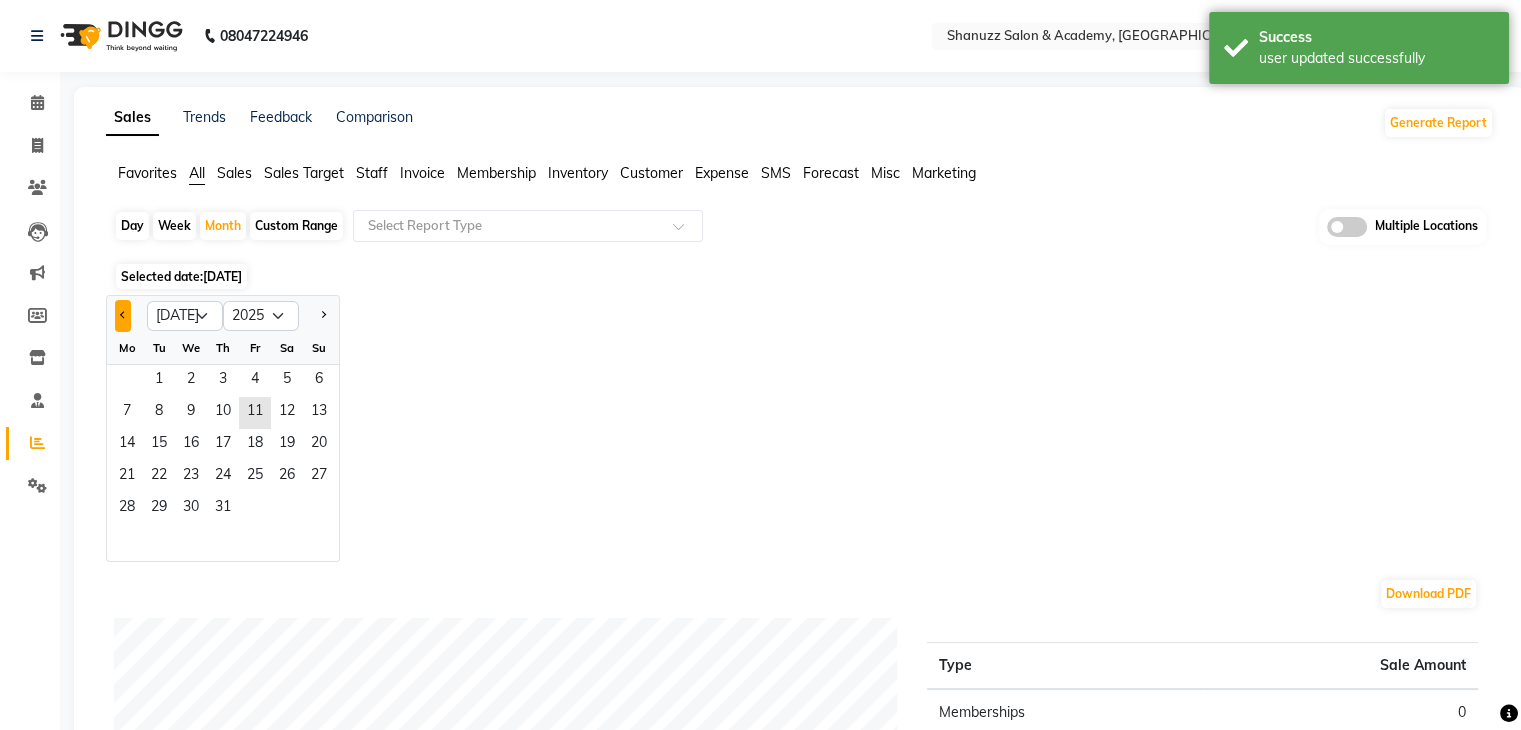 click 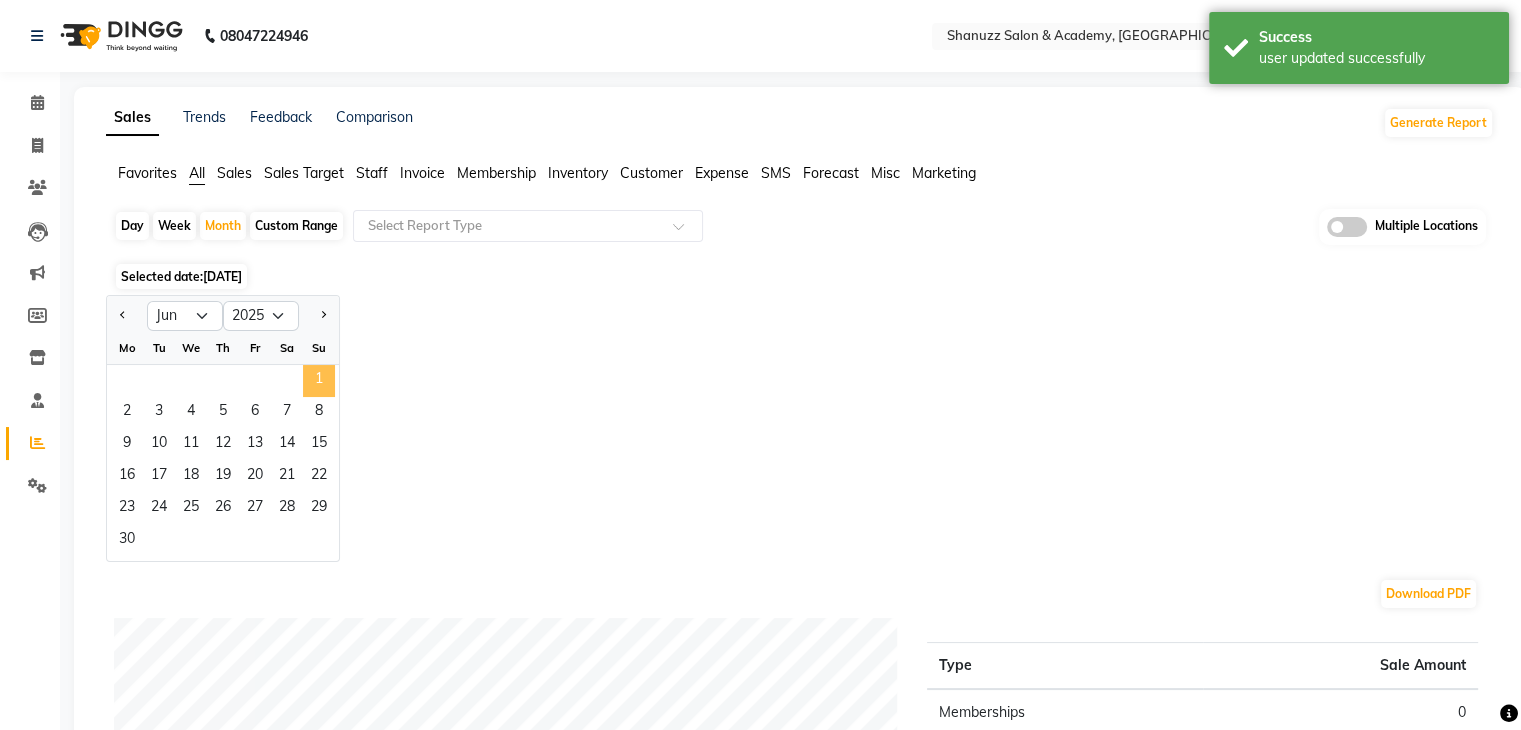 click on "1" 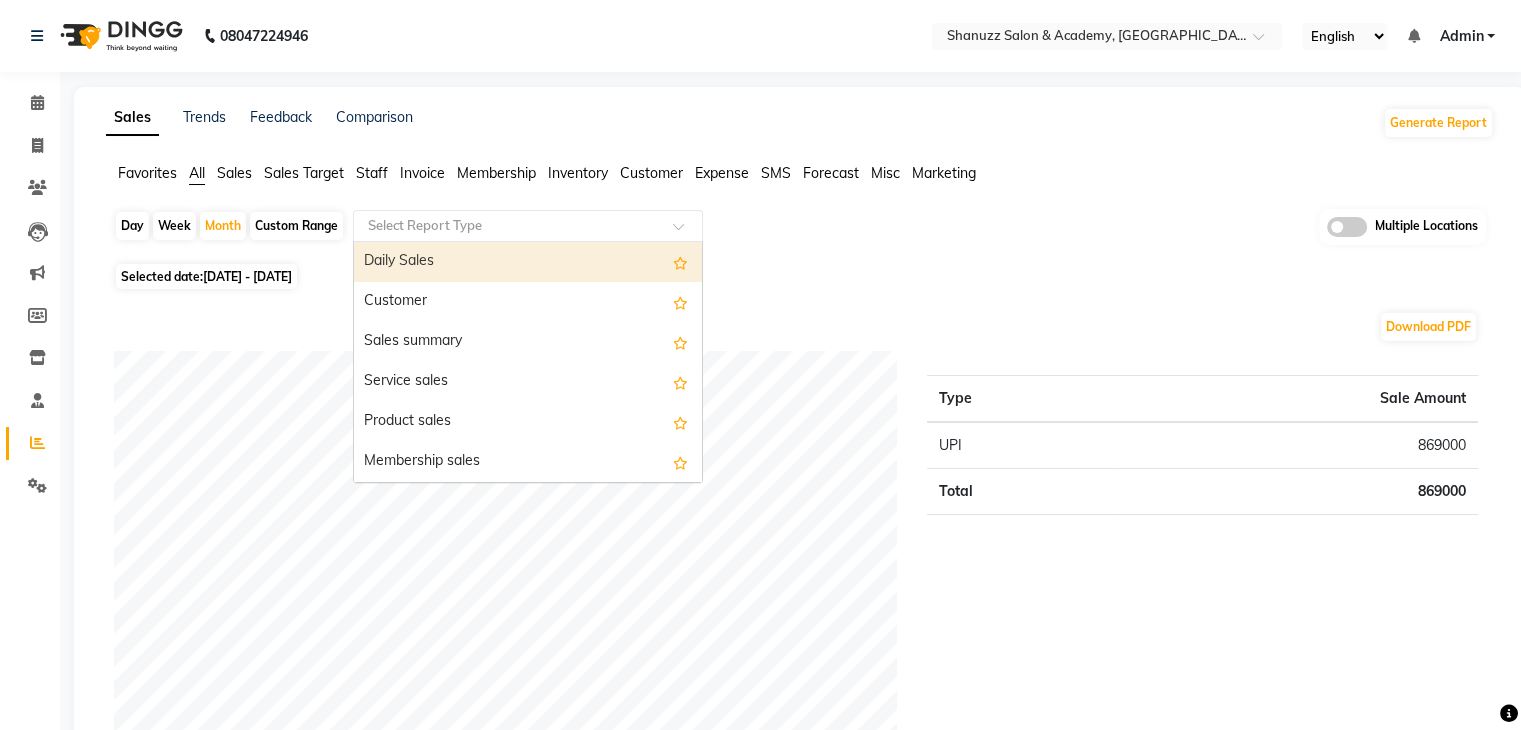 click 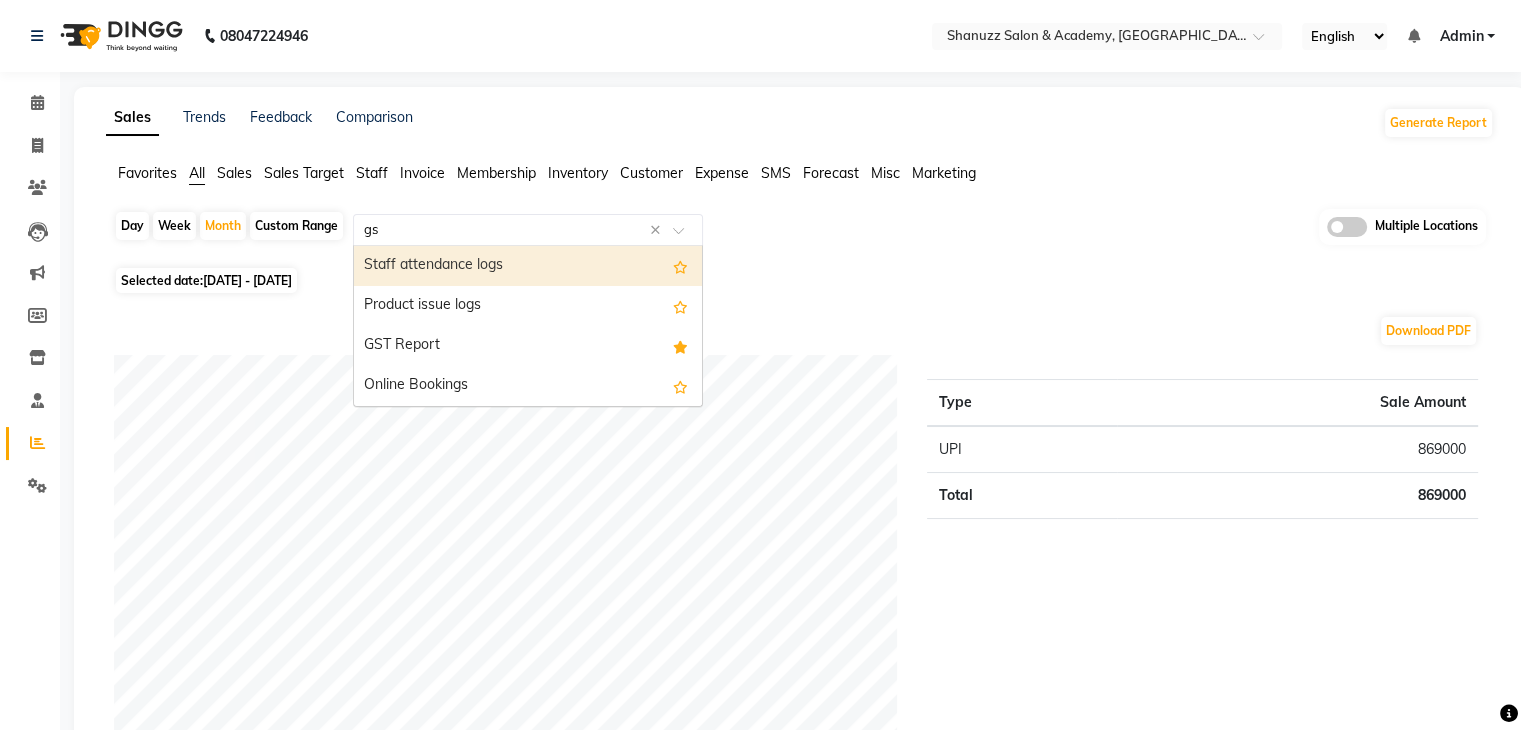 type on "gst" 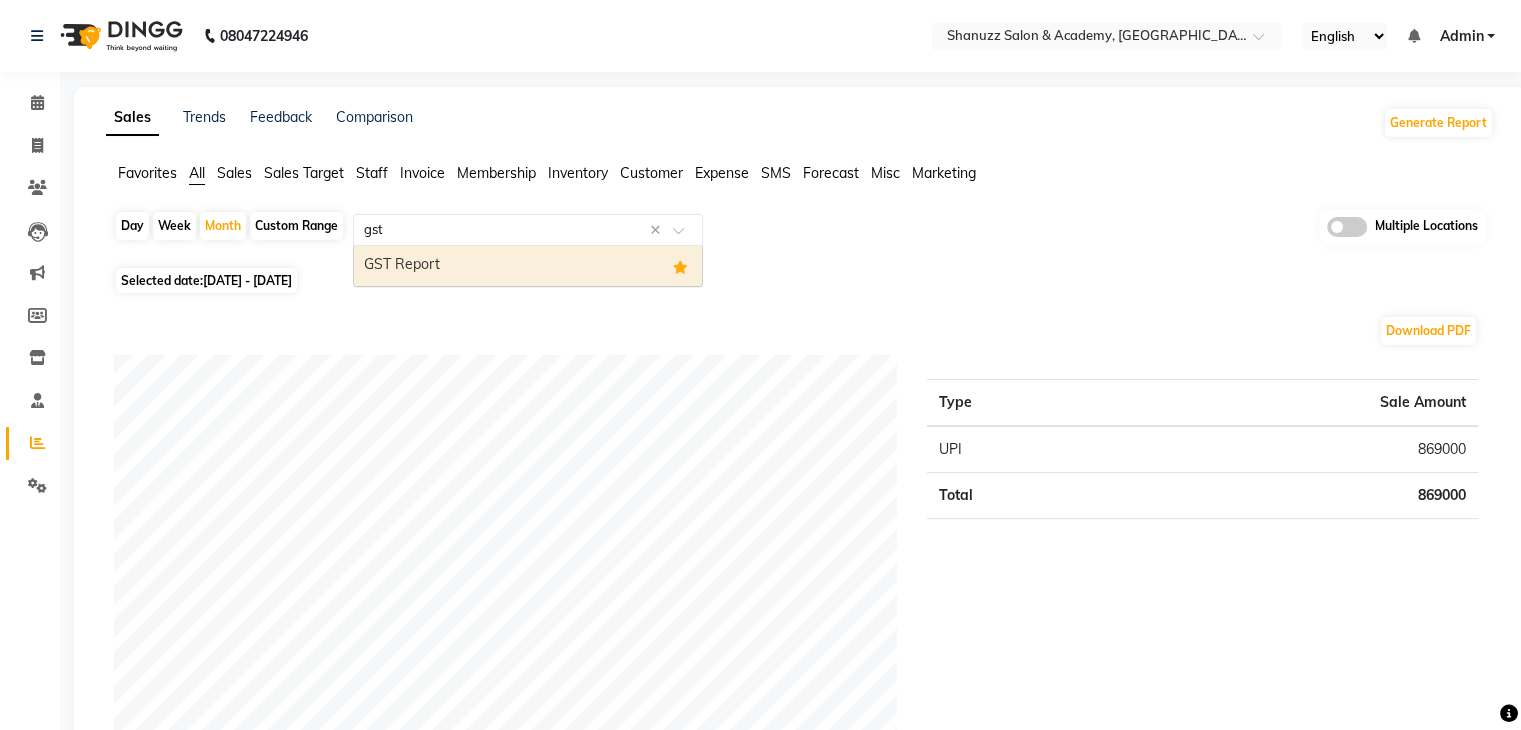 click on "GST Report" at bounding box center (528, 266) 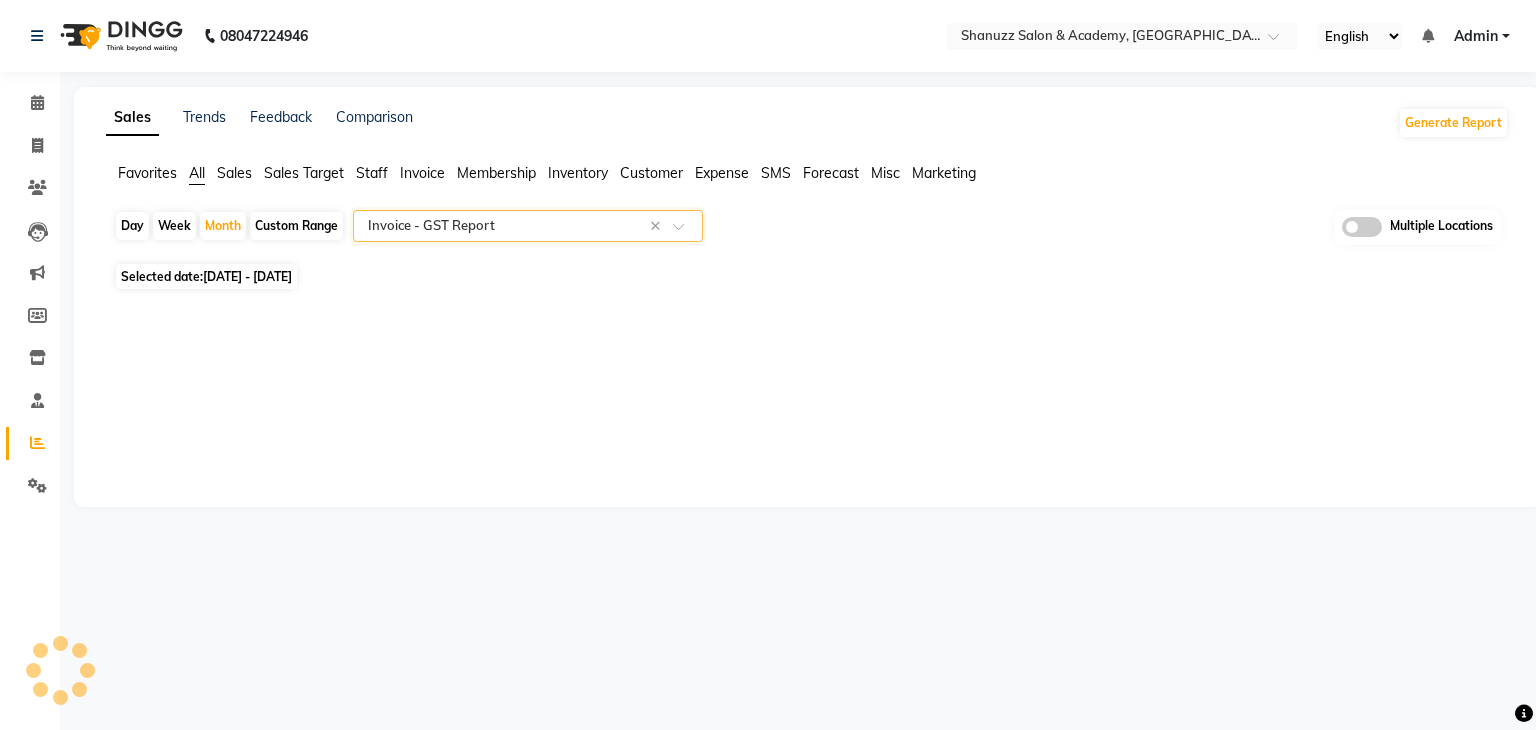 select on "filtered_report" 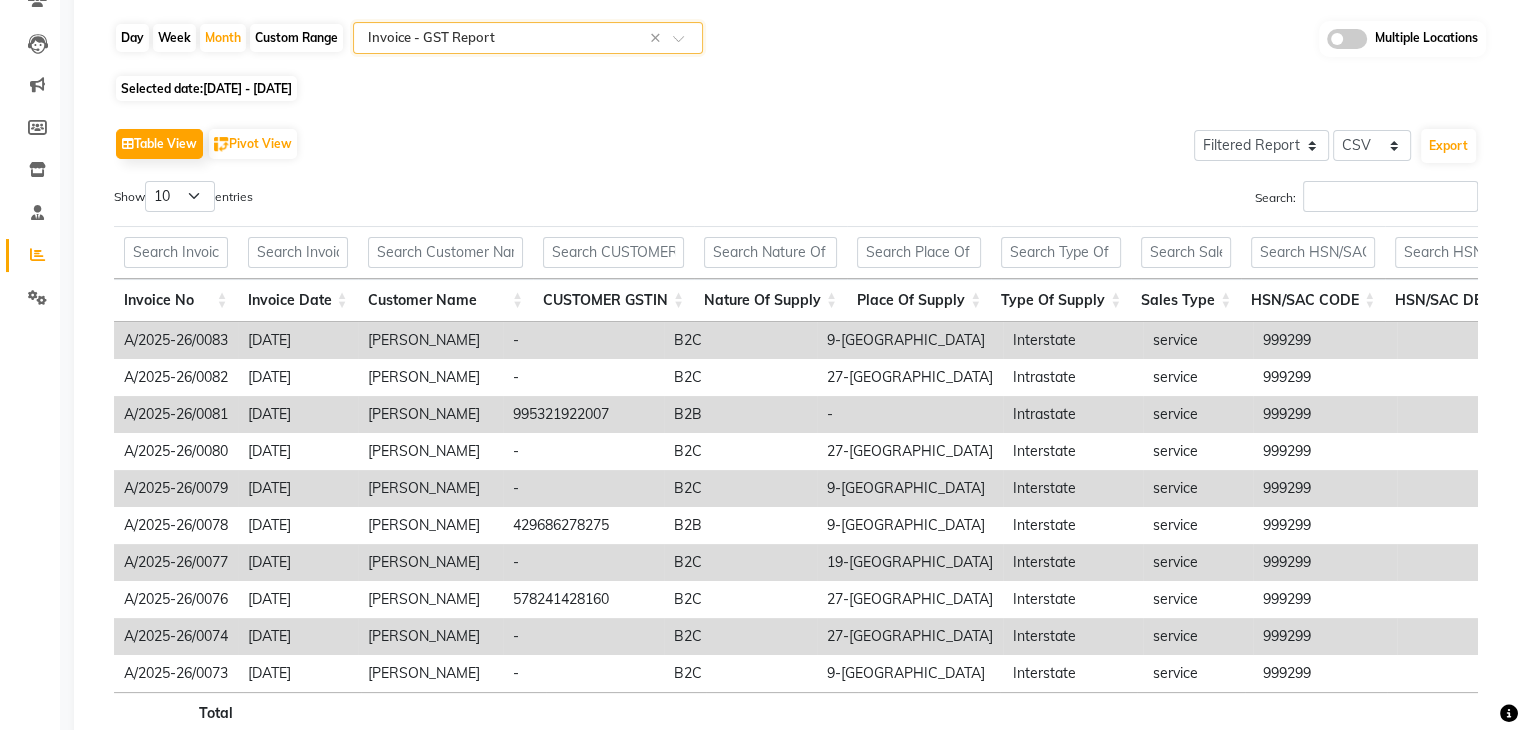 scroll, scrollTop: 208, scrollLeft: 0, axis: vertical 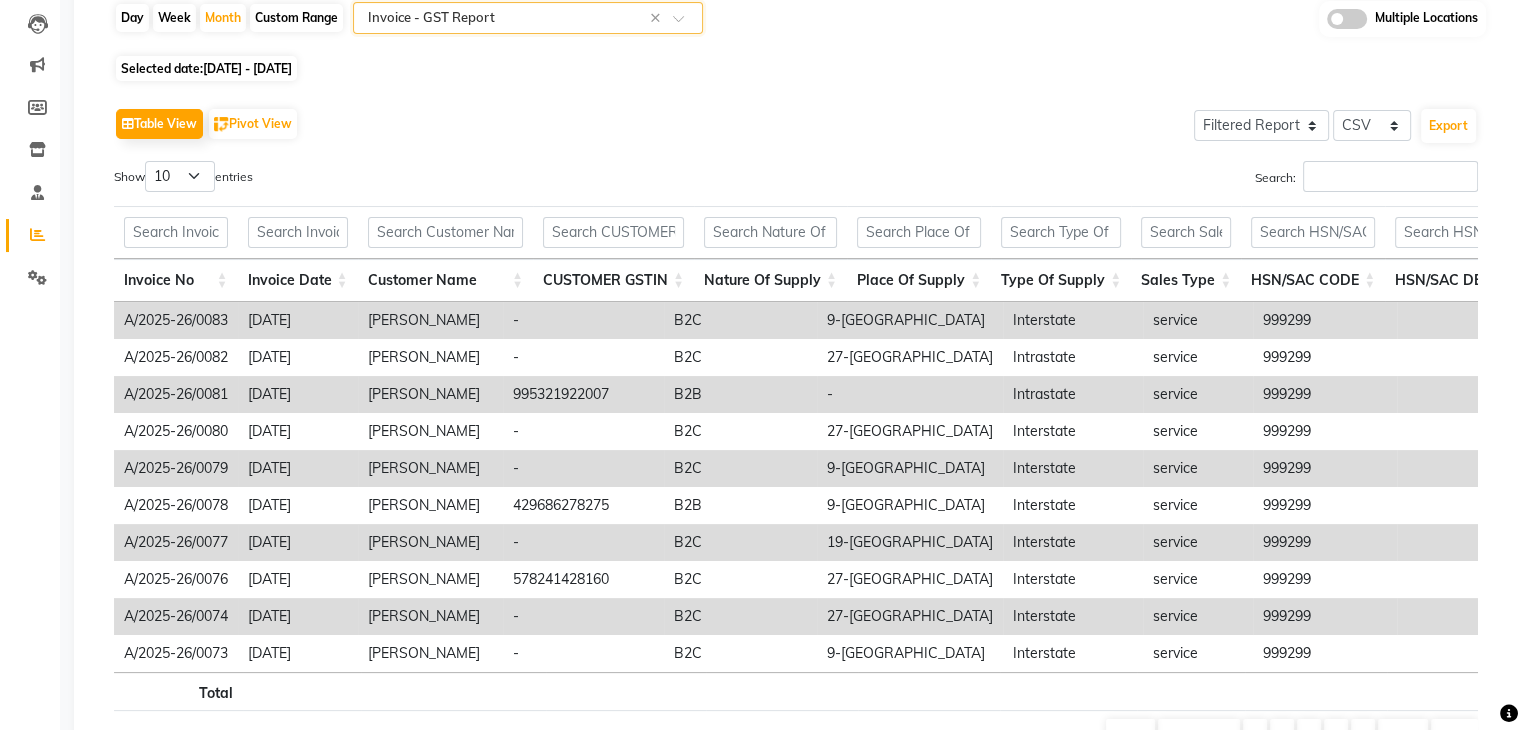 click on "A/2025-26/0081" at bounding box center [176, 394] 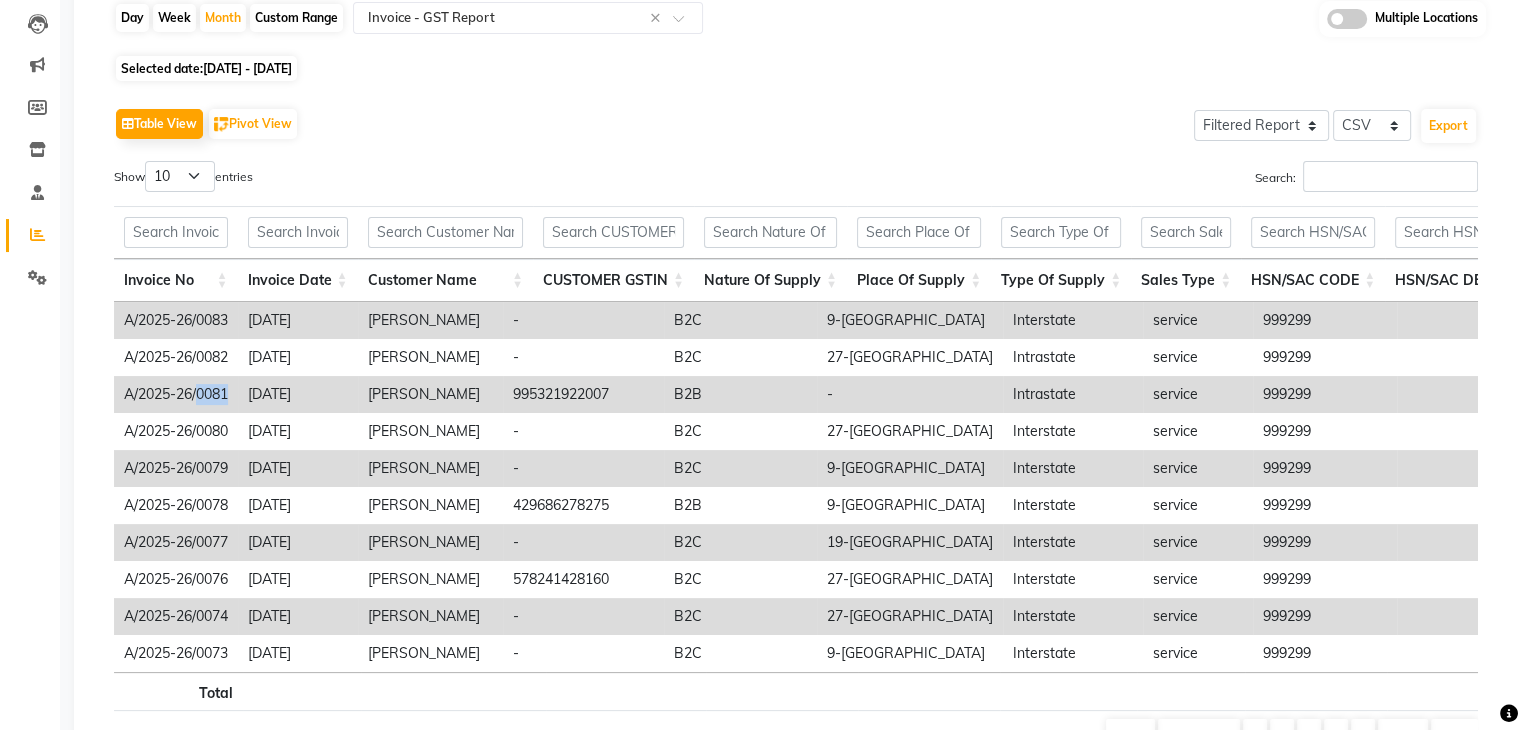 click on "A/2025-26/0081" at bounding box center (176, 394) 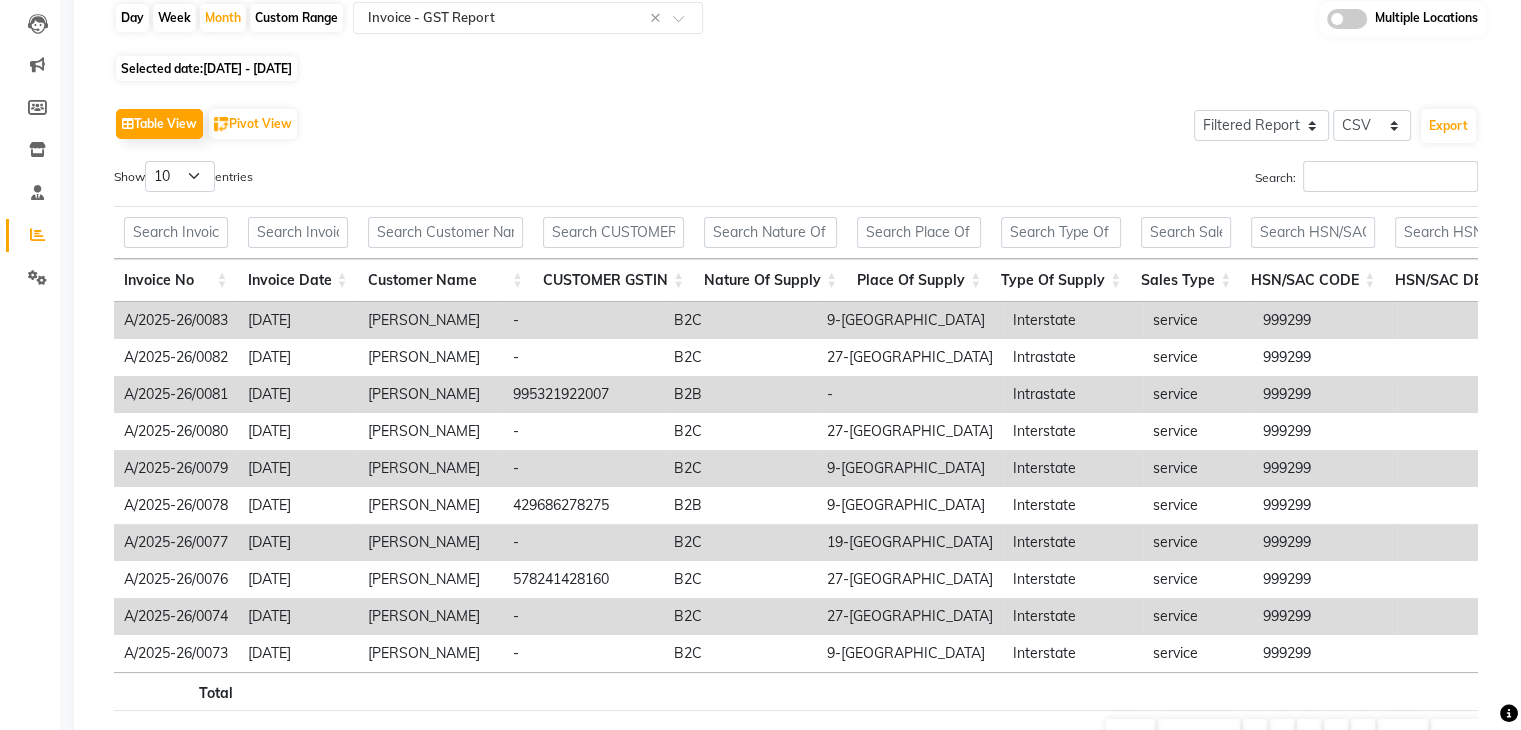 click on "Darshan Mahale" at bounding box center (430, 394) 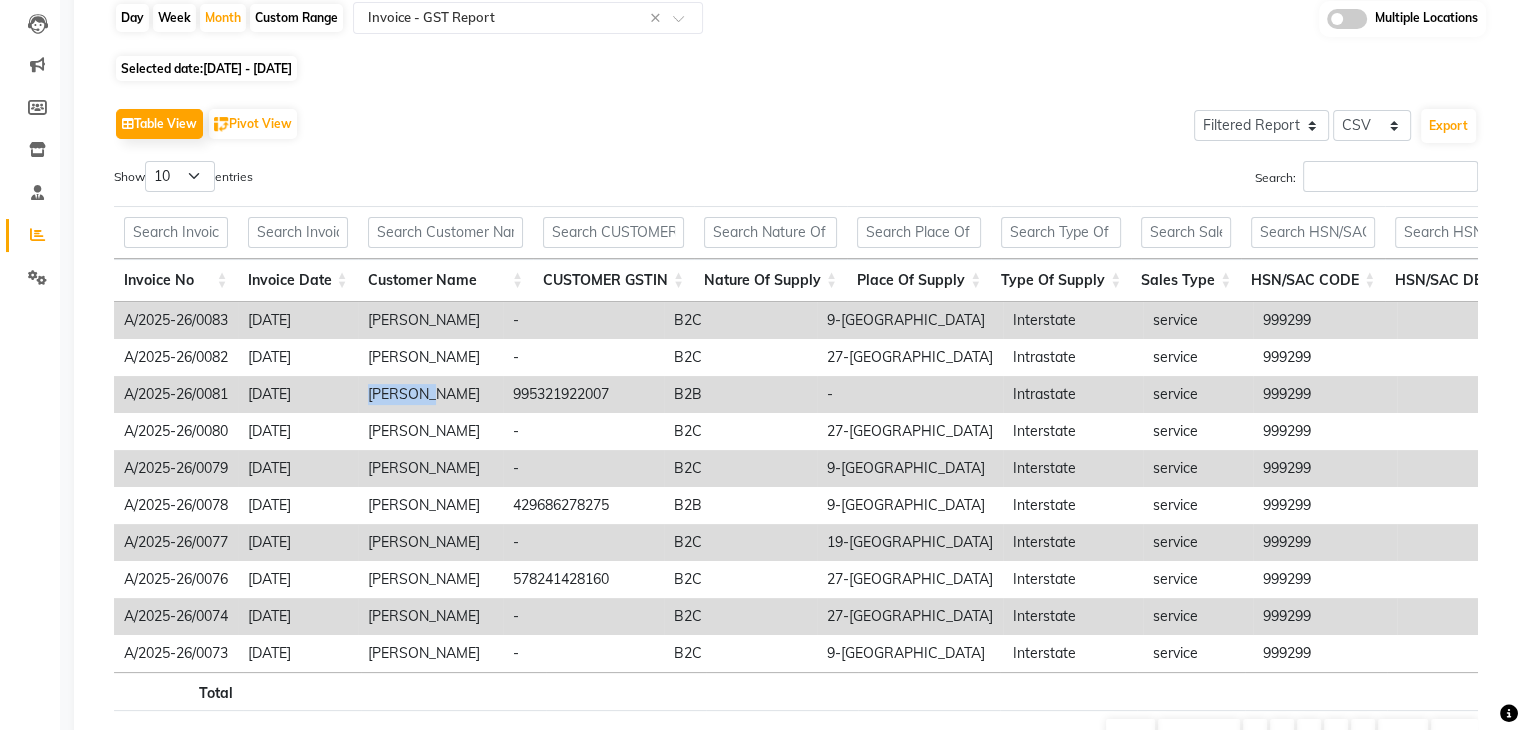 click on "Darshan Mahale" at bounding box center [430, 394] 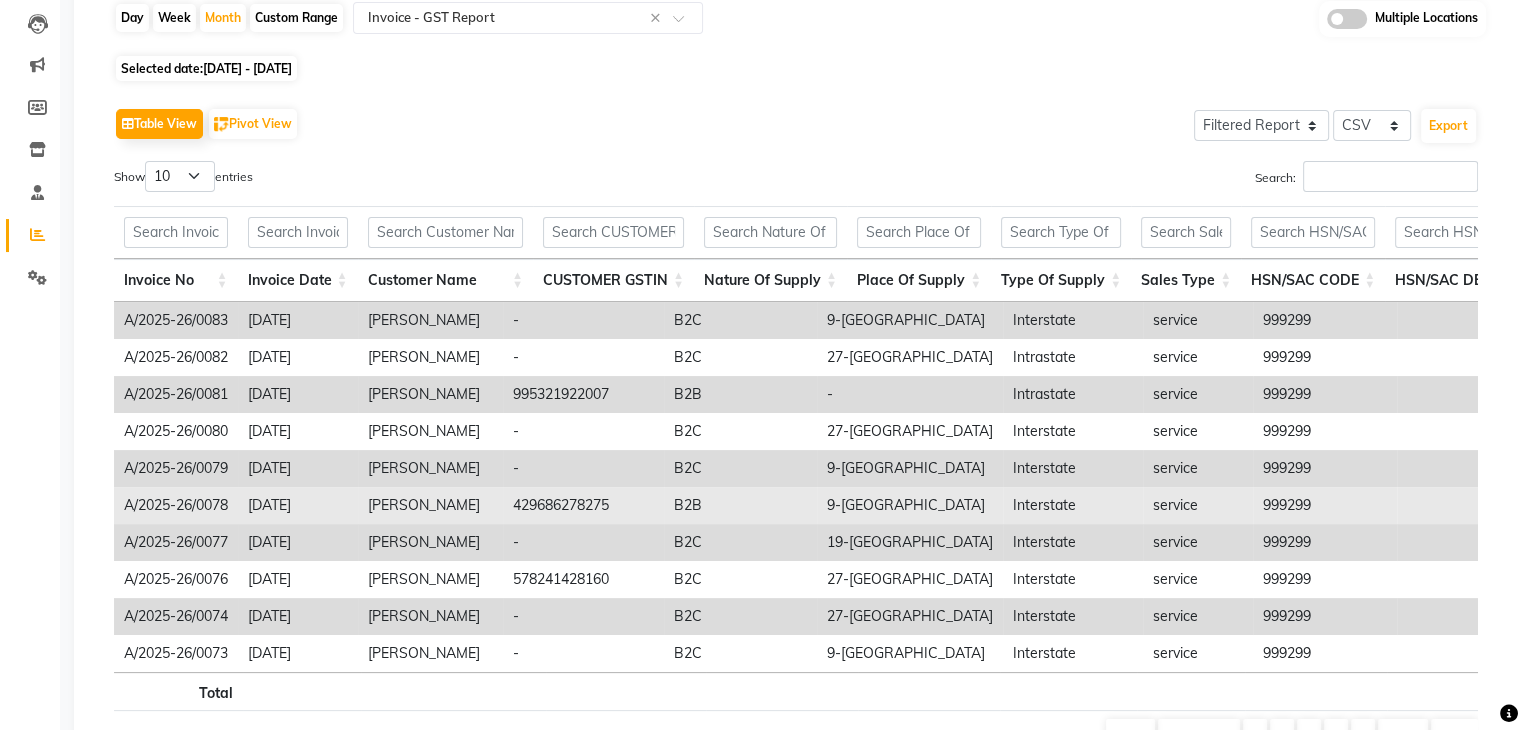 click on "Mo Faisal" at bounding box center (430, 505) 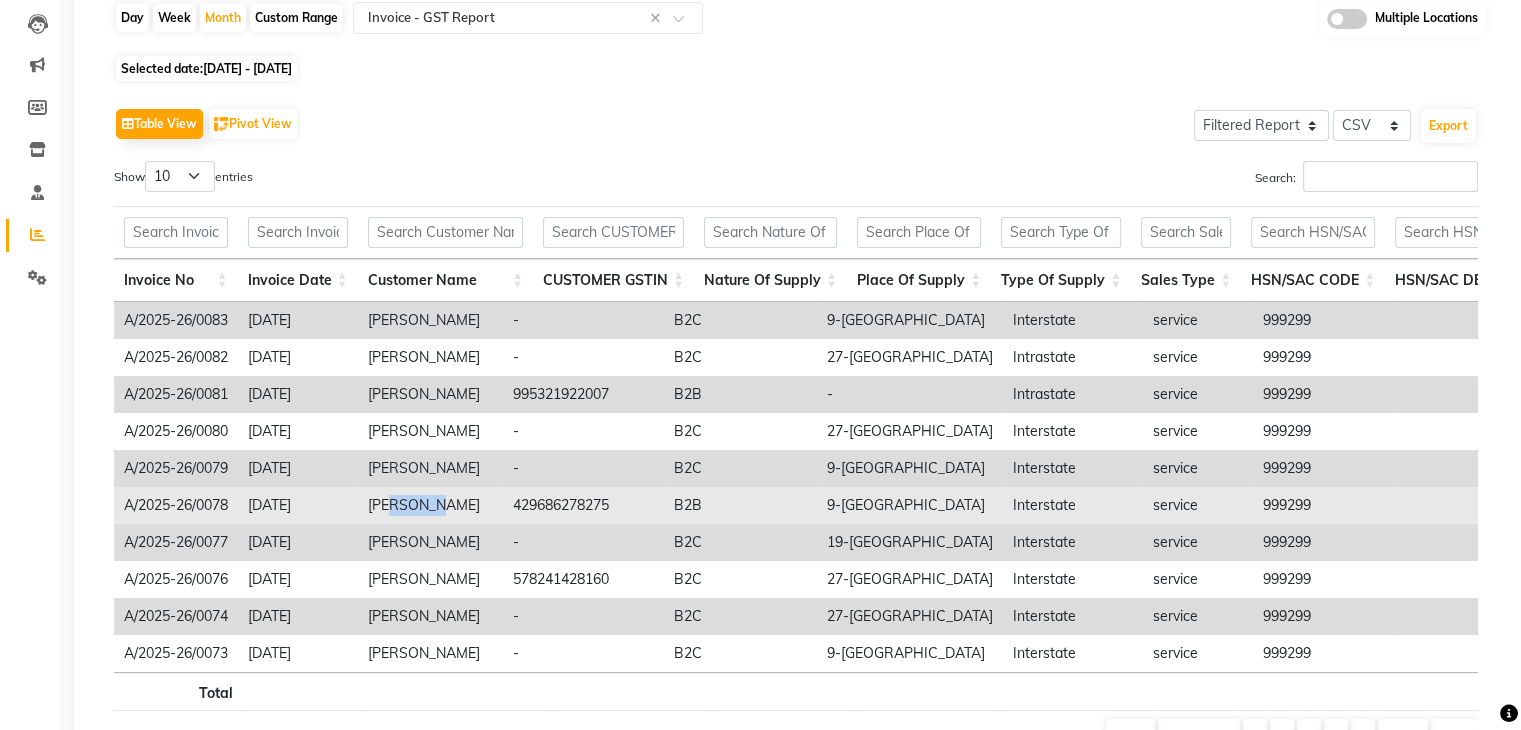 click on "Mo Faisal" at bounding box center (430, 505) 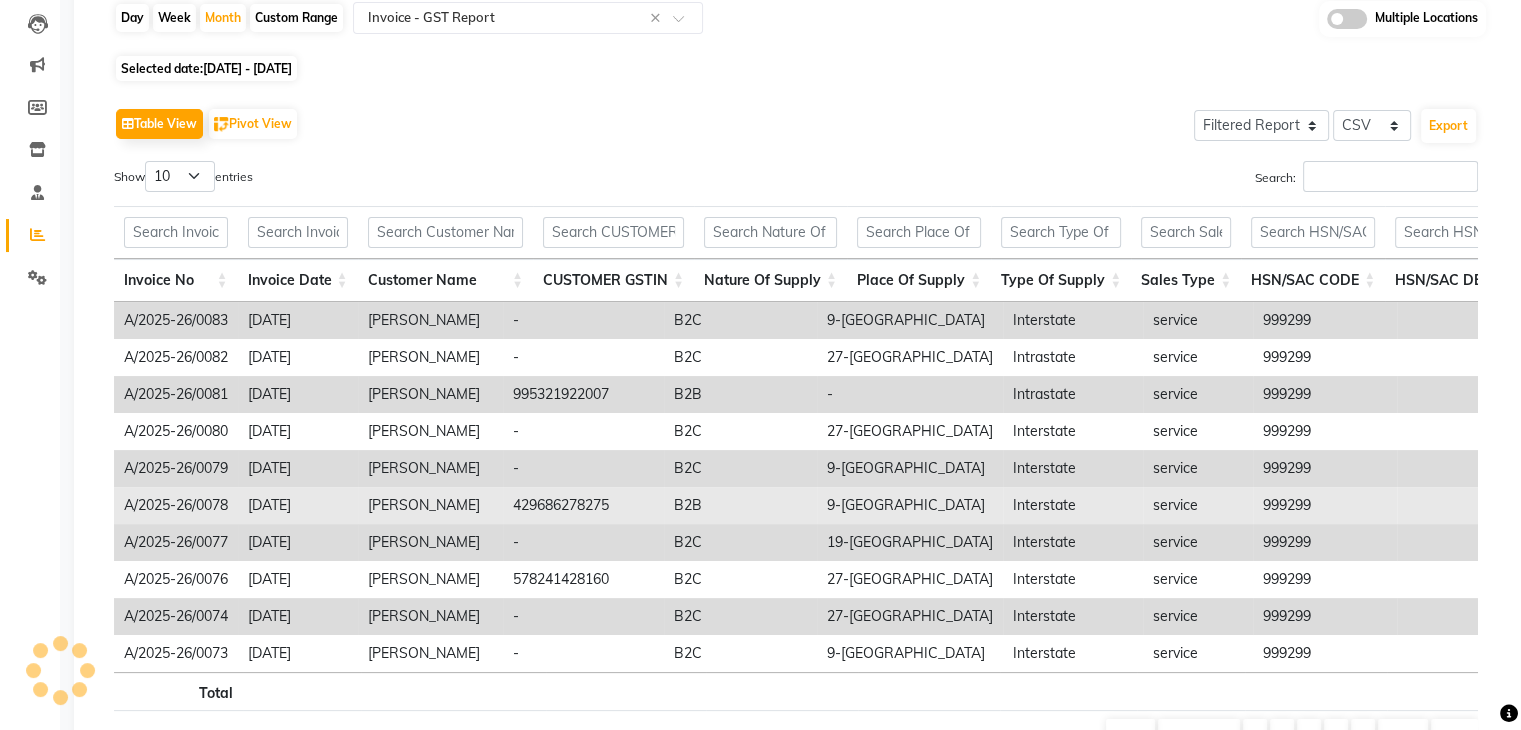 click on "Mo Faisal" at bounding box center [430, 505] 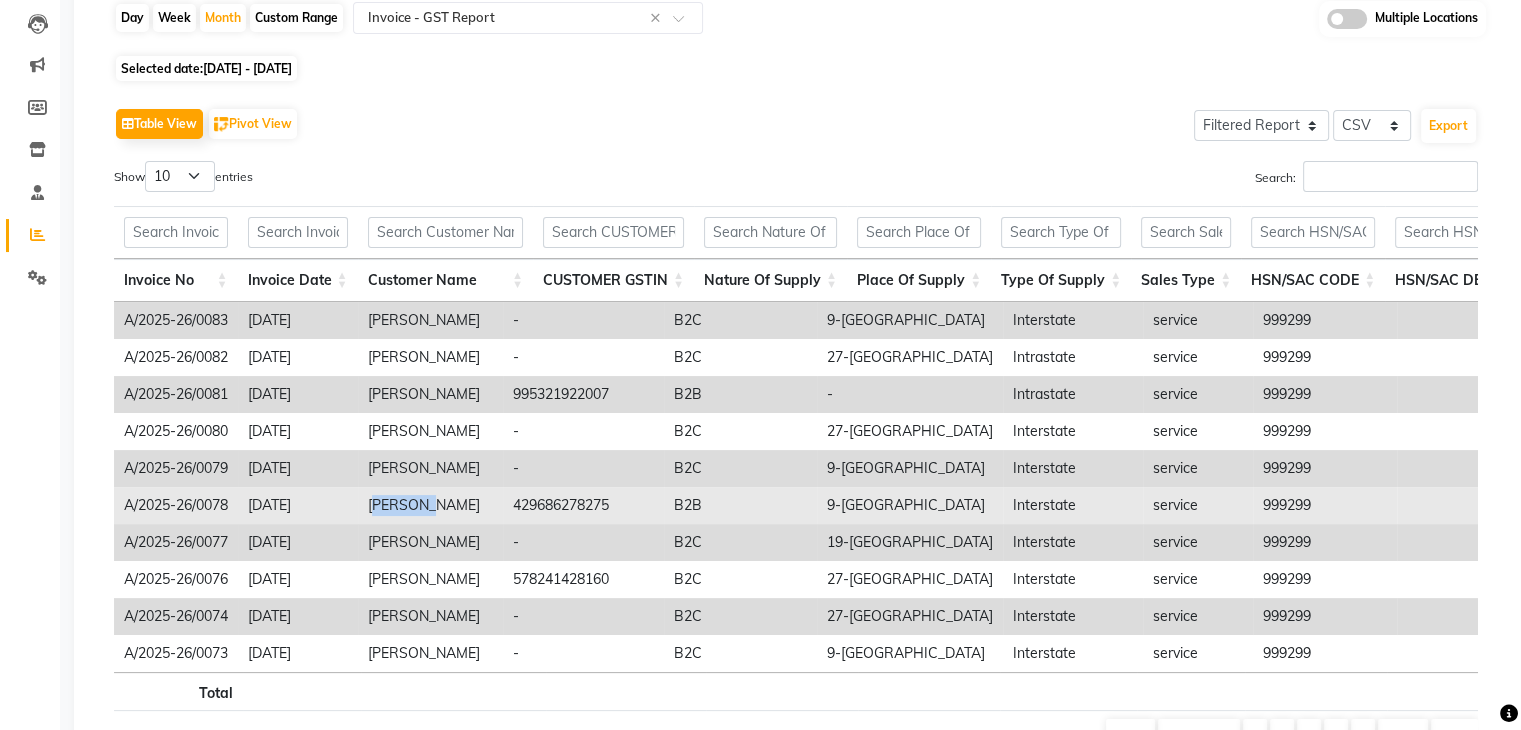 drag, startPoint x: 378, startPoint y: 502, endPoint x: 433, endPoint y: 501, distance: 55.00909 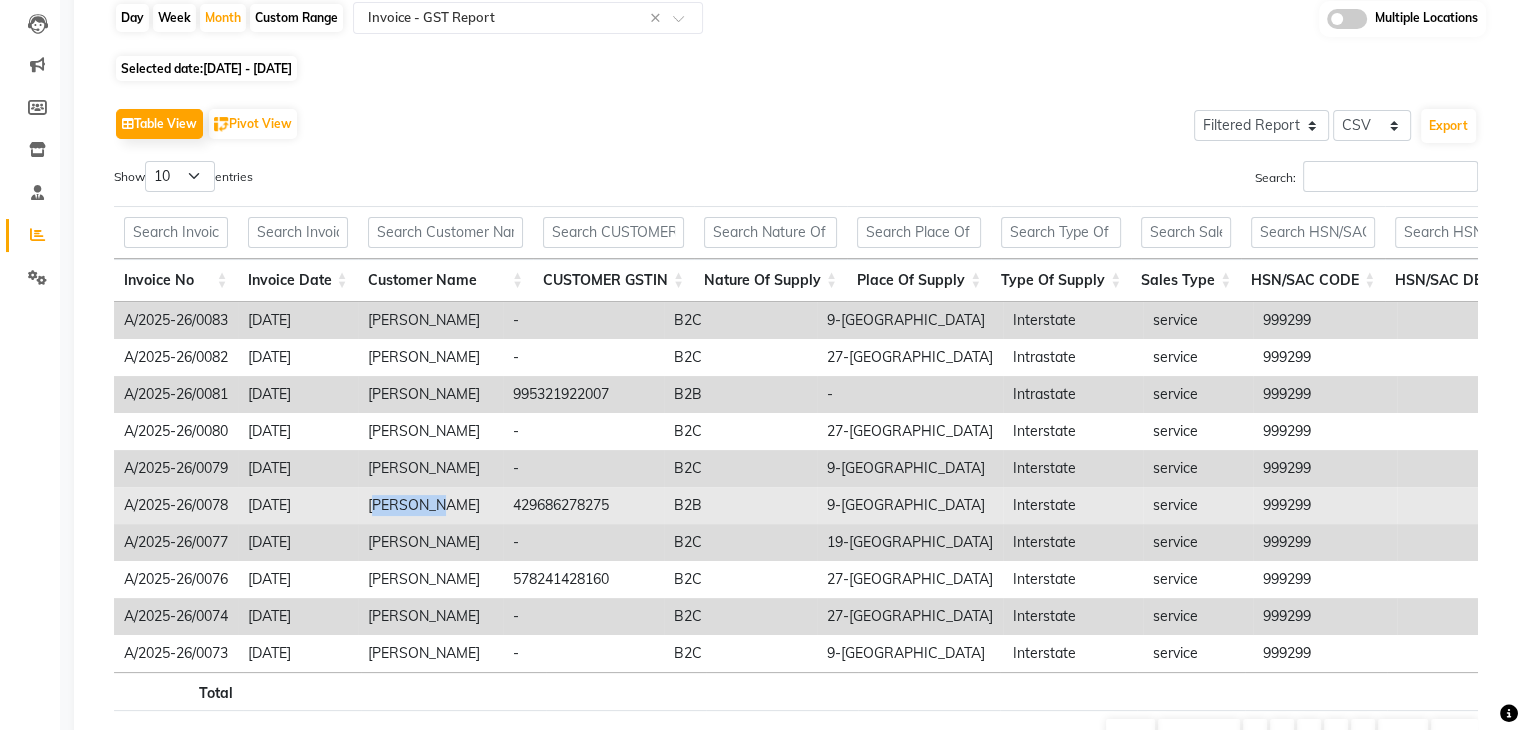 click on "Mo Faisal" at bounding box center [430, 505] 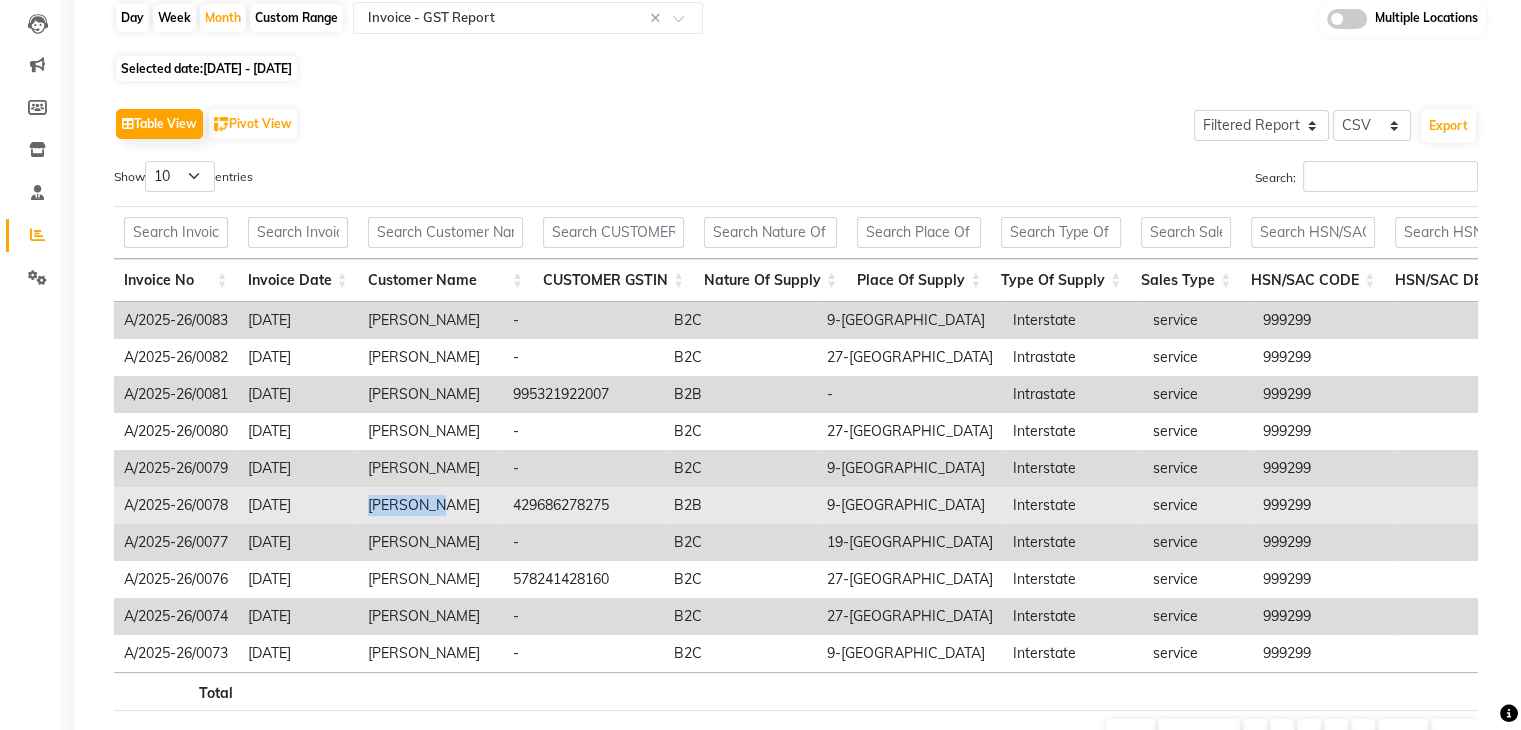 drag, startPoint x: 433, startPoint y: 501, endPoint x: 365, endPoint y: 503, distance: 68.0294 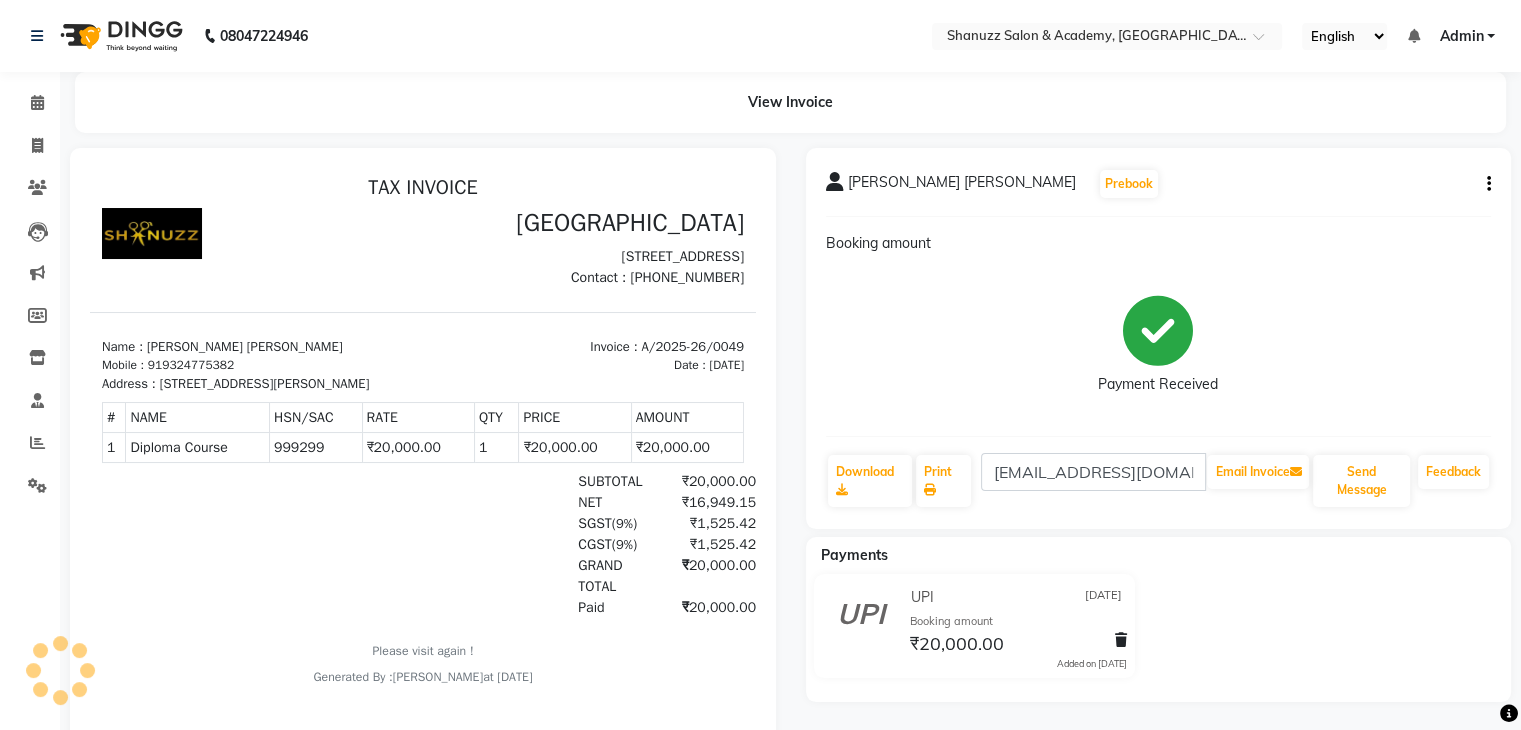 scroll, scrollTop: 0, scrollLeft: 0, axis: both 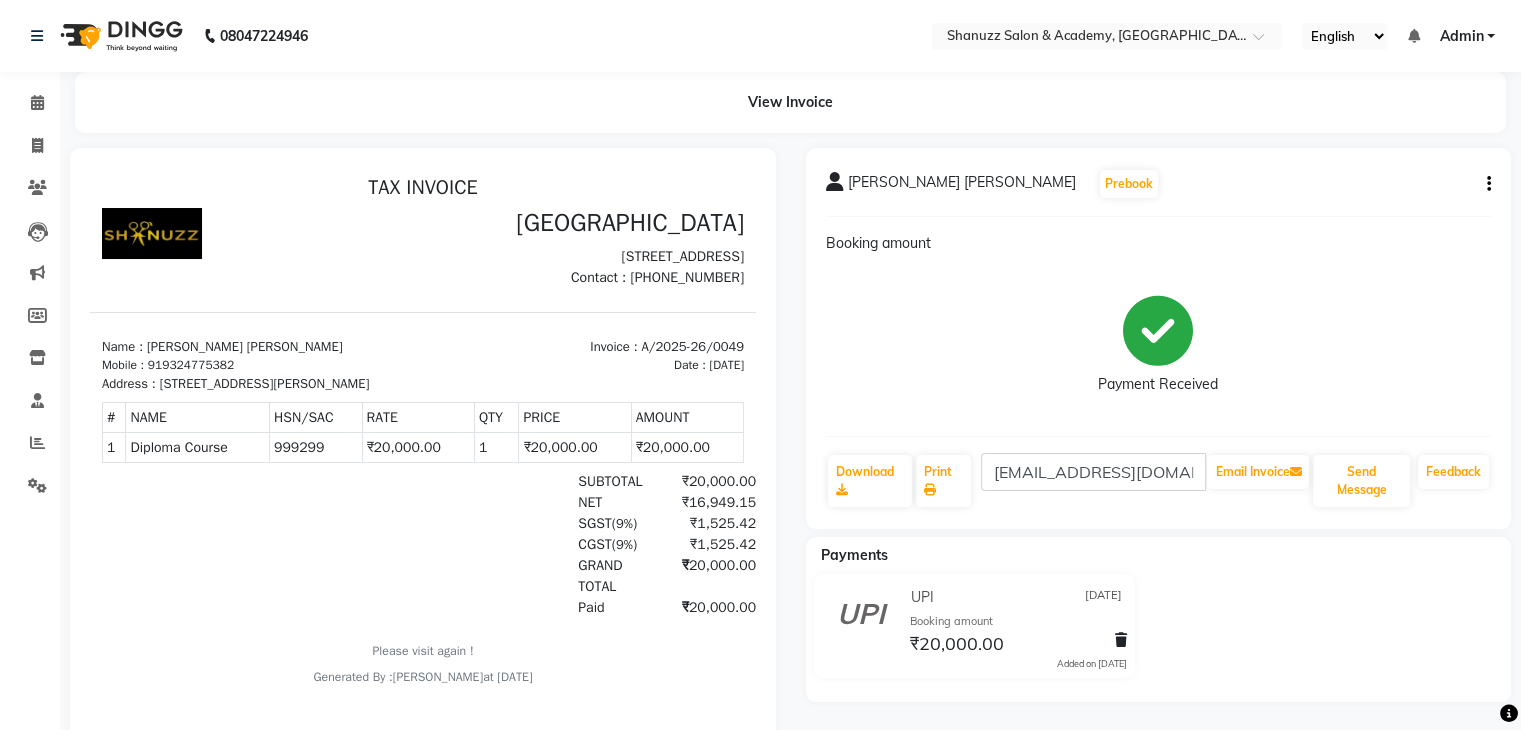 click 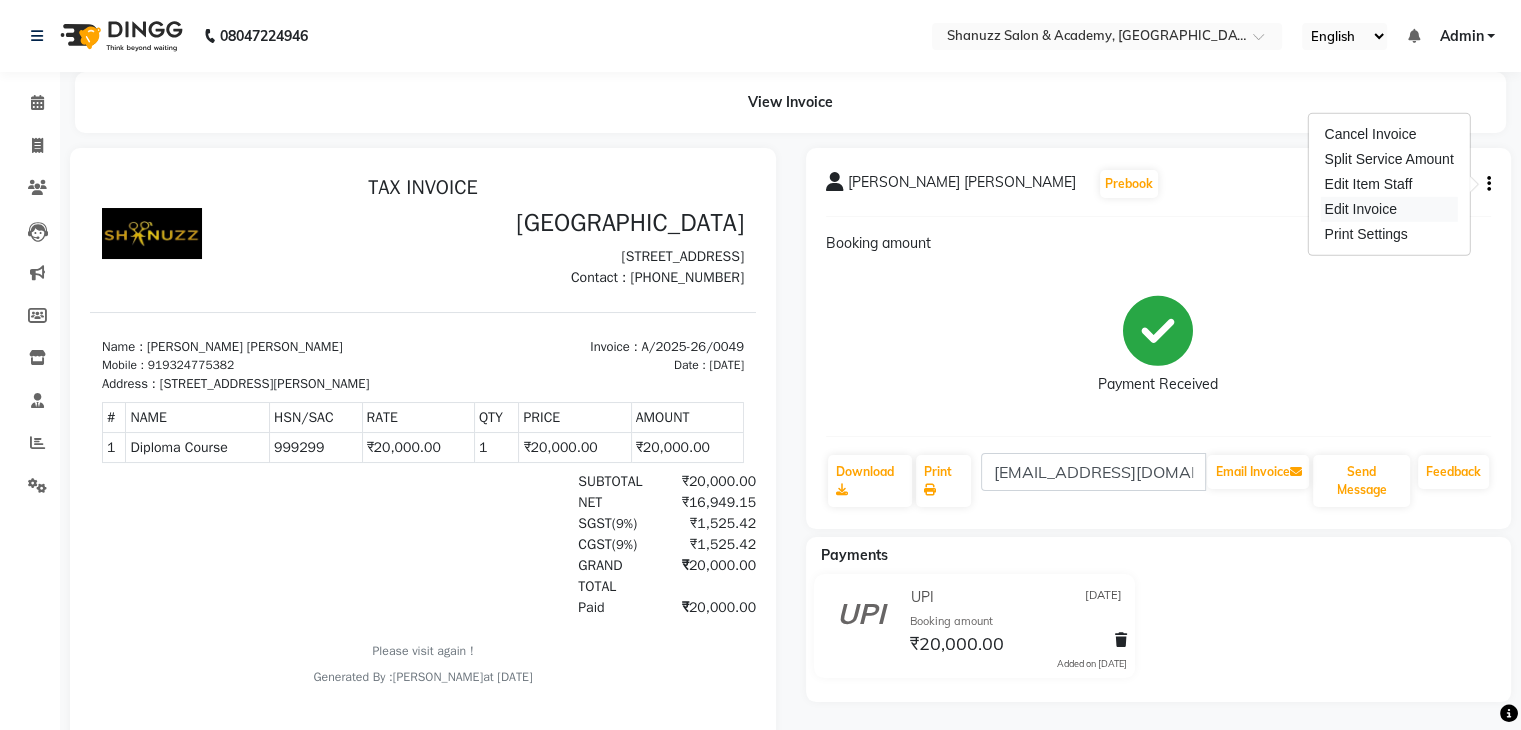 click on "Edit Invoice" at bounding box center [1388, 209] 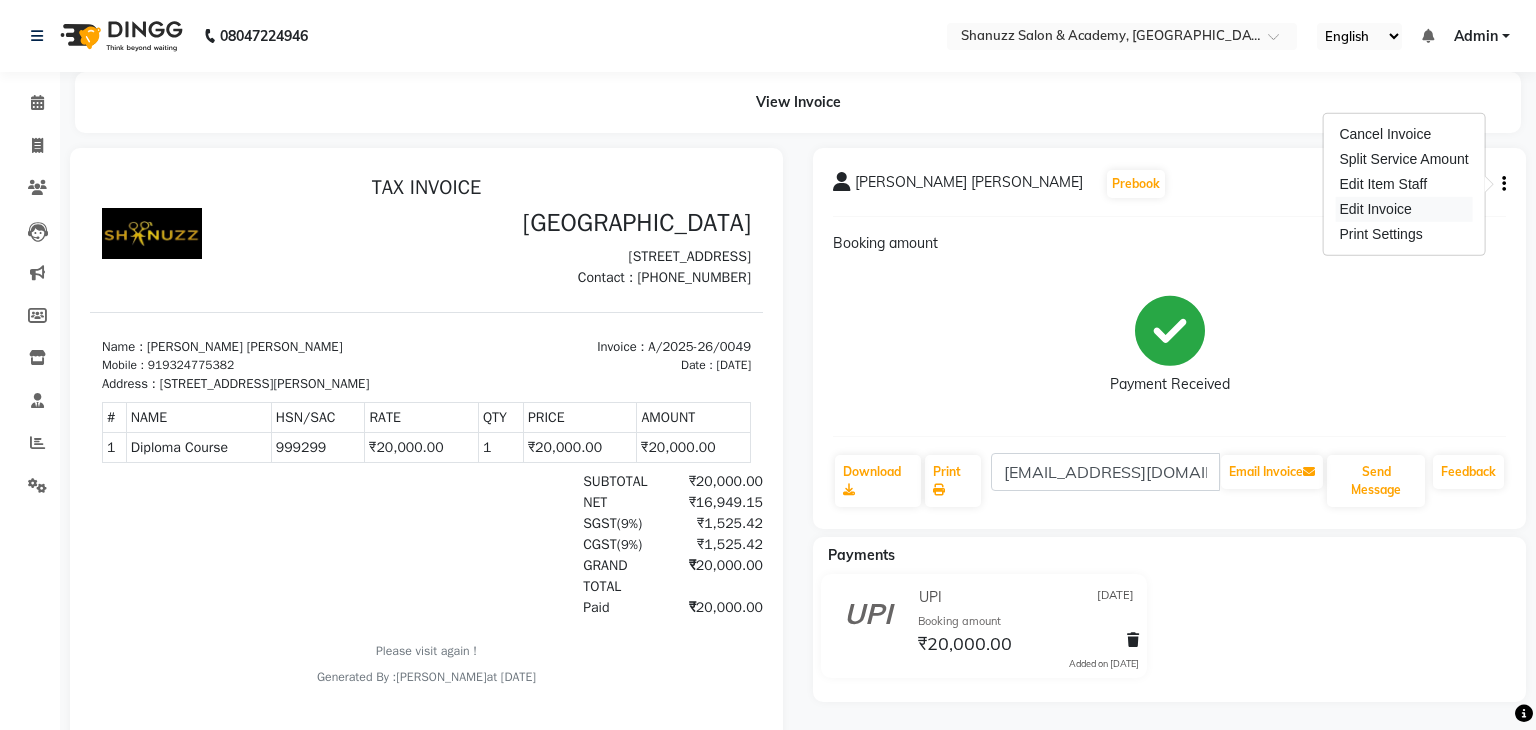 select on "service" 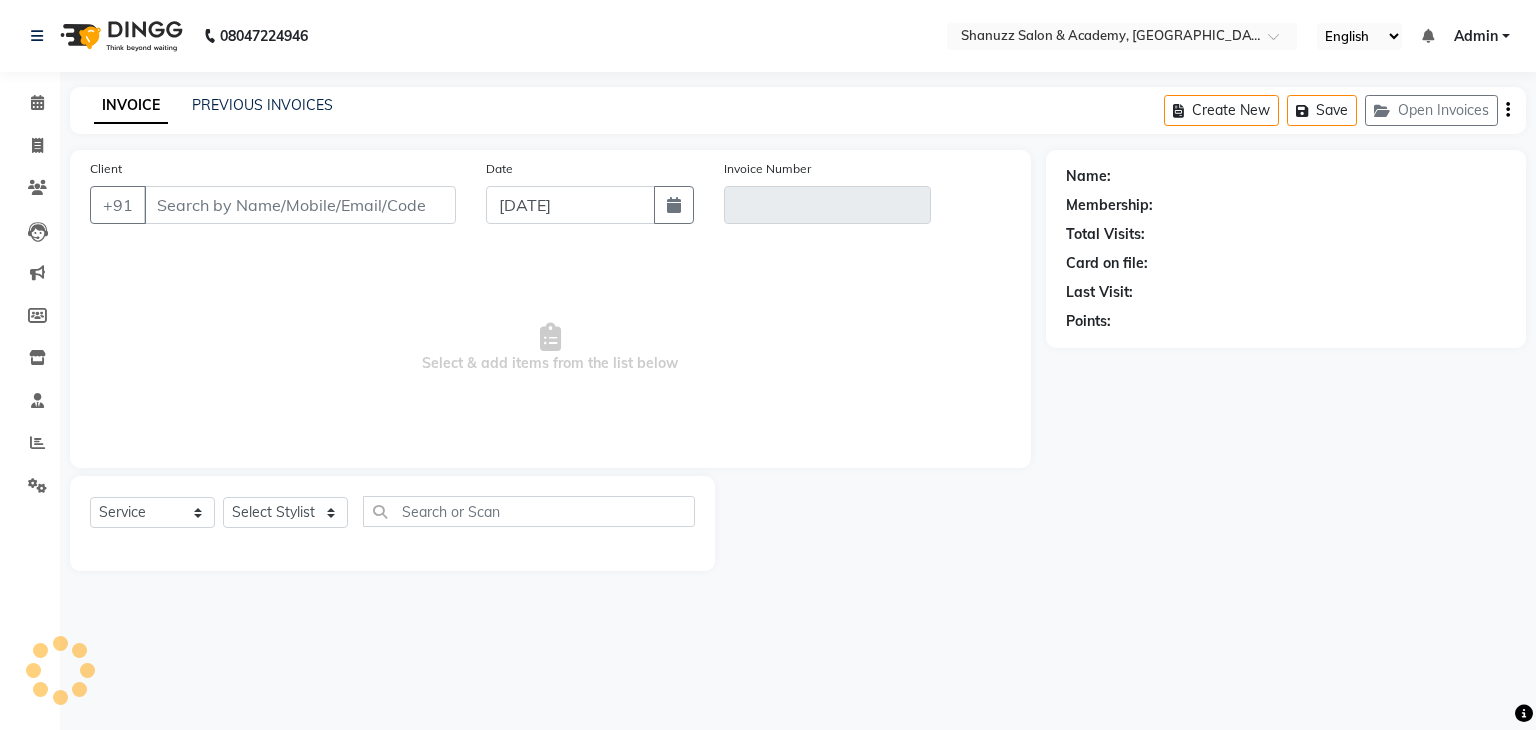 type on "9324775382" 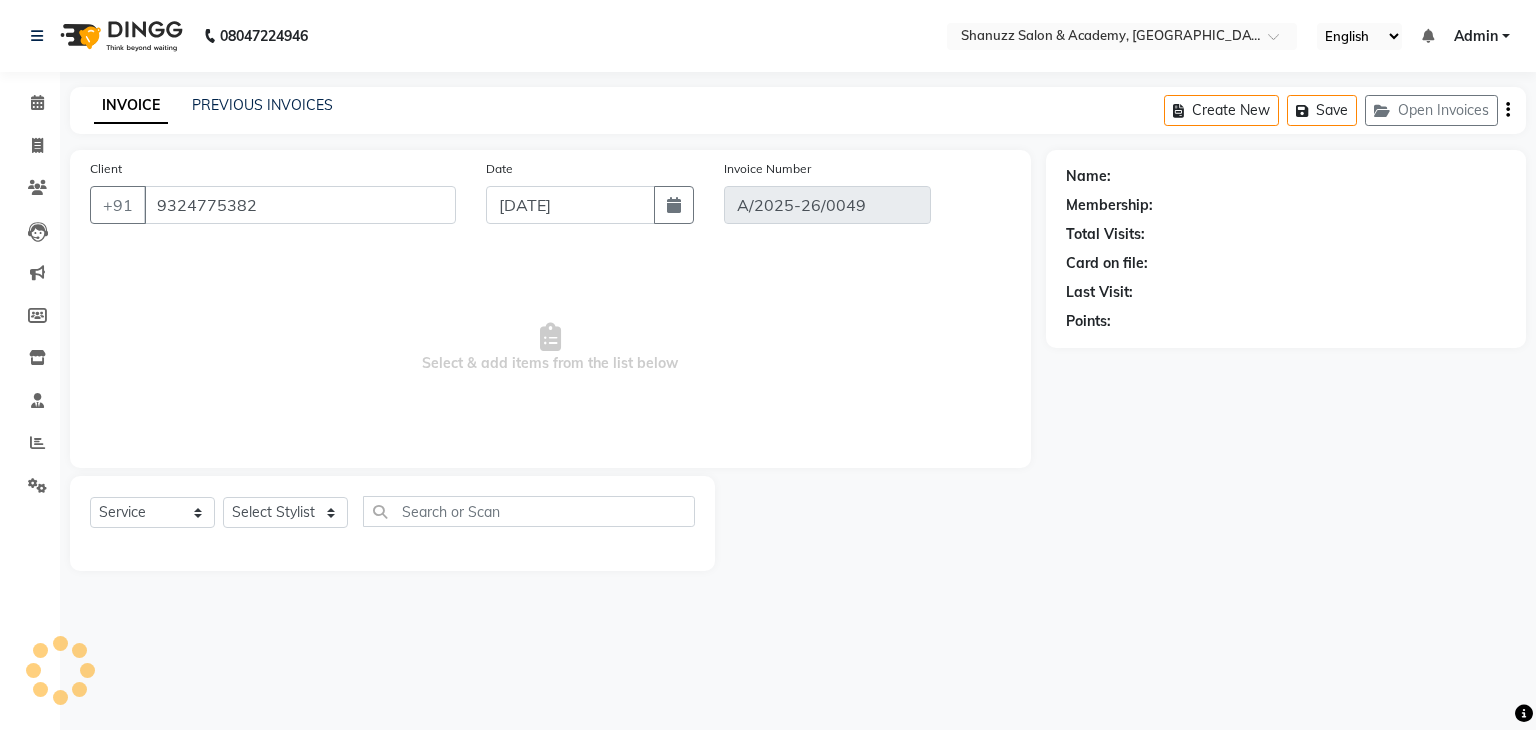 type on "19-06-2025" 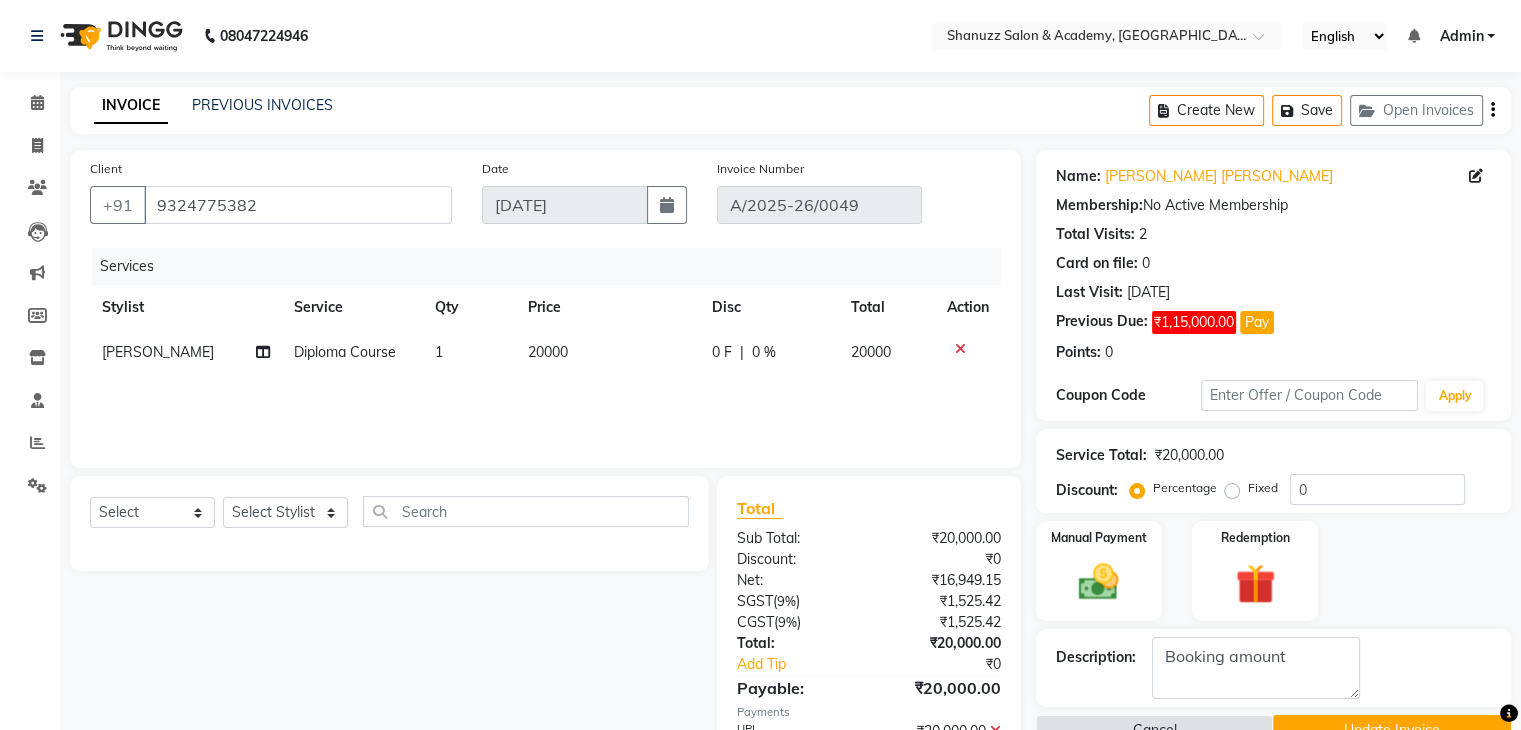 click on "20000" 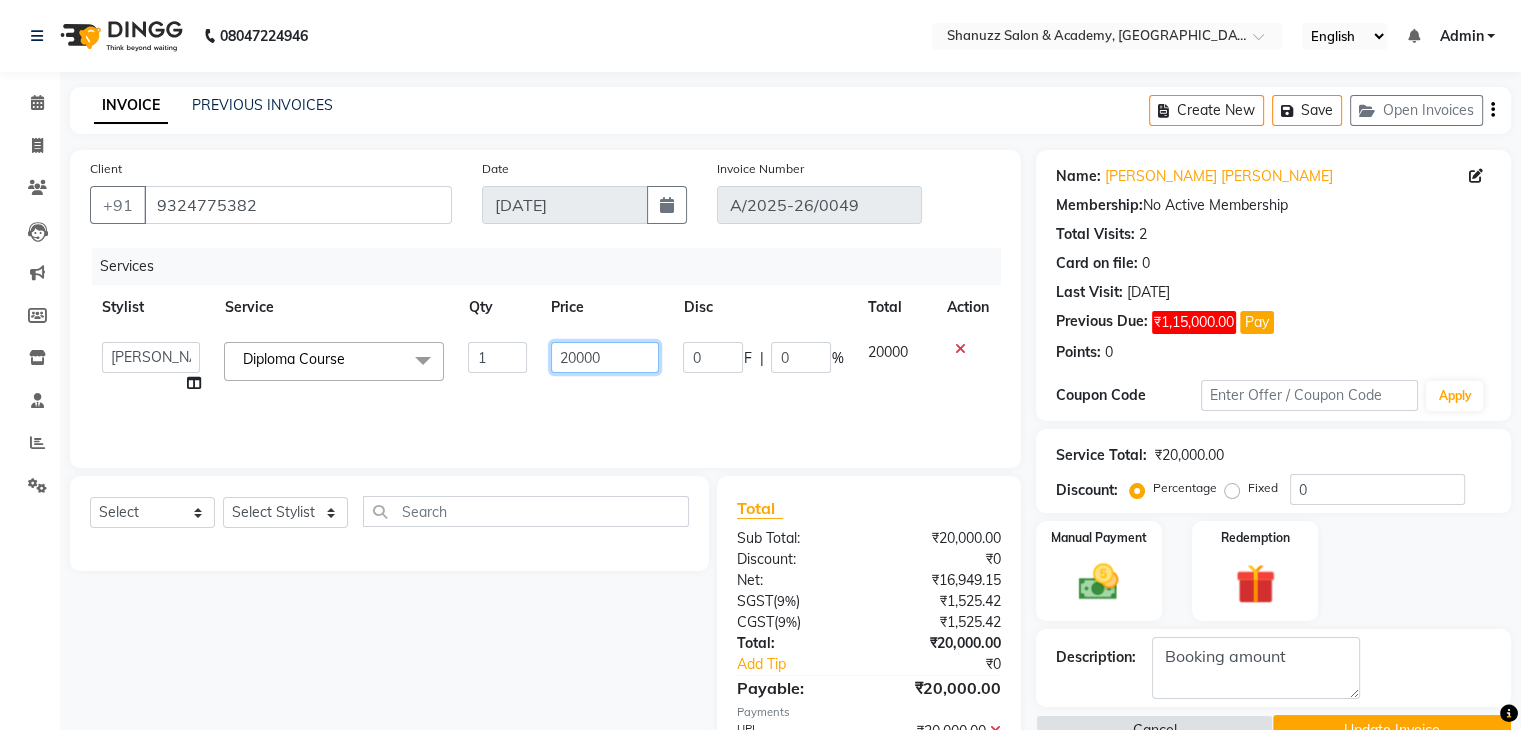 click on "20000" 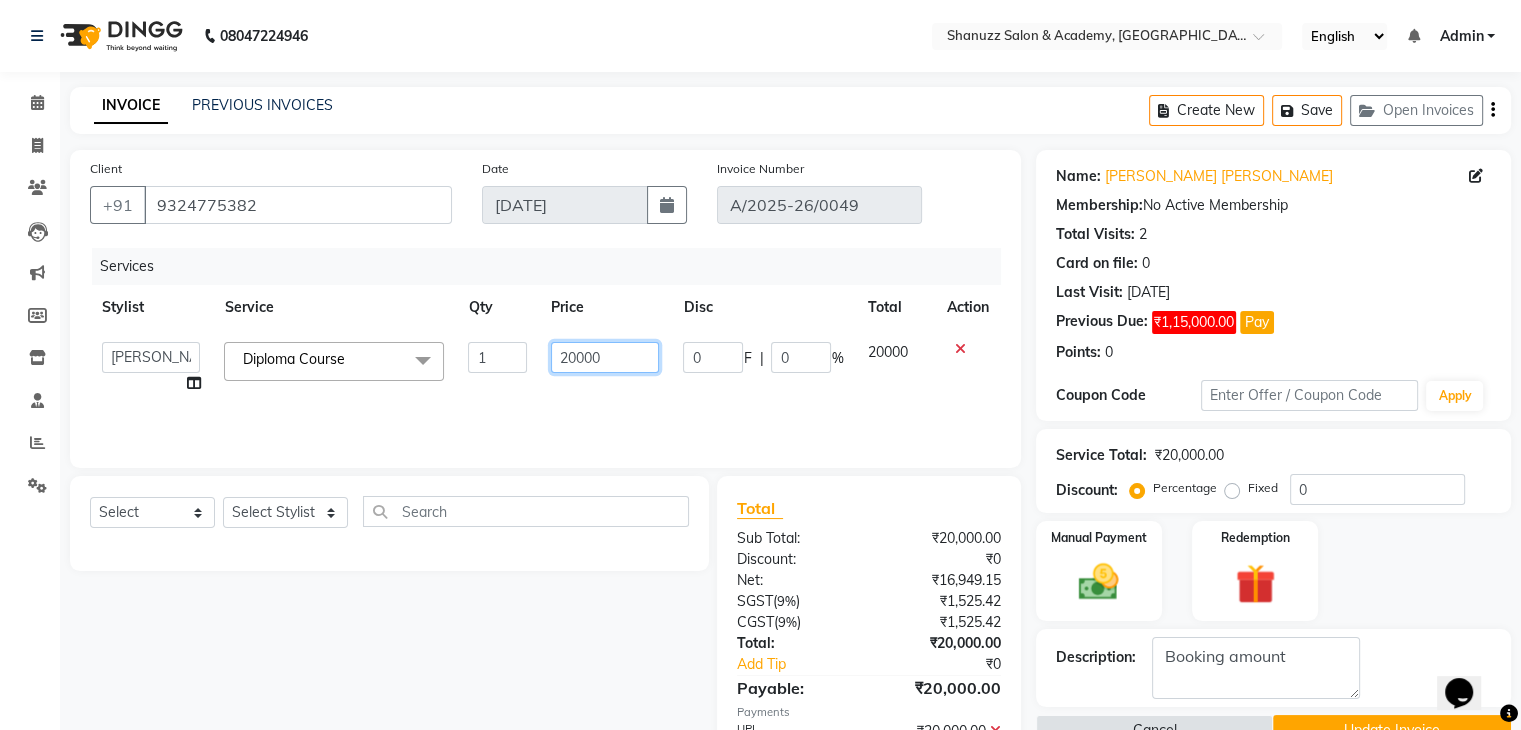 scroll, scrollTop: 0, scrollLeft: 0, axis: both 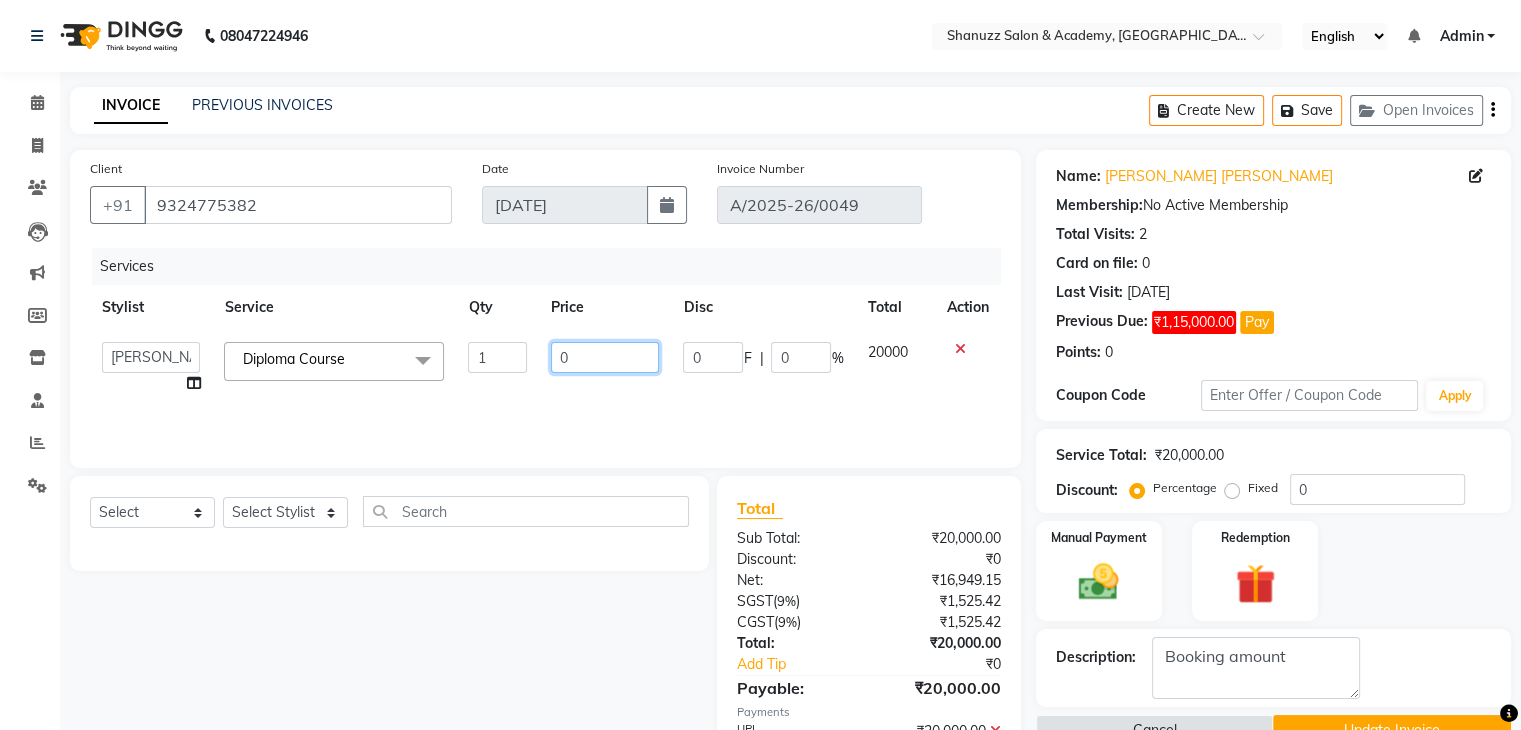 type on "0.1" 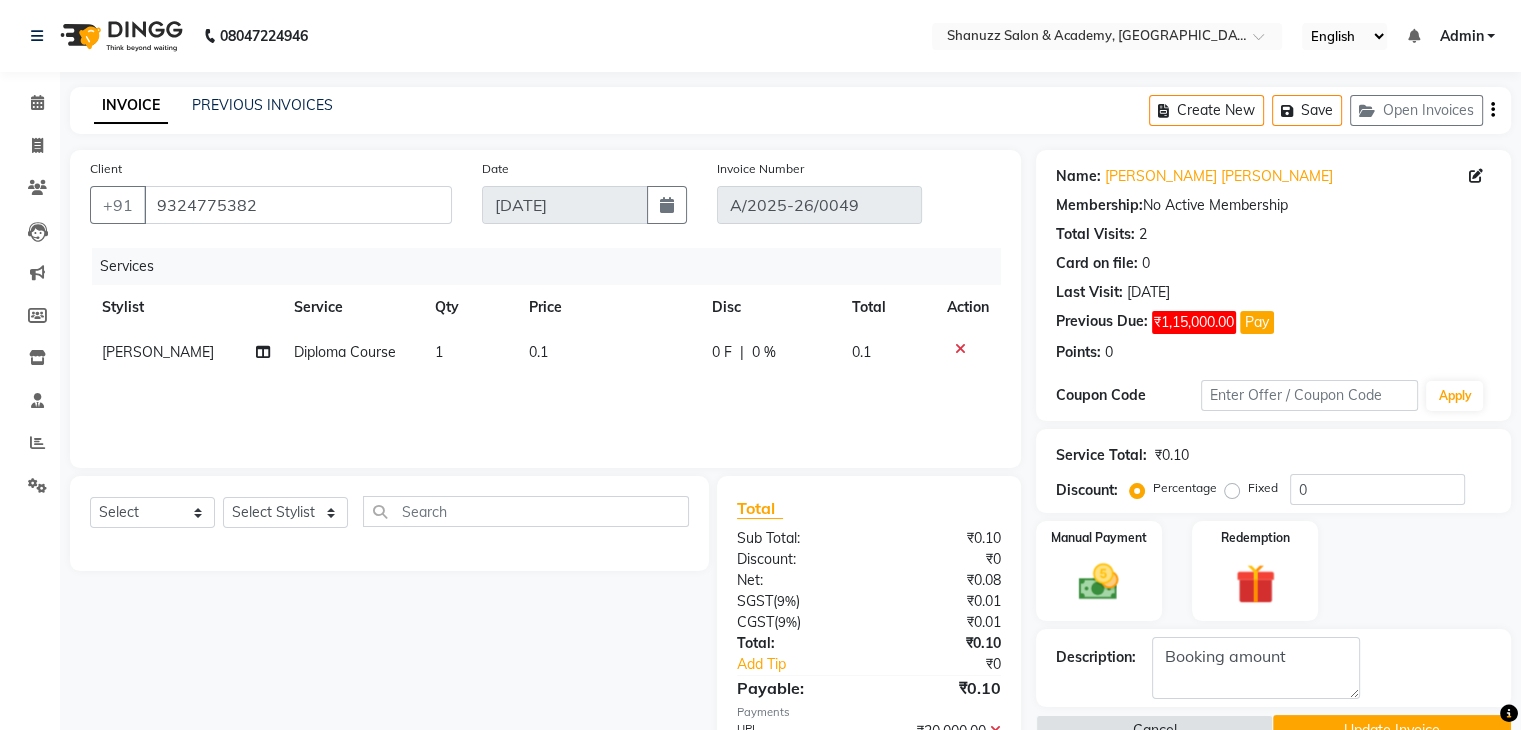 click on "Services Stylist Service Qty Price Disc Total Action Jagruti Shinde Diploma Course 1 0.1 0 F | 0 % 0.1" 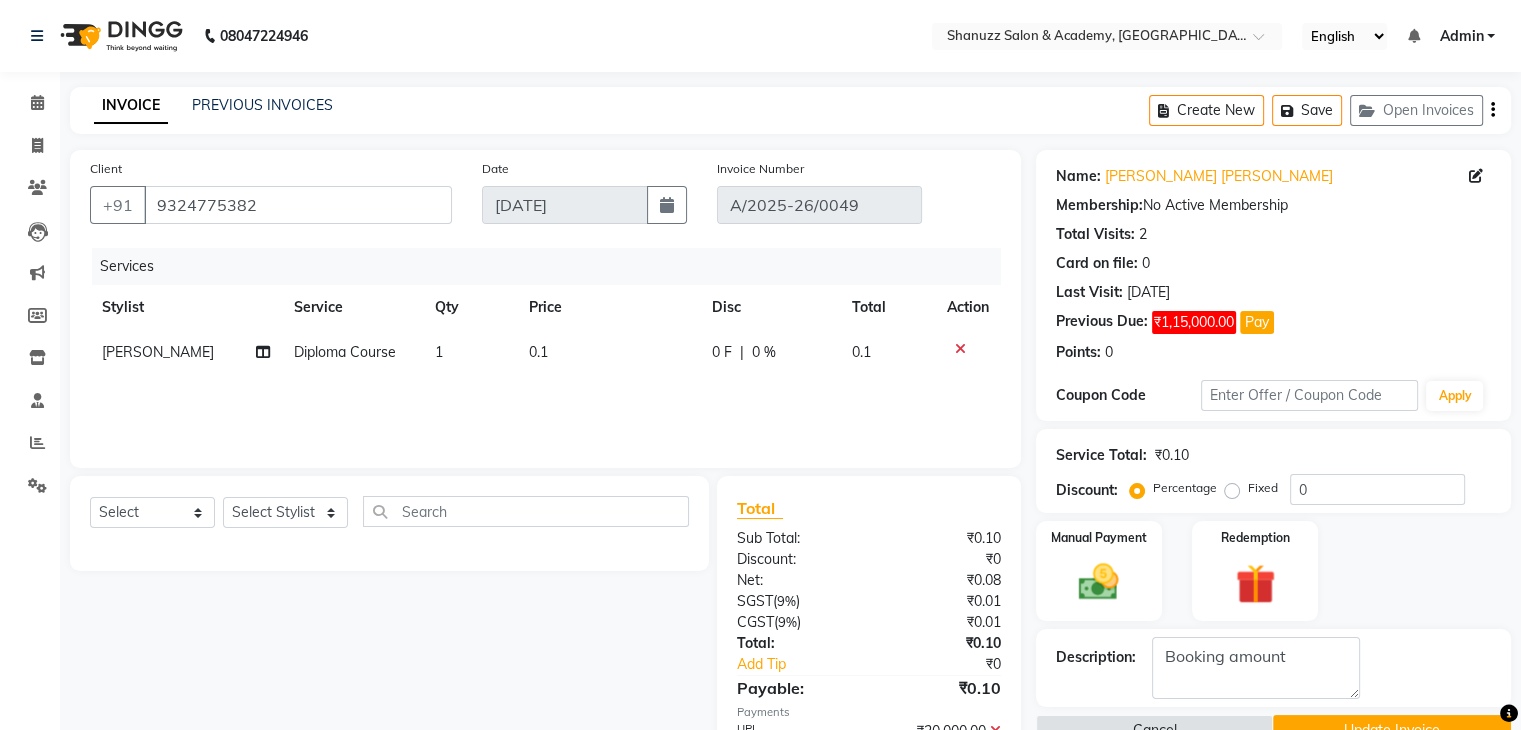 scroll, scrollTop: 129, scrollLeft: 0, axis: vertical 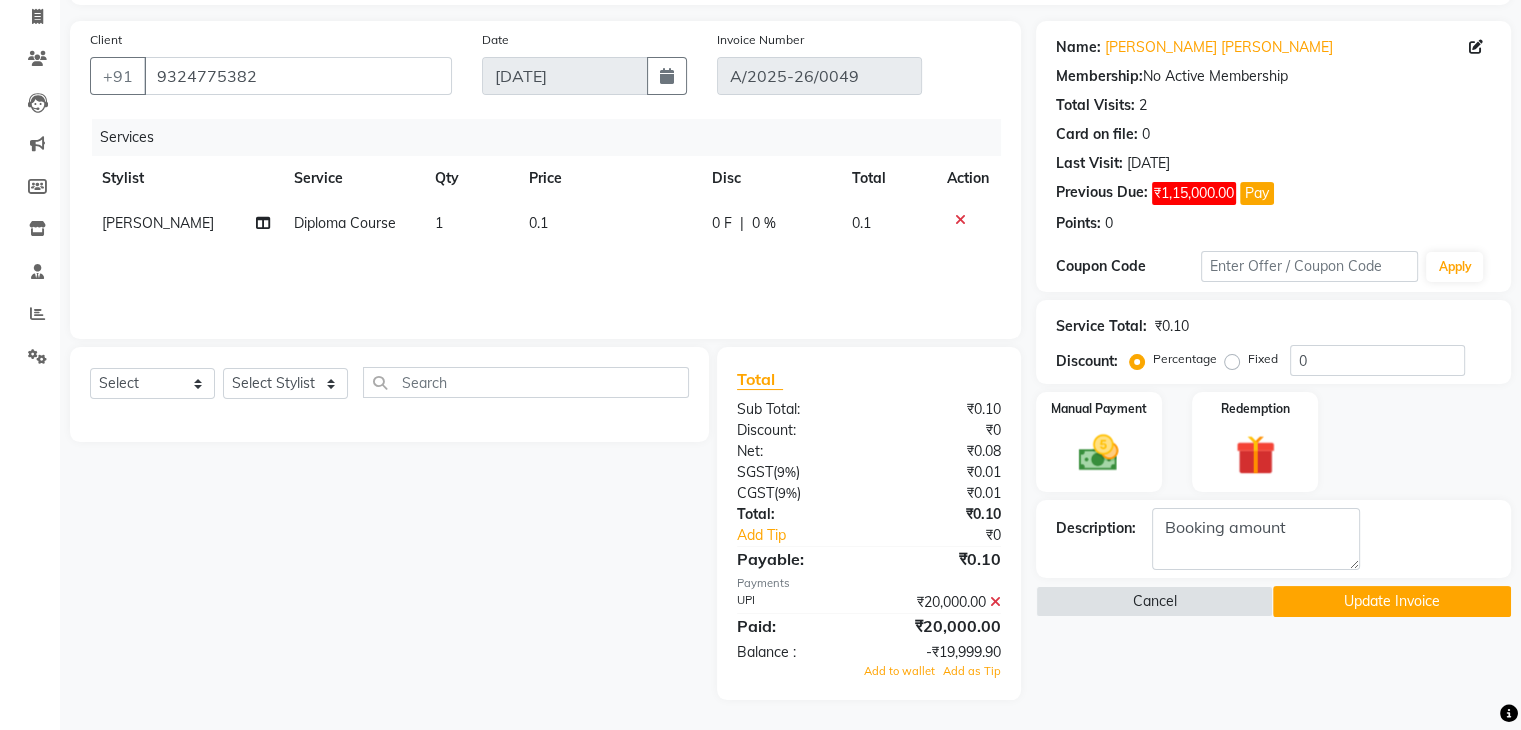click 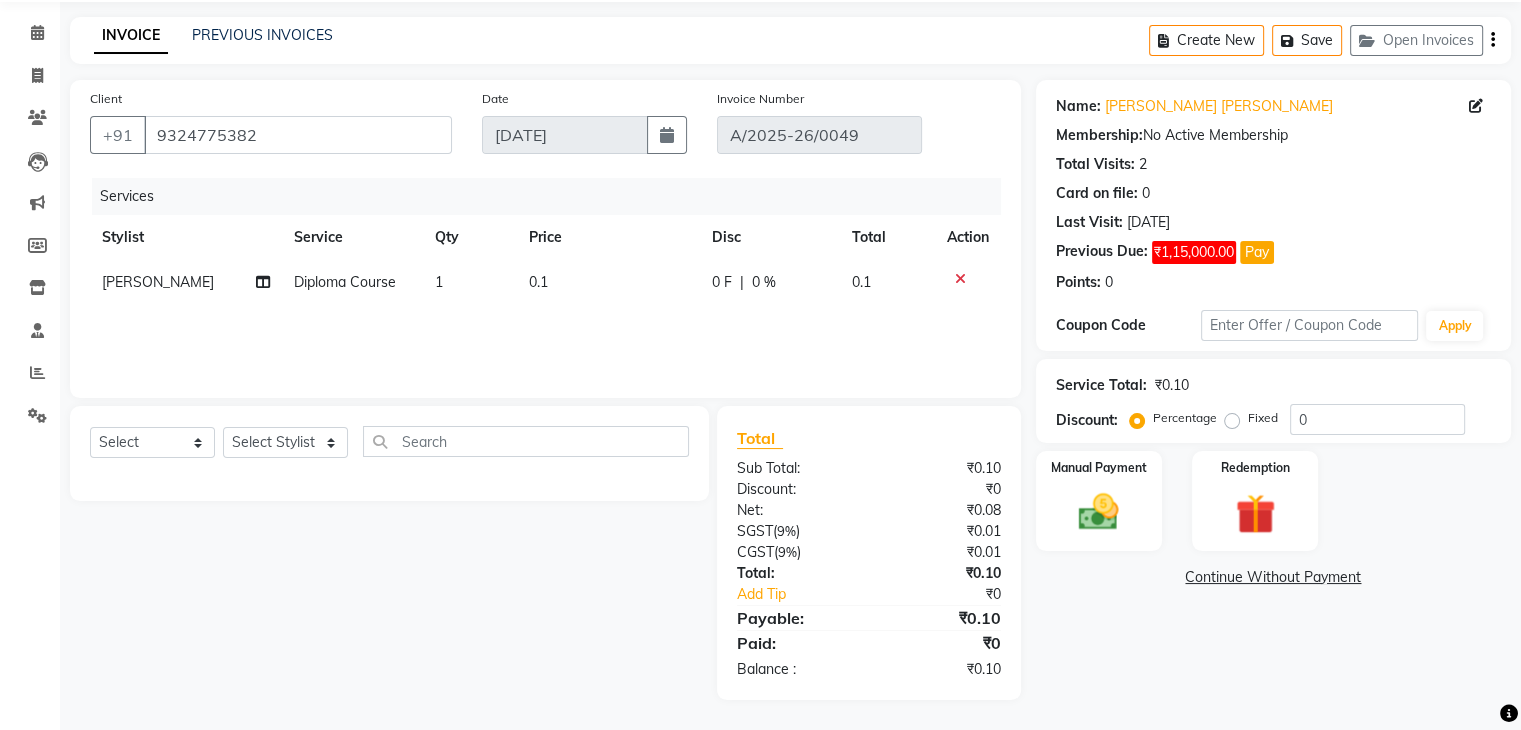 scroll, scrollTop: 71, scrollLeft: 0, axis: vertical 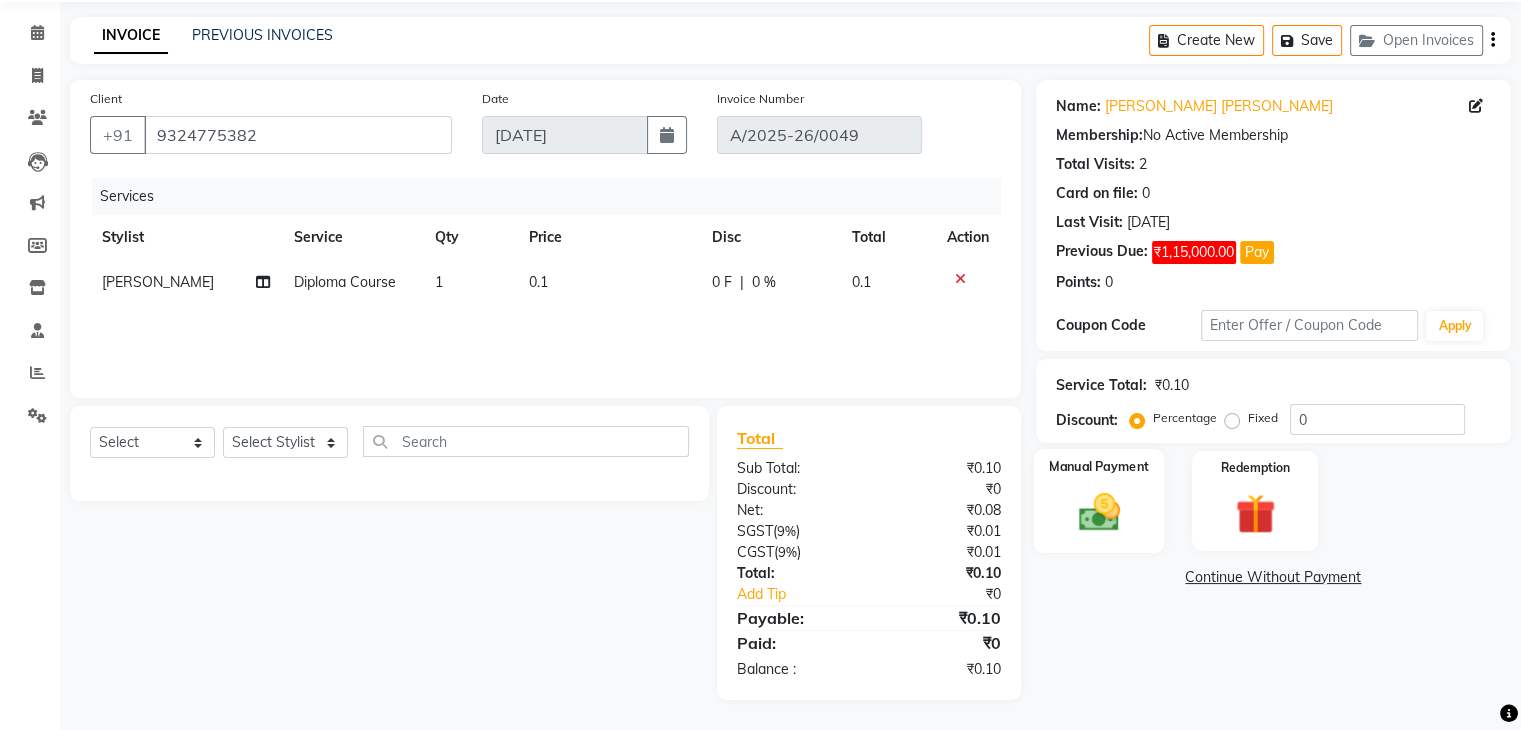 click on "Manual Payment" 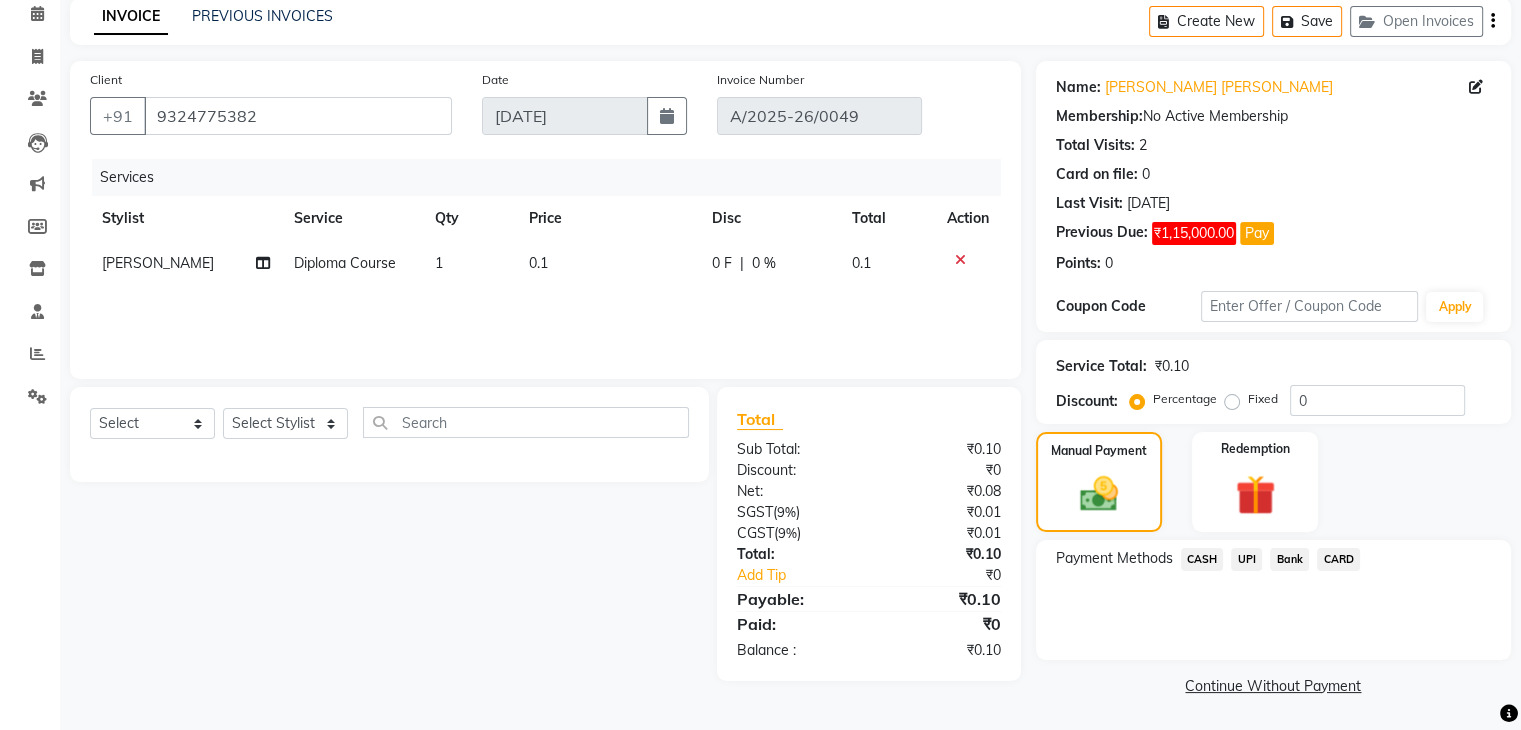 click on "UPI" 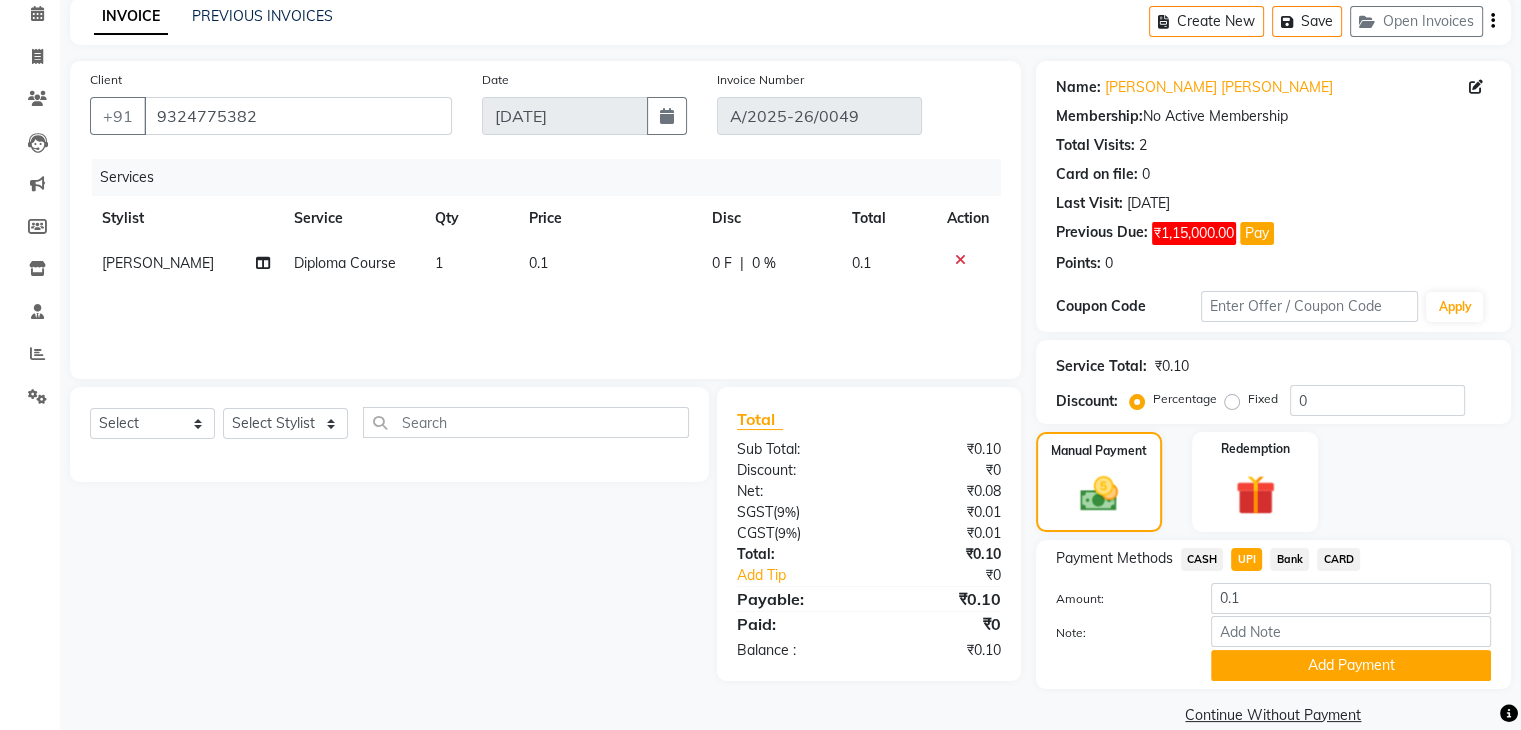 scroll, scrollTop: 120, scrollLeft: 0, axis: vertical 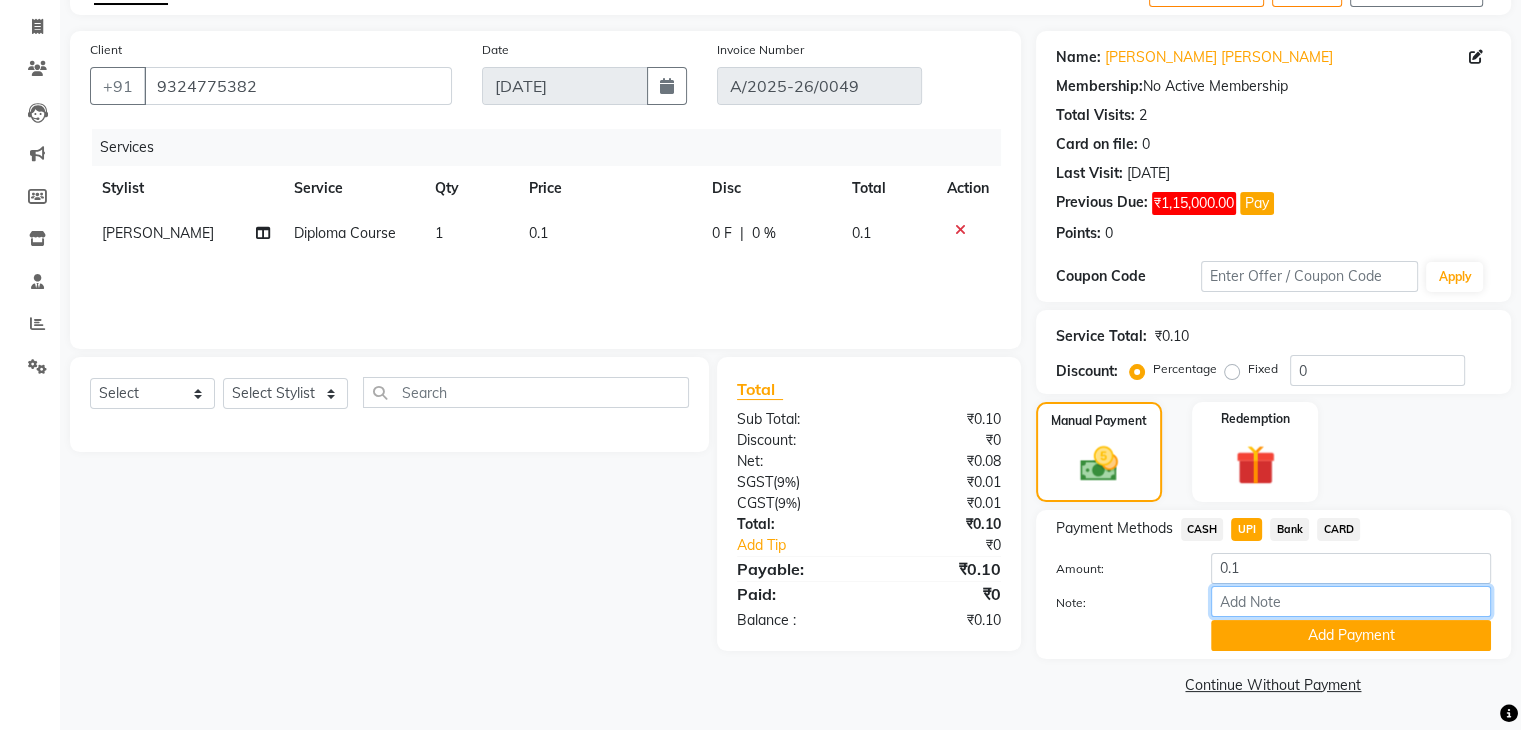 click on "Note:" at bounding box center (1351, 601) 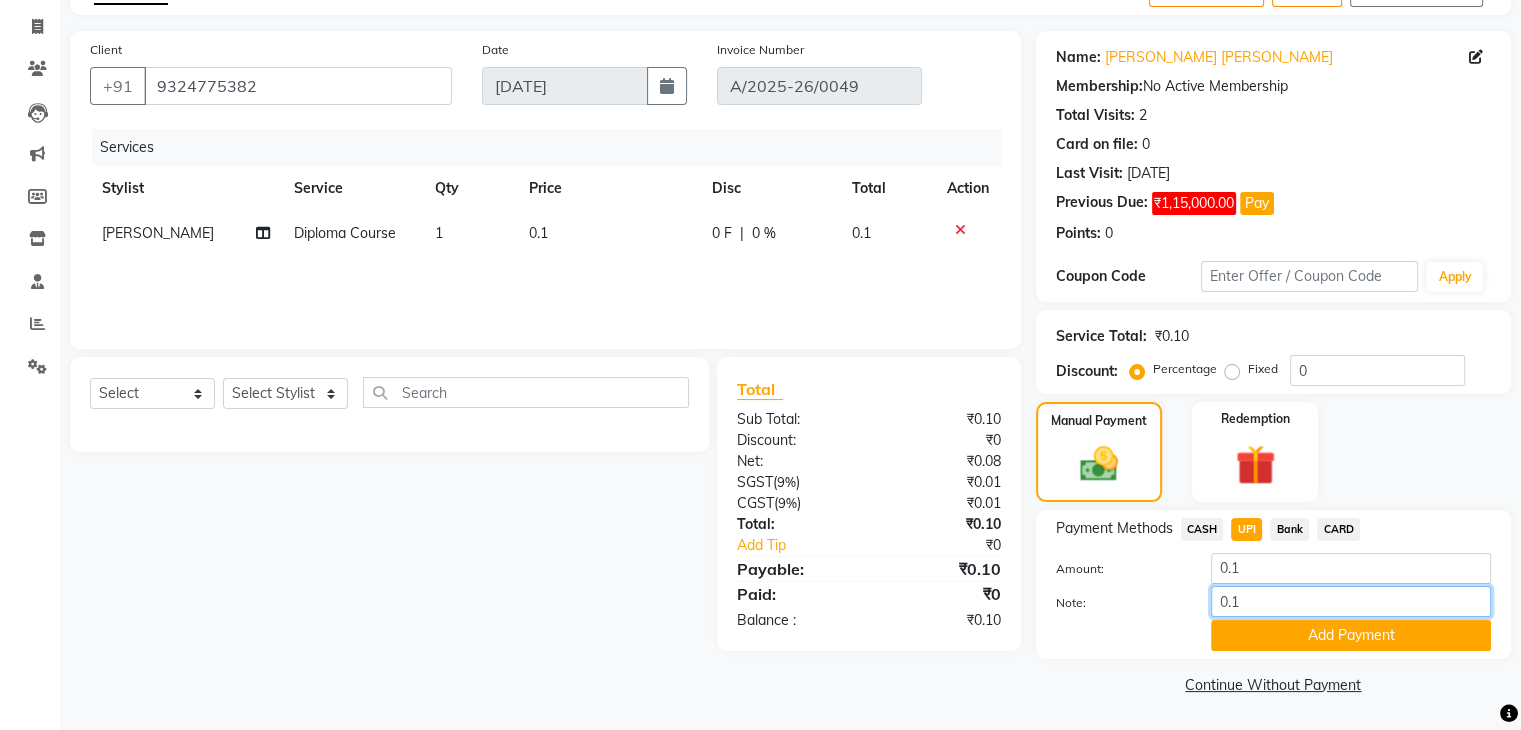 type on "0.1" 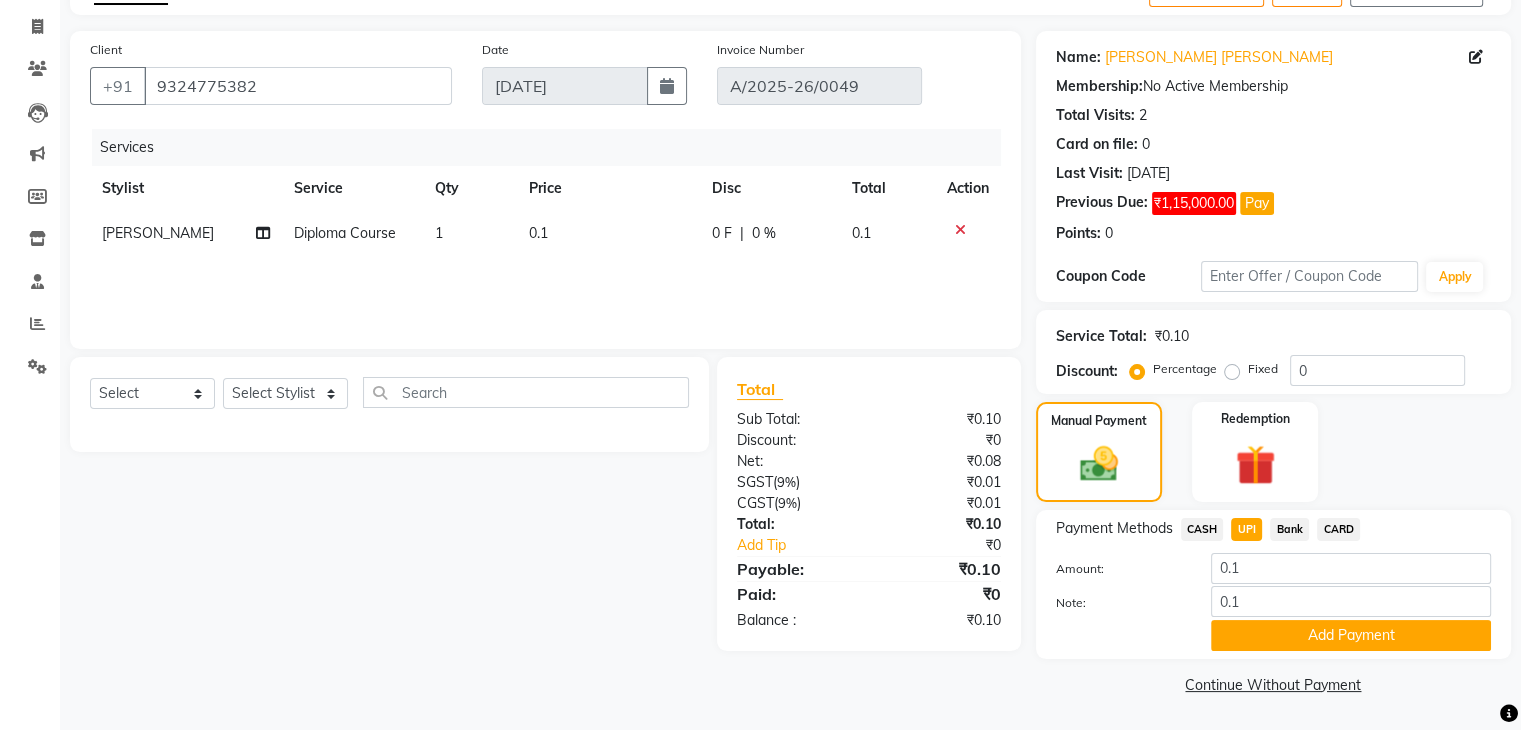 click 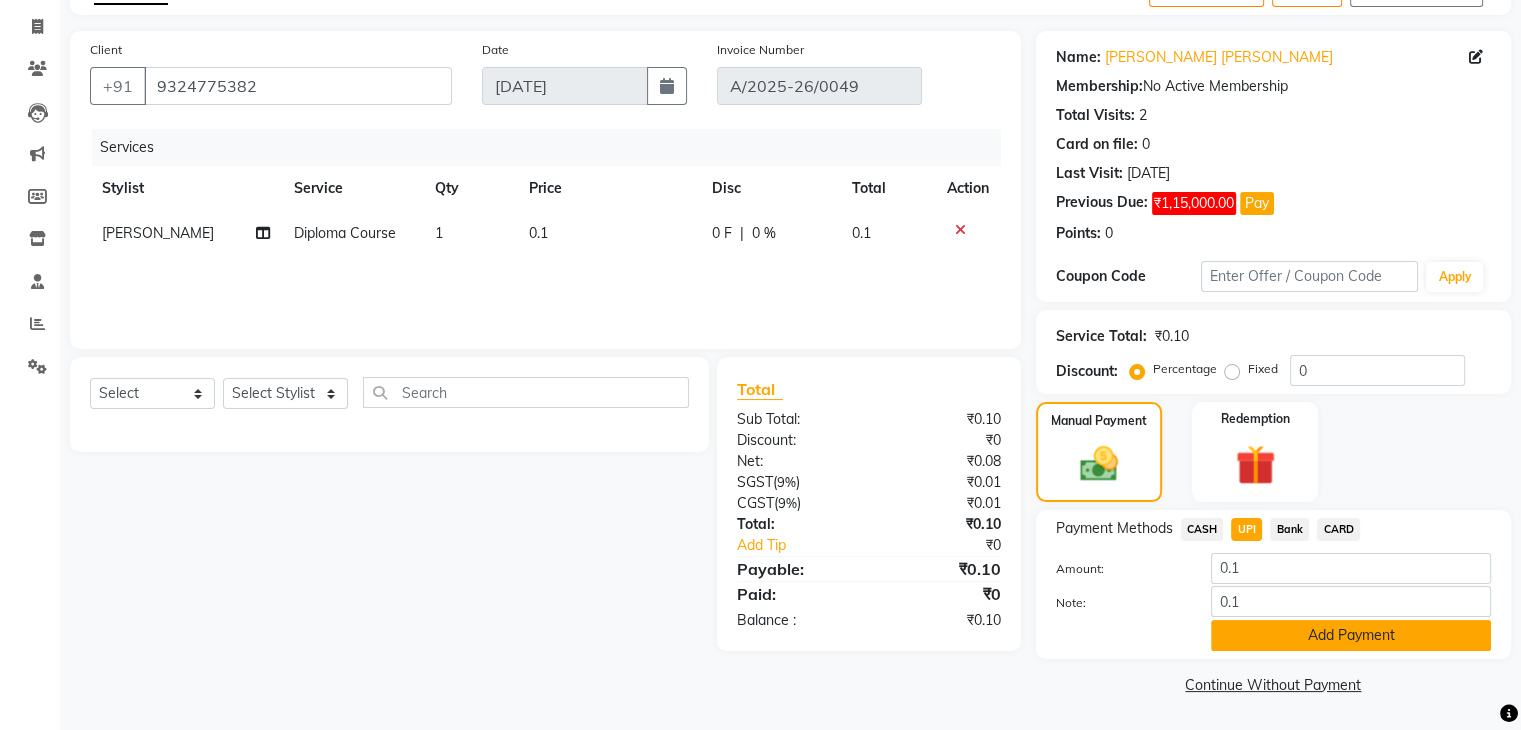 click on "Add Payment" 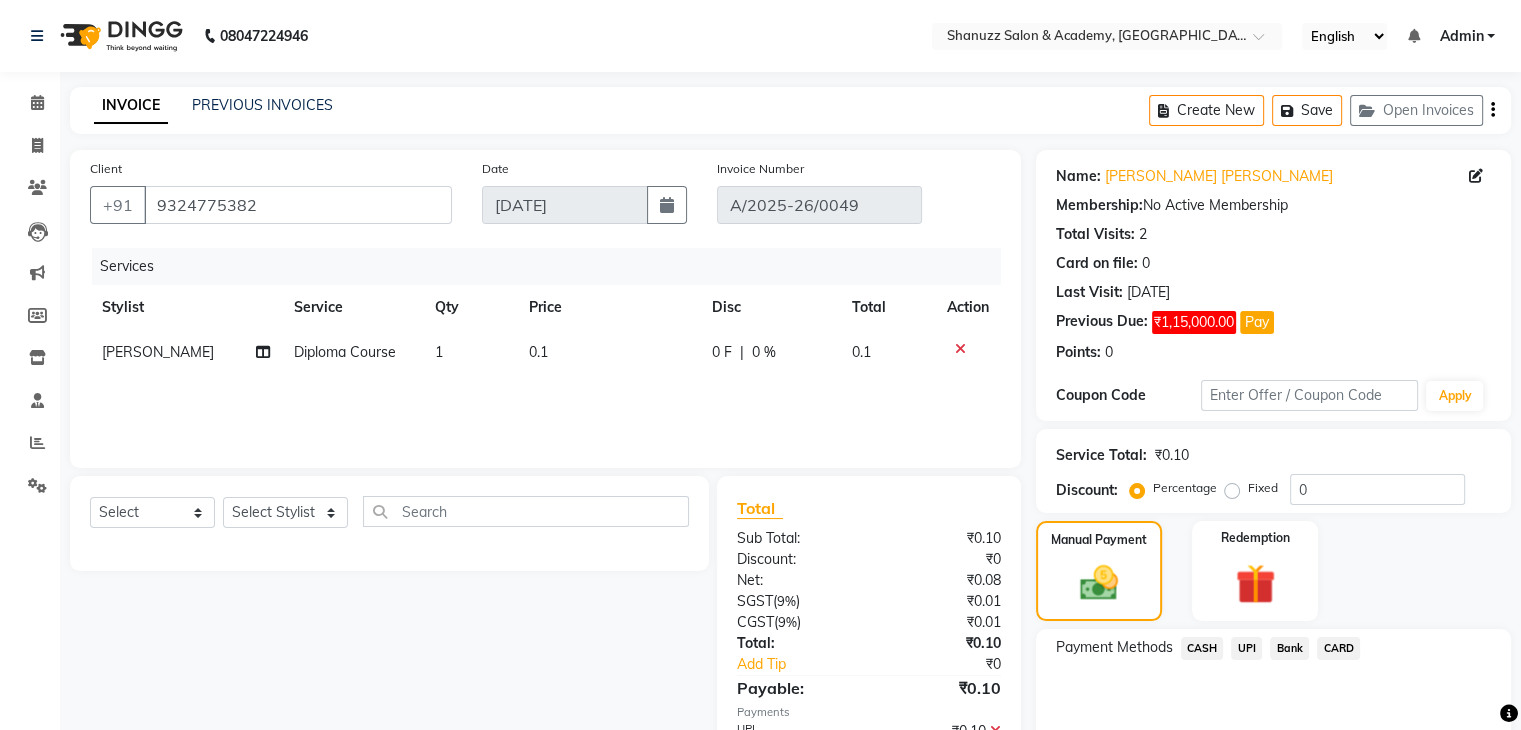 scroll, scrollTop: 172, scrollLeft: 0, axis: vertical 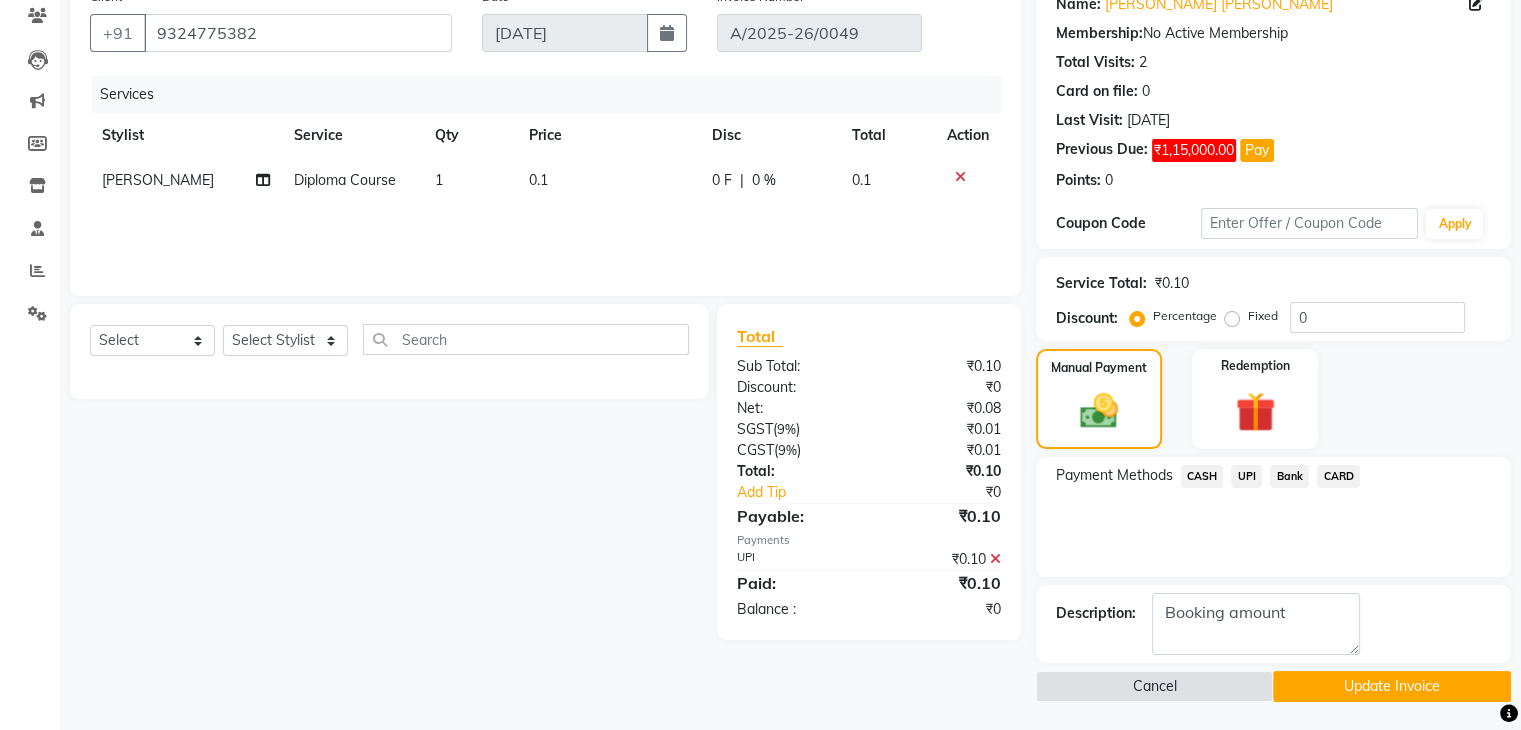 click on "Update Invoice" 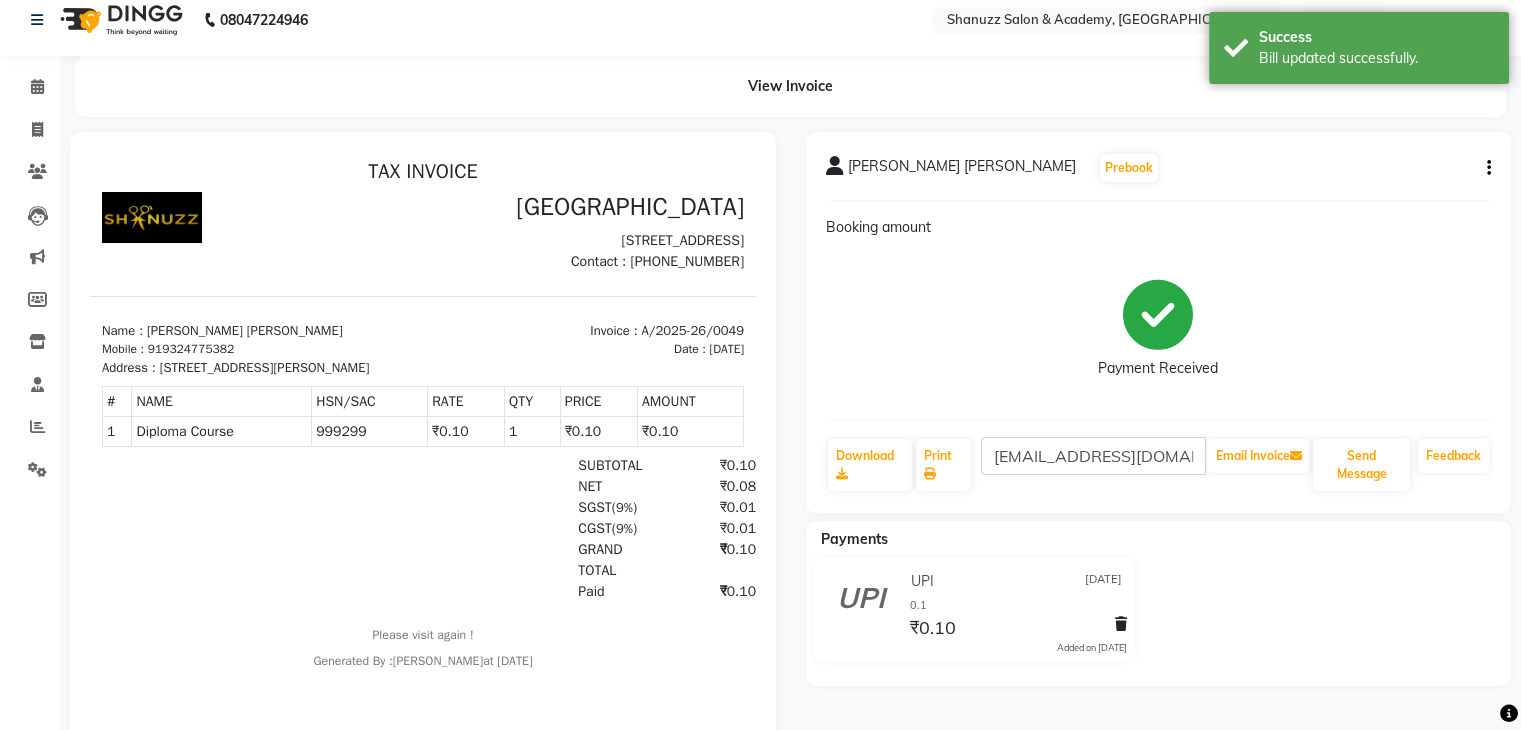 scroll, scrollTop: 80, scrollLeft: 0, axis: vertical 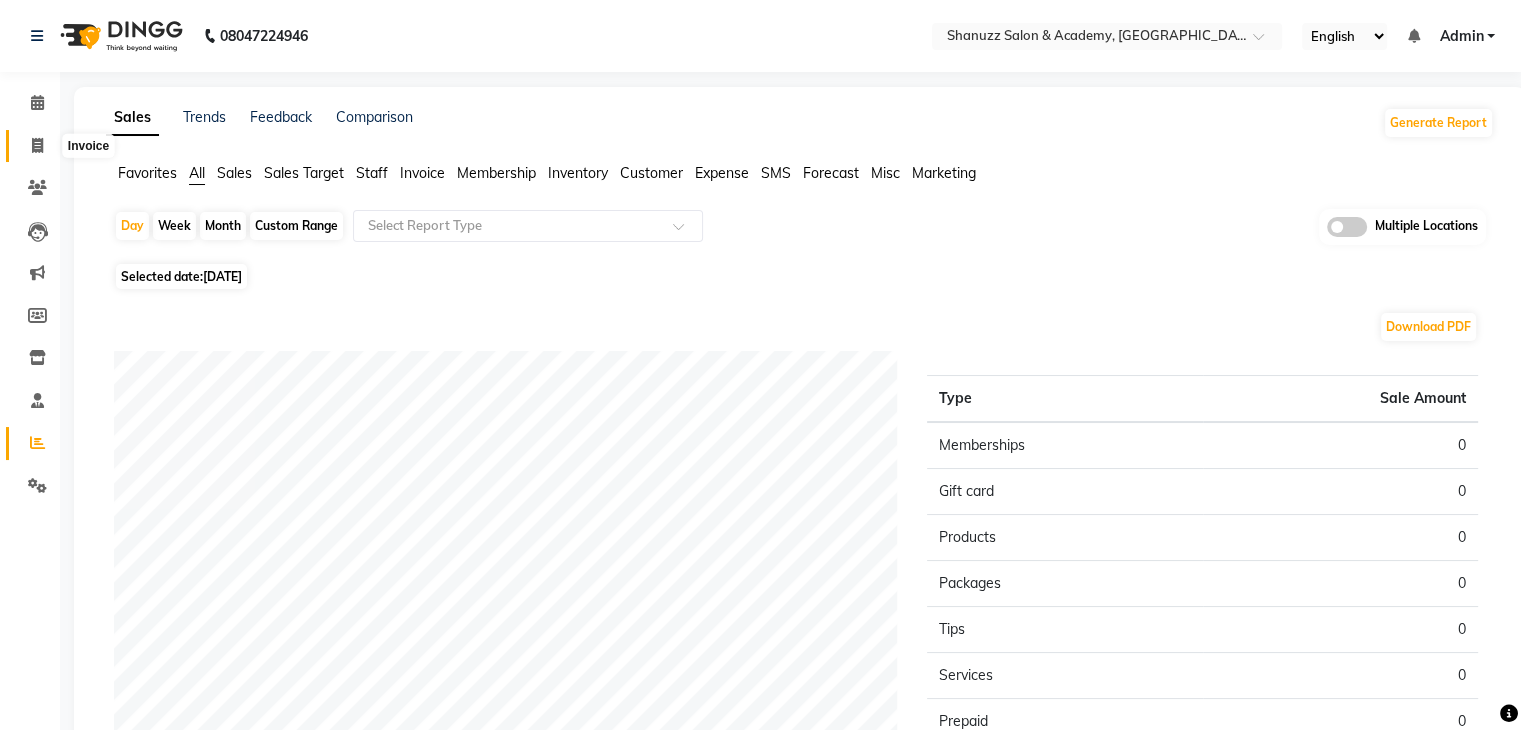 click 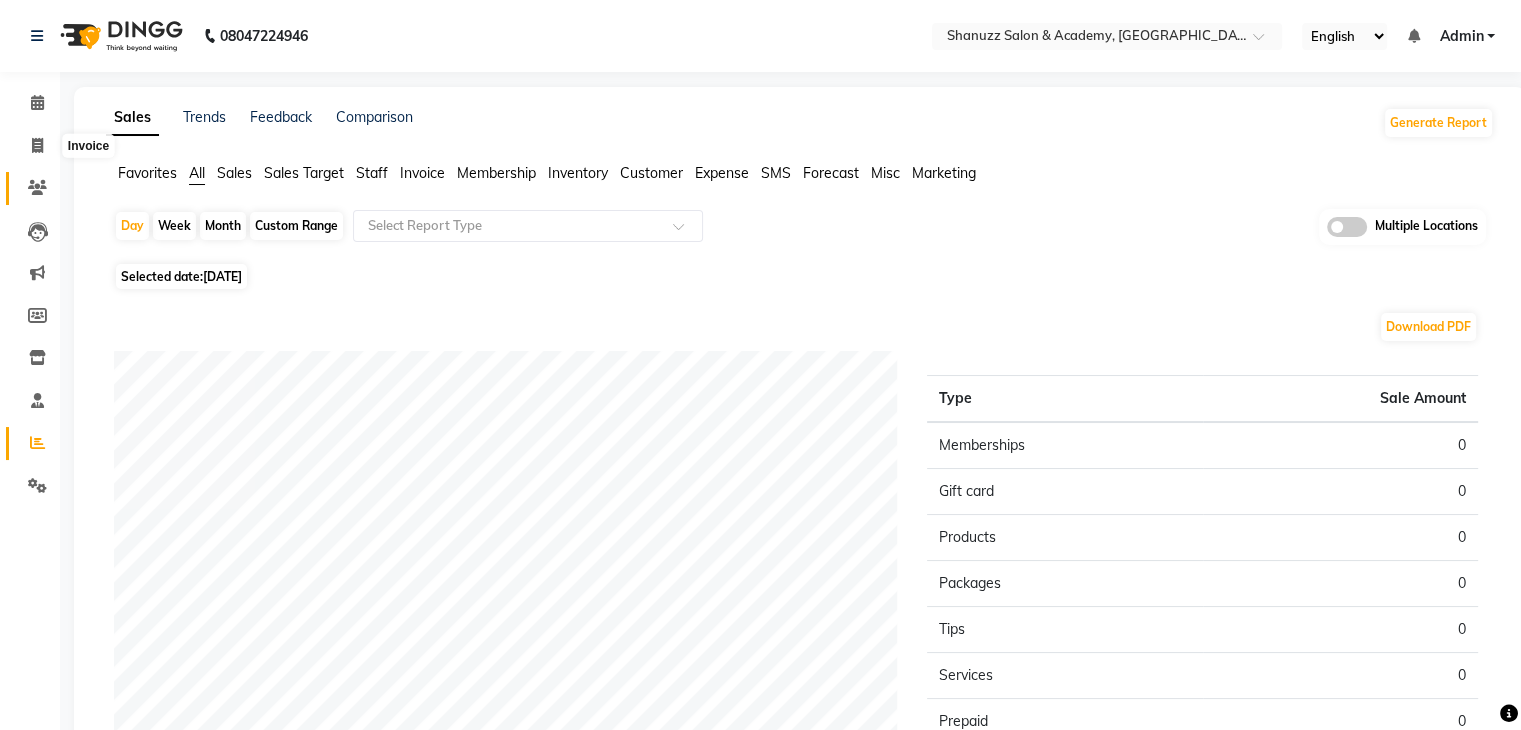 select on "7393" 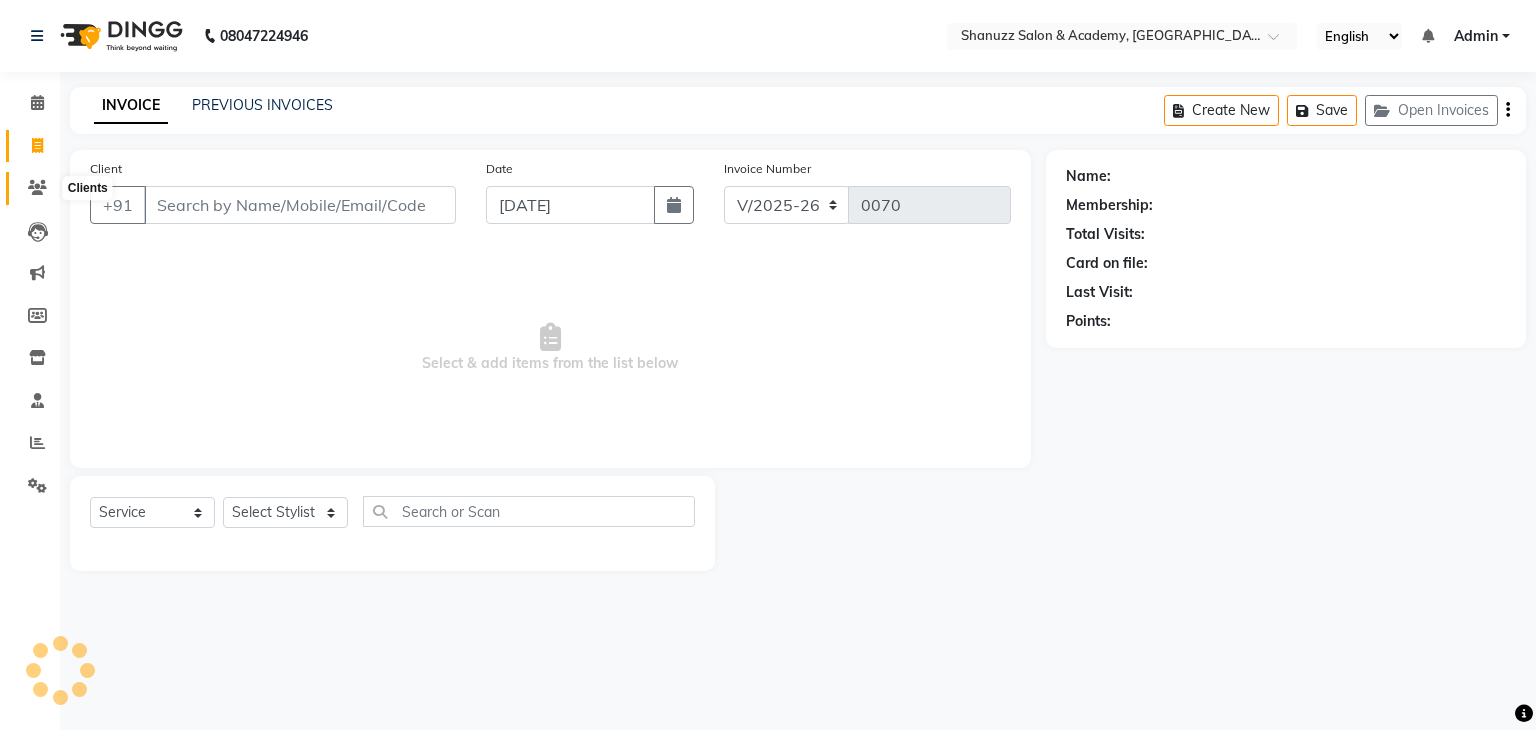 click 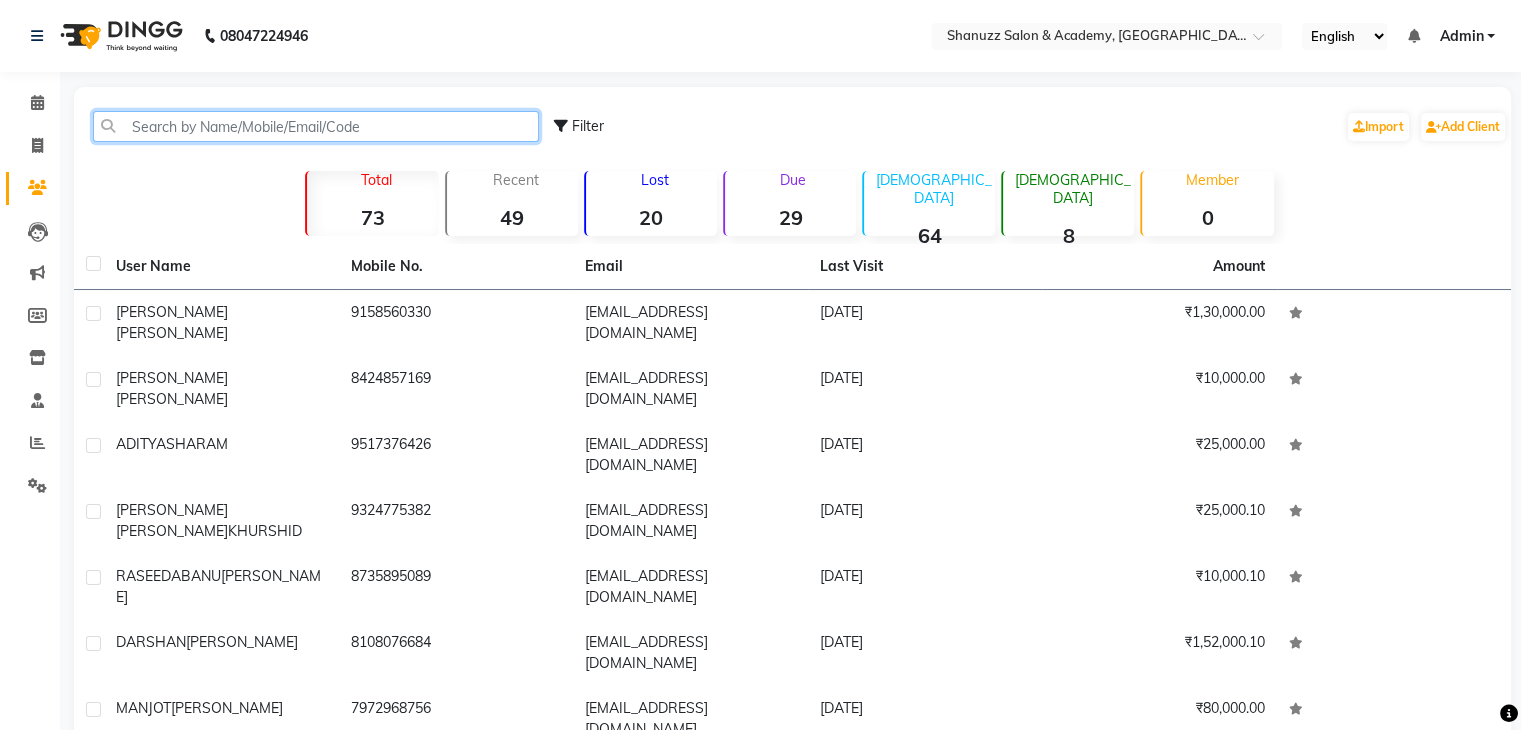 click 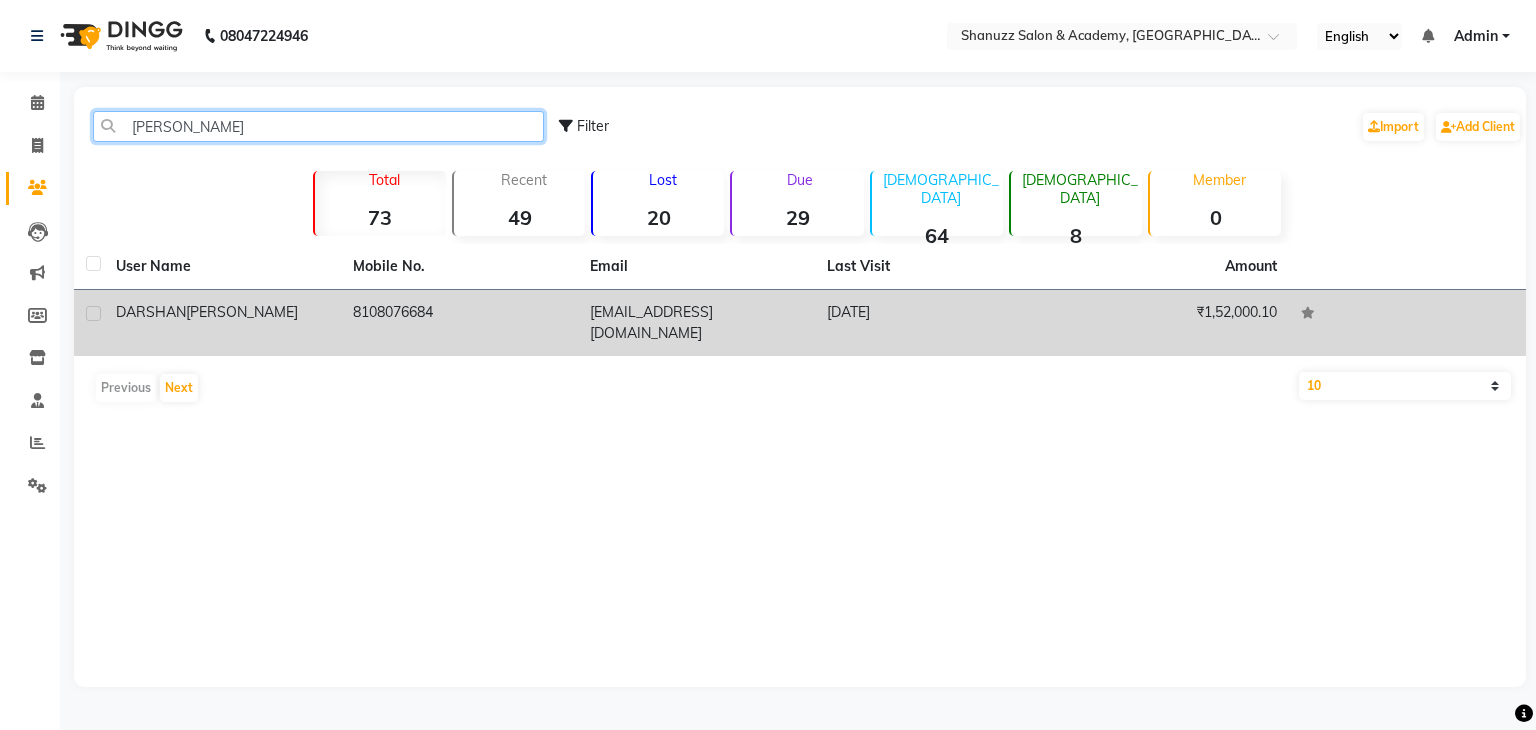 type on "[PERSON_NAME]" 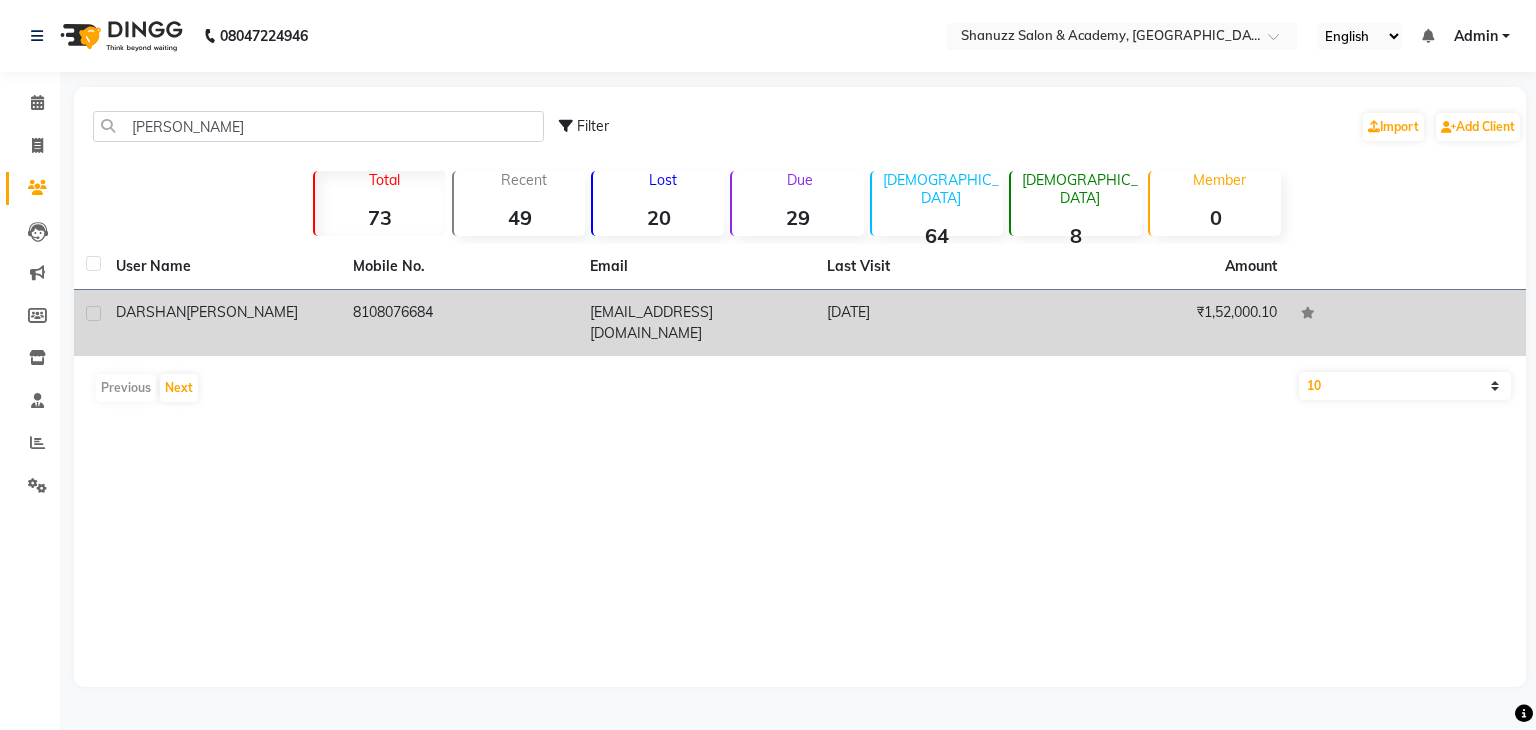 click on "MAHALE" 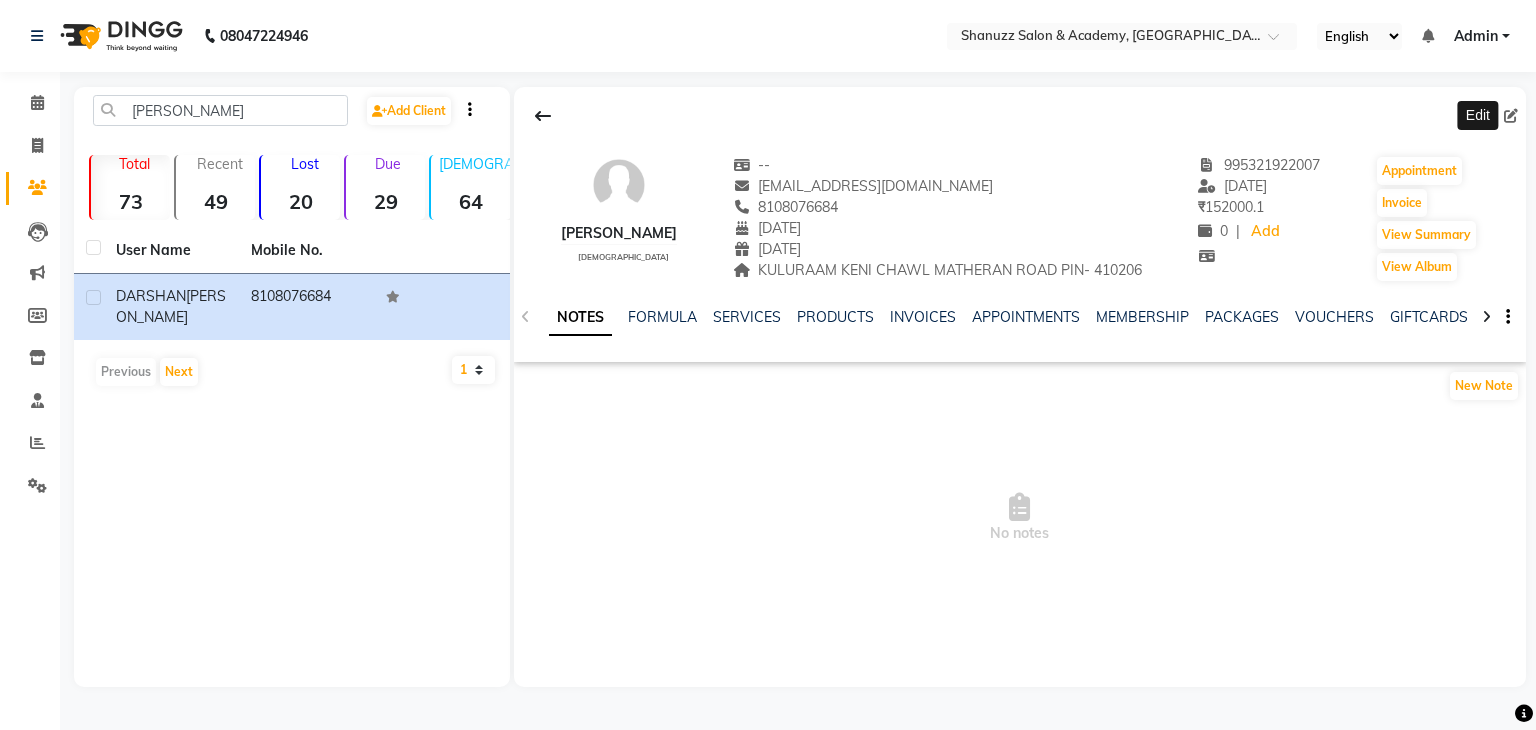 click 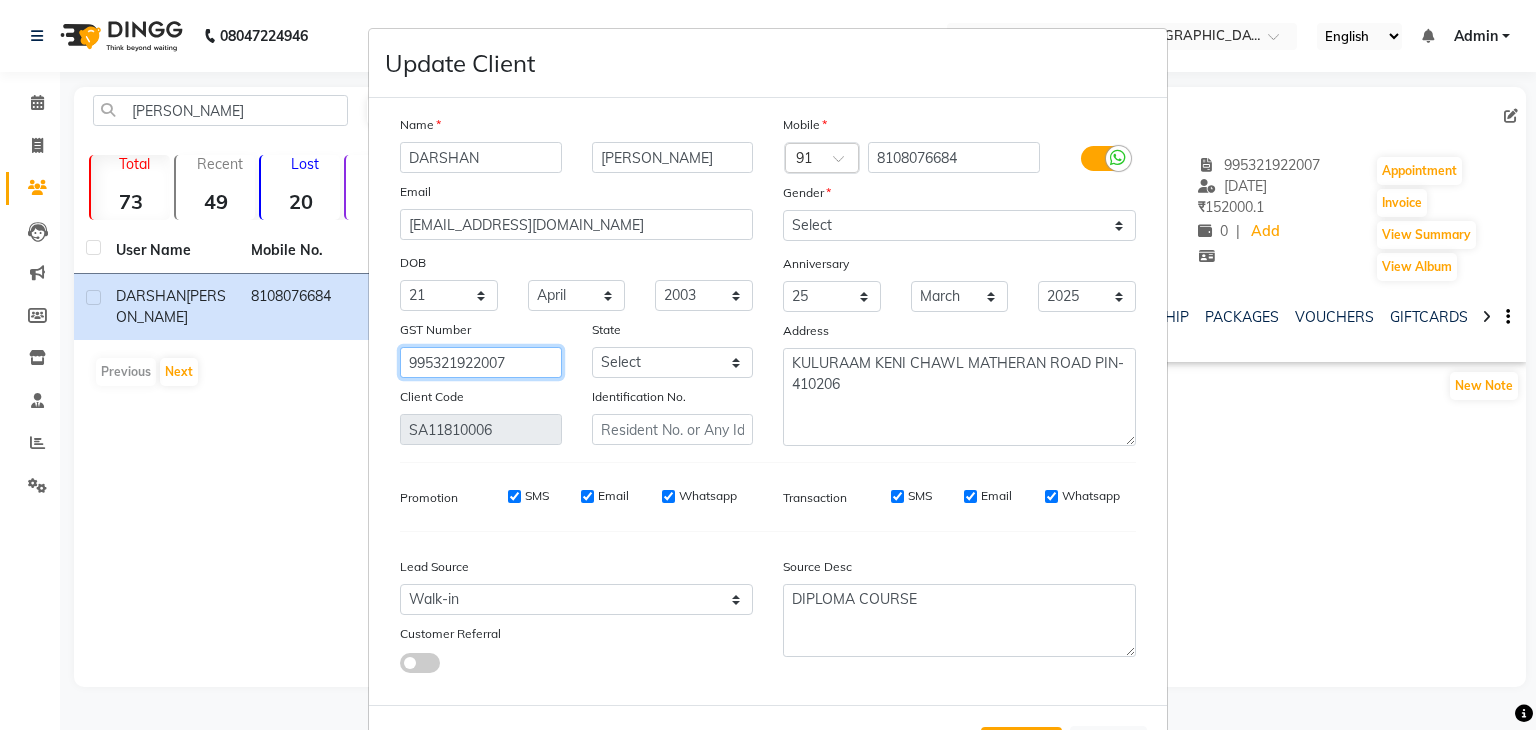 click on "995321922007" at bounding box center (481, 362) 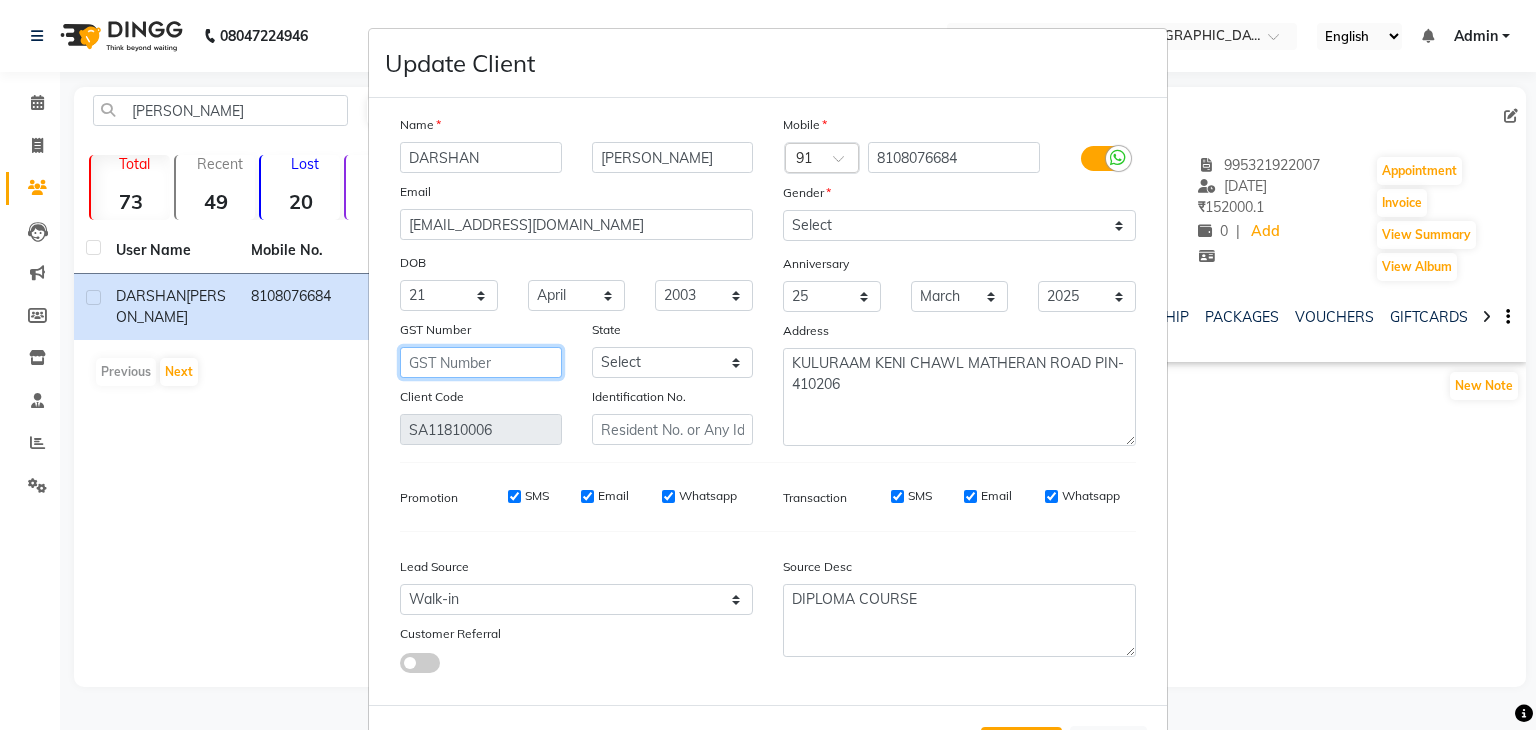 type 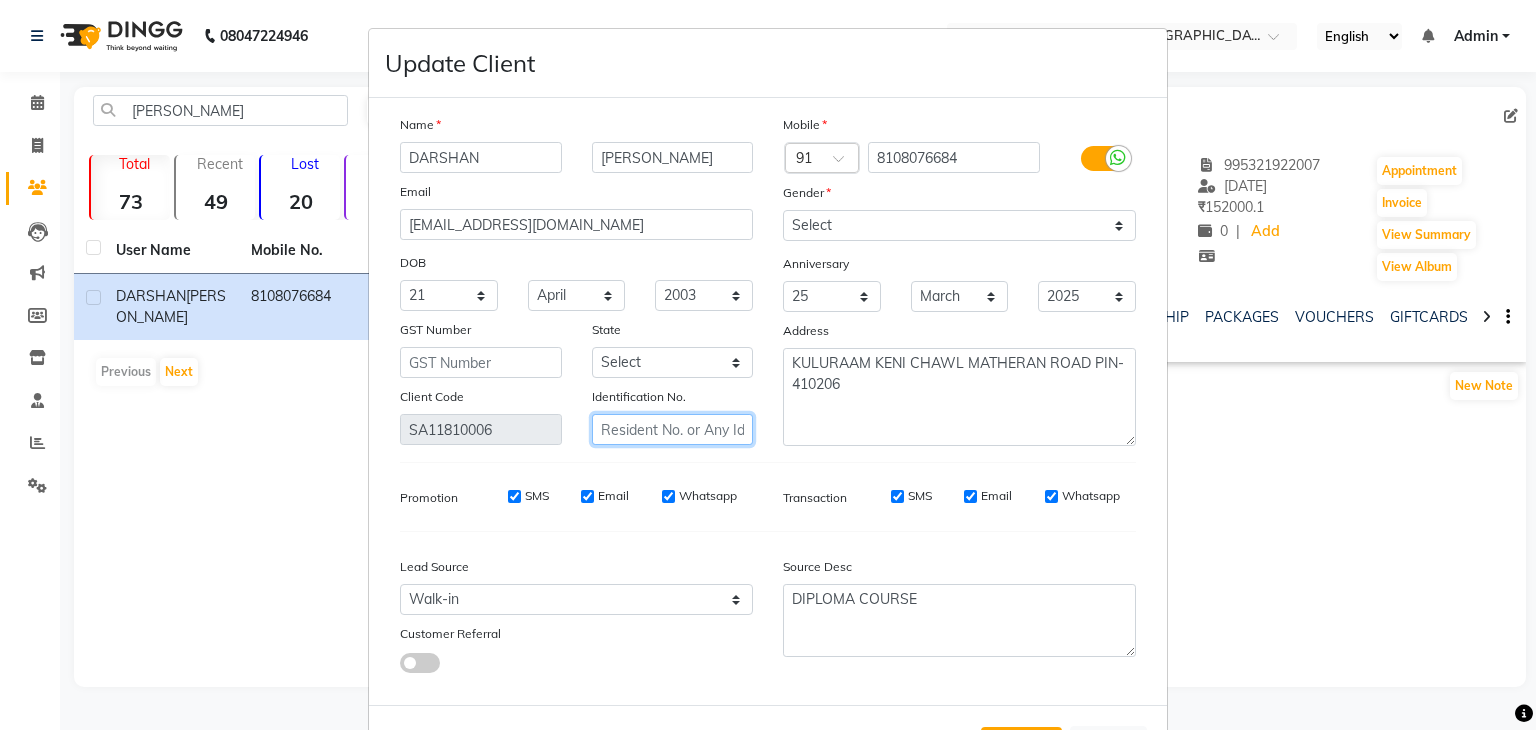 click at bounding box center (673, 429) 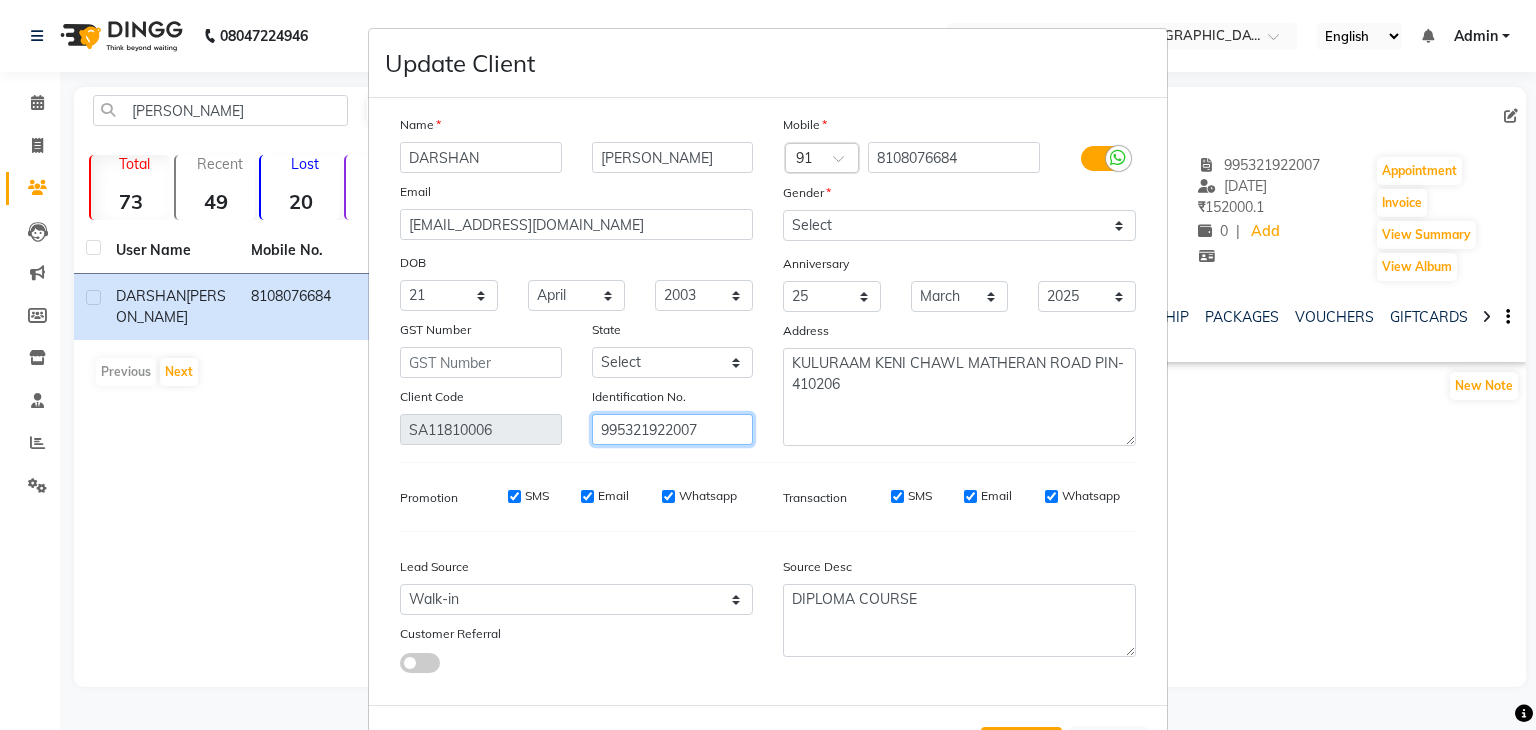 scroll, scrollTop: 92, scrollLeft: 0, axis: vertical 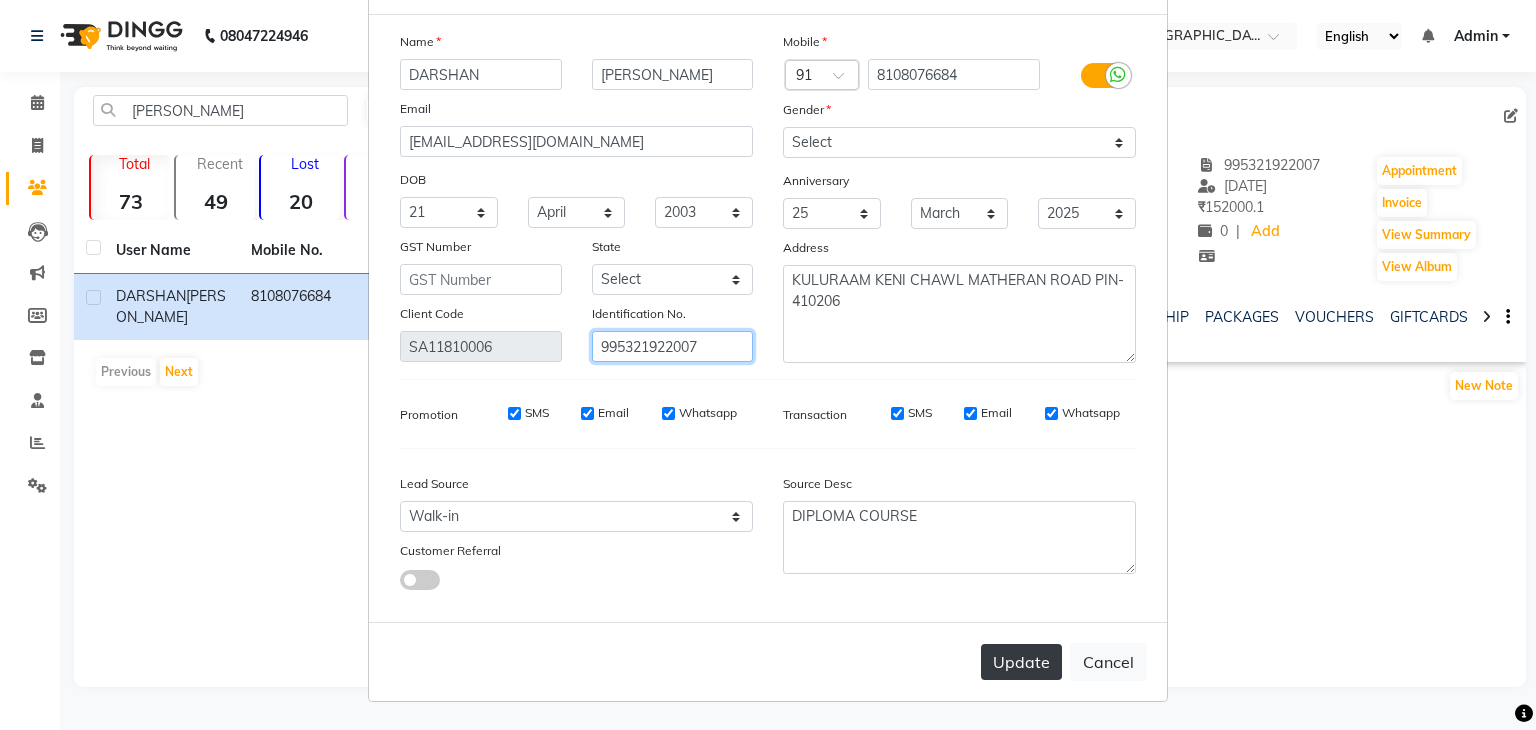 type on "995321922007" 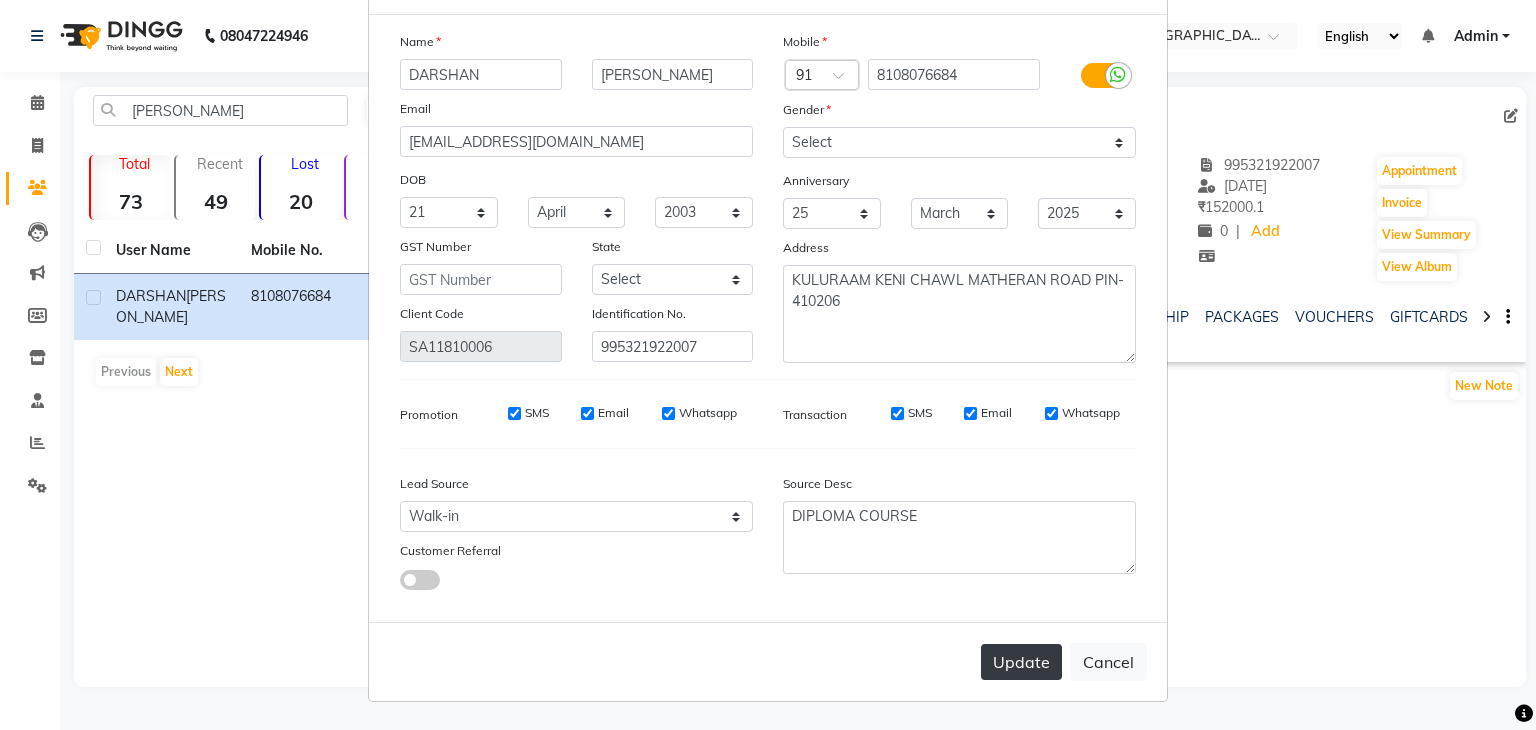 click on "Update" at bounding box center [1021, 662] 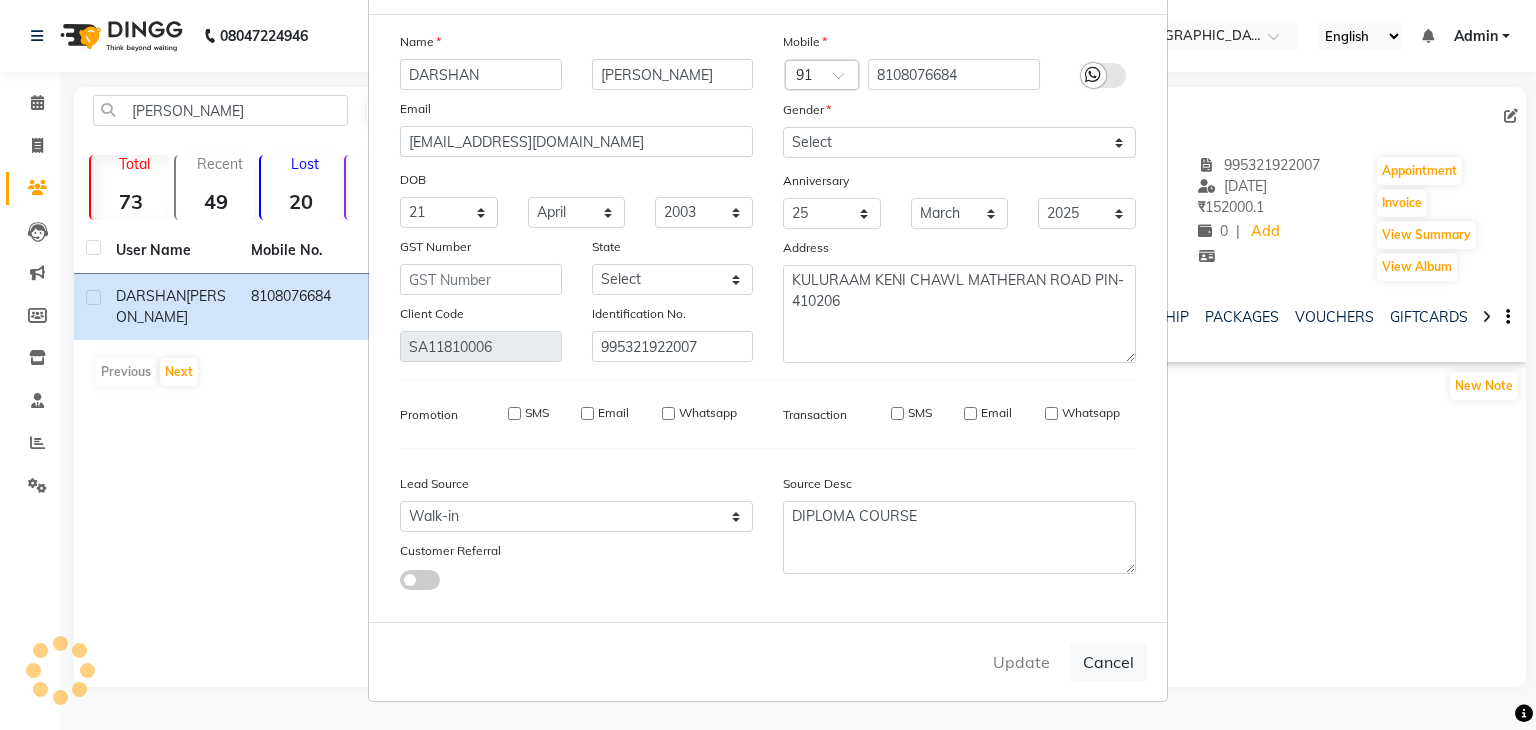 type 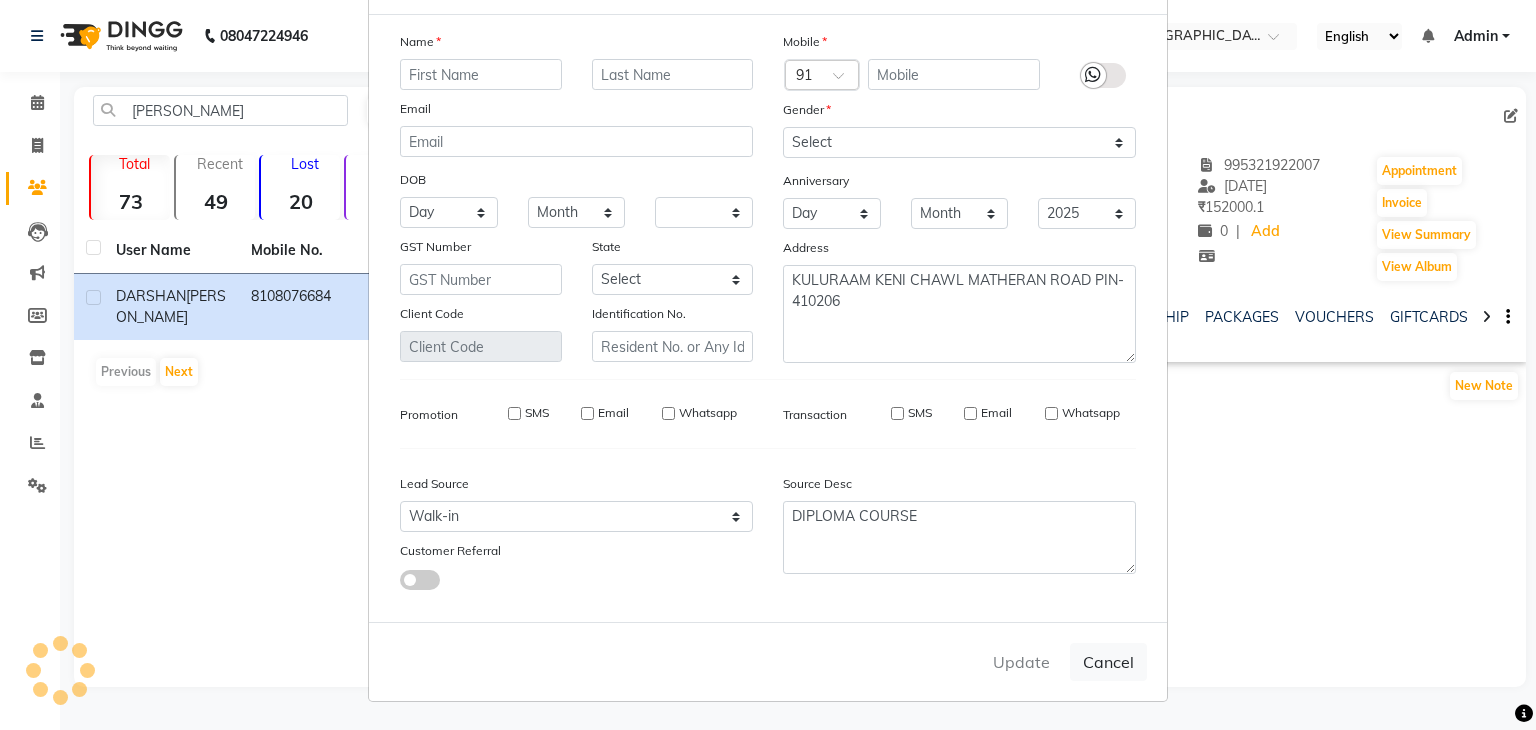 select 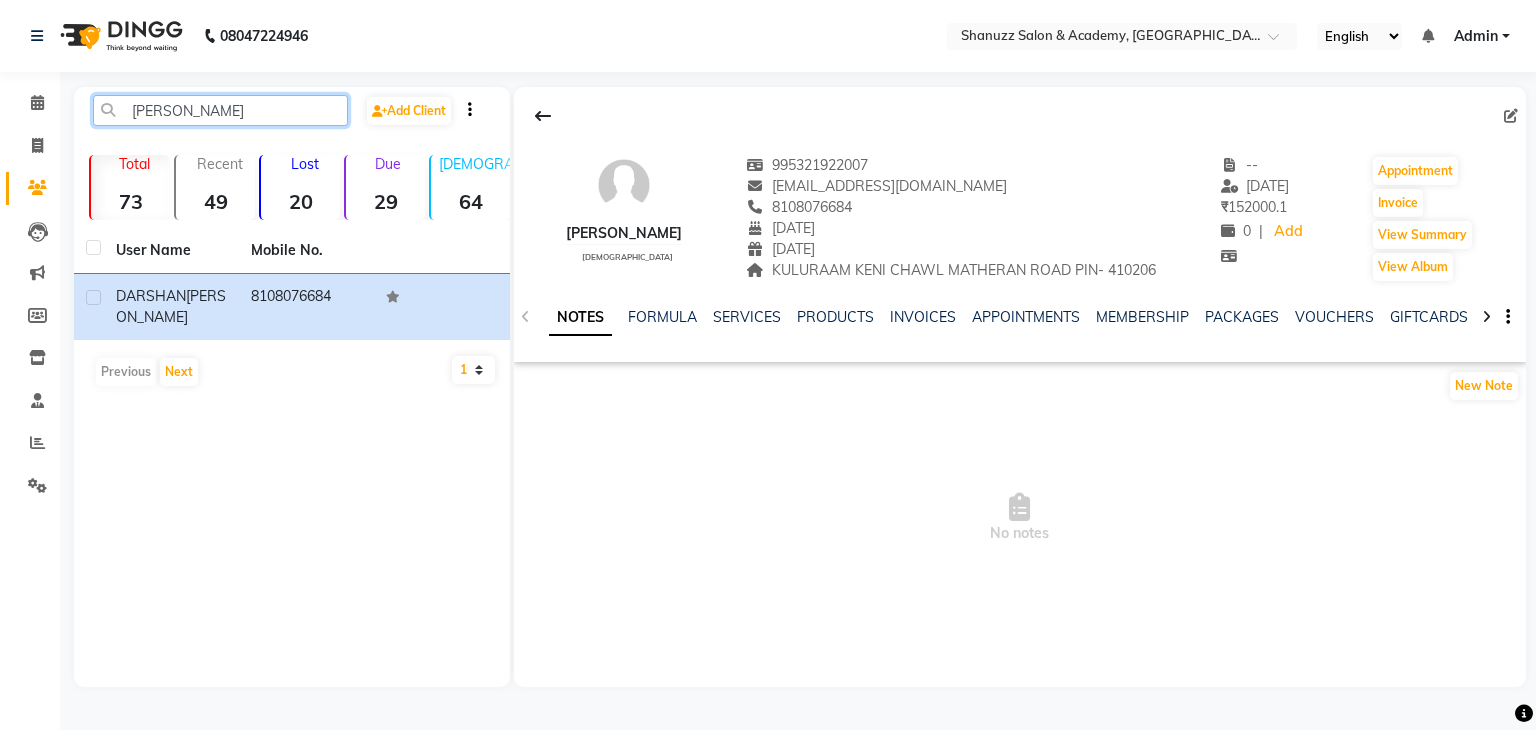 click on "Darshan Mahale" 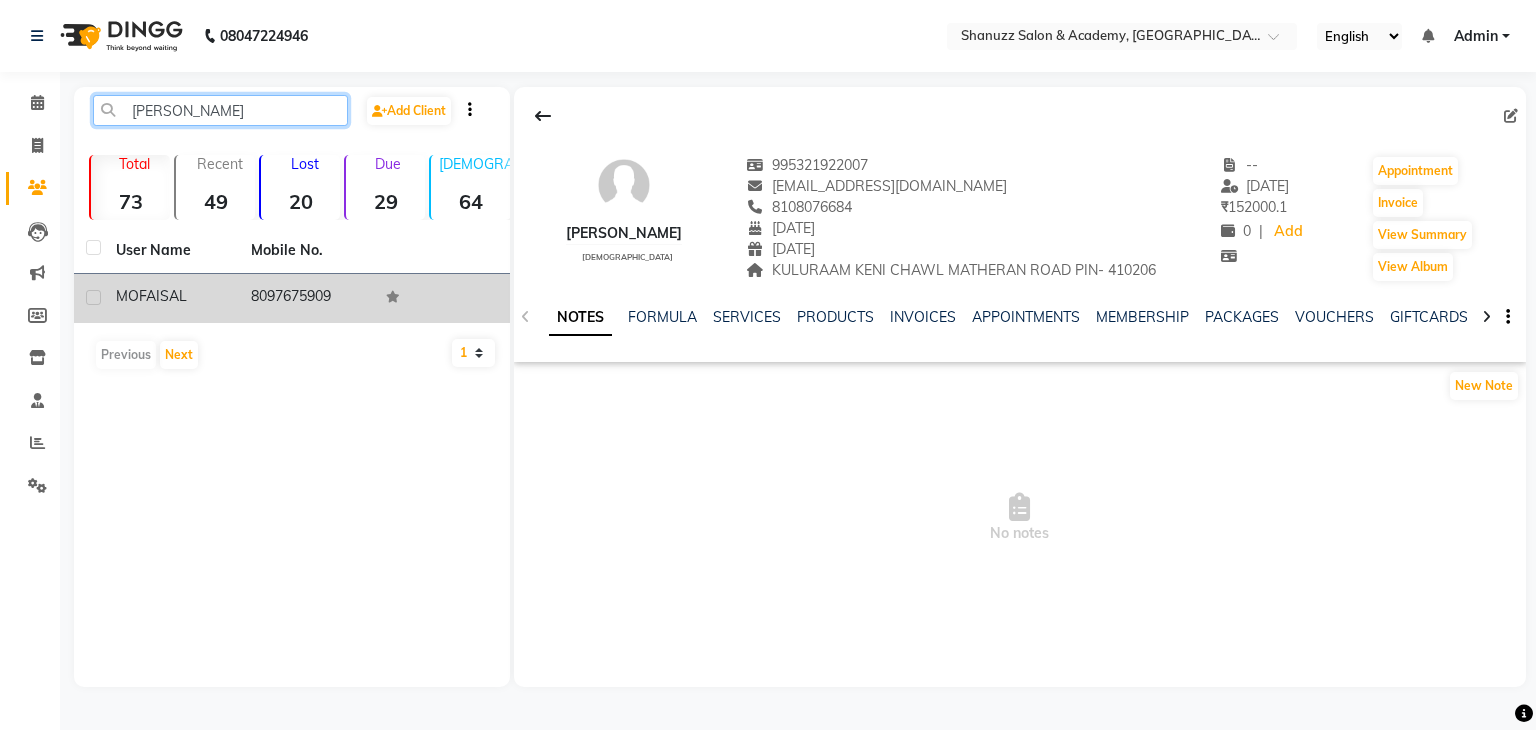 type on "Mo Faisal" 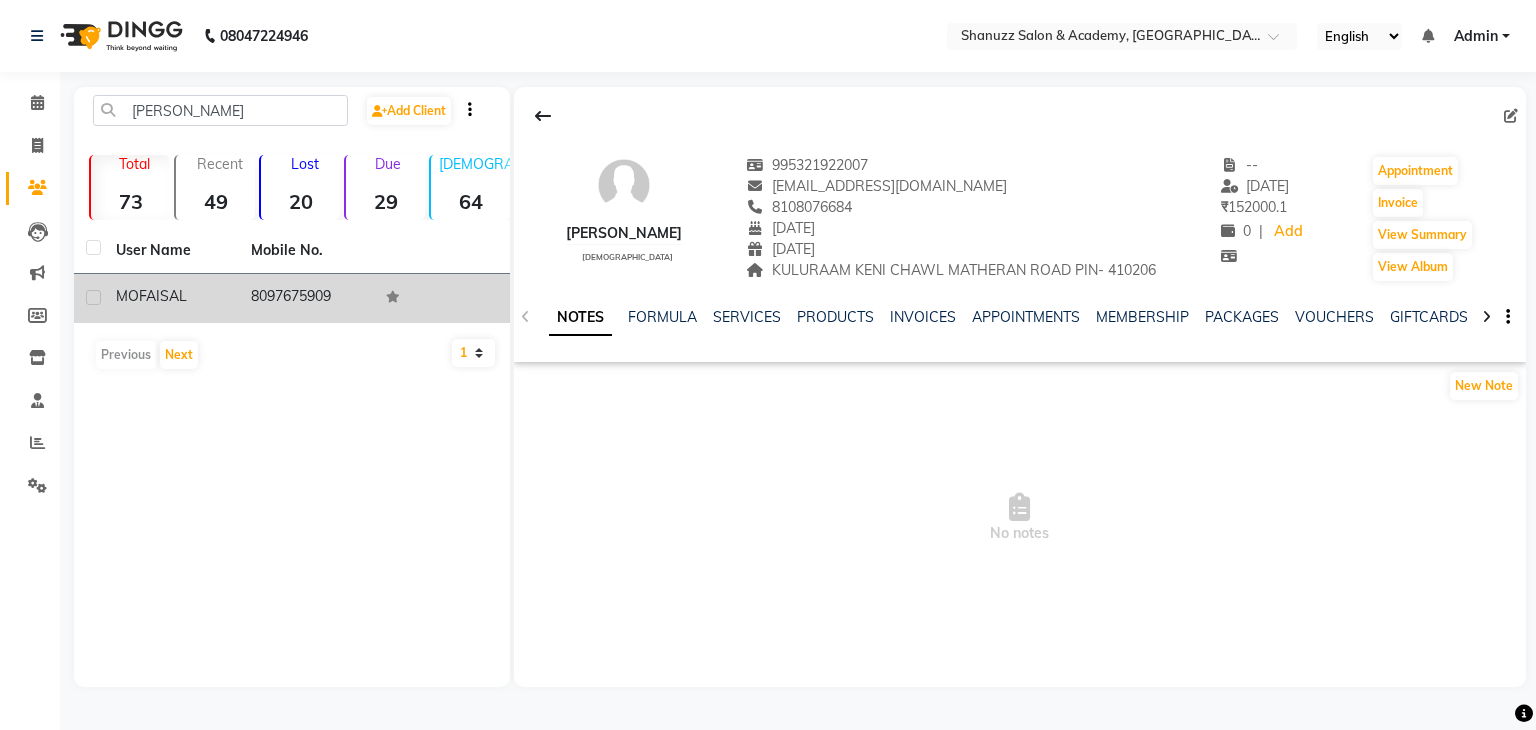 click on "MO  FAISAL" 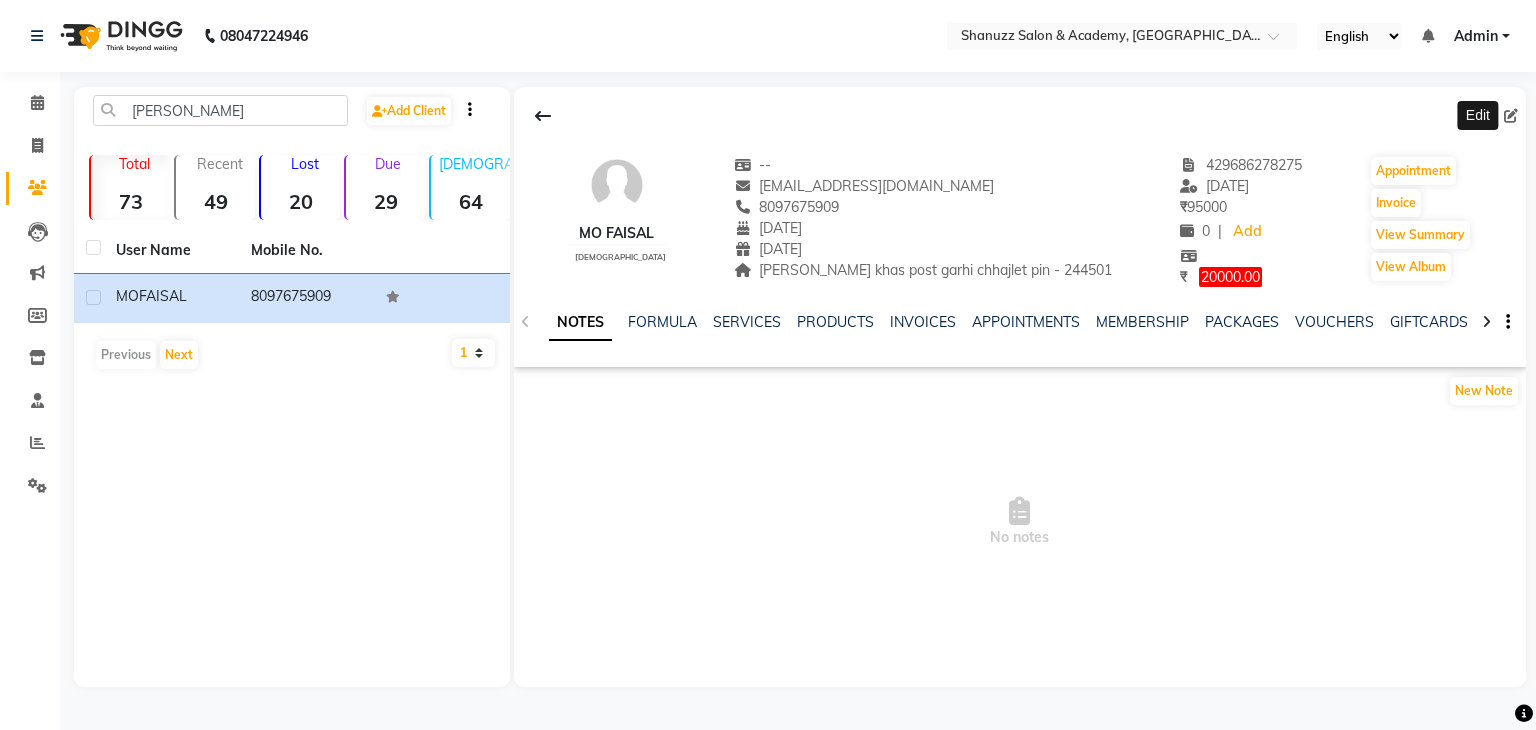 click 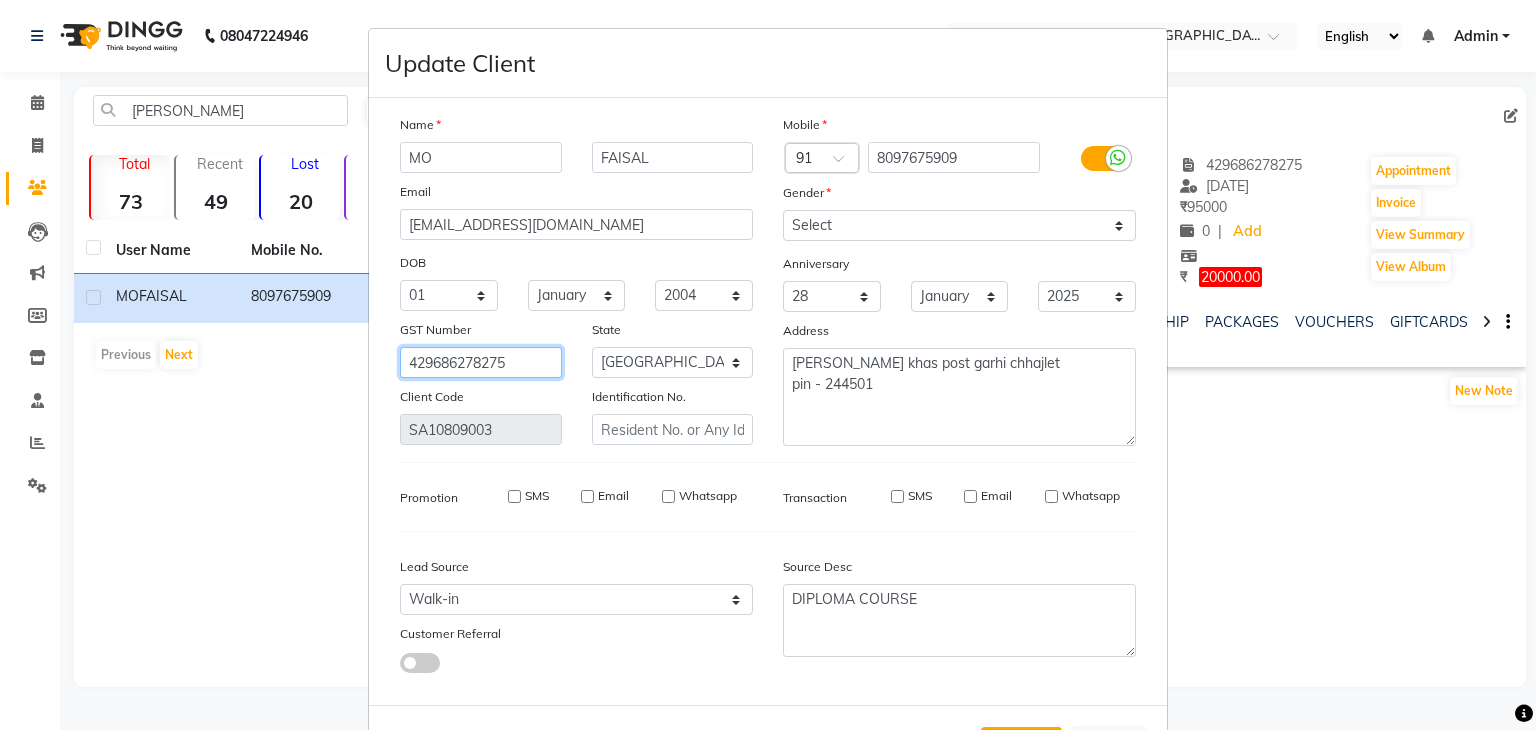click on "429686278275" at bounding box center [481, 362] 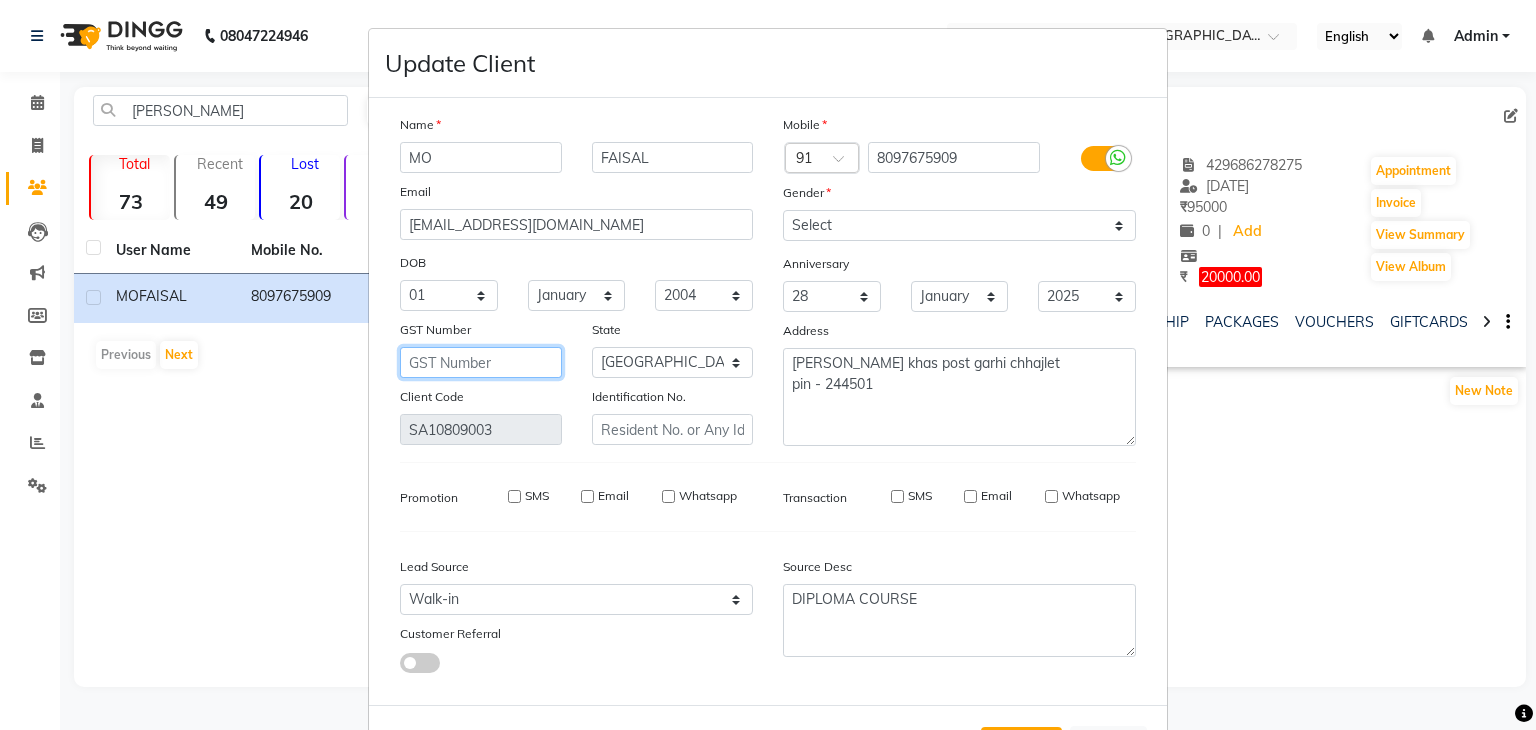 type 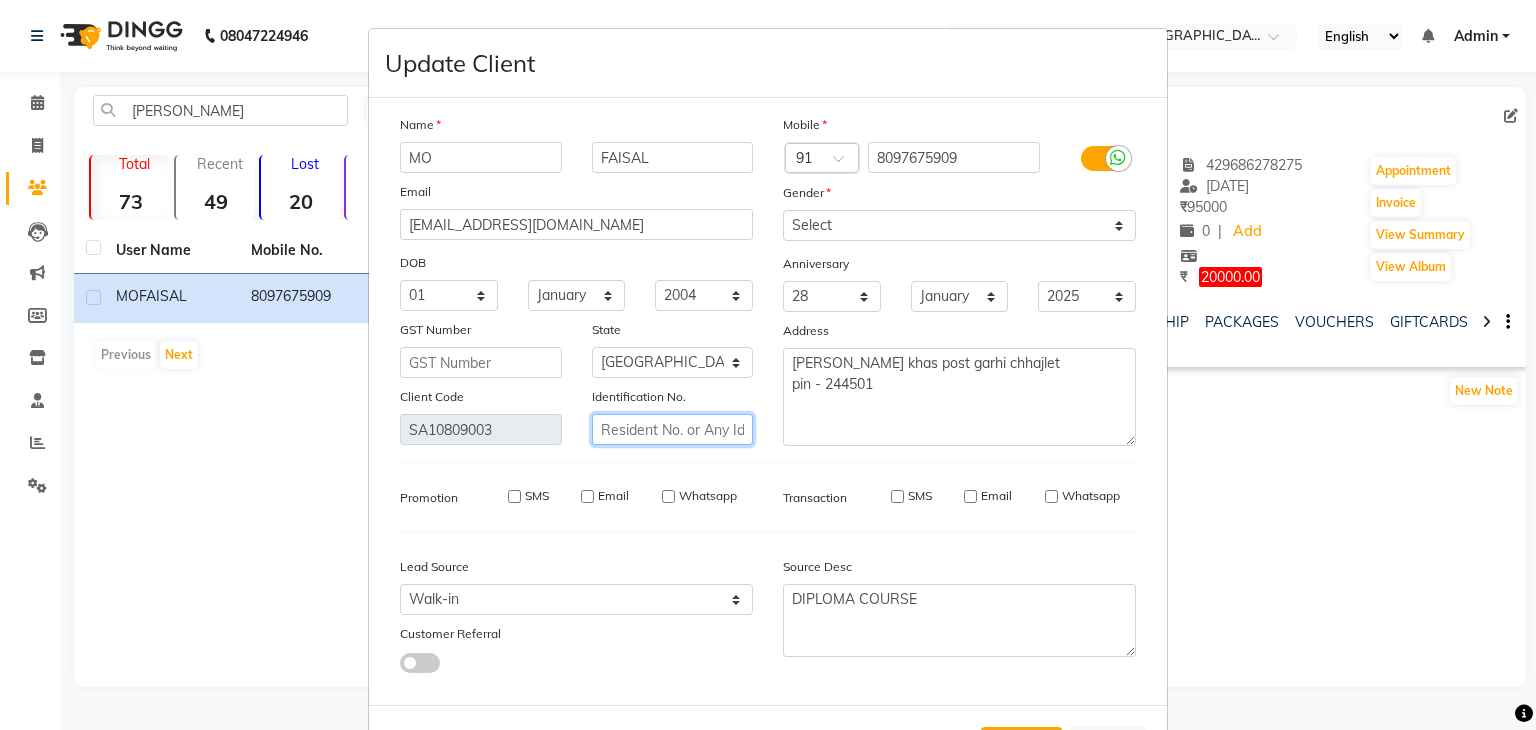 click at bounding box center [673, 429] 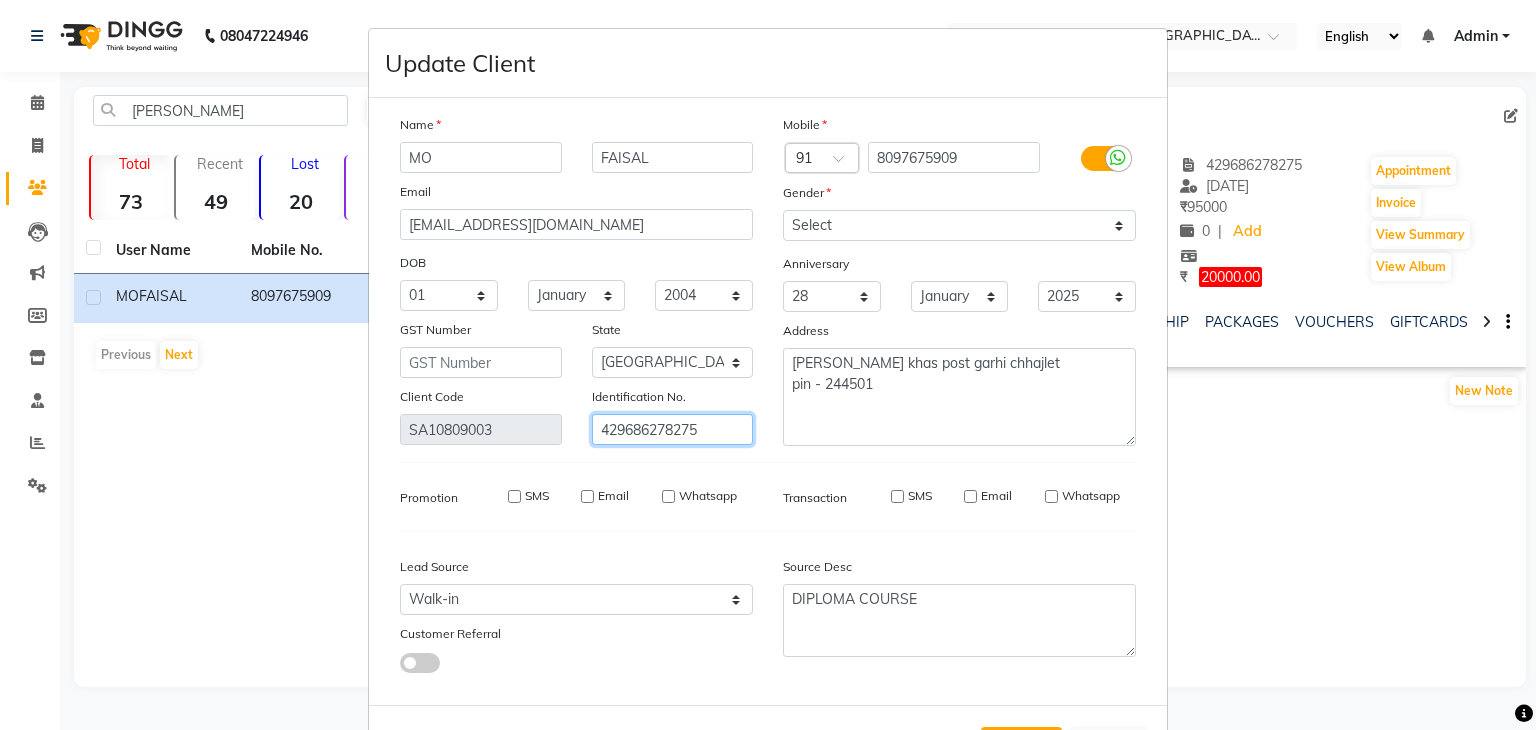 scroll, scrollTop: 92, scrollLeft: 0, axis: vertical 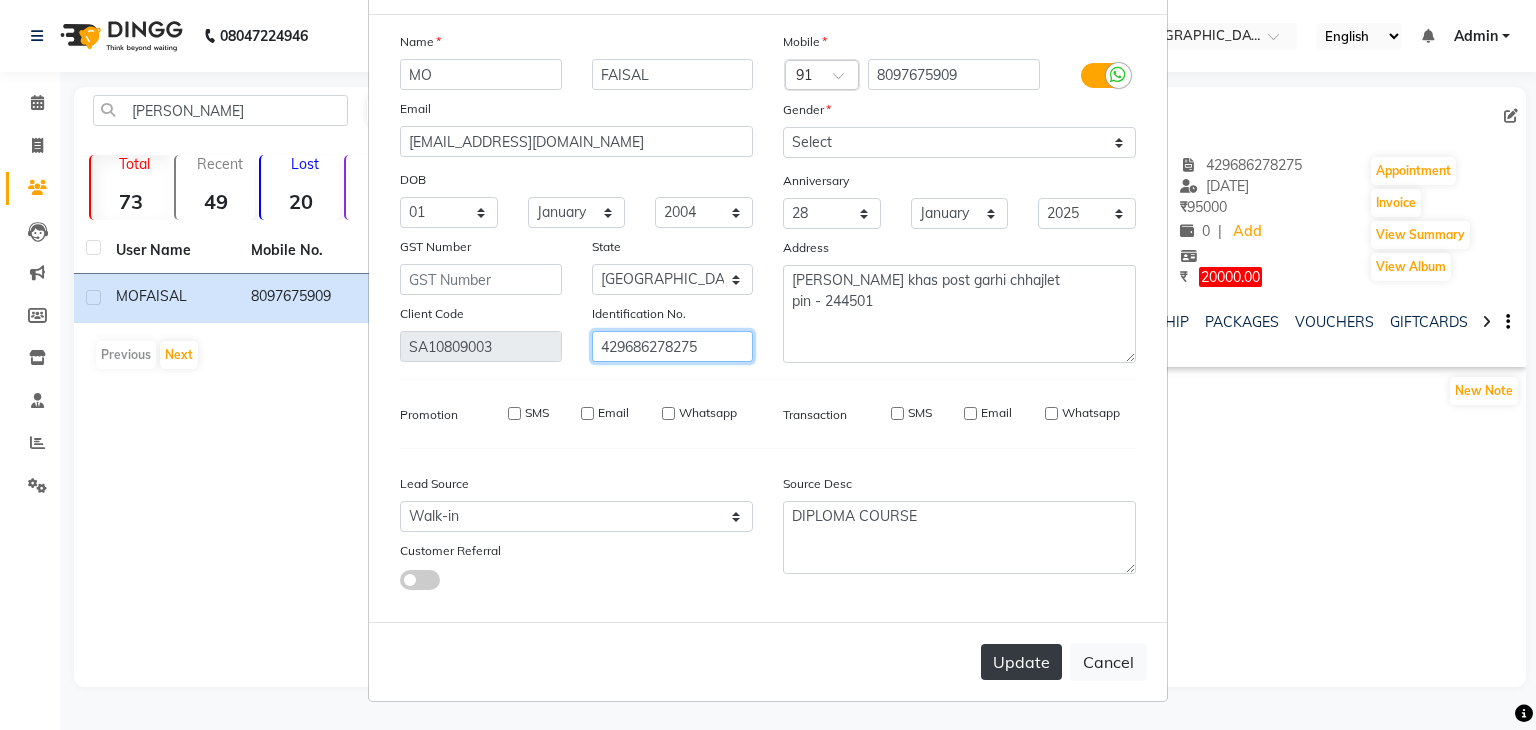 type on "429686278275" 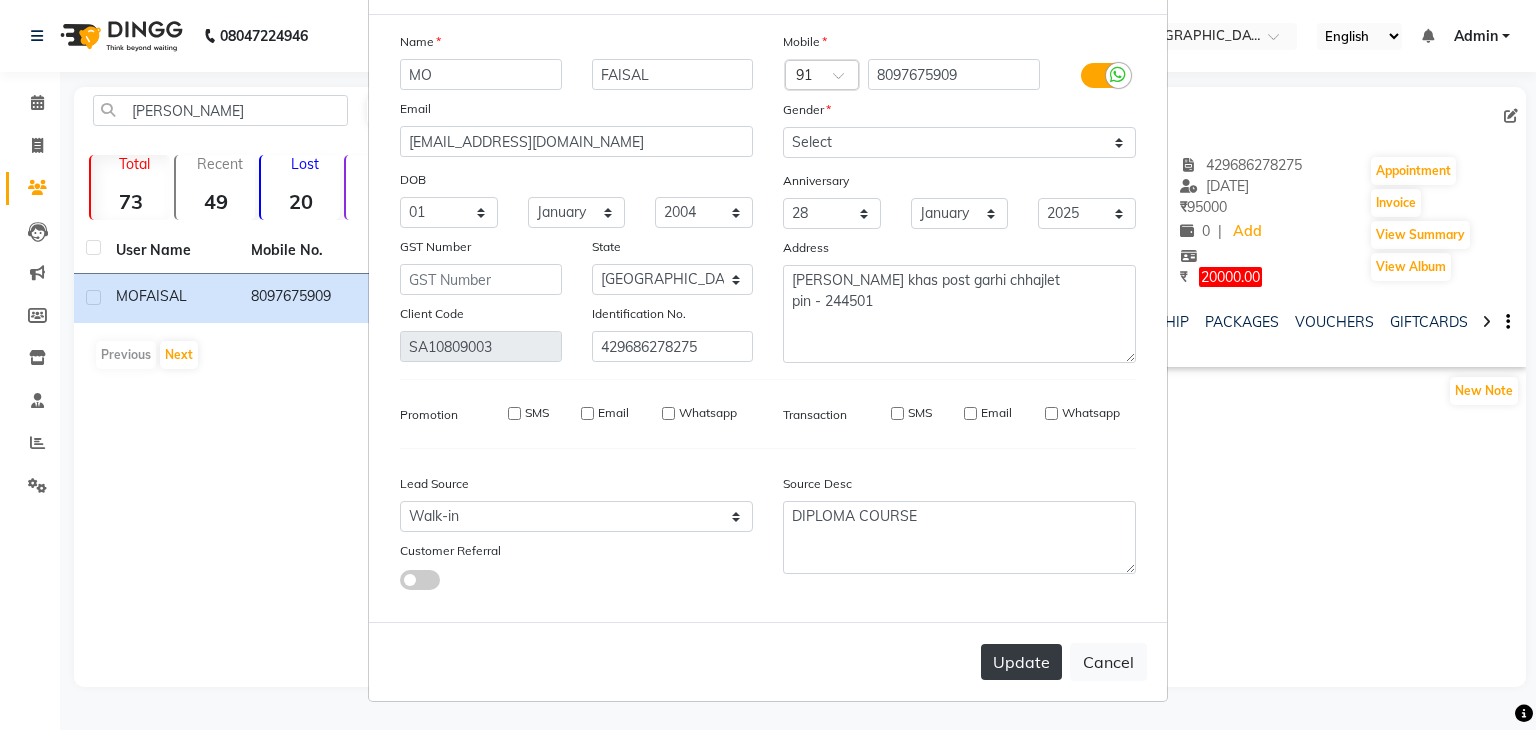 click on "Update" at bounding box center (1021, 662) 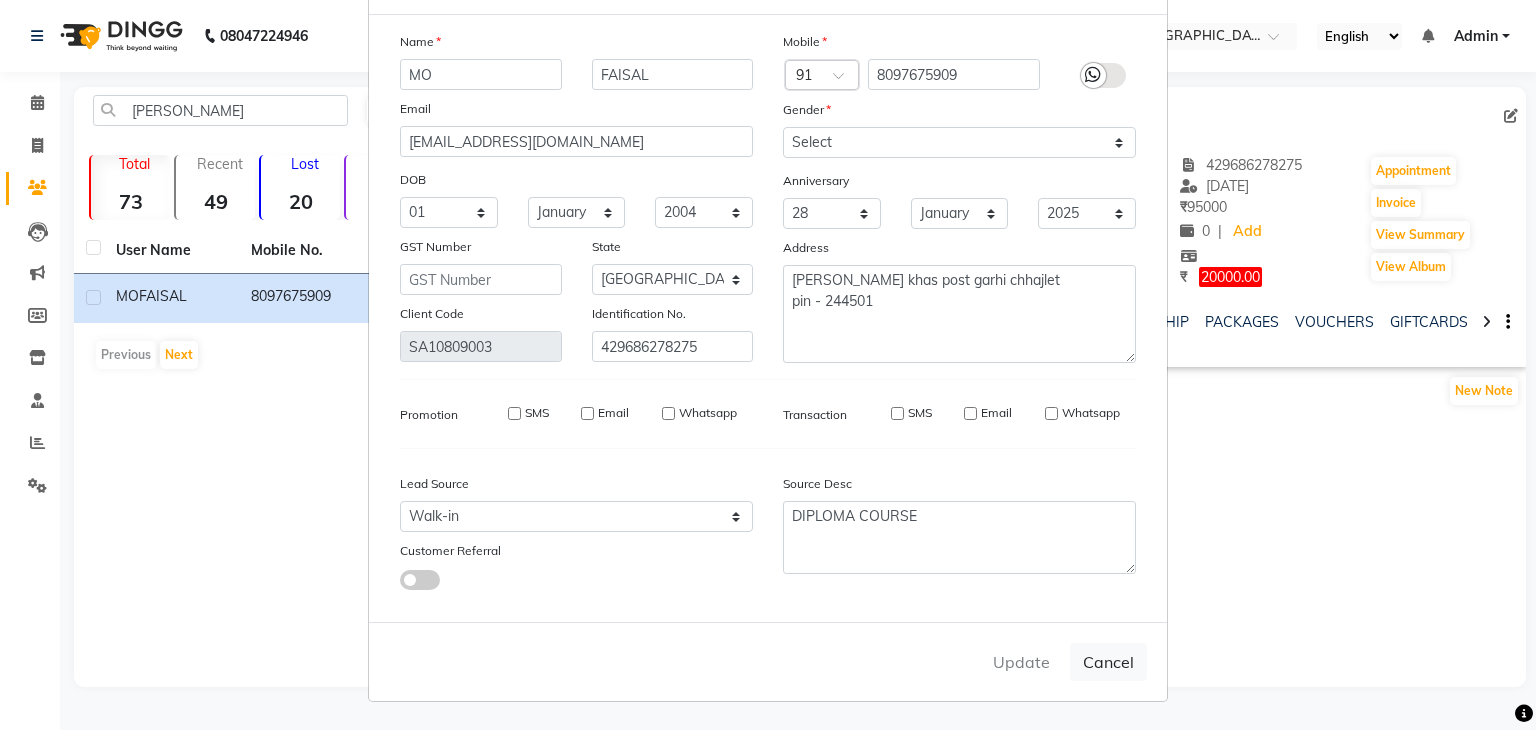 type 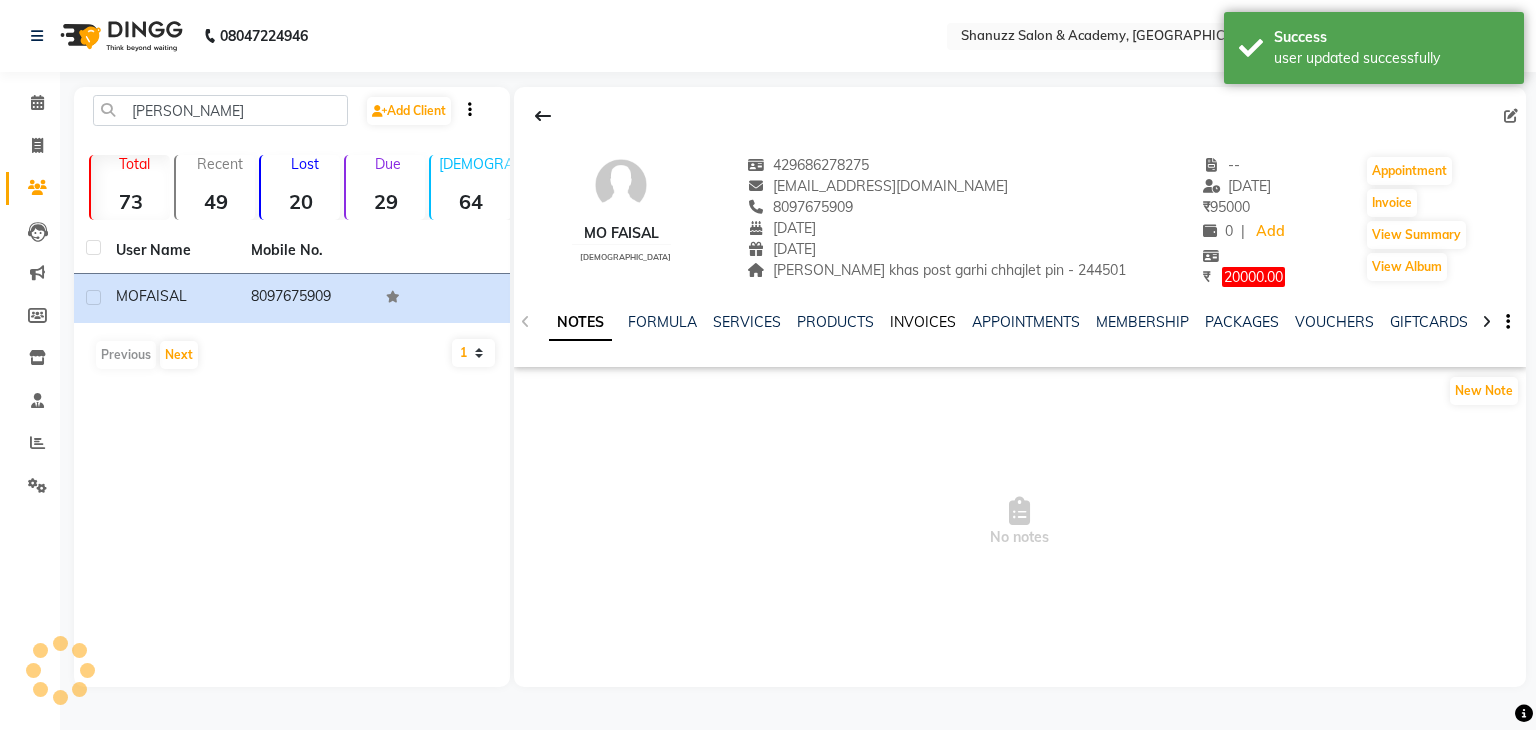click on "INVOICES" 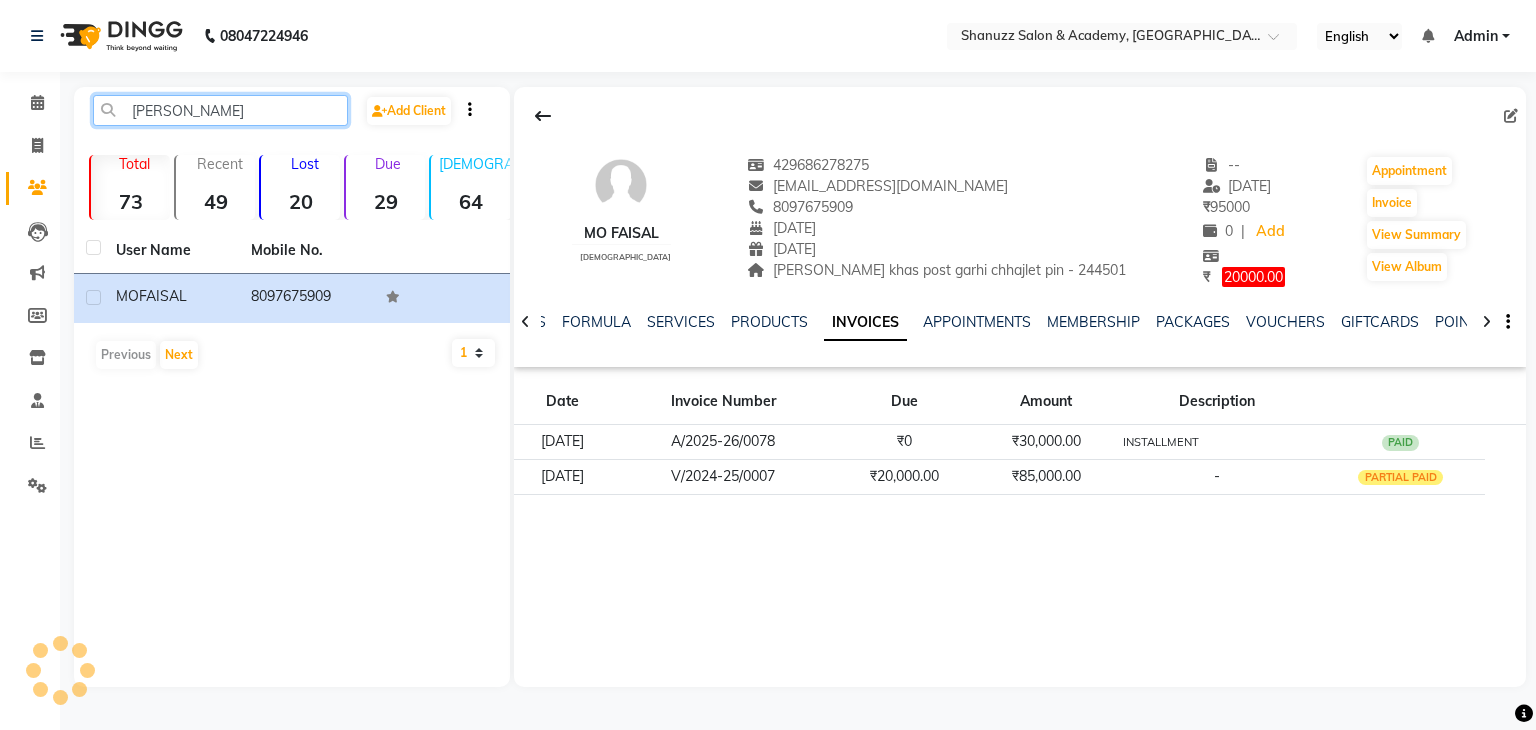 click on "Mo Faisal" 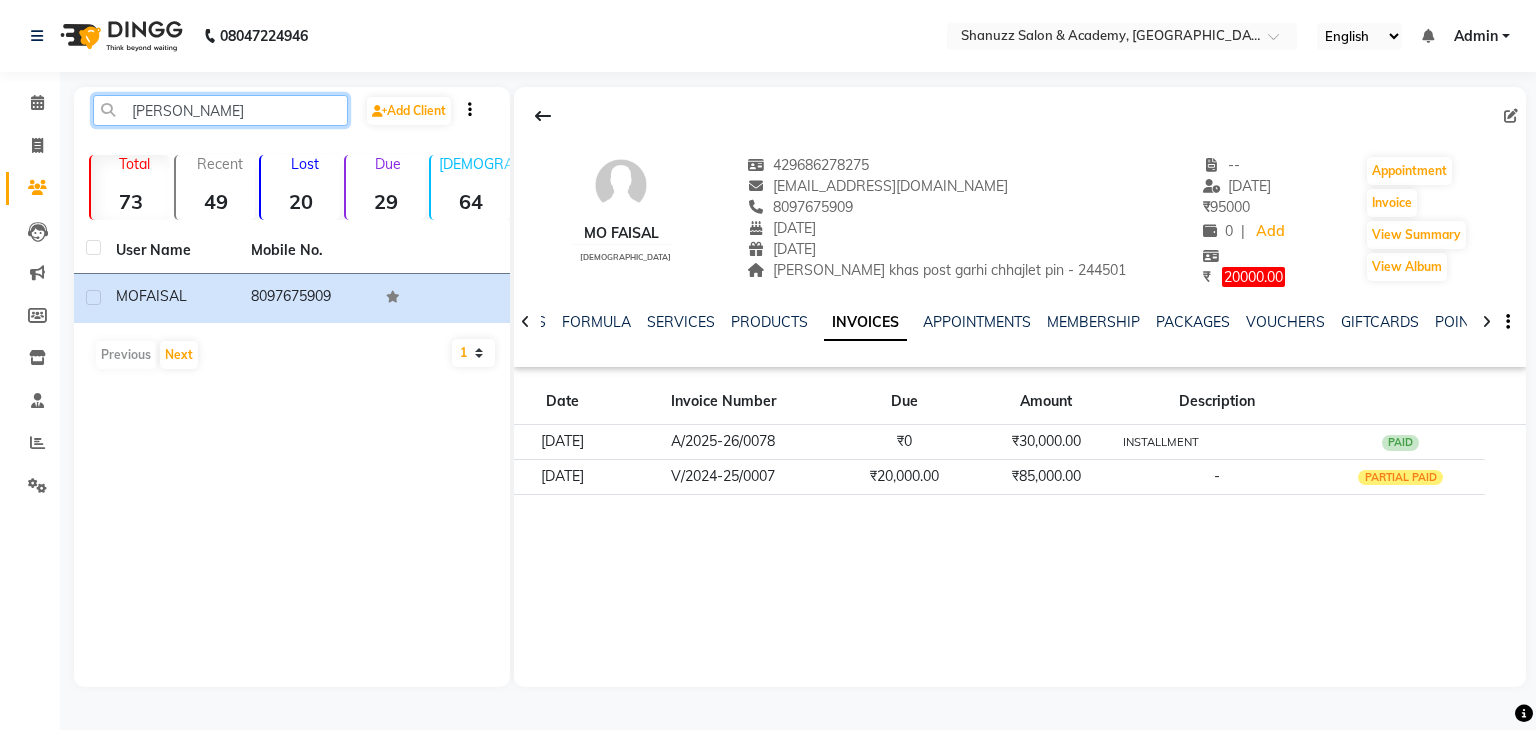 paste on "Darshan Mahale" 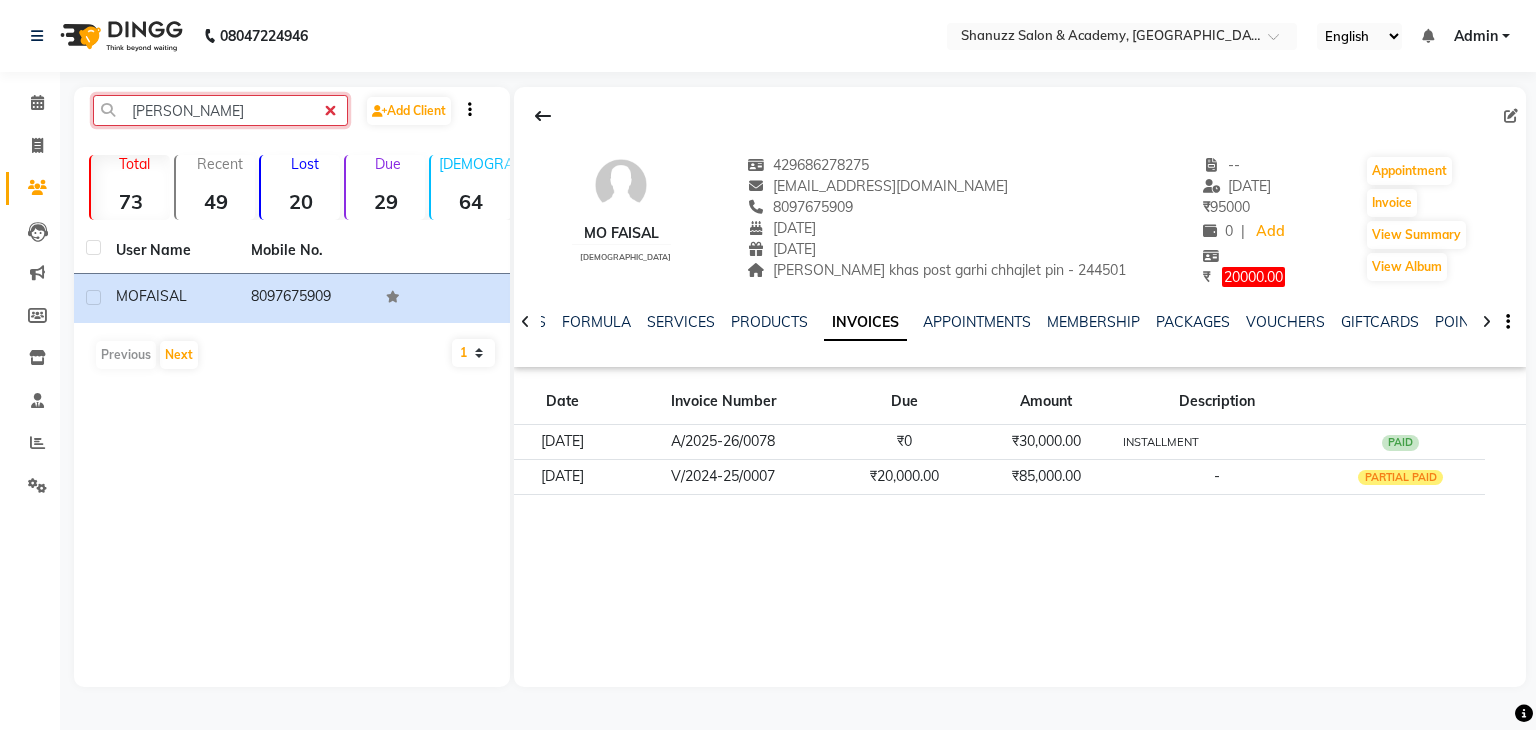 click on "Darshan Mahale" 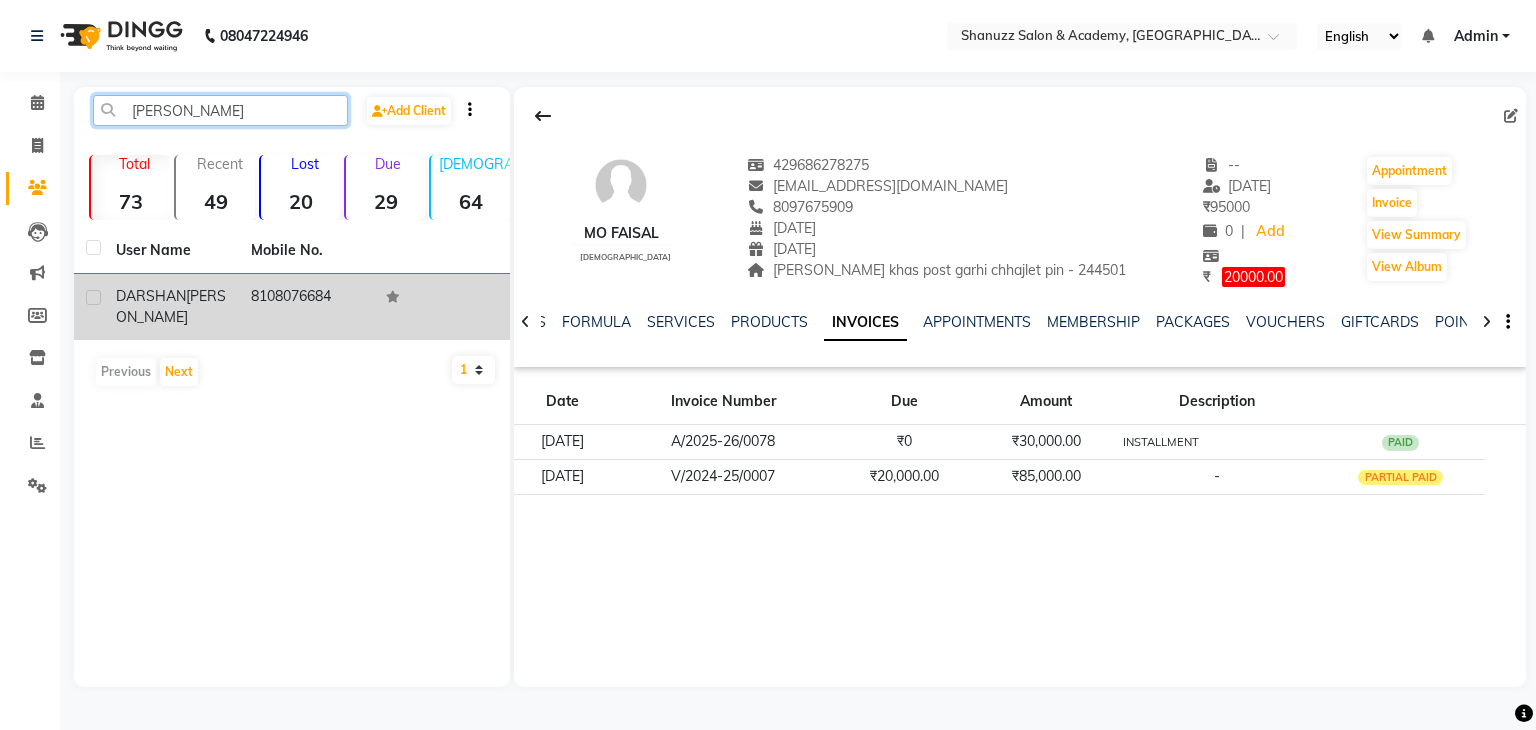 type on "Darshan Mahale" 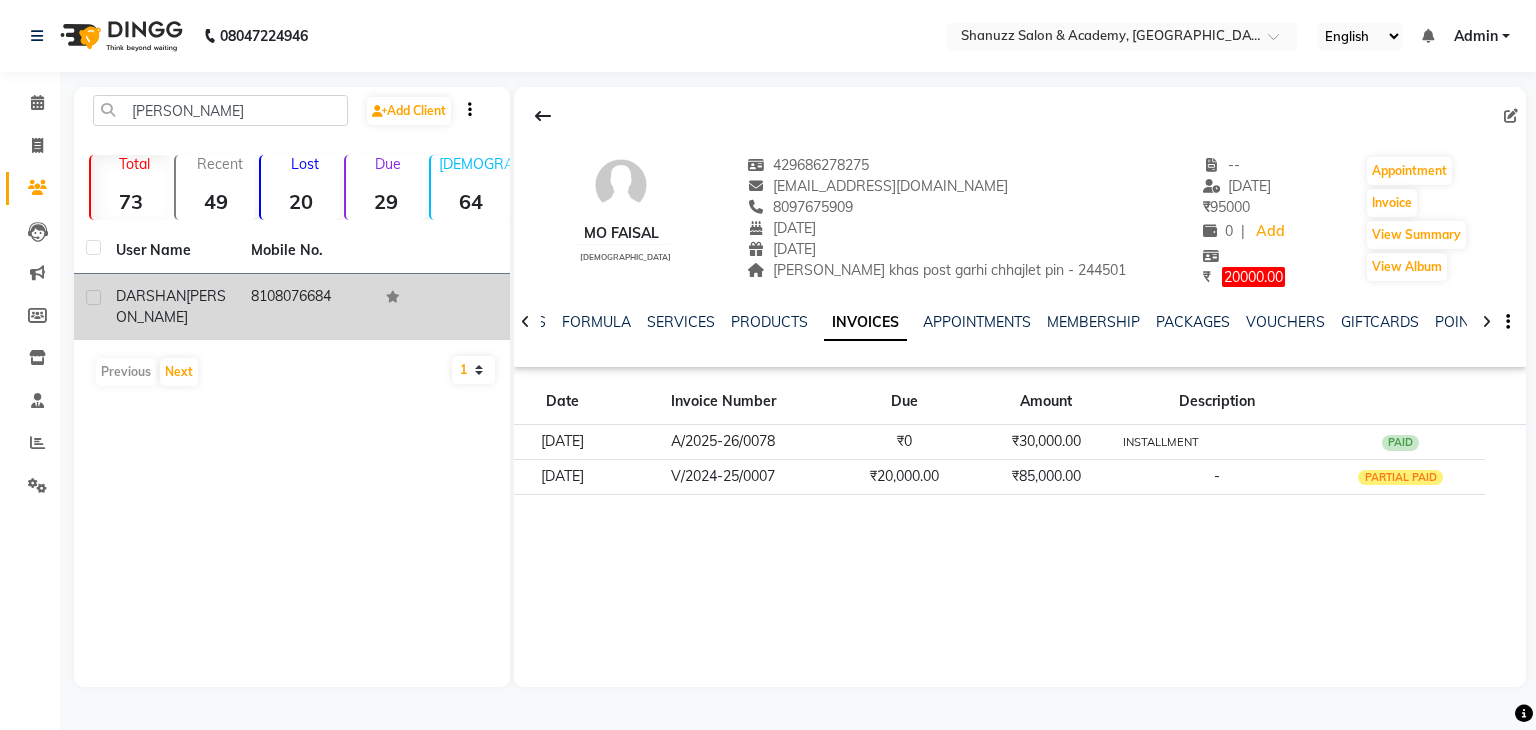 click on "MAHALE" 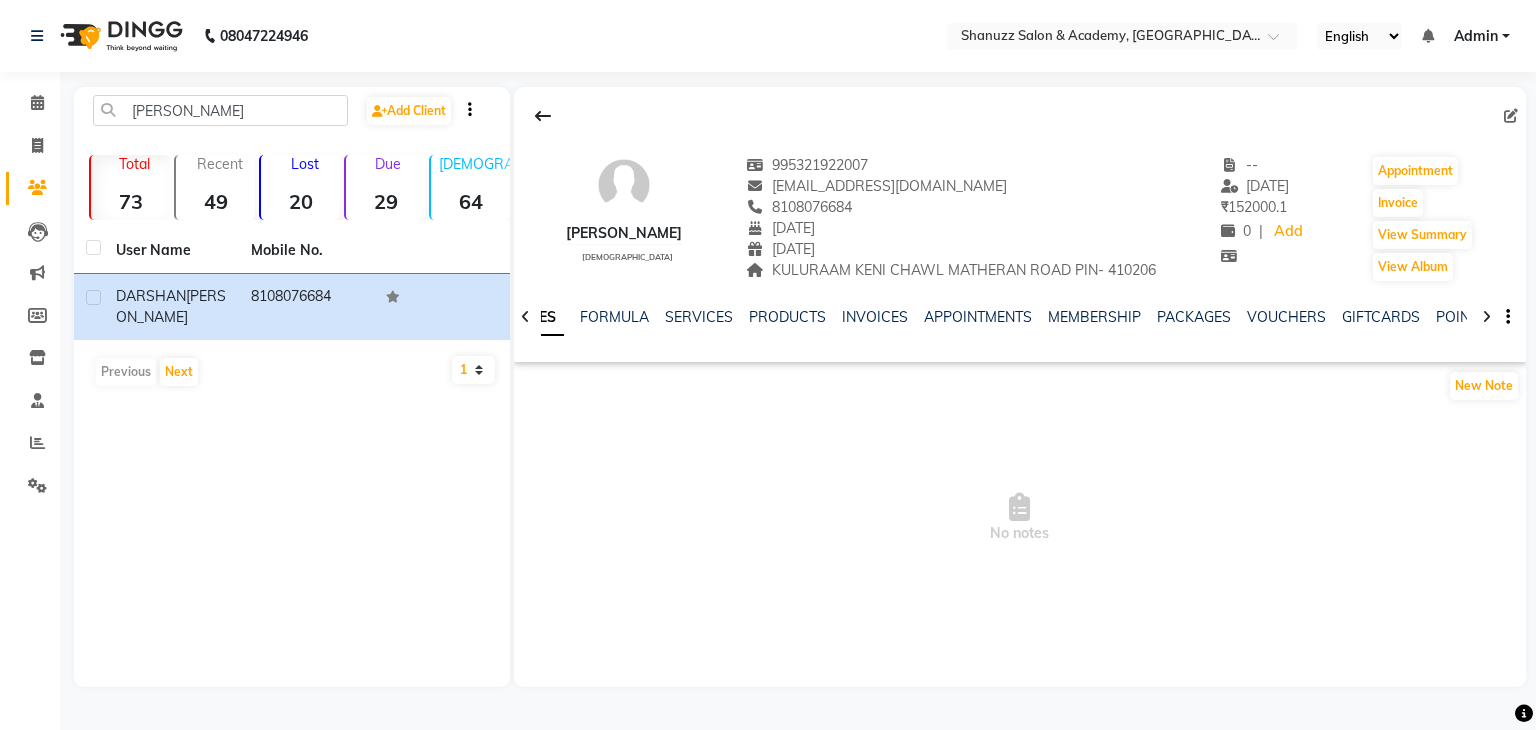 click 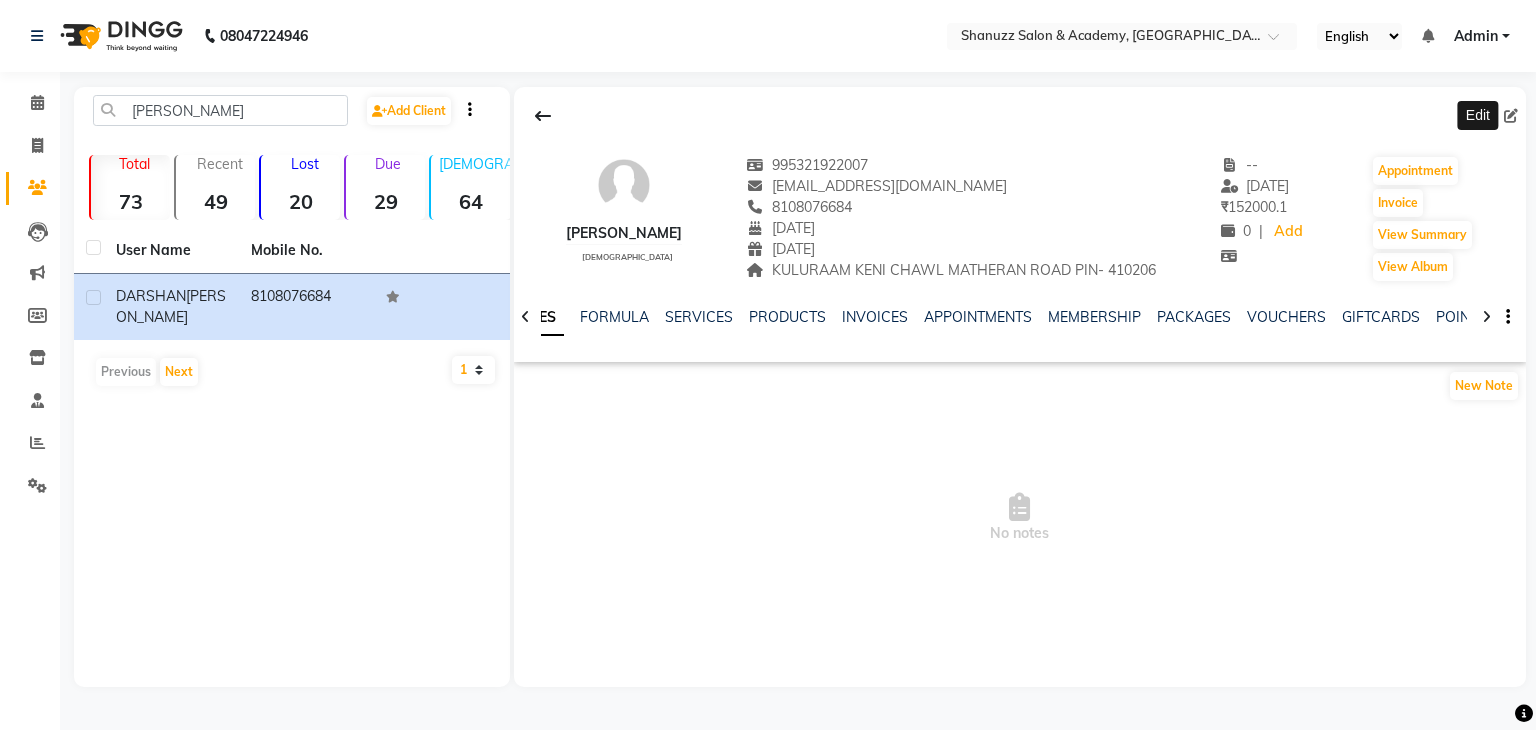 click 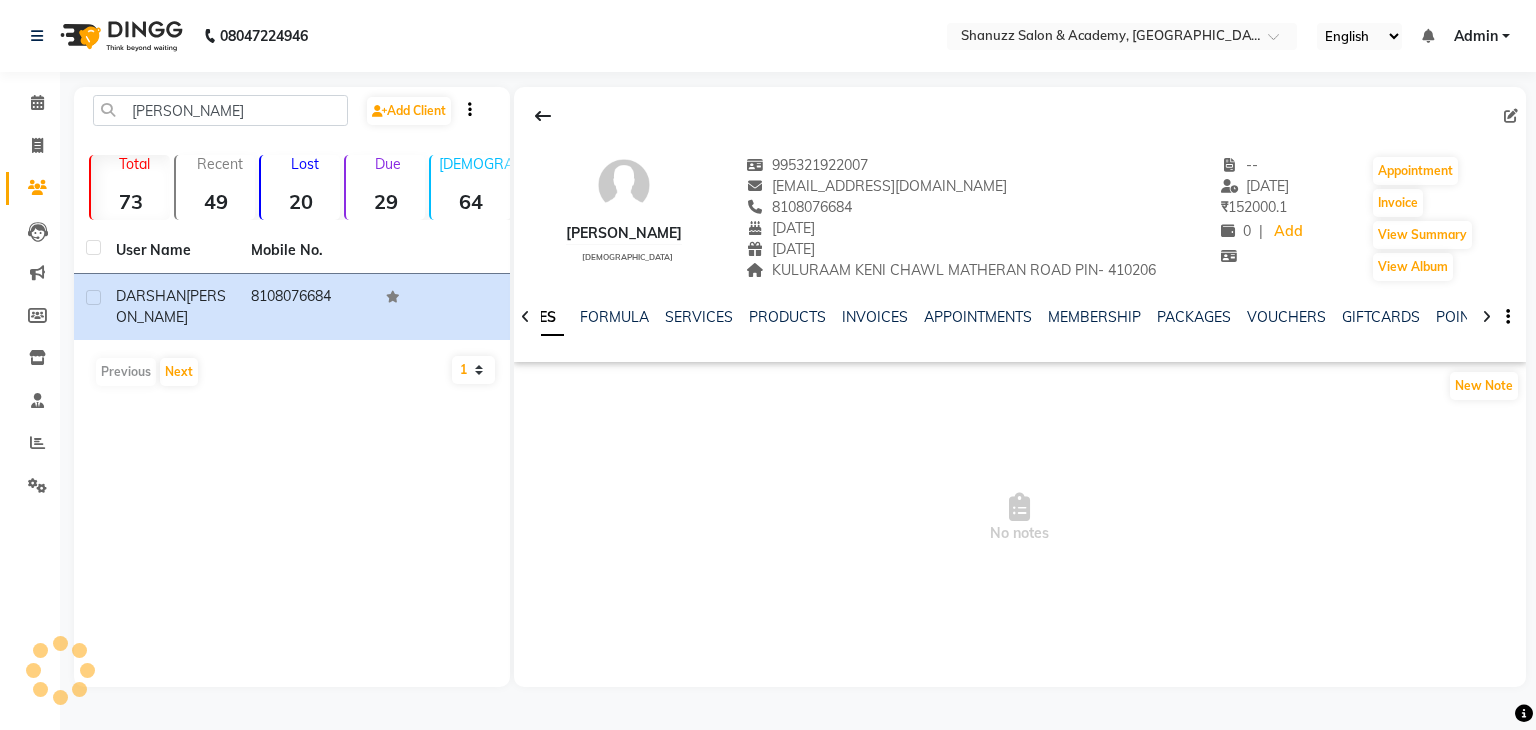select on "21" 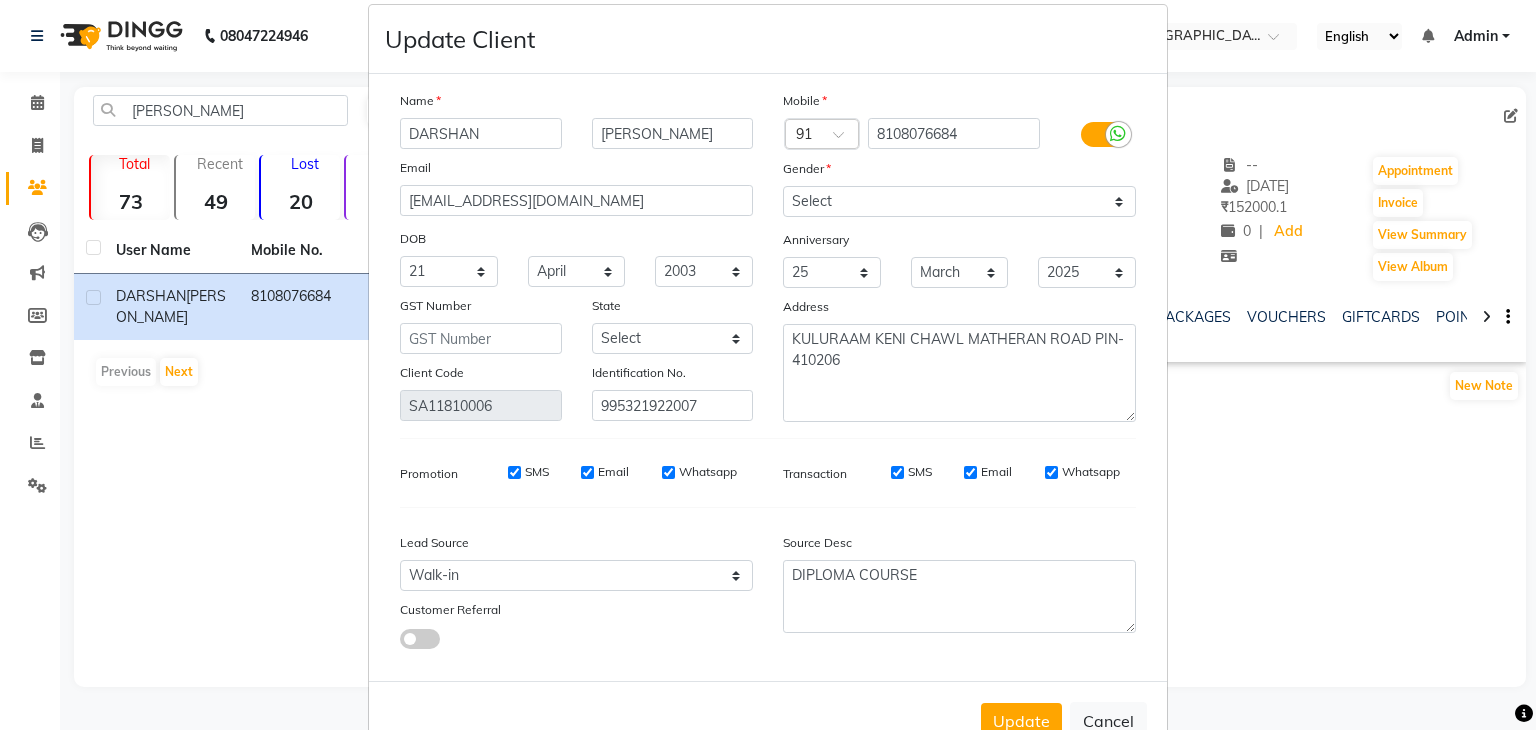 scroll, scrollTop: 92, scrollLeft: 0, axis: vertical 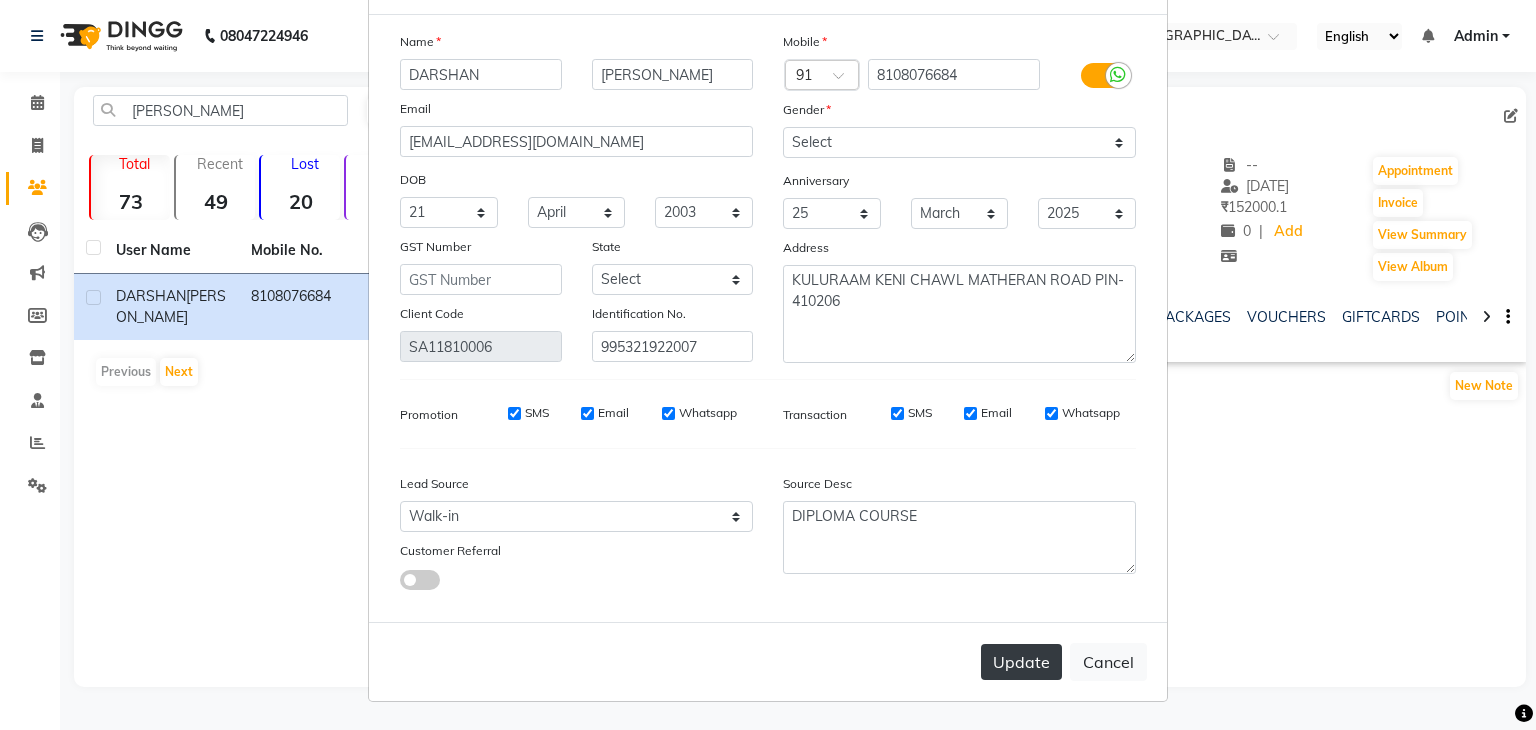 click on "Update" at bounding box center [1021, 662] 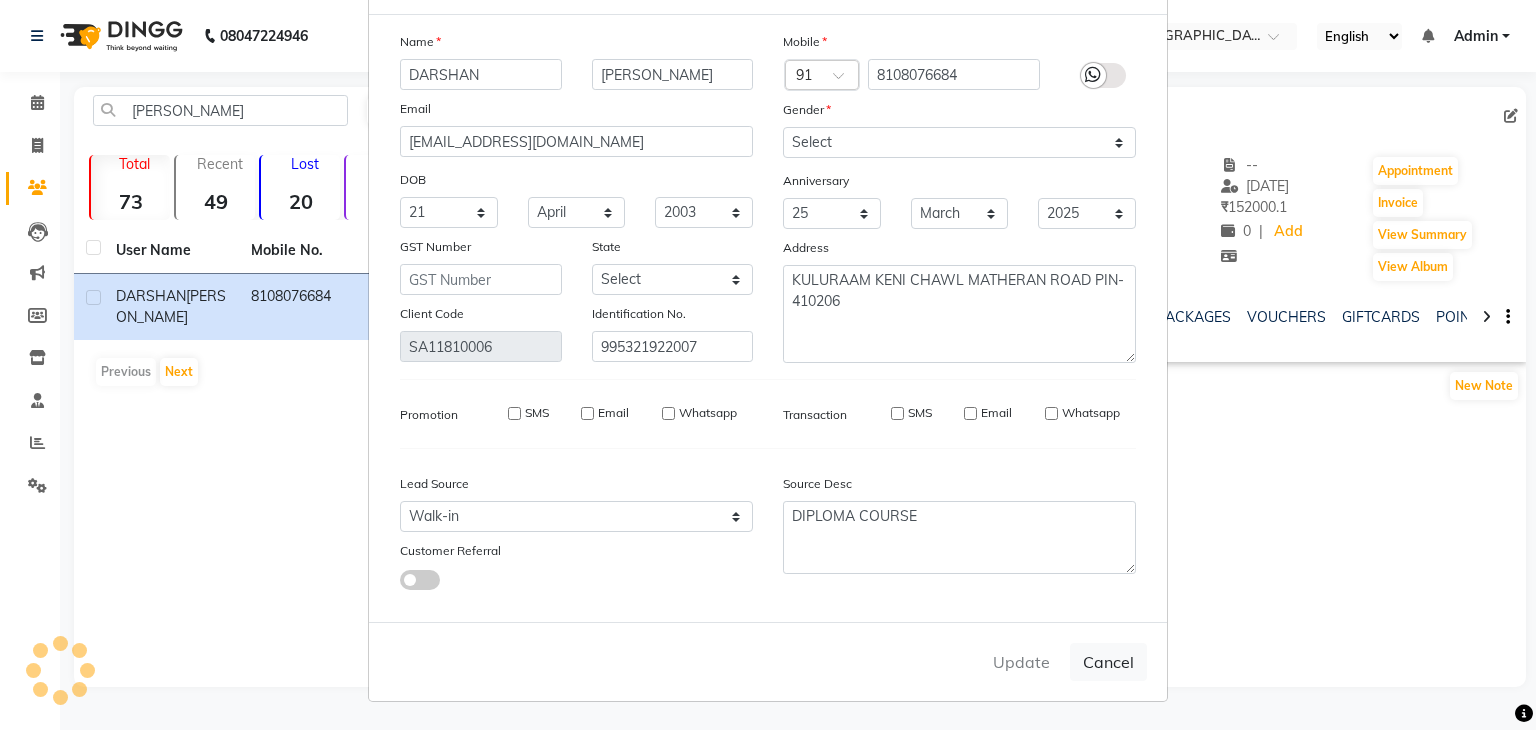 type 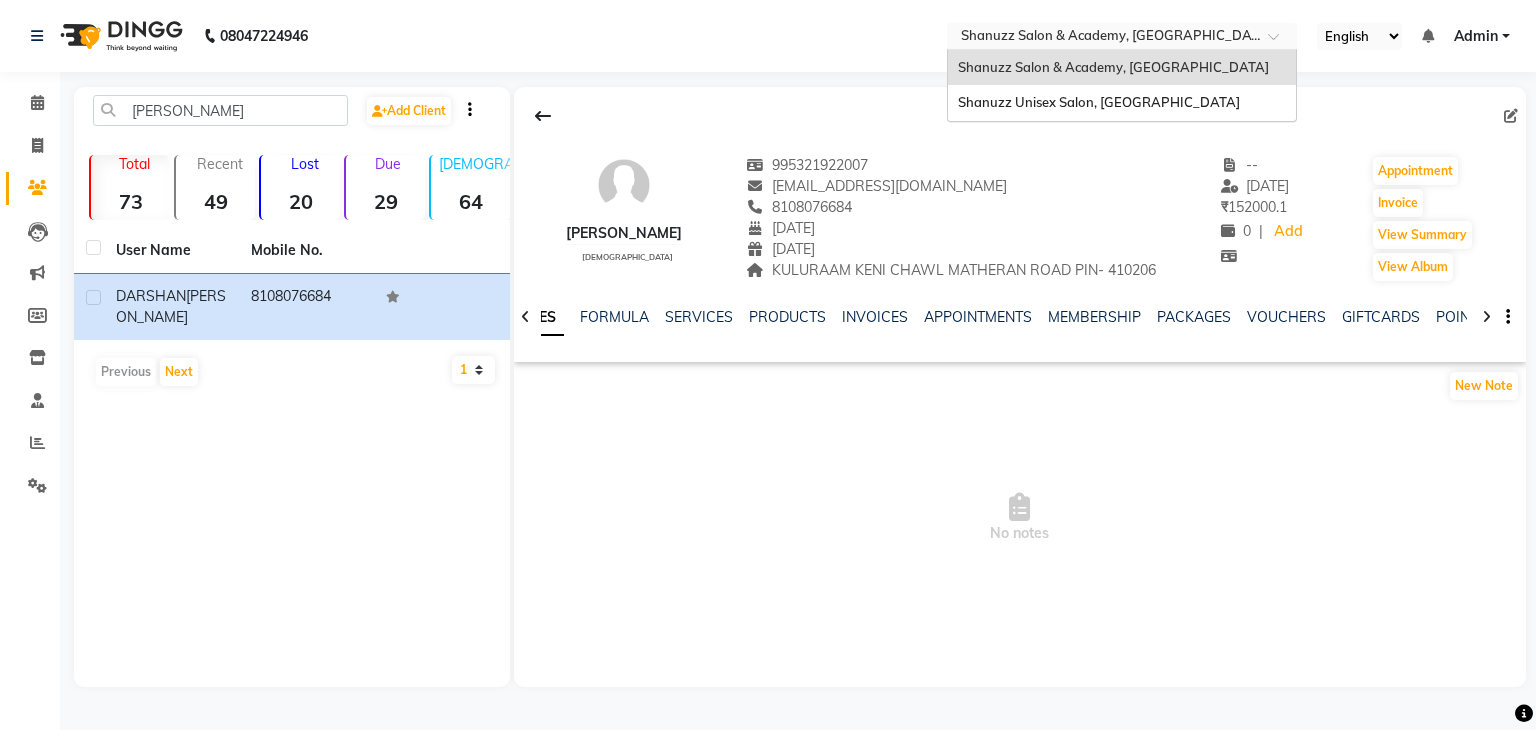 click at bounding box center [1102, 38] 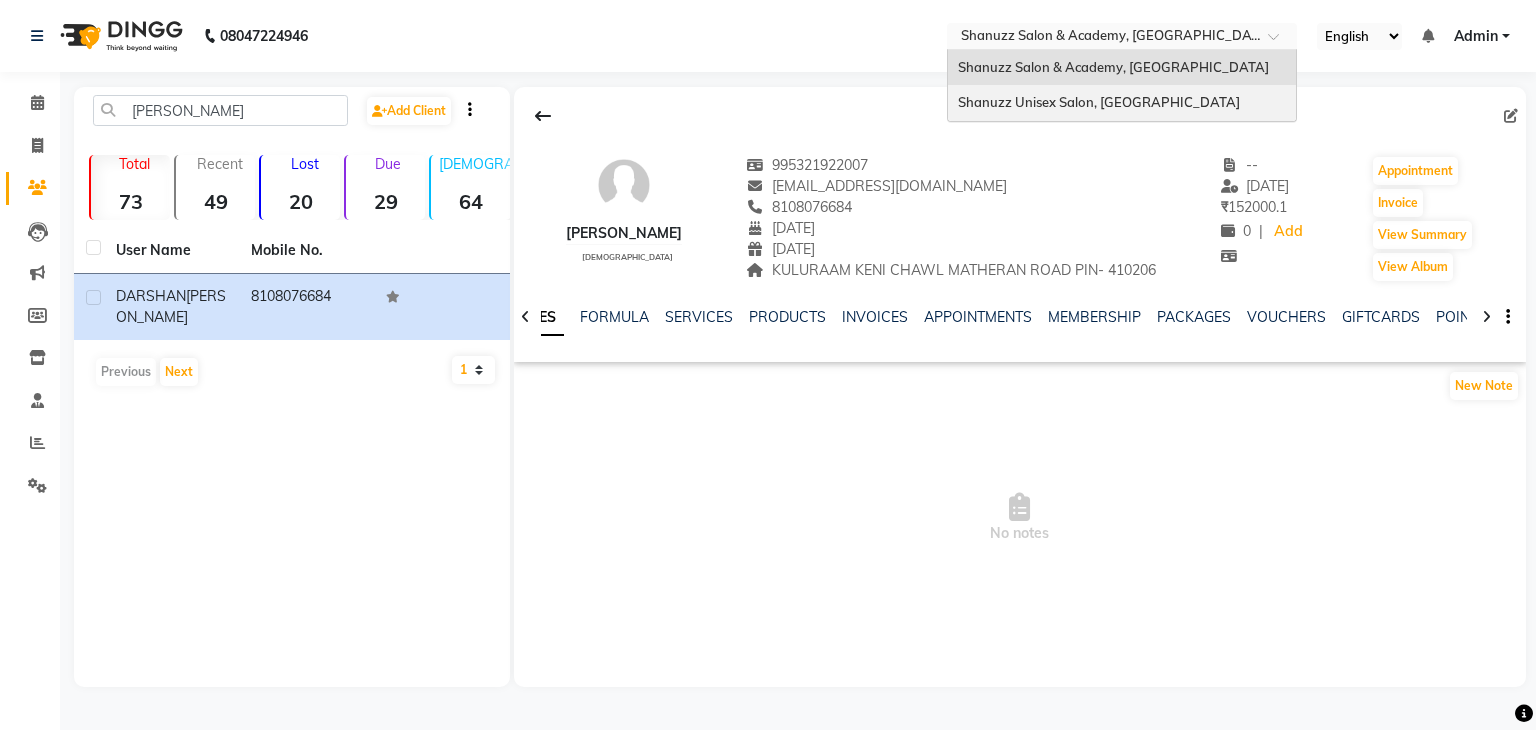 click on "Shanuzz Unisex Salon, [GEOGRAPHIC_DATA]" at bounding box center (1099, 102) 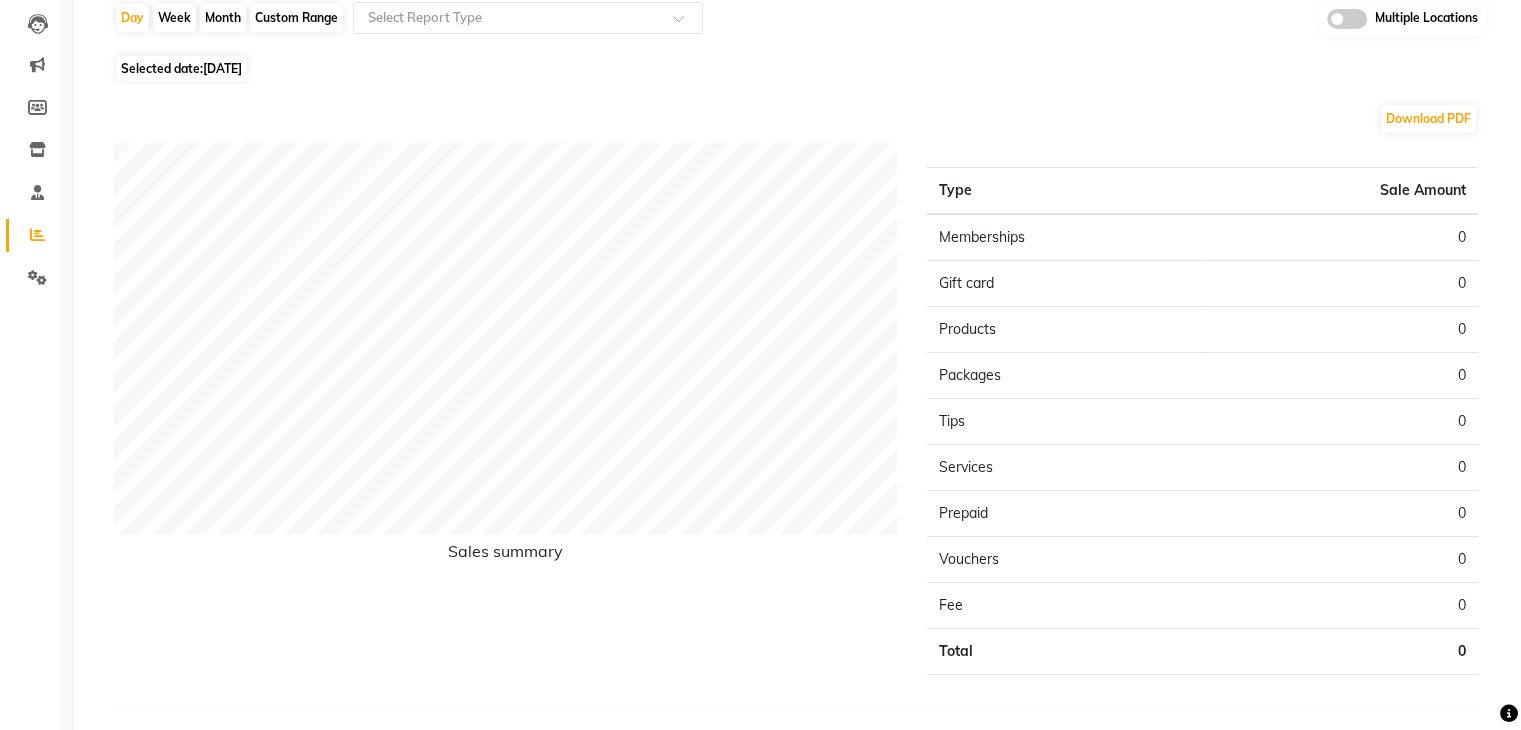 scroll, scrollTop: 0, scrollLeft: 0, axis: both 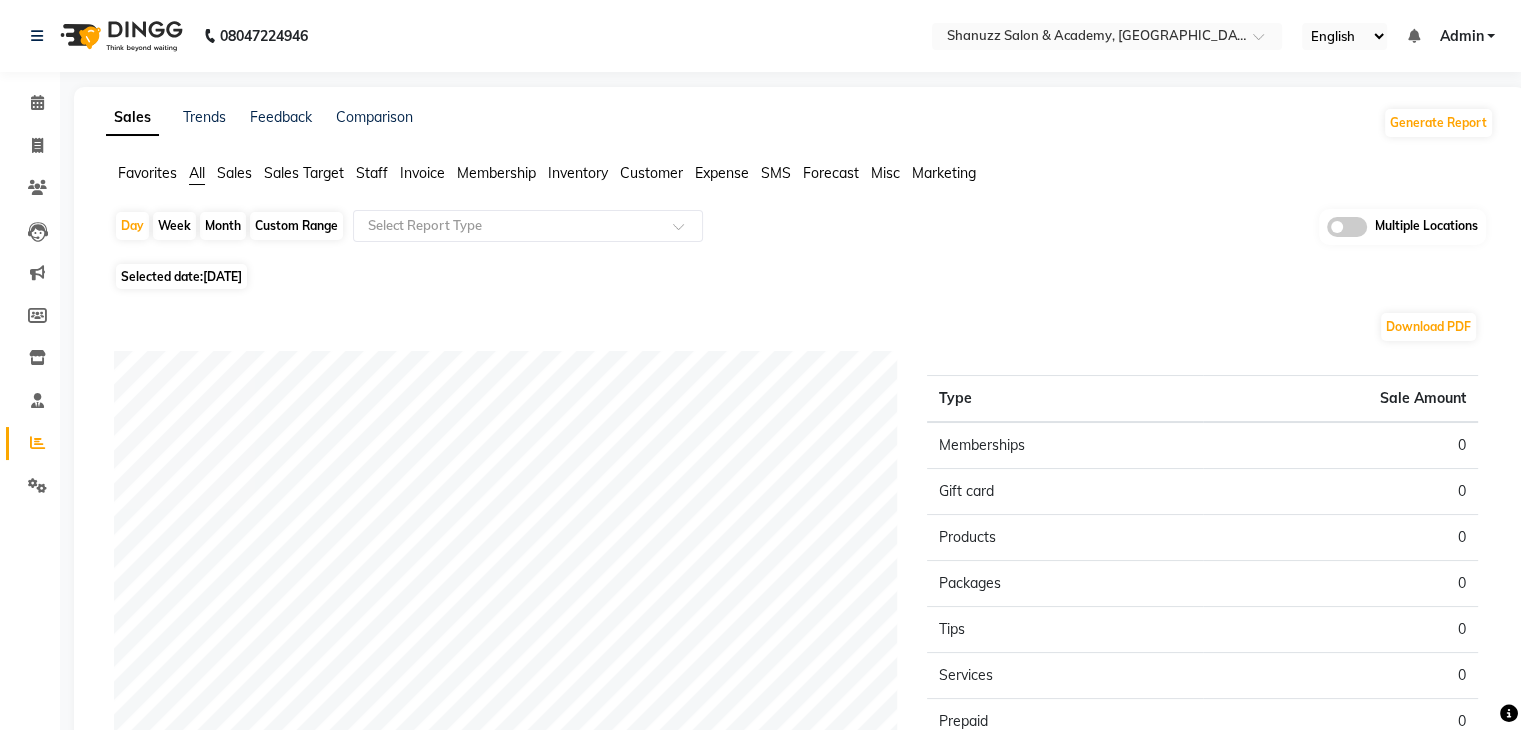 click on "Month" 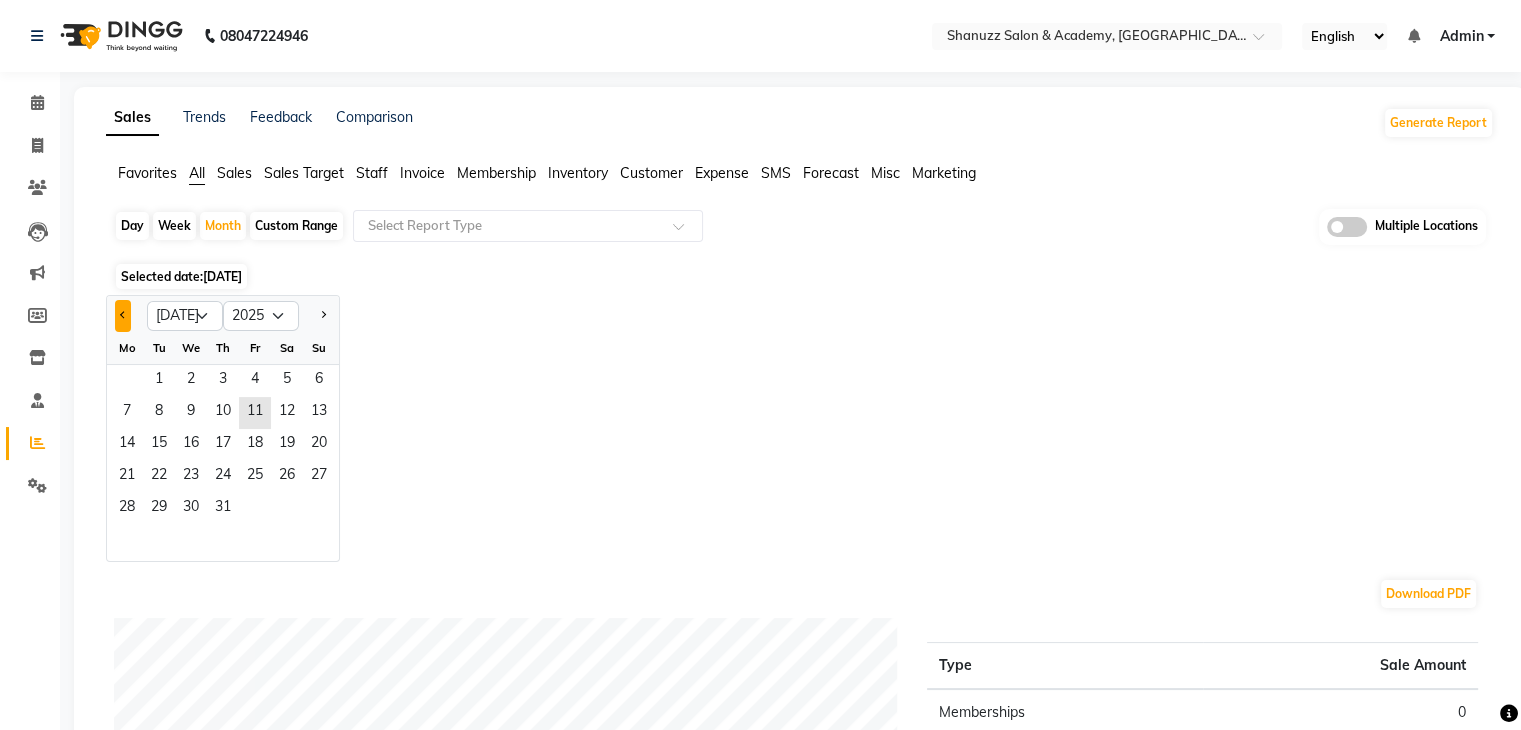 click 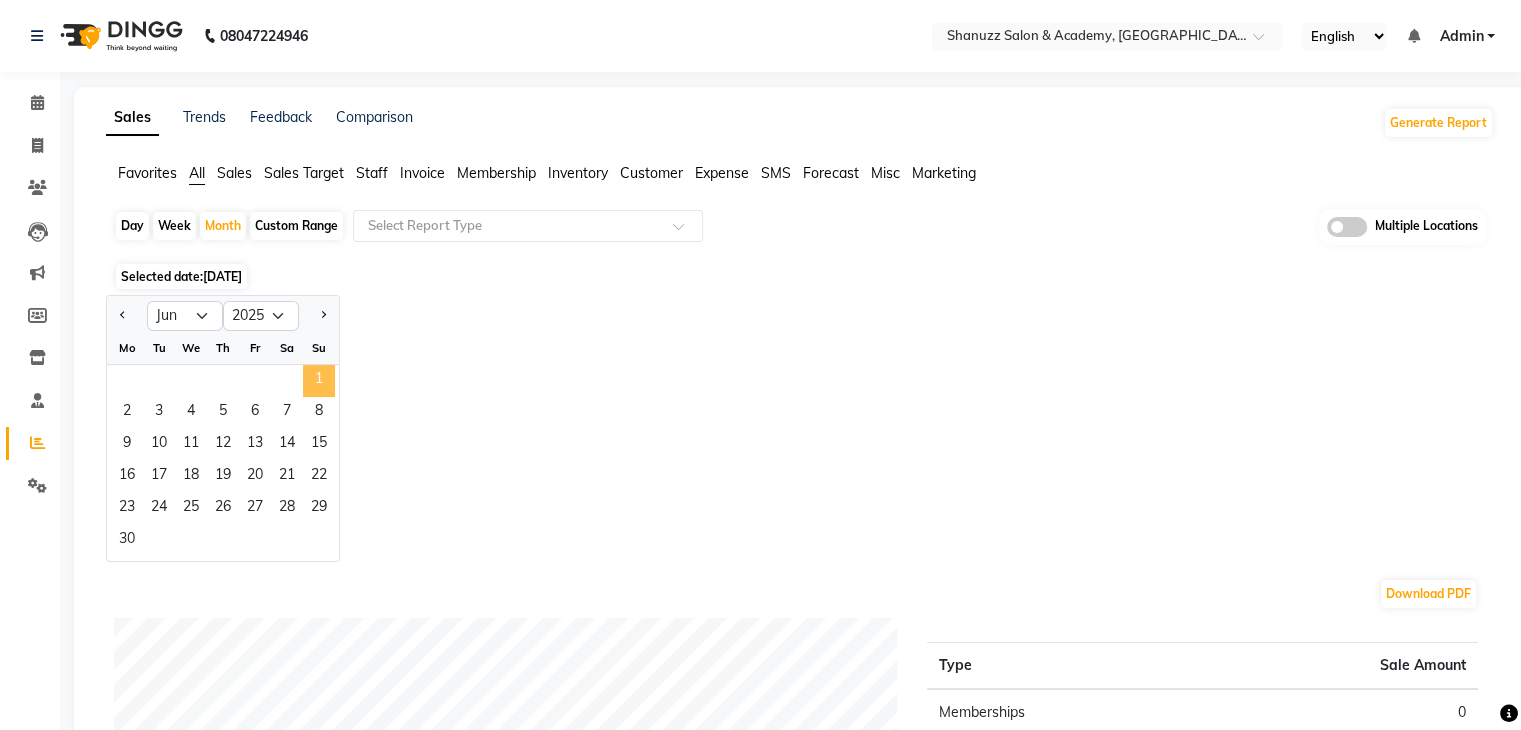 click on "1" 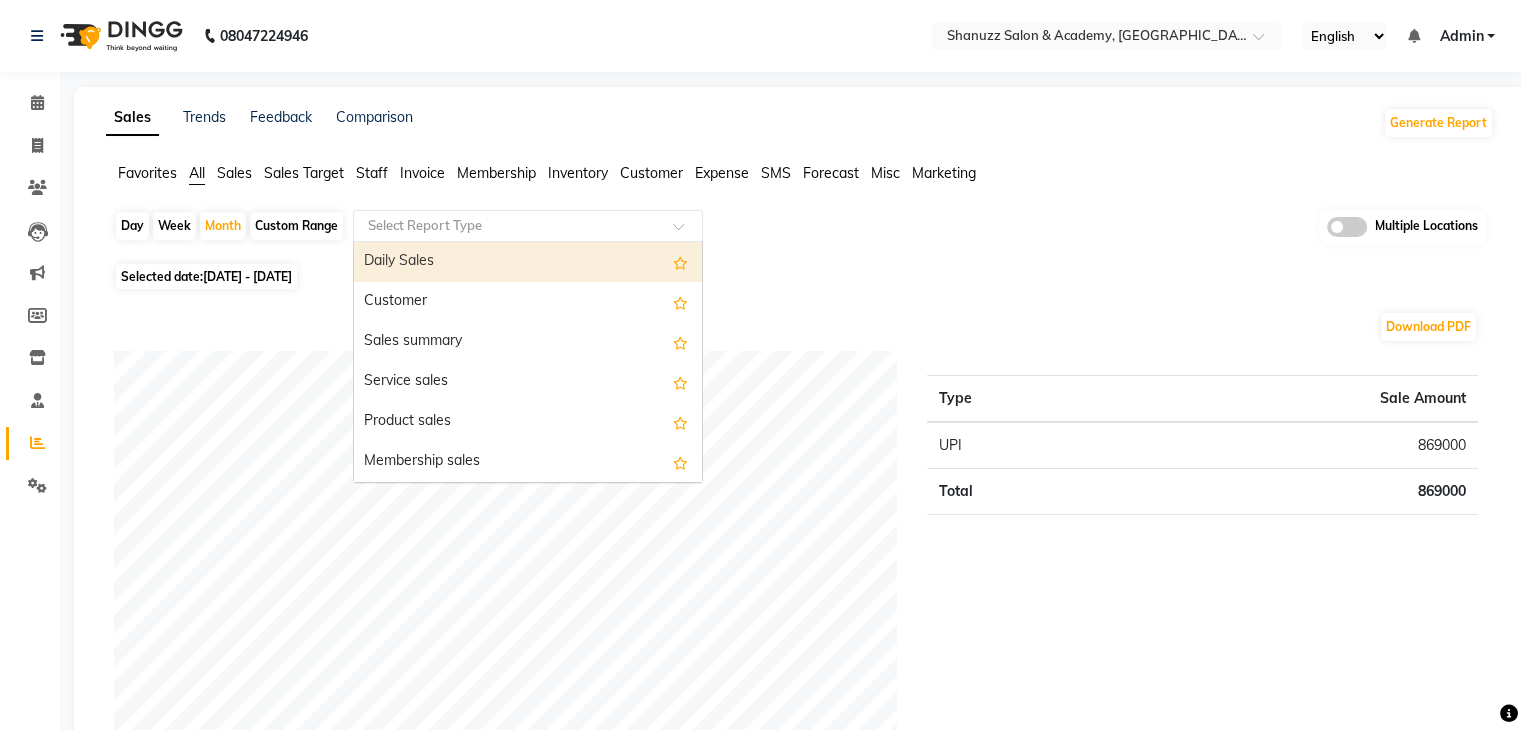 click on "Select Report Type" 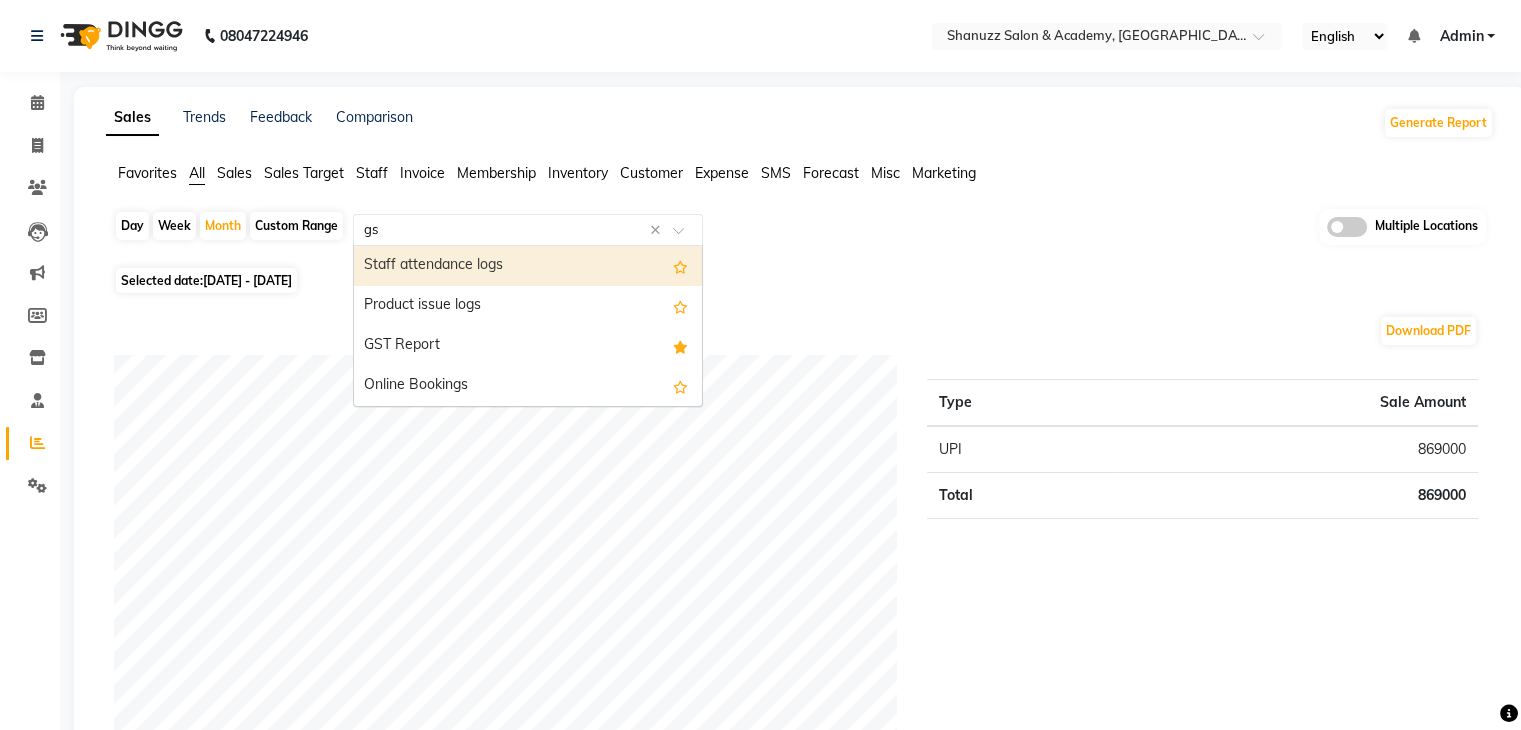 type on "gst" 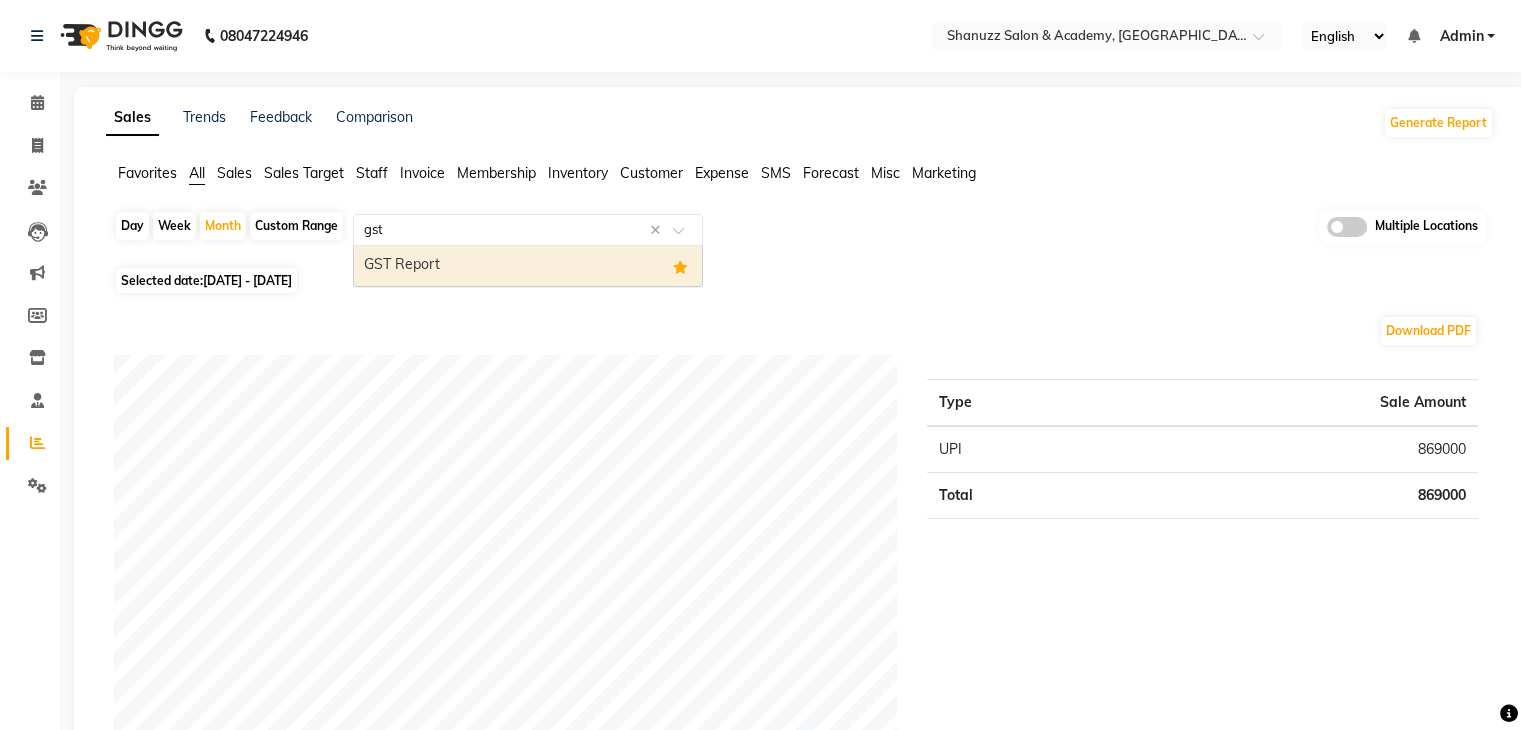 click on "GST Report" at bounding box center [528, 266] 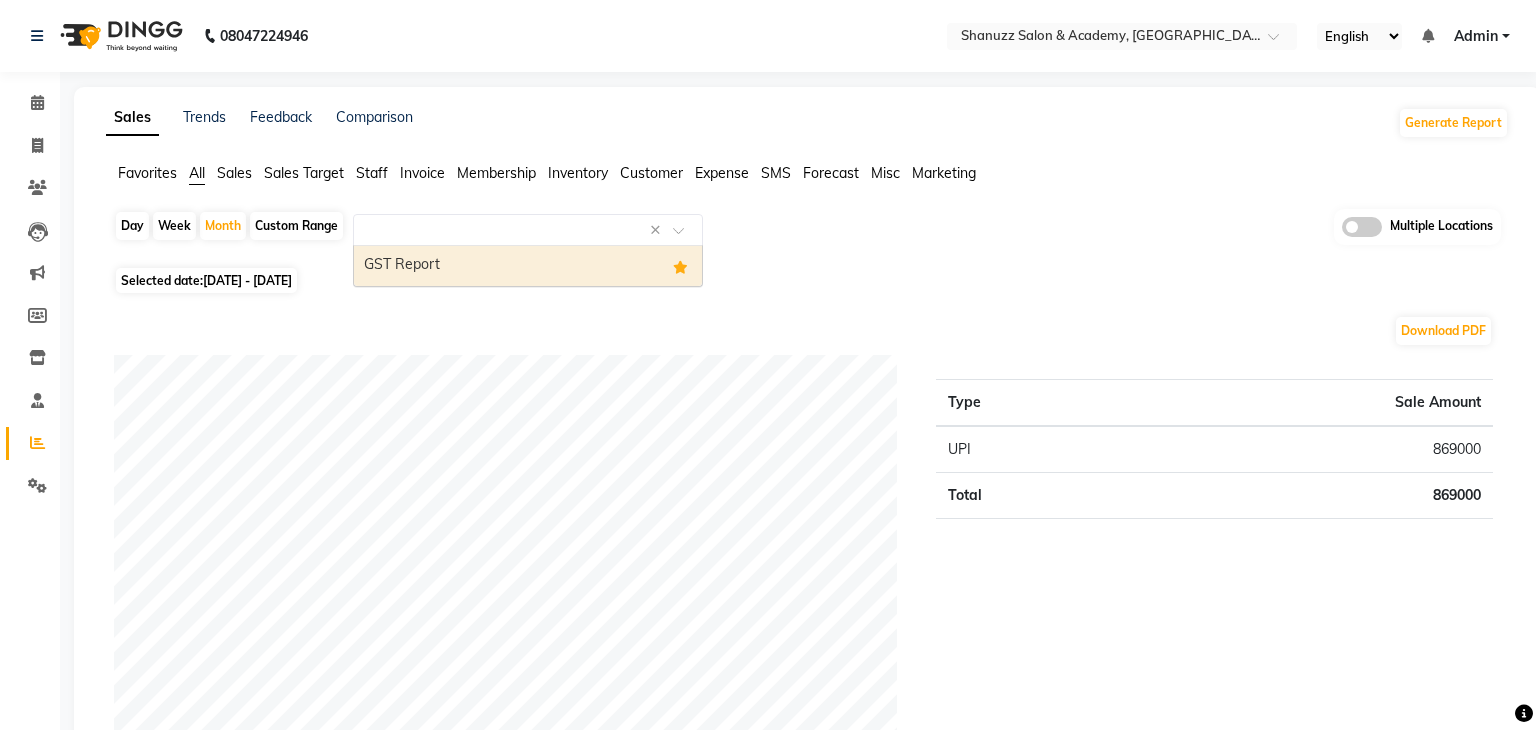 select on "filtered_report" 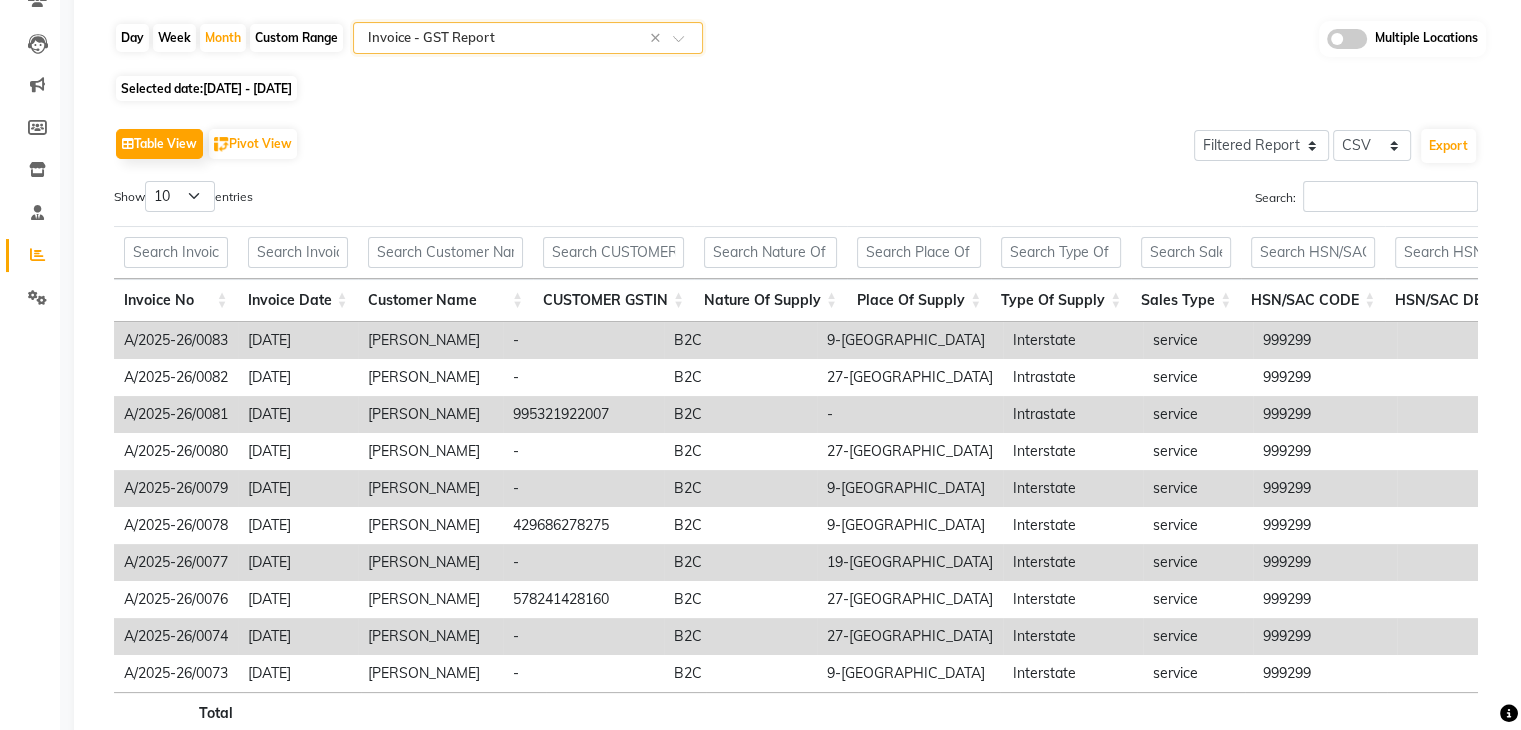 scroll, scrollTop: 198, scrollLeft: 0, axis: vertical 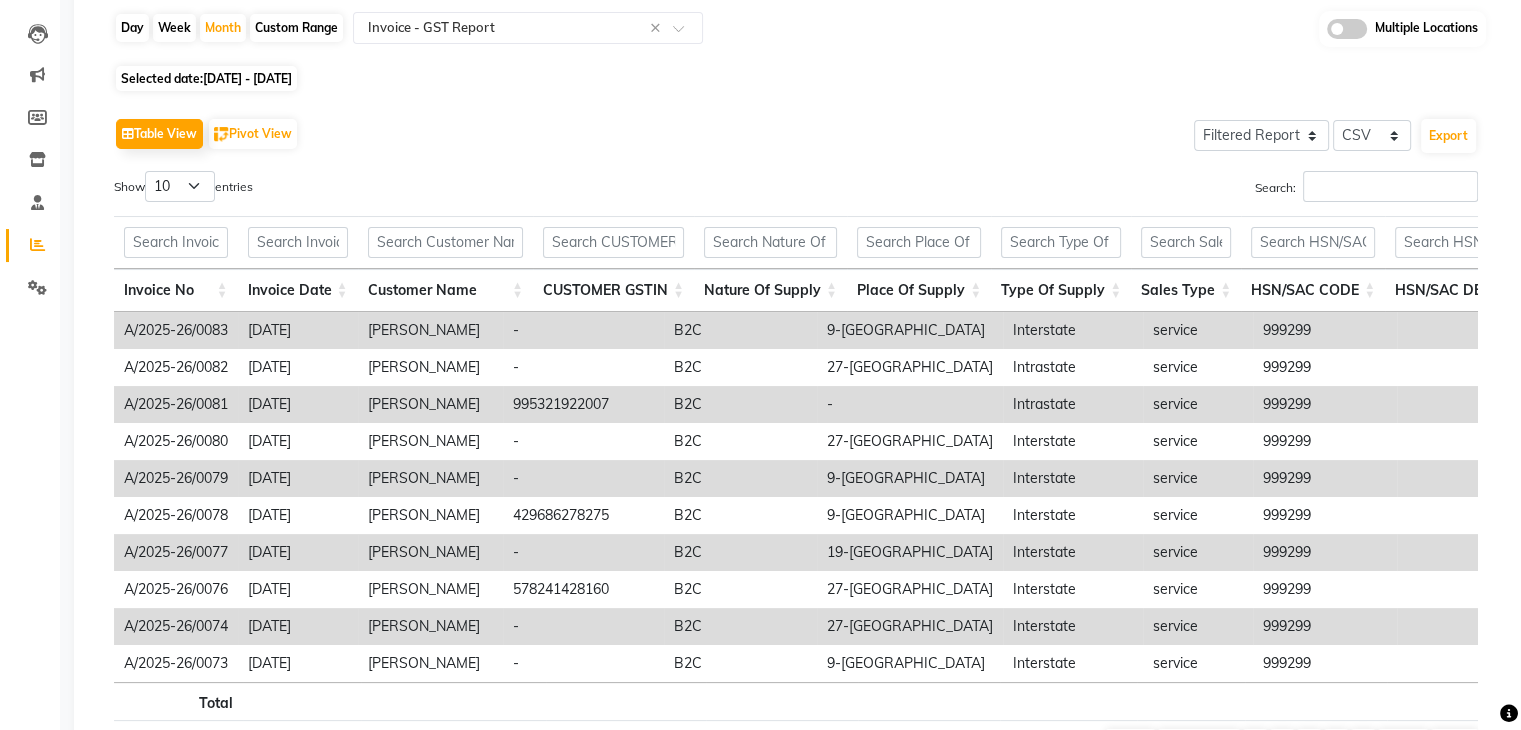 click on "[PERSON_NAME]" at bounding box center [430, 404] 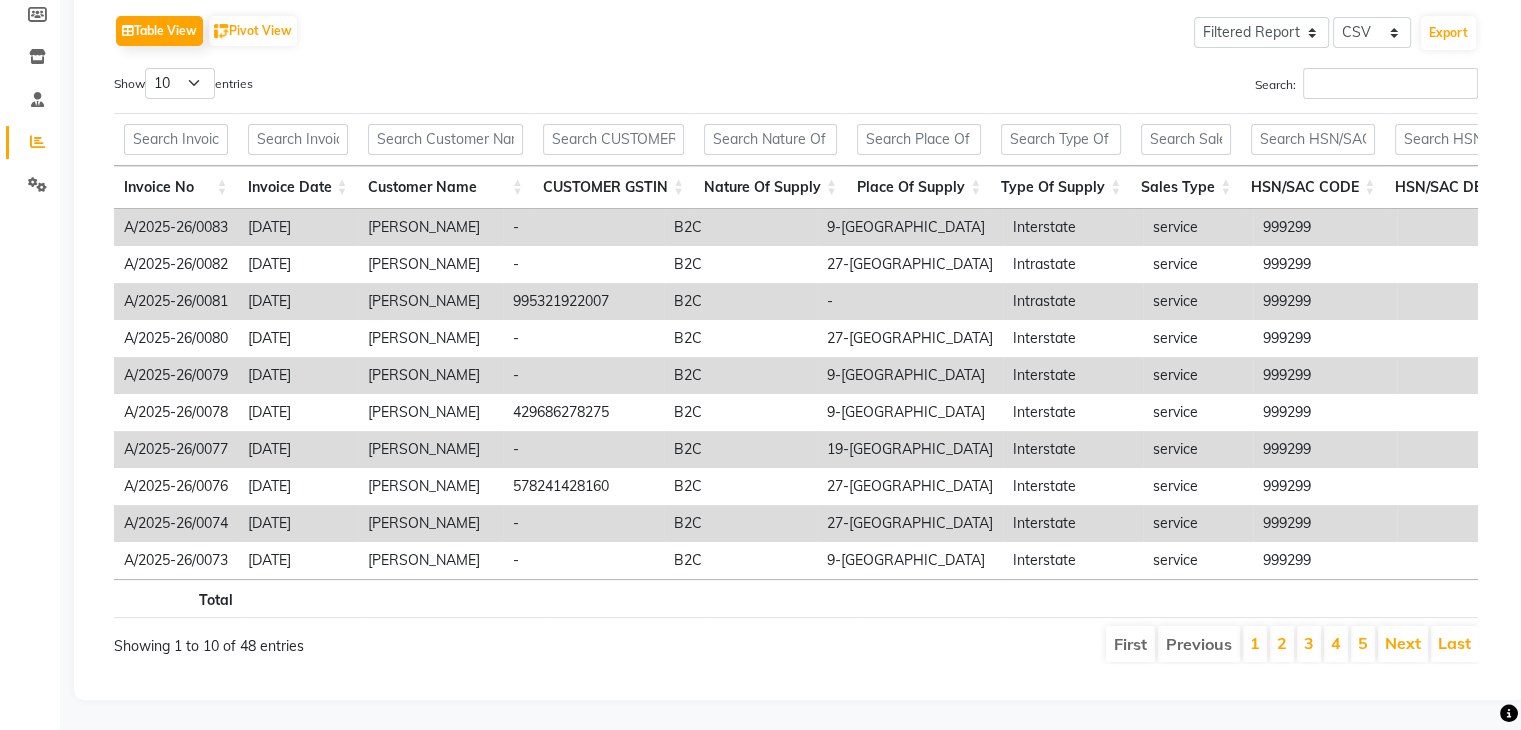 scroll, scrollTop: 0, scrollLeft: 0, axis: both 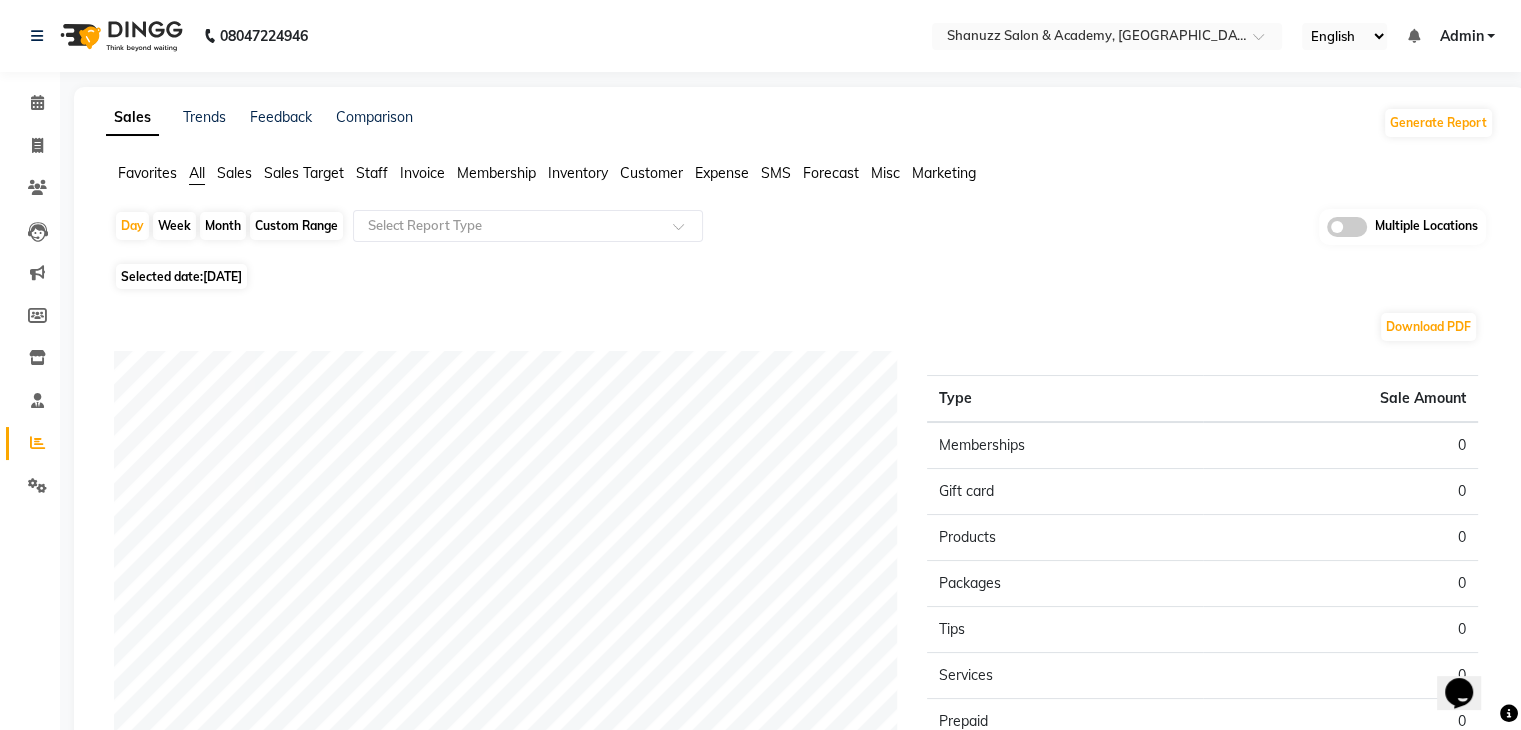 click on "Month" 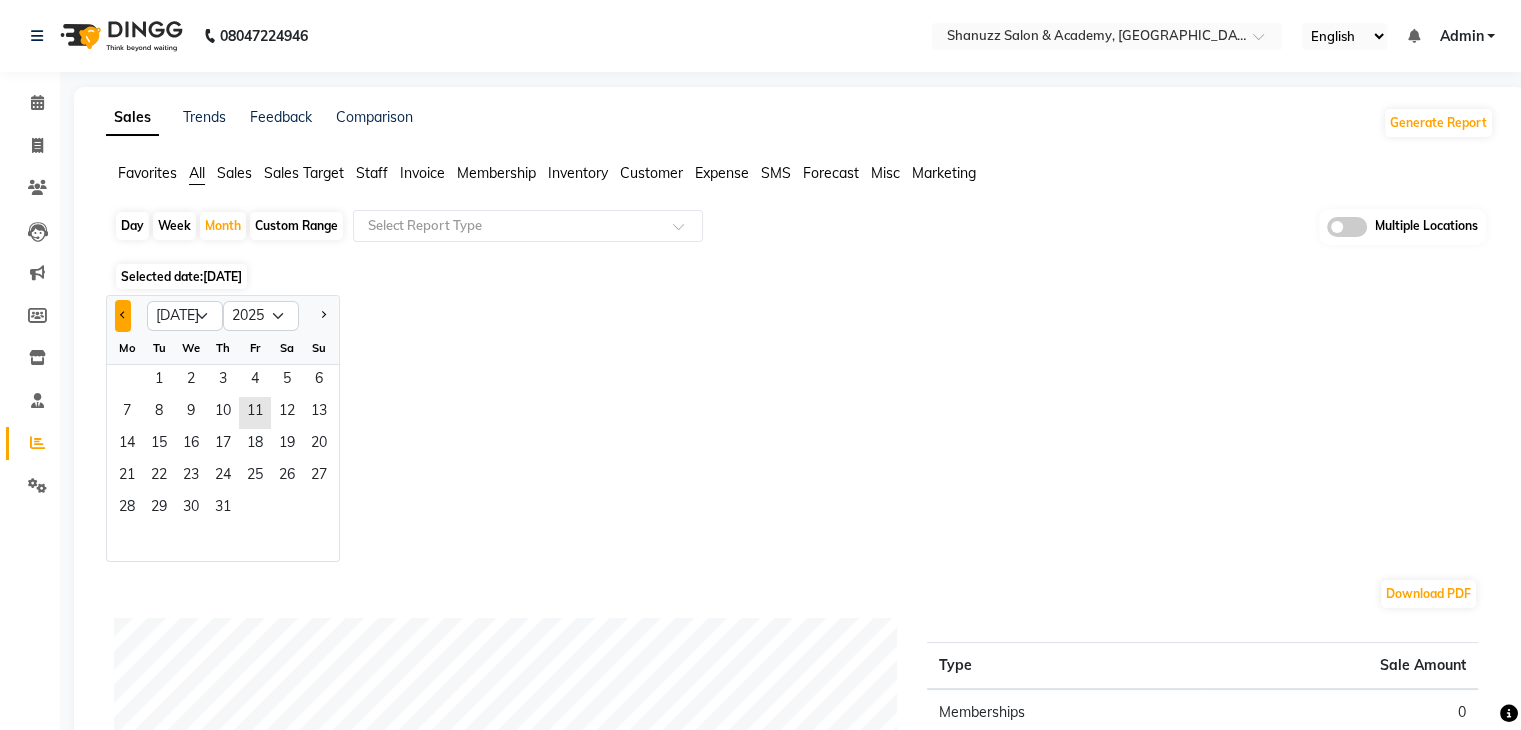 click 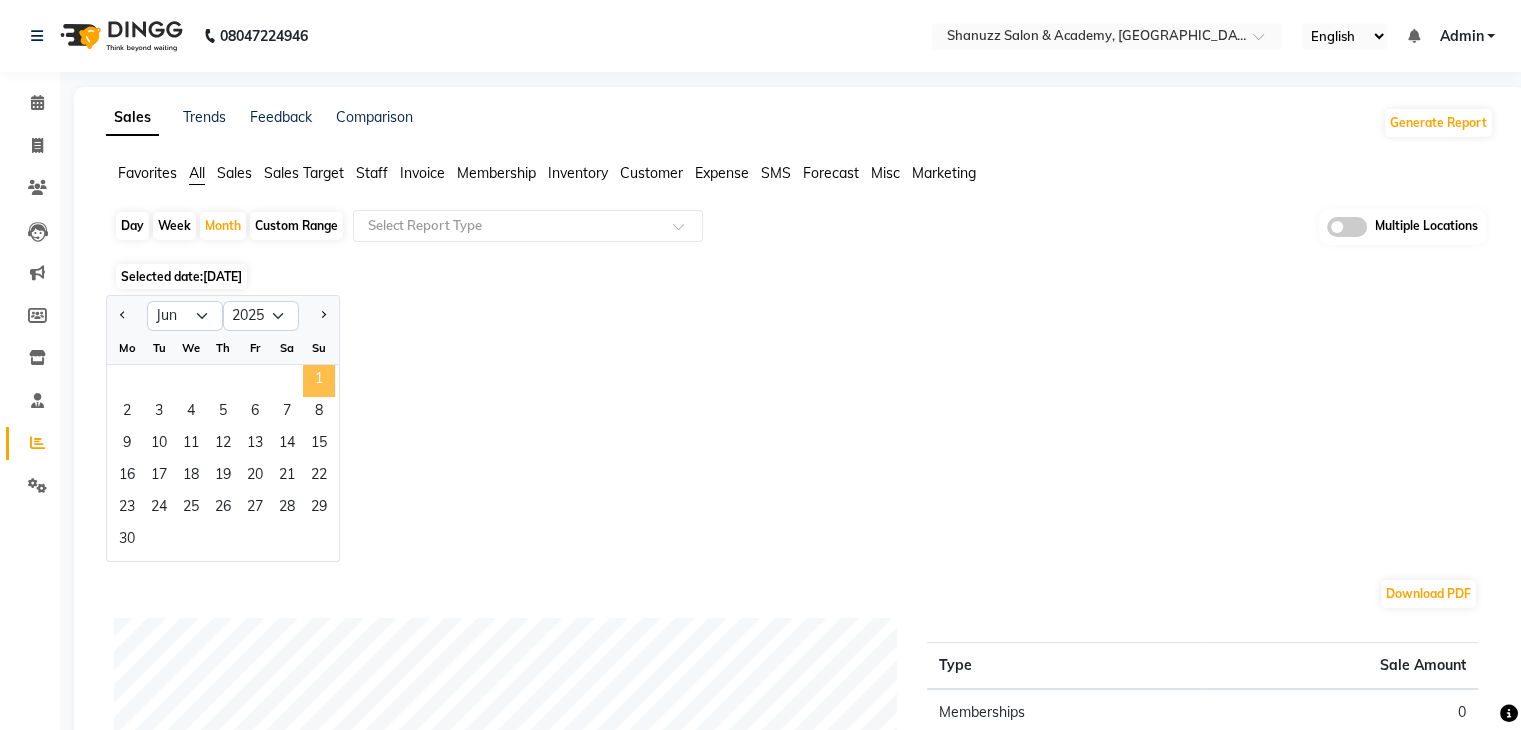 click on "1" 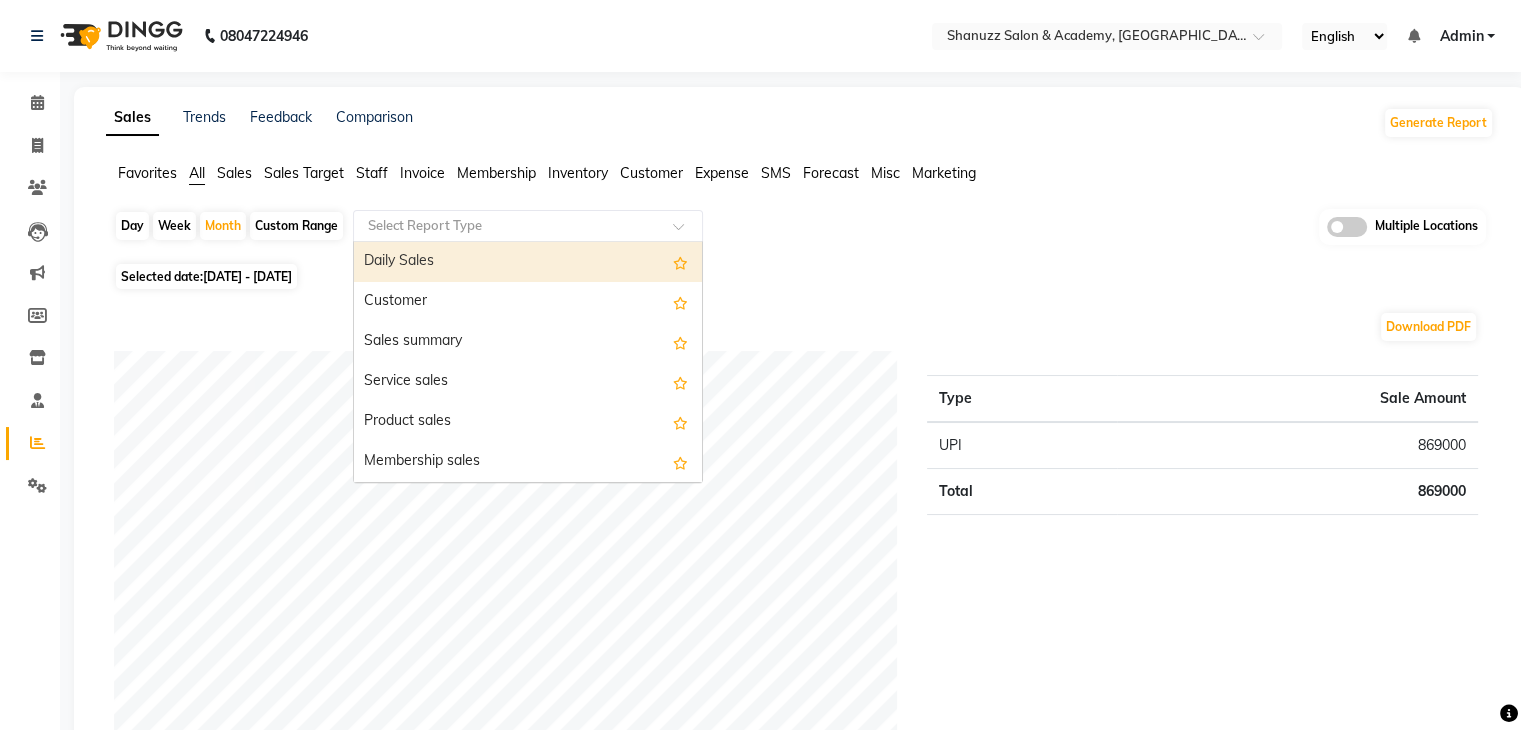 click 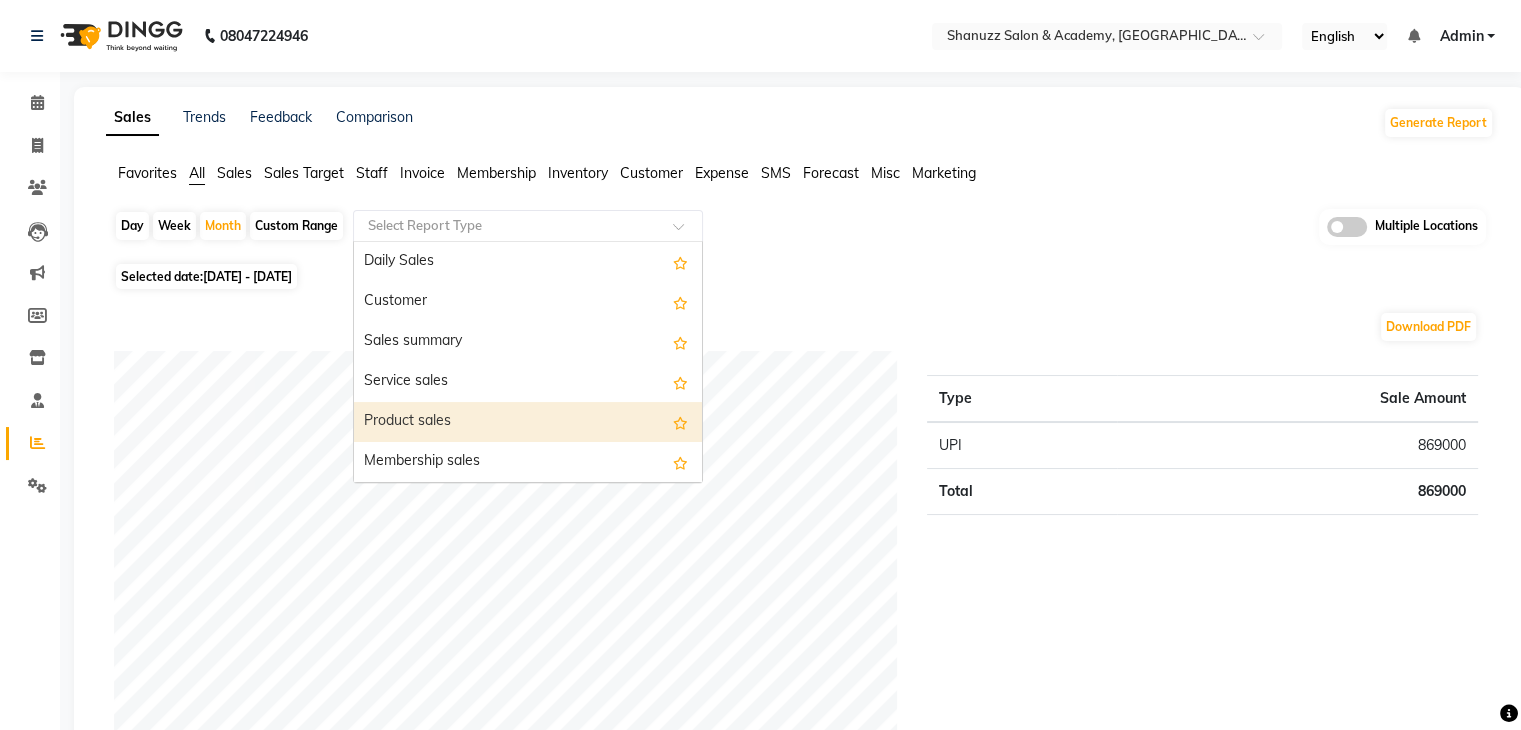 type on "a" 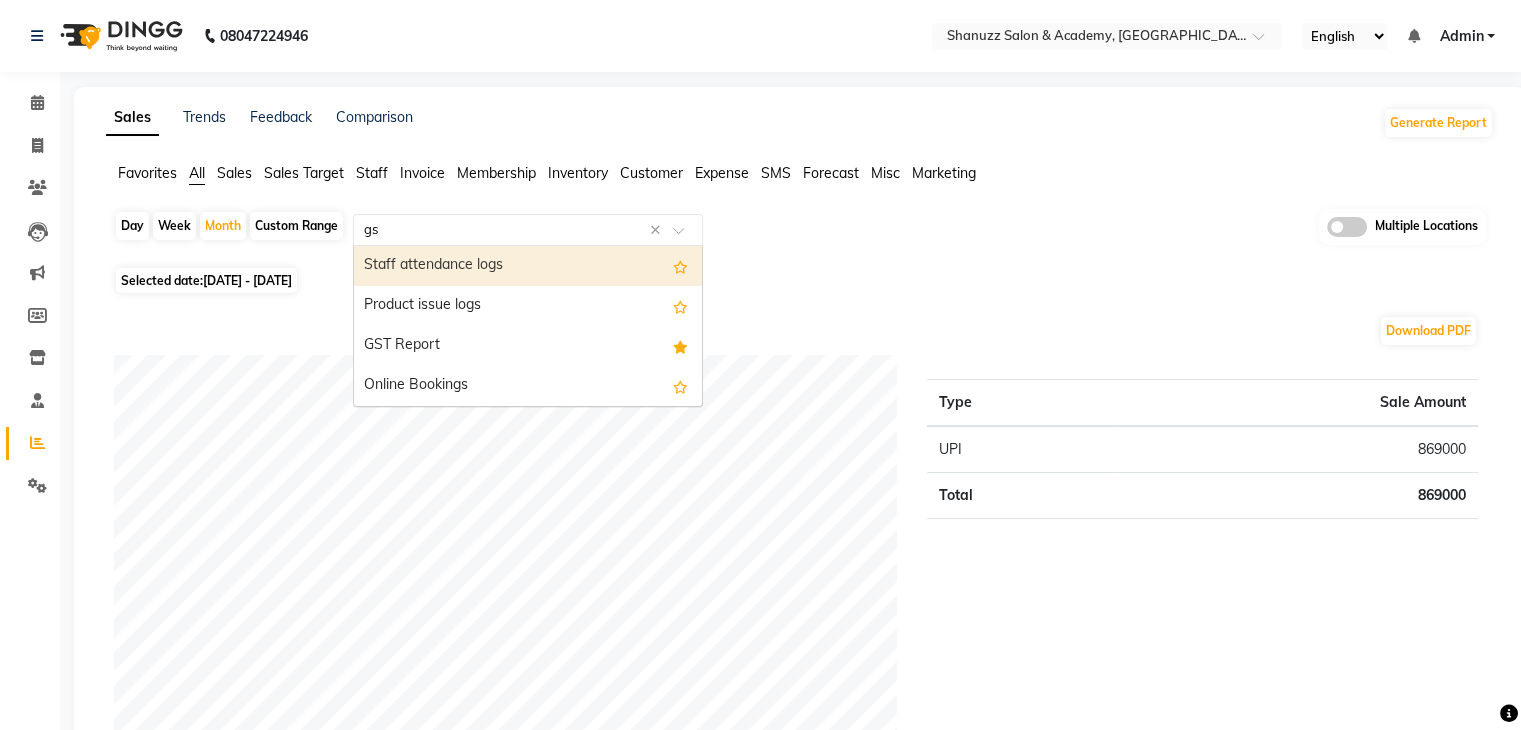 type on "gst" 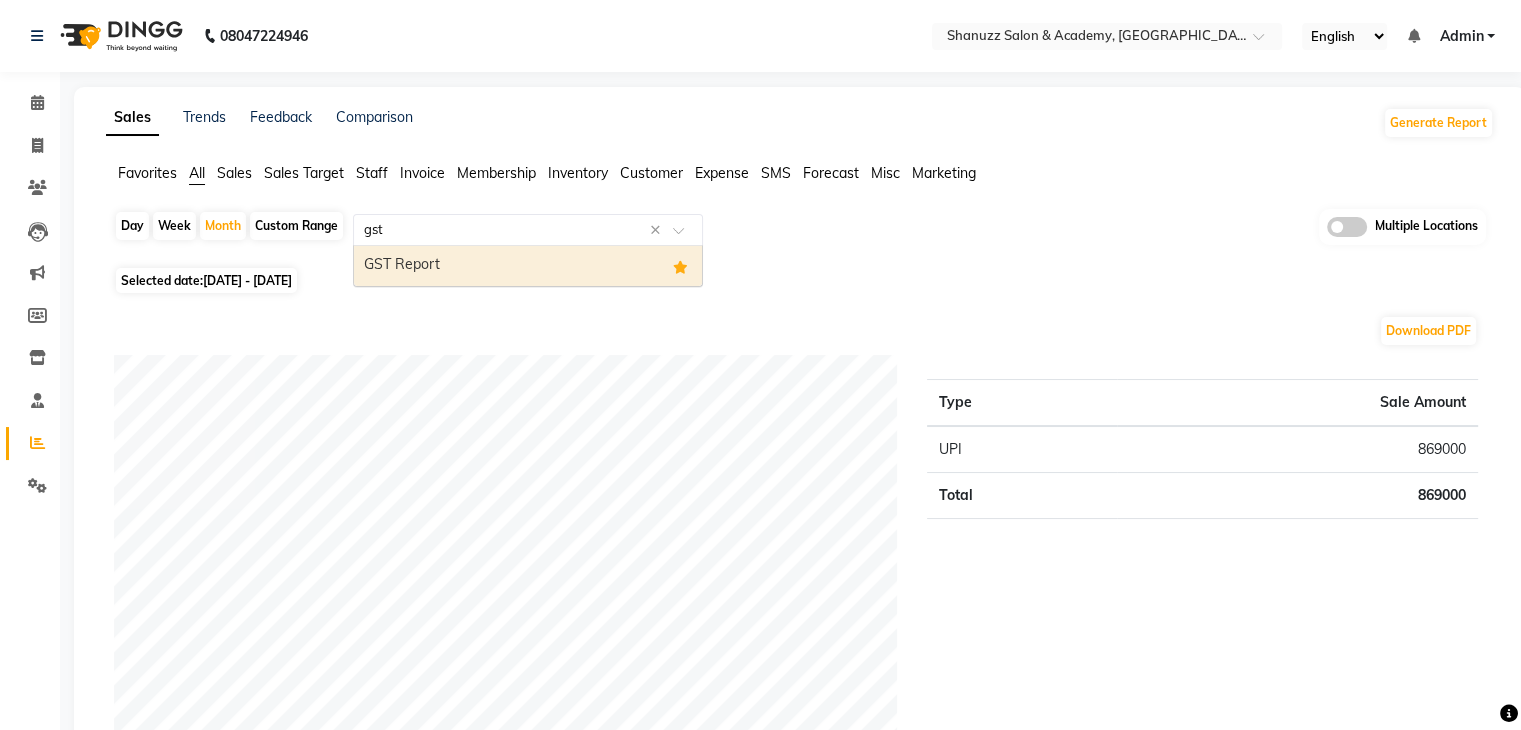 click on "GST Report" at bounding box center [528, 266] 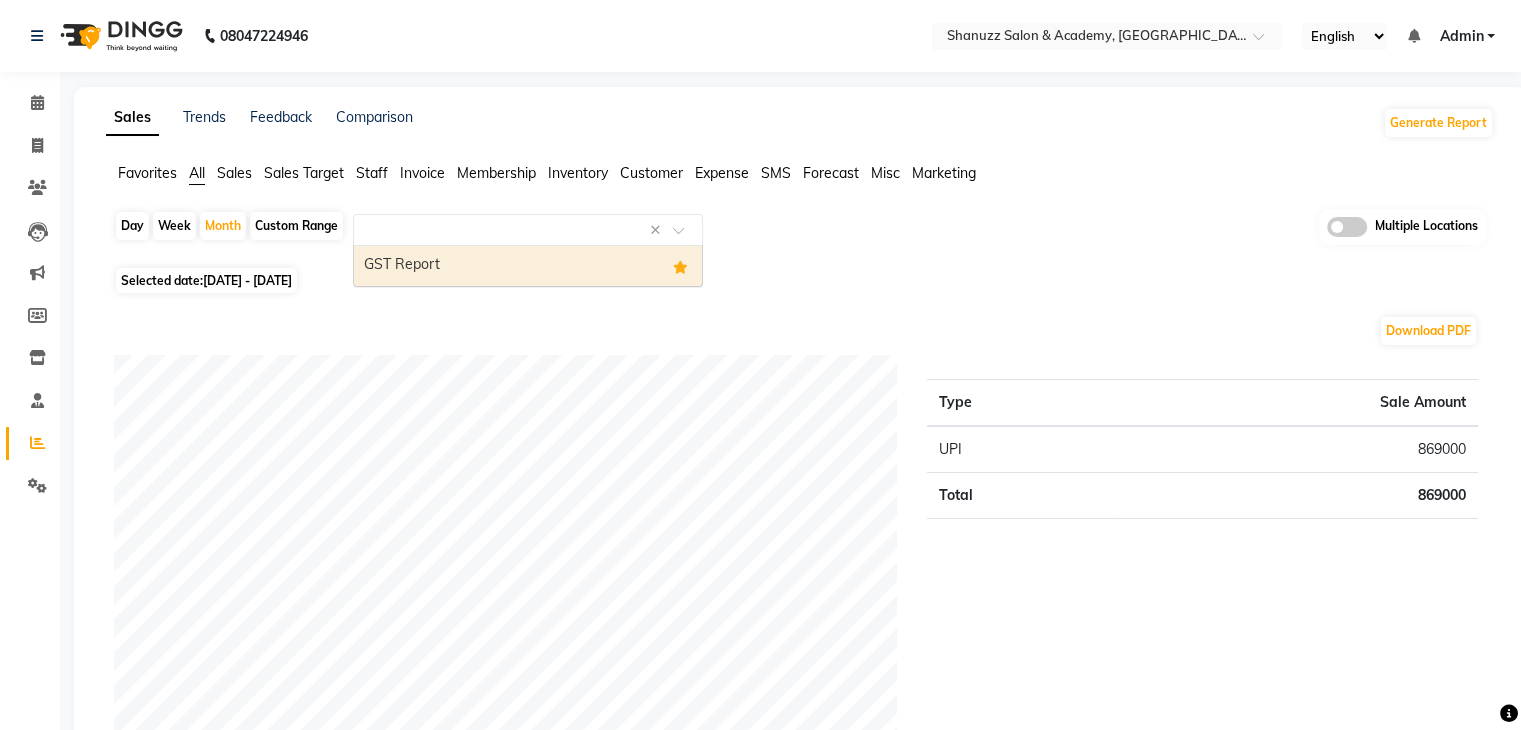 select on "filtered_report" 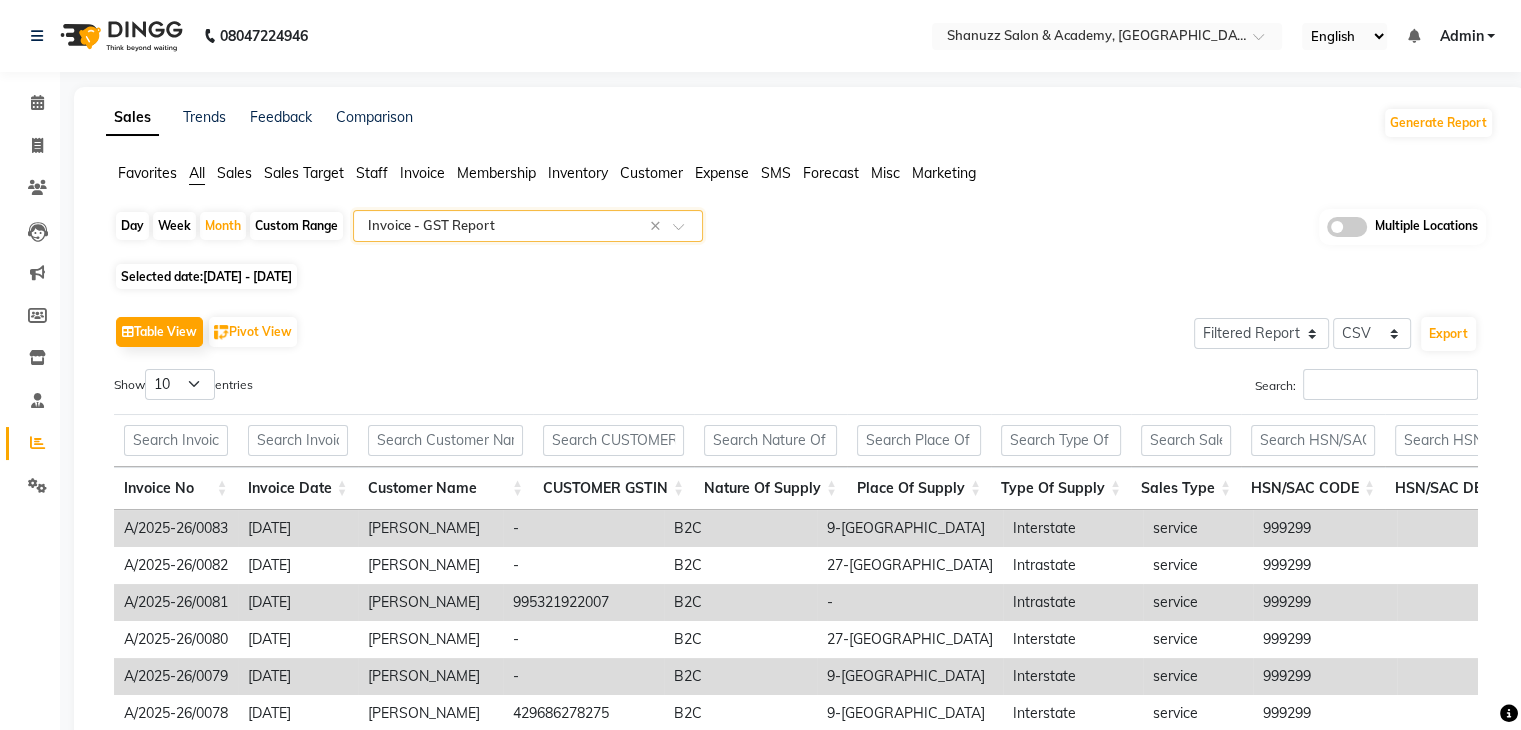 scroll, scrollTop: 328, scrollLeft: 0, axis: vertical 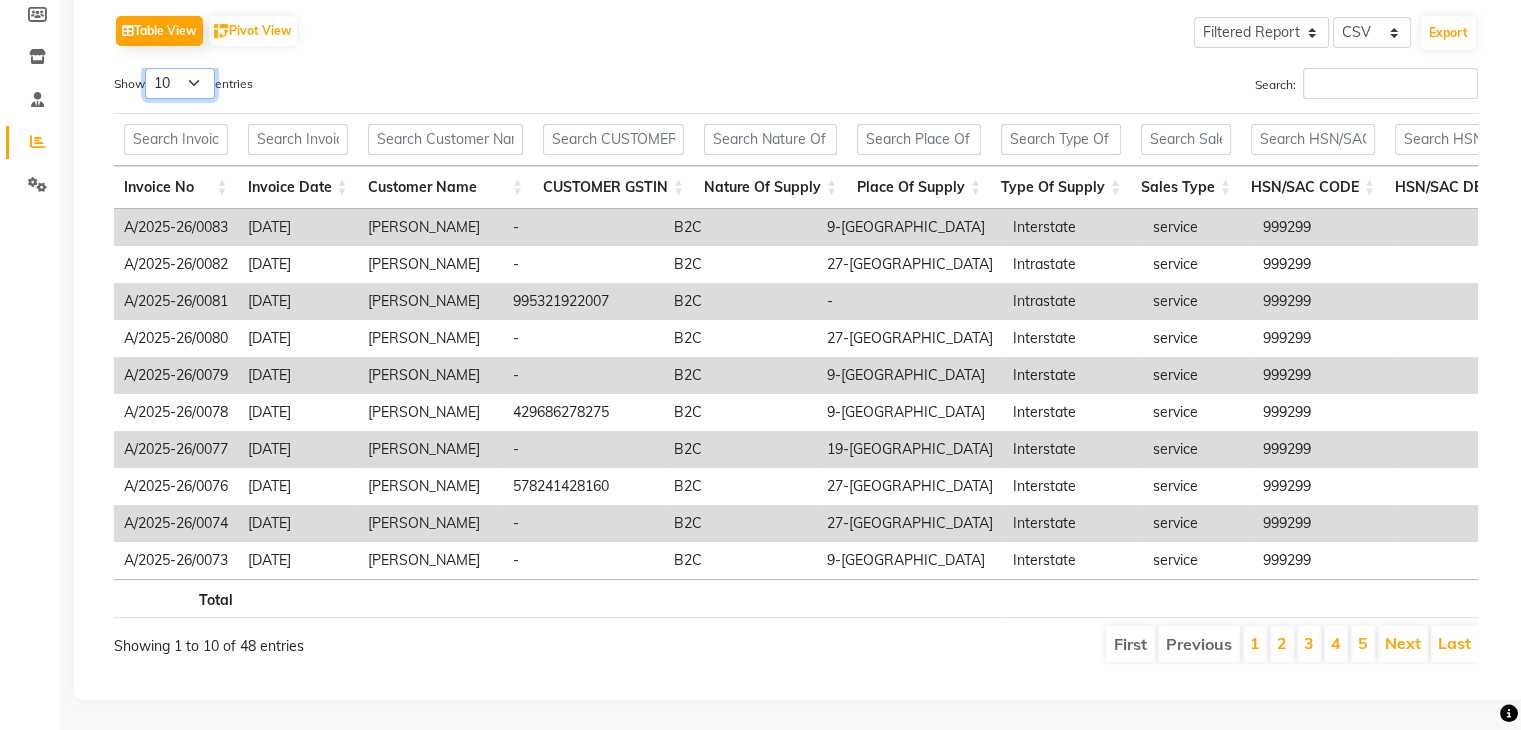 click on "10 25 50 100" at bounding box center (180, 83) 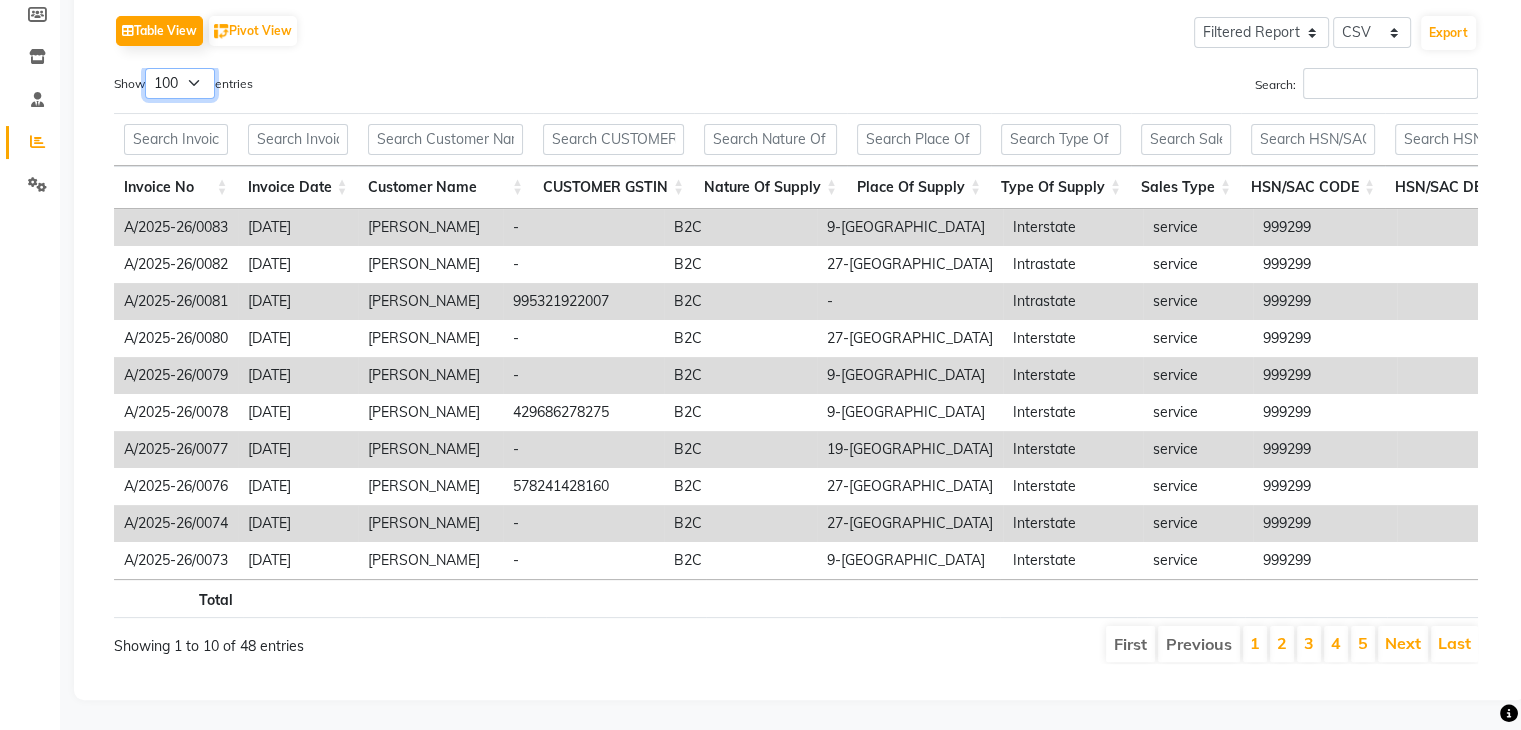 click on "10 25 50 100" at bounding box center (180, 83) 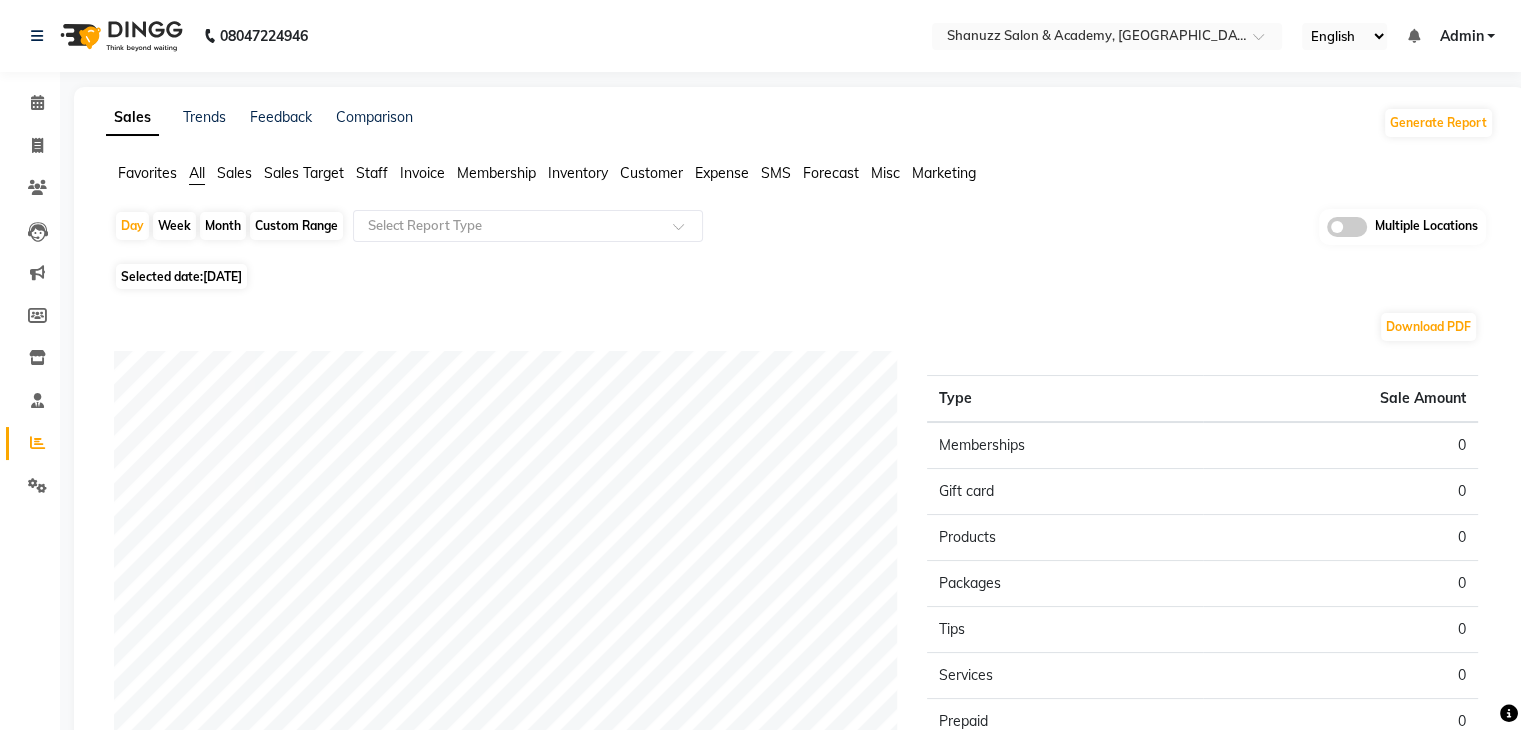 click on "Month" 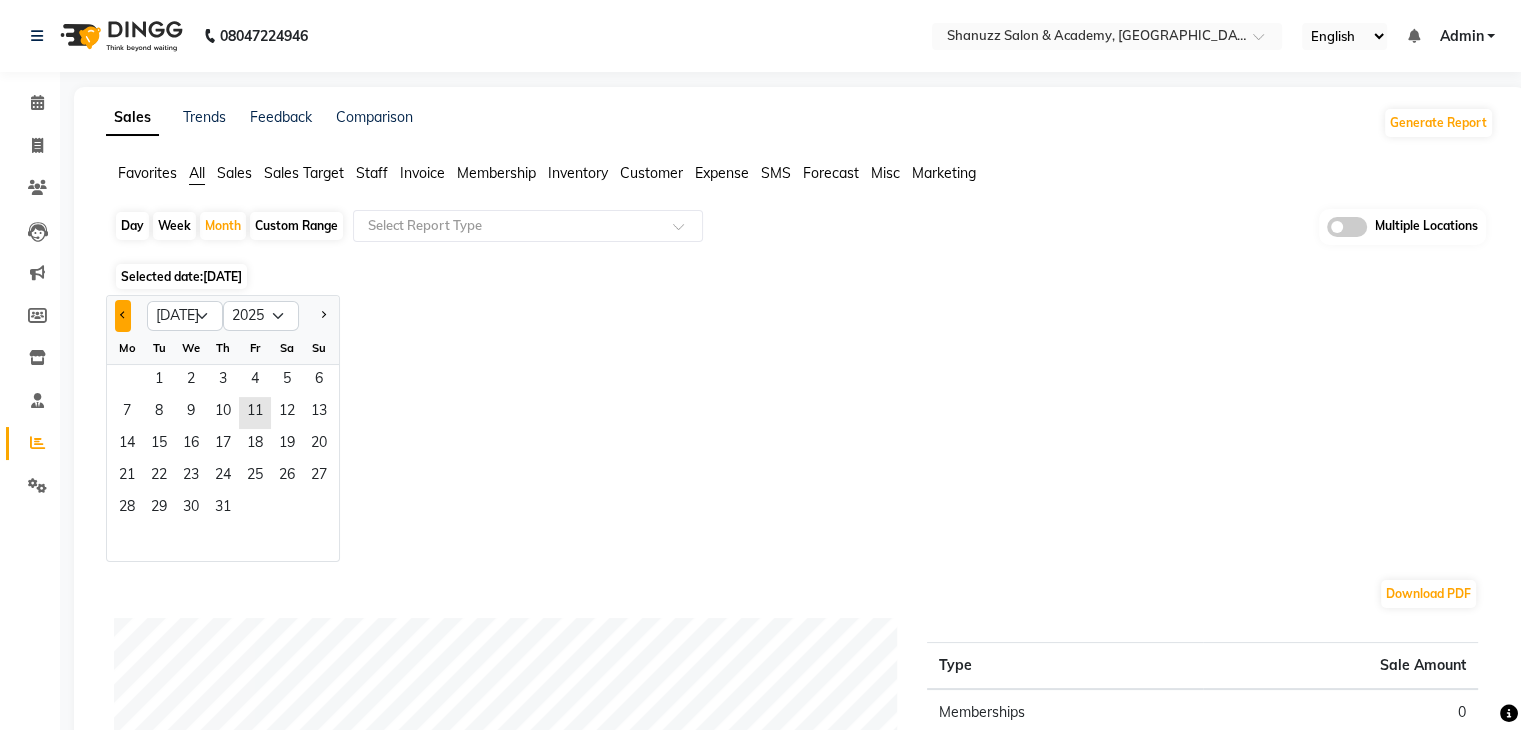 click 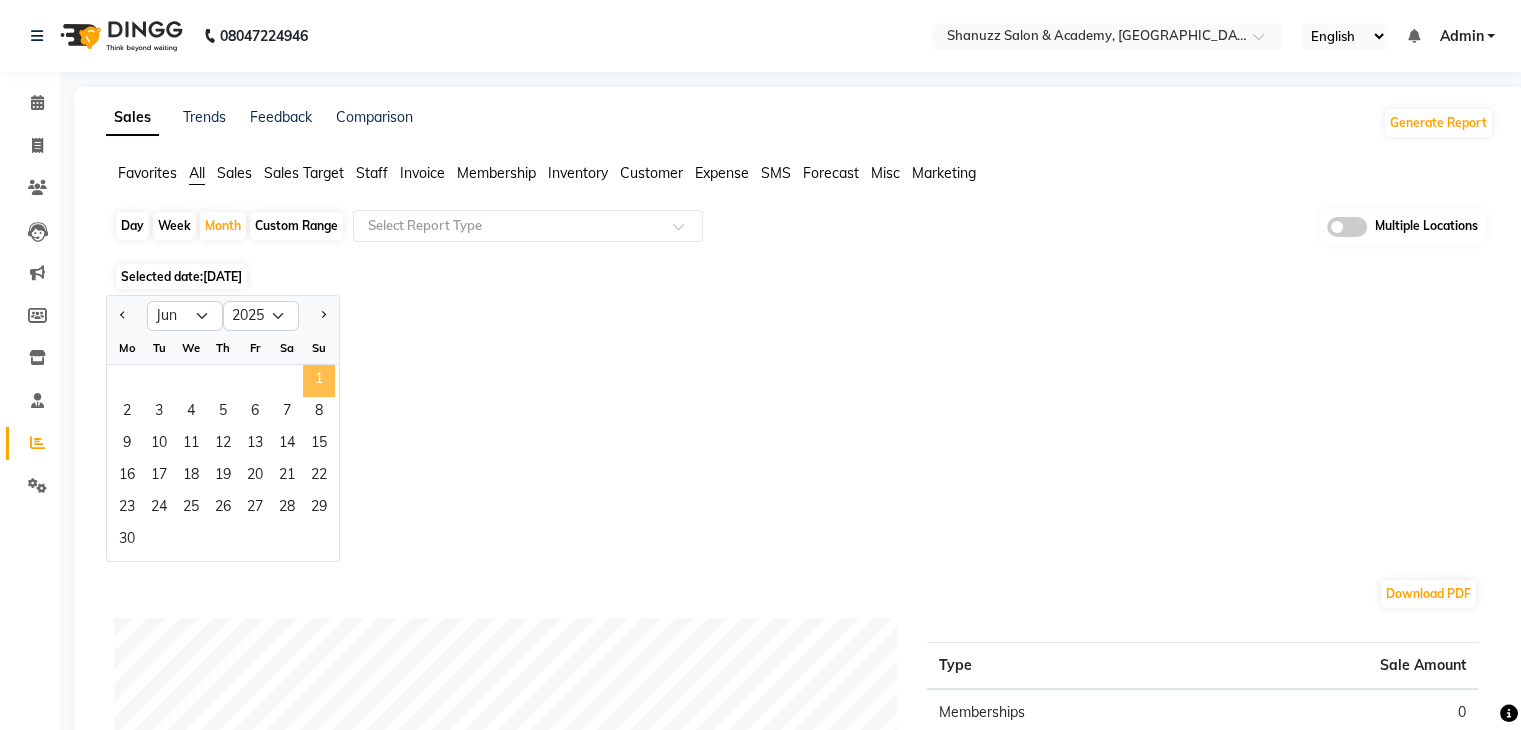 click on "1" 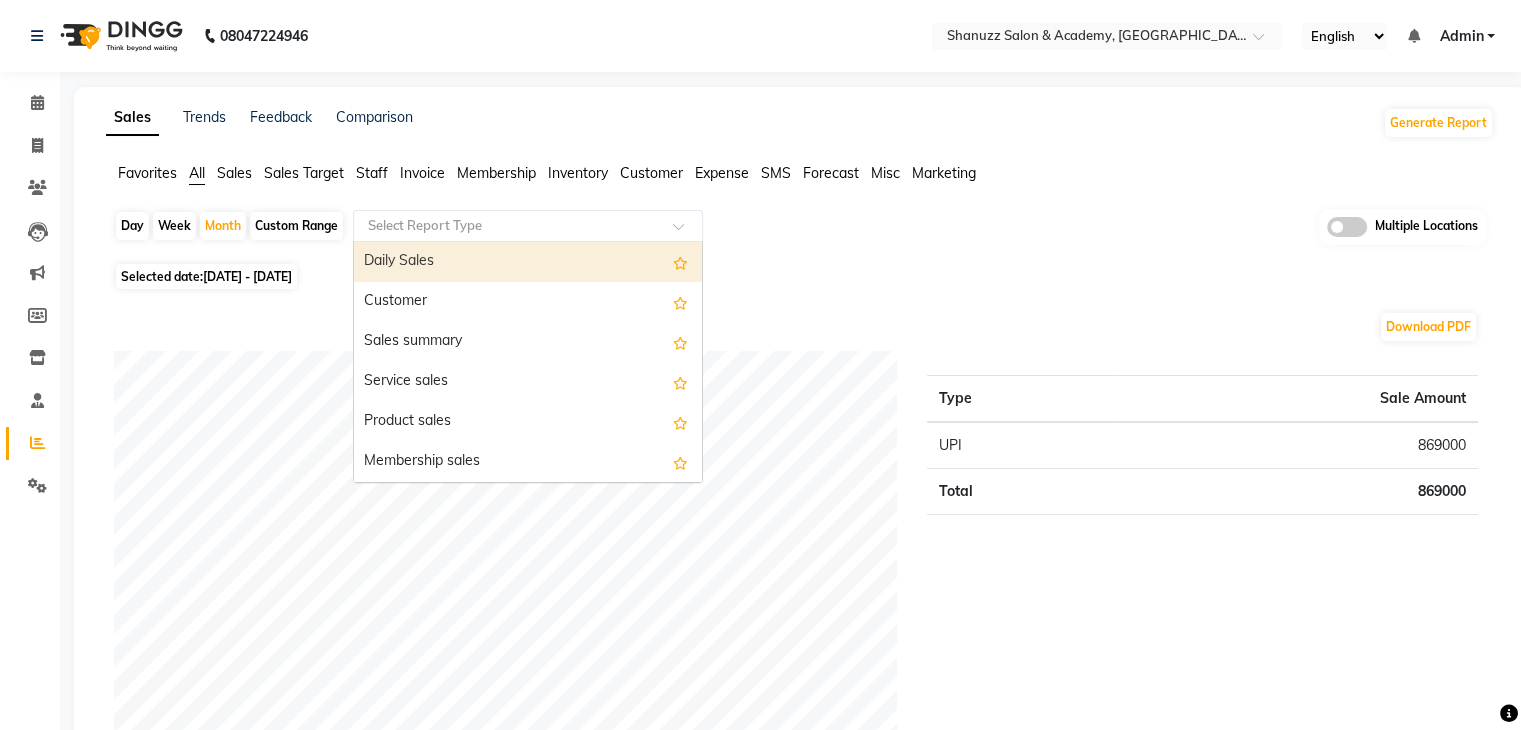 click 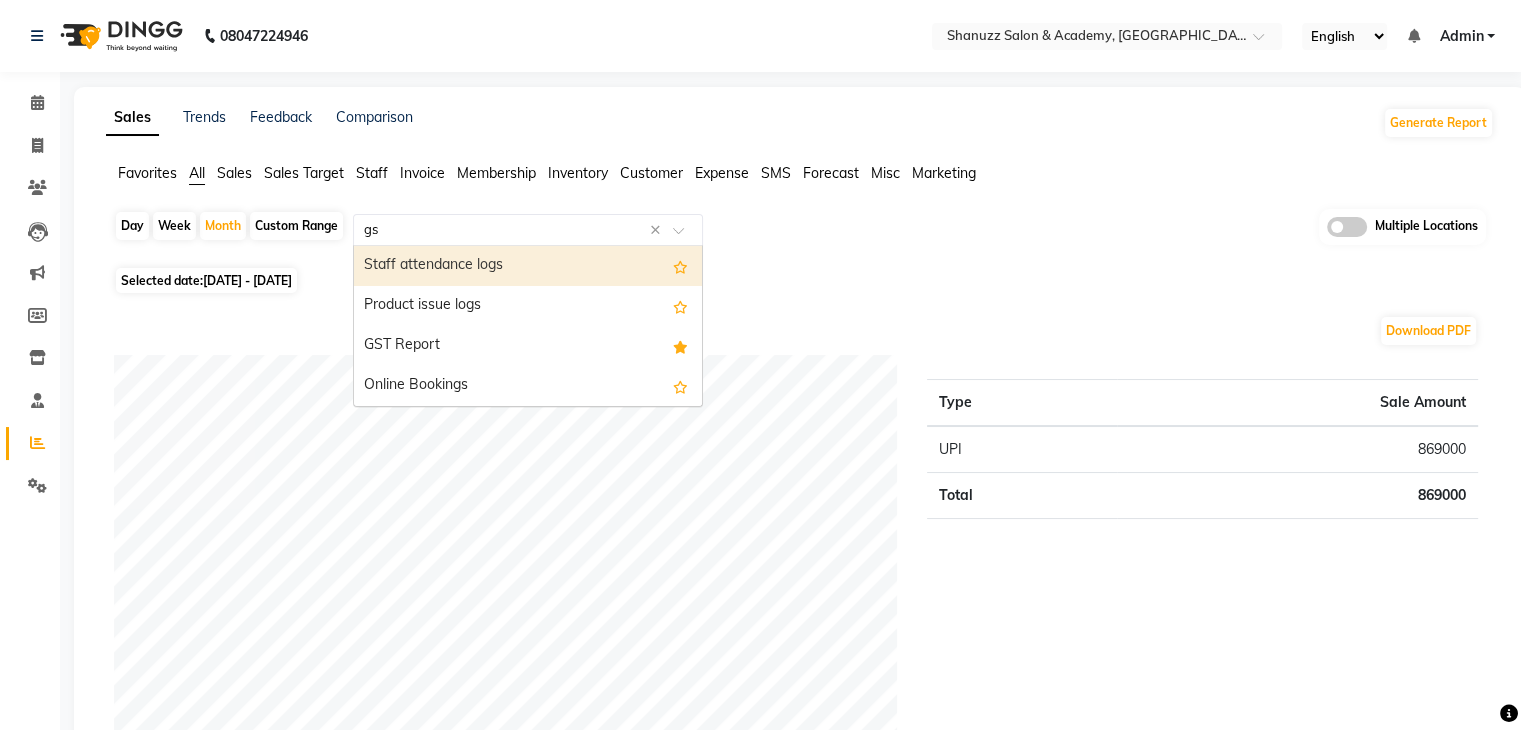 type on "gst" 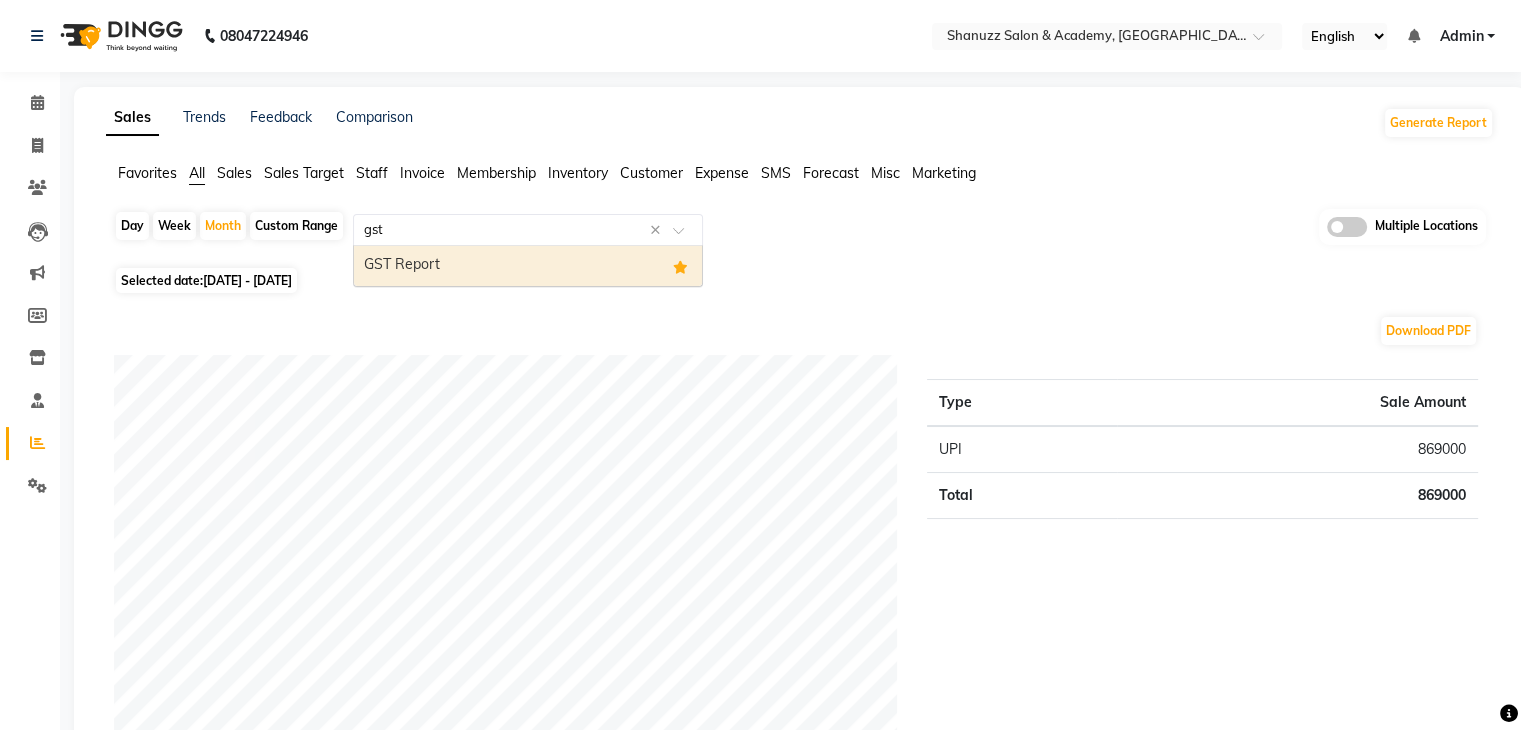 click on "GST Report" at bounding box center (528, 266) 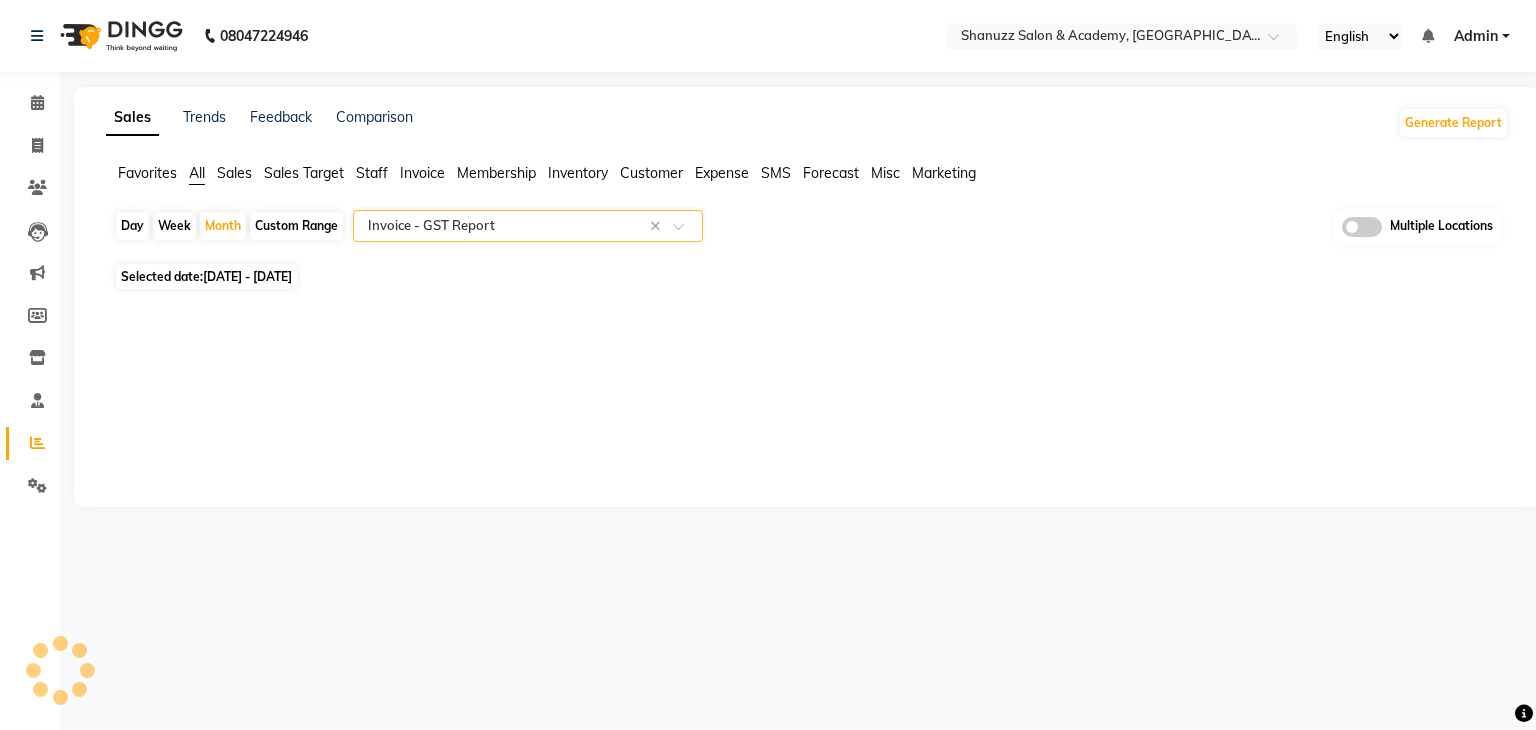 select on "filtered_report" 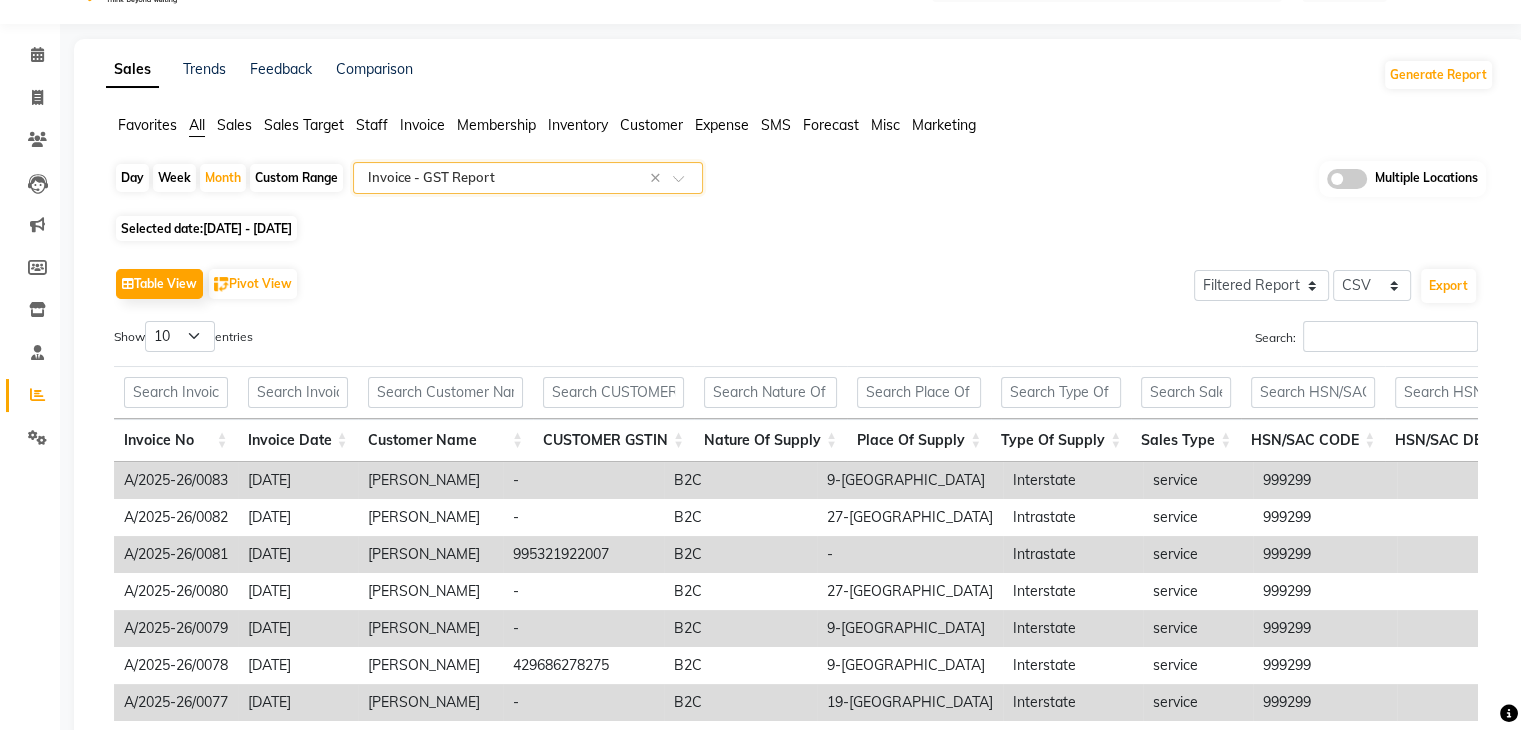 scroll, scrollTop: 51, scrollLeft: 0, axis: vertical 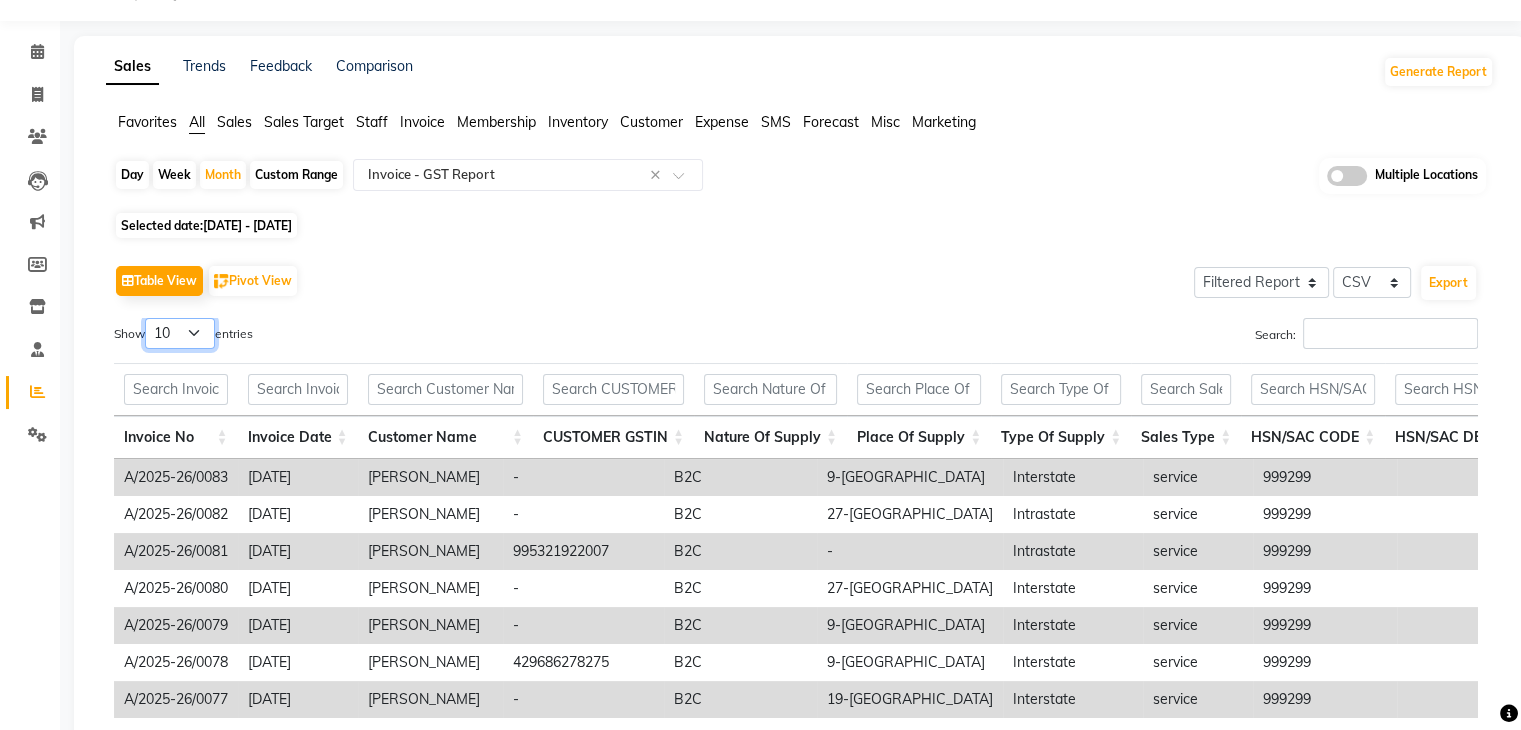 click on "10 25 50 100" at bounding box center (180, 333) 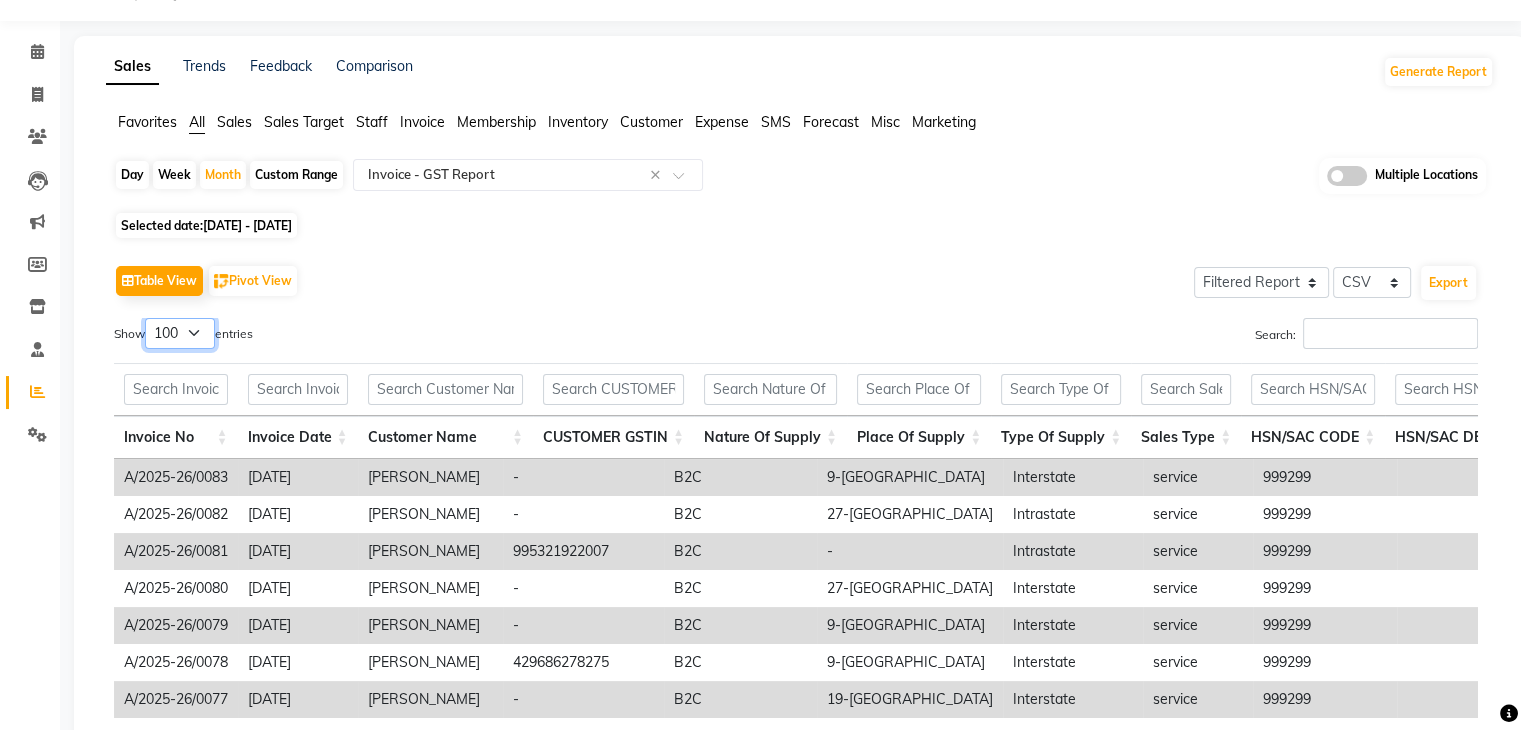click on "10 25 50 100" at bounding box center [180, 333] 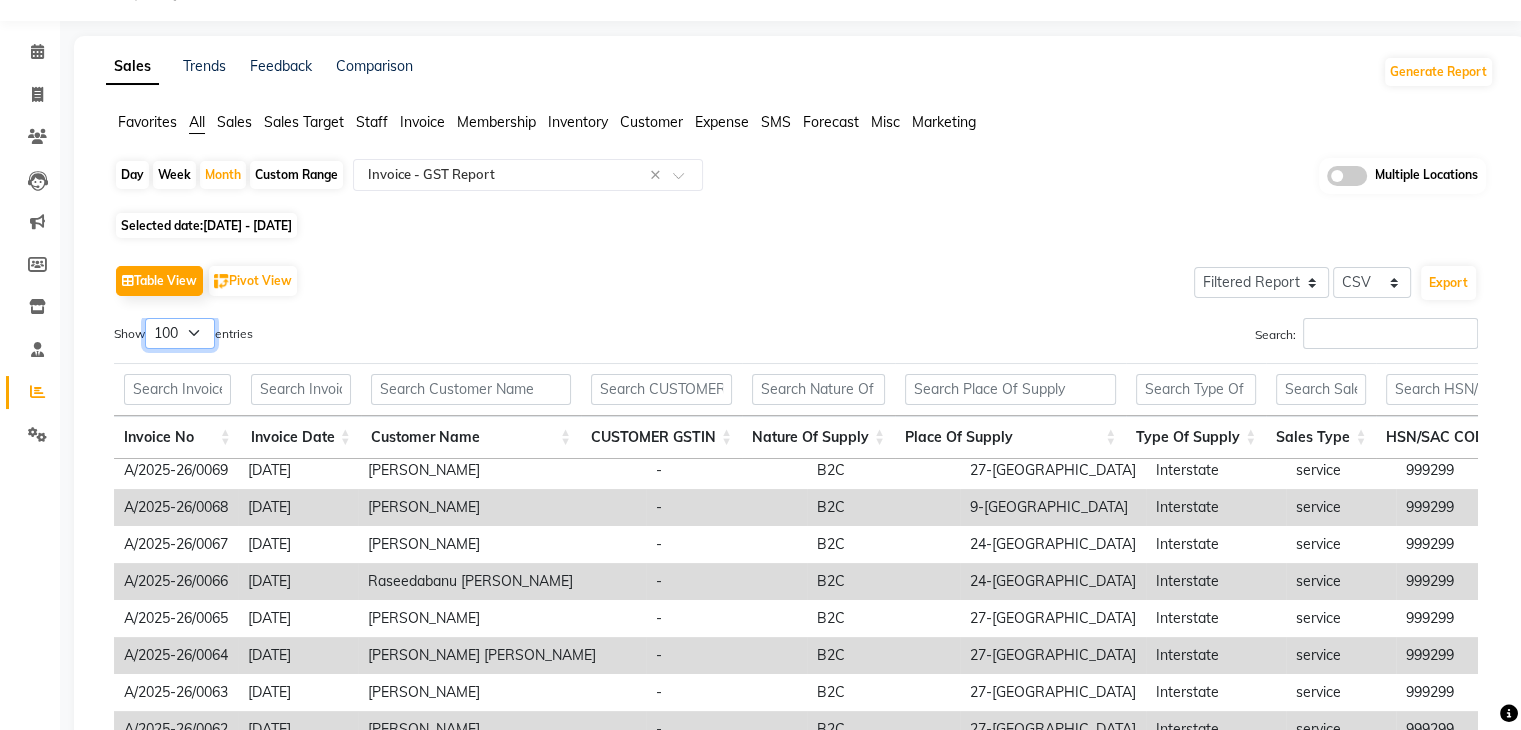 scroll, scrollTop: 492, scrollLeft: 0, axis: vertical 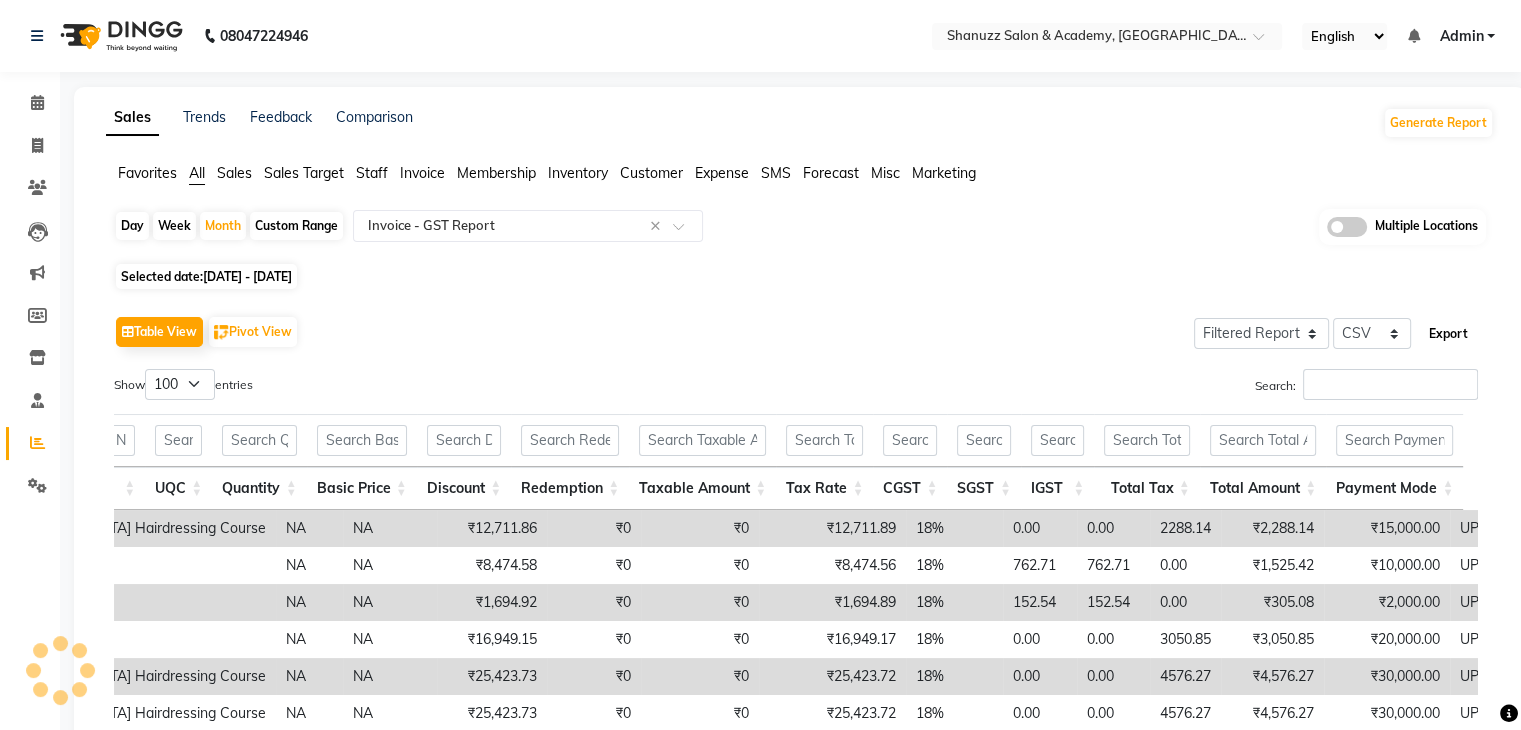 click on "Export" 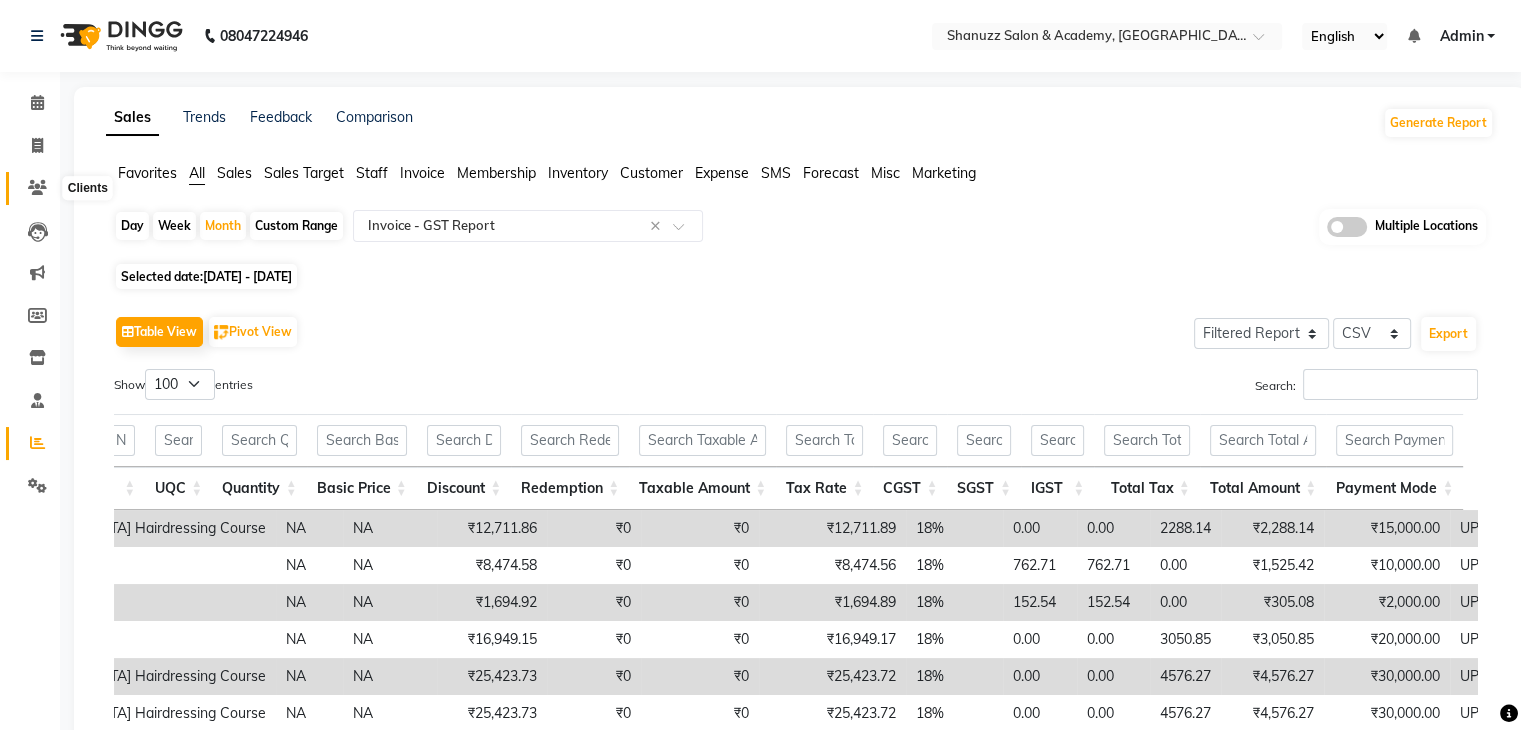 click 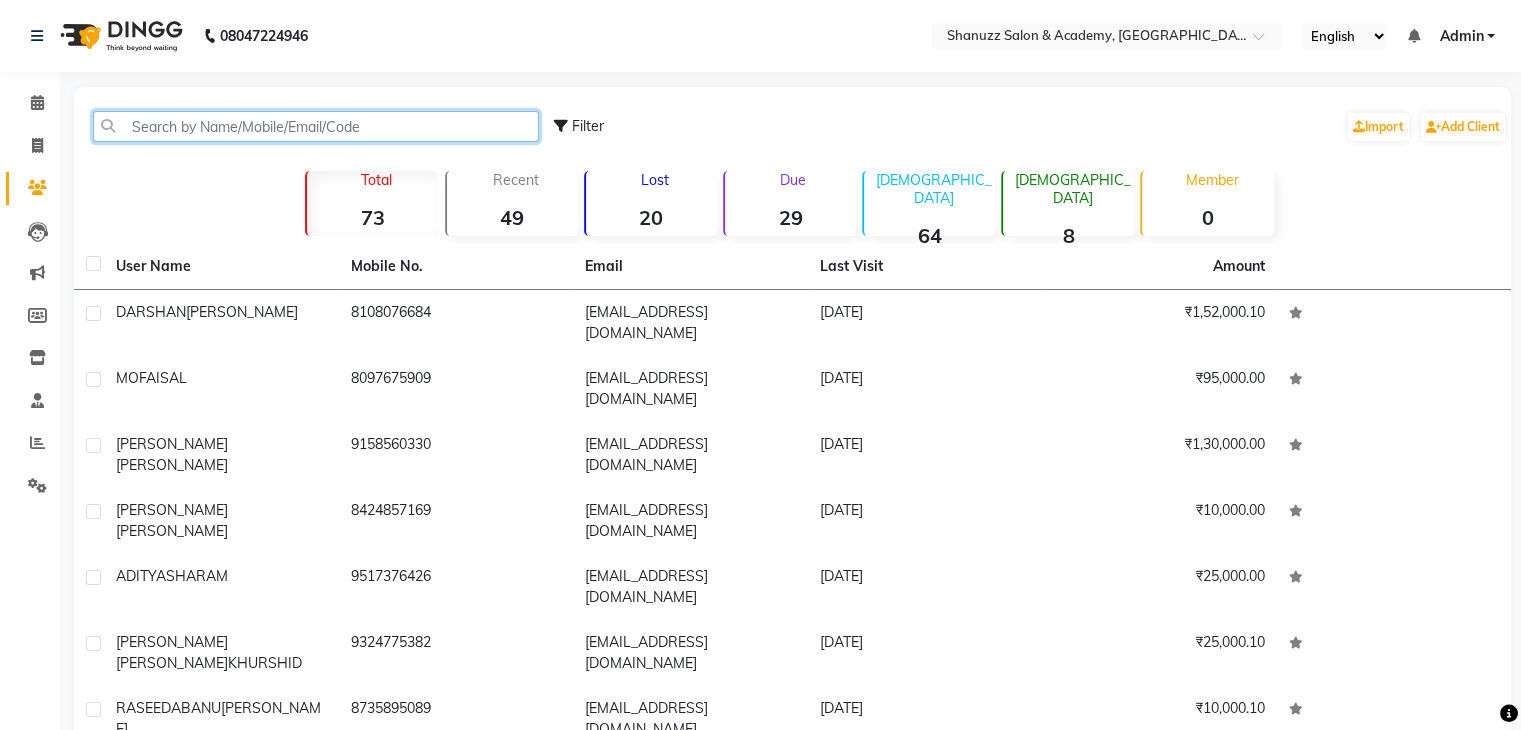 click 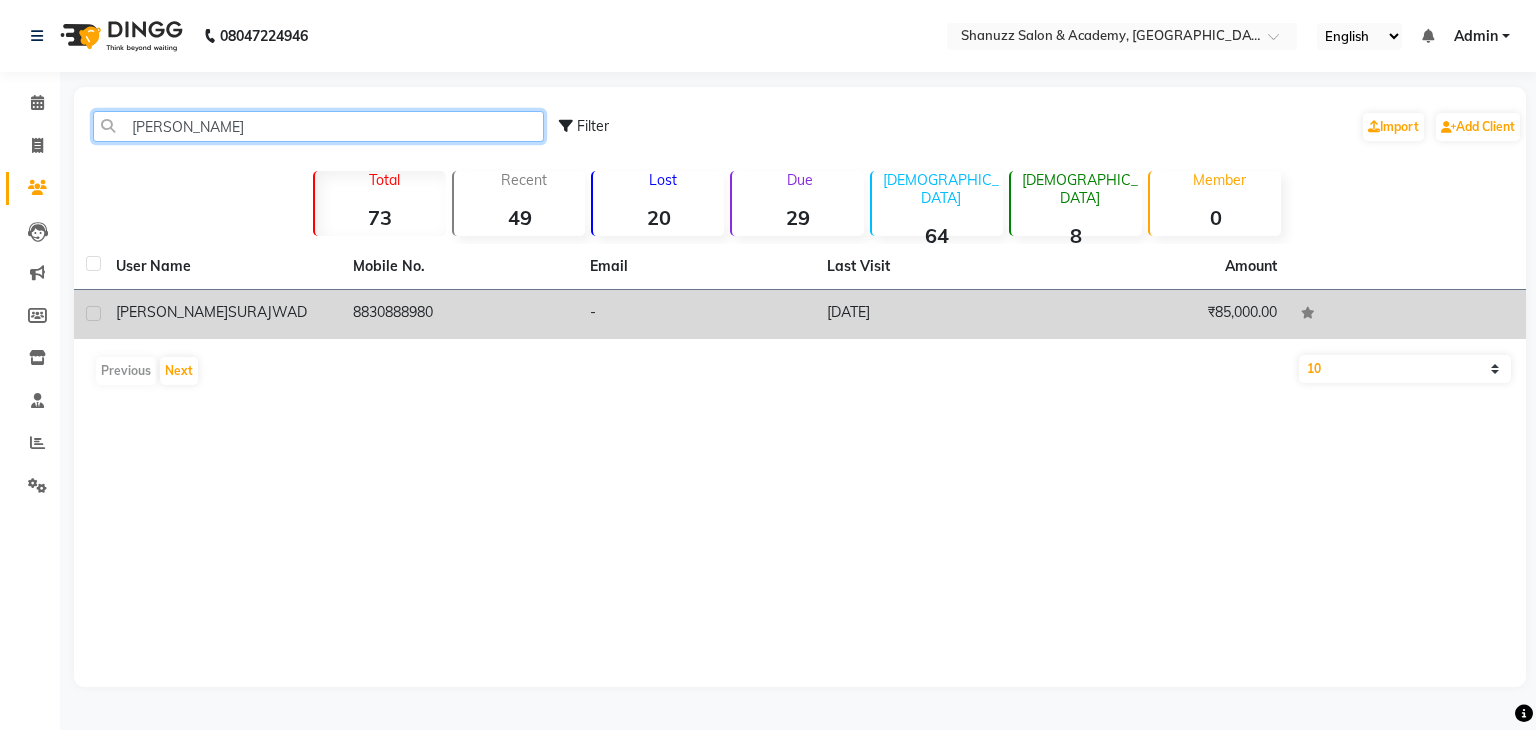 type on "Vinayak Chandrakant" 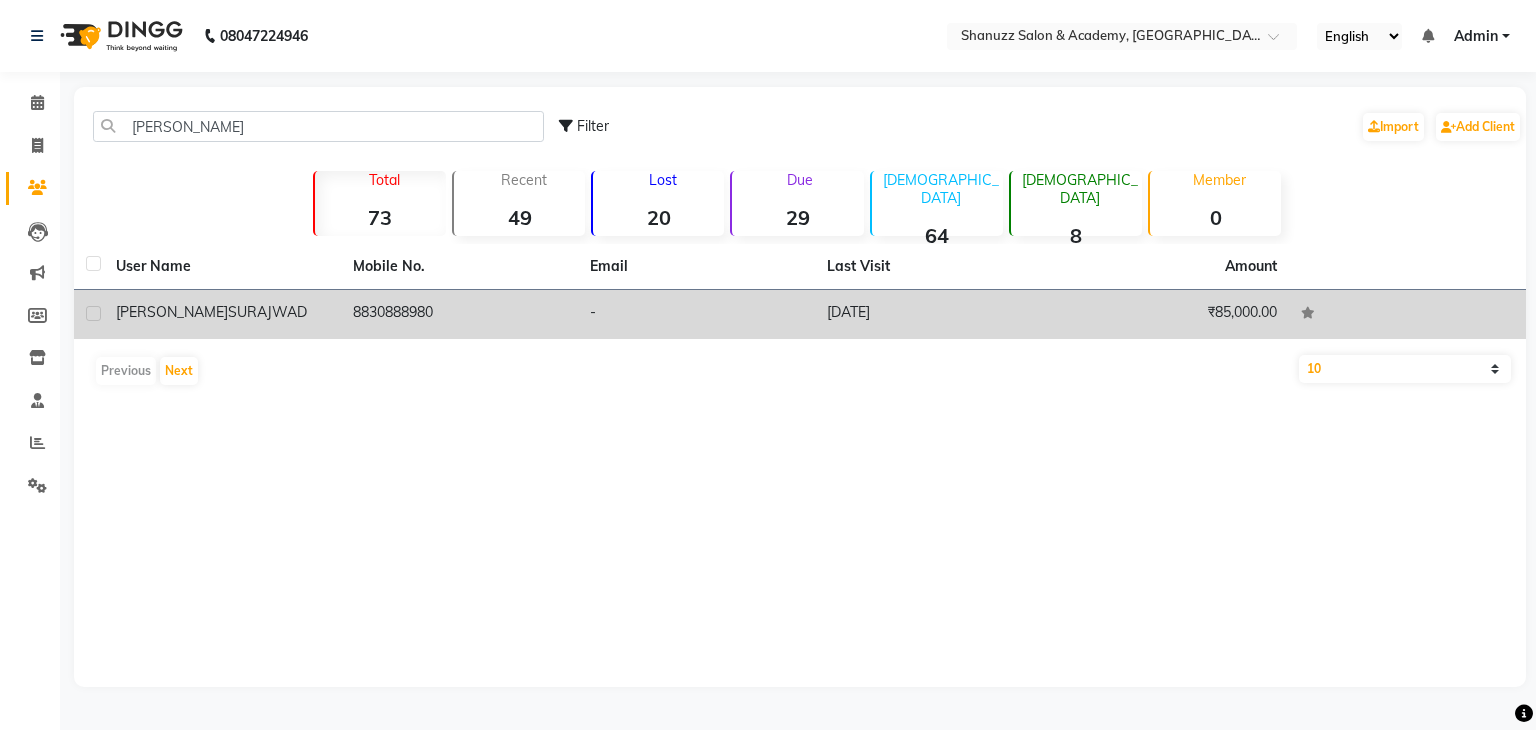 click on "VINAYAK CHANDRAKANT  SURAJWAD" 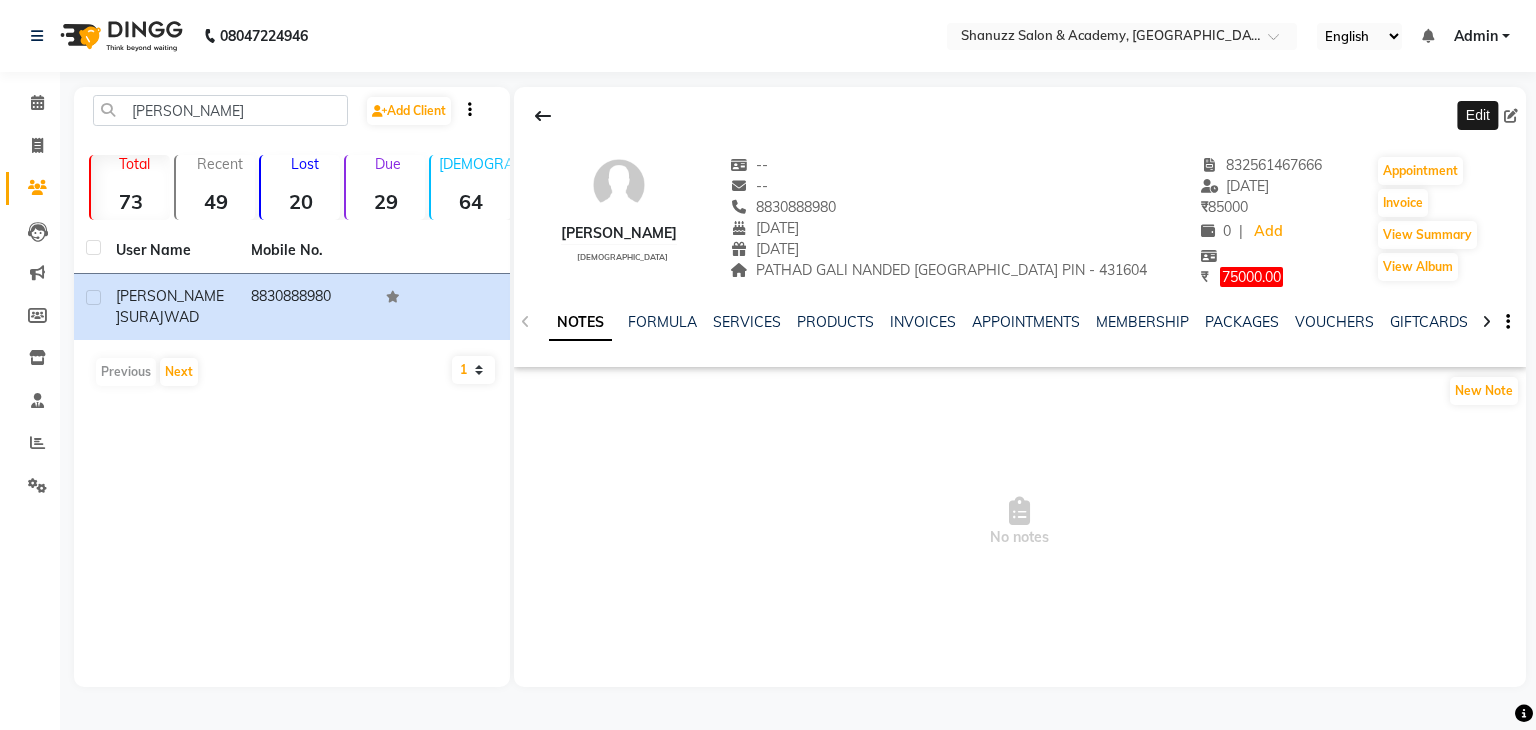 click 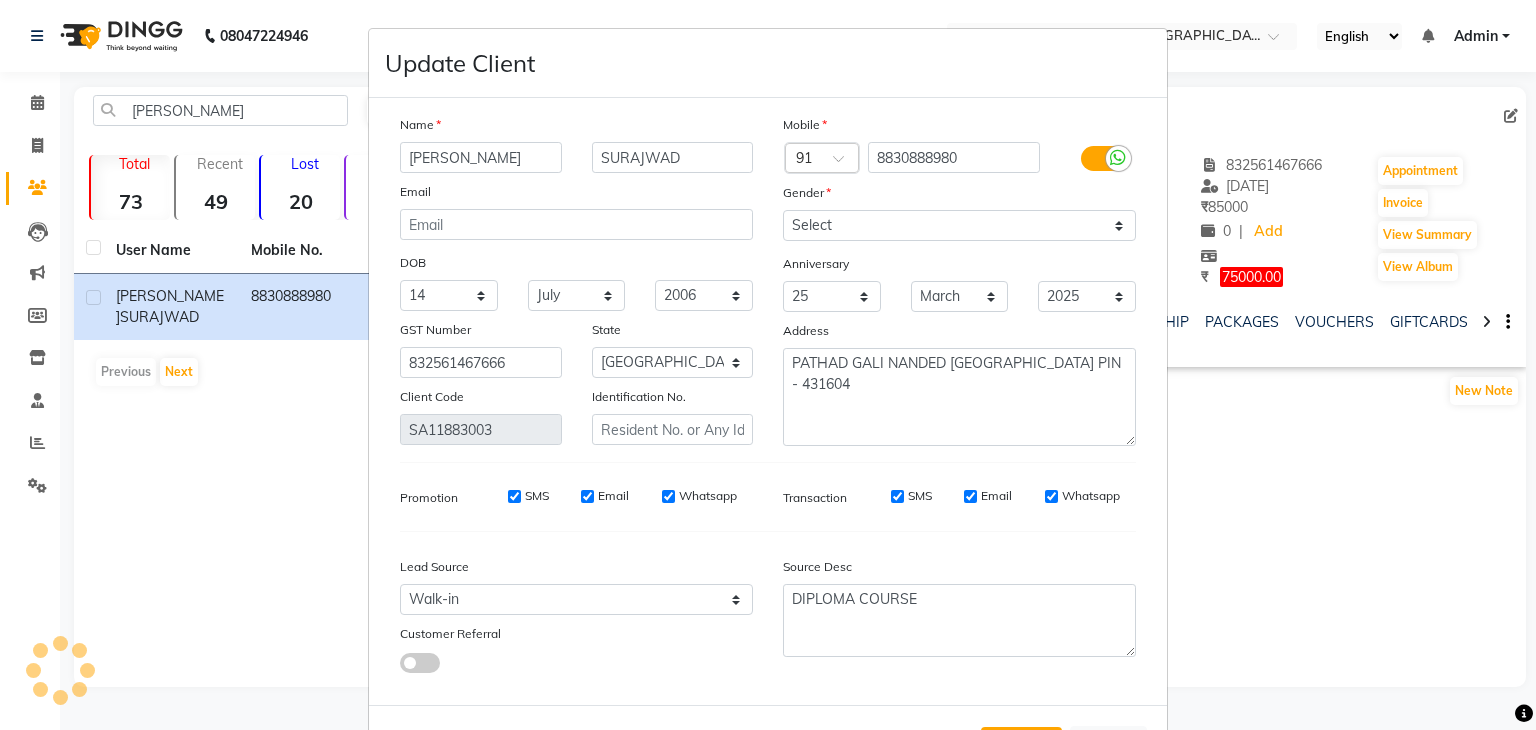 scroll, scrollTop: 0, scrollLeft: 28, axis: horizontal 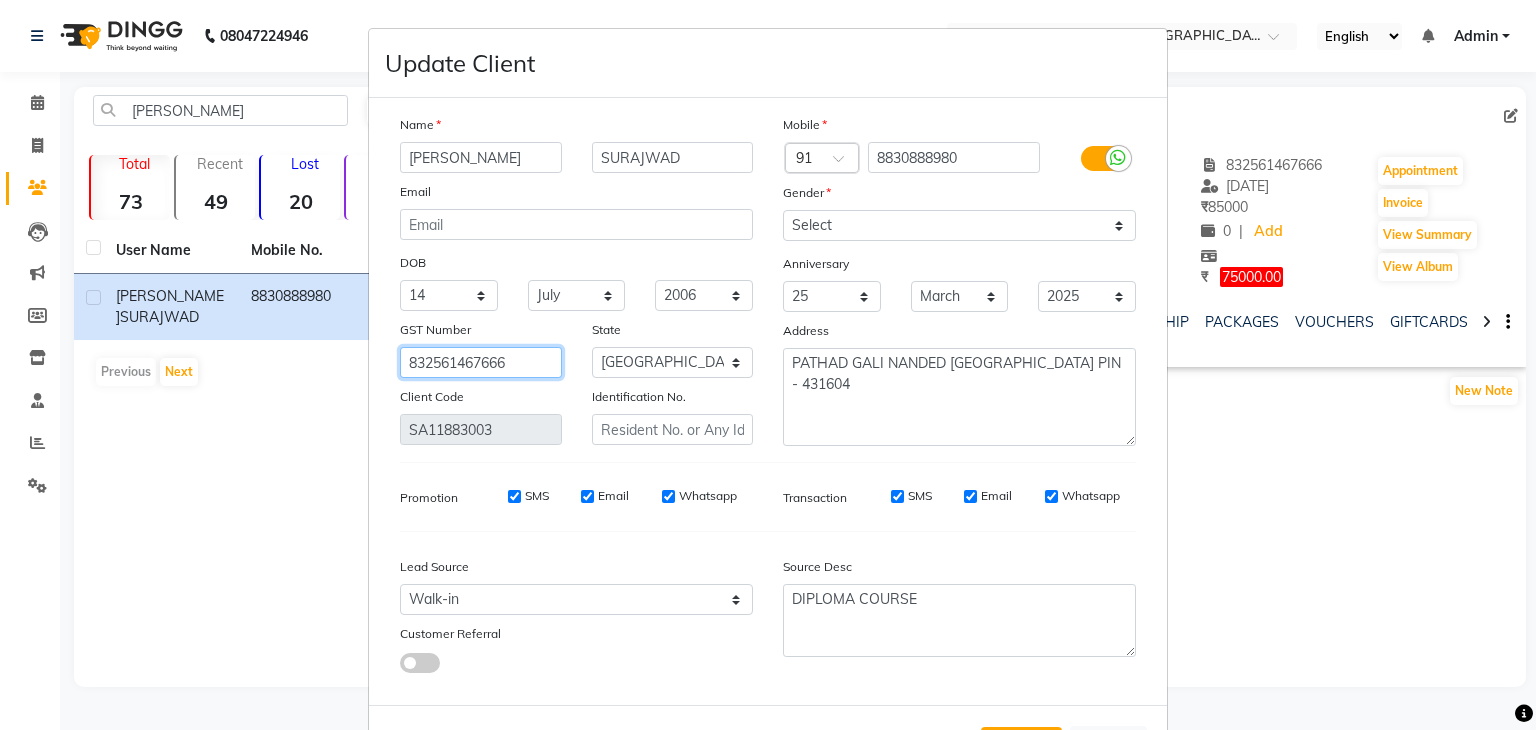 click on "832561467666" at bounding box center (481, 362) 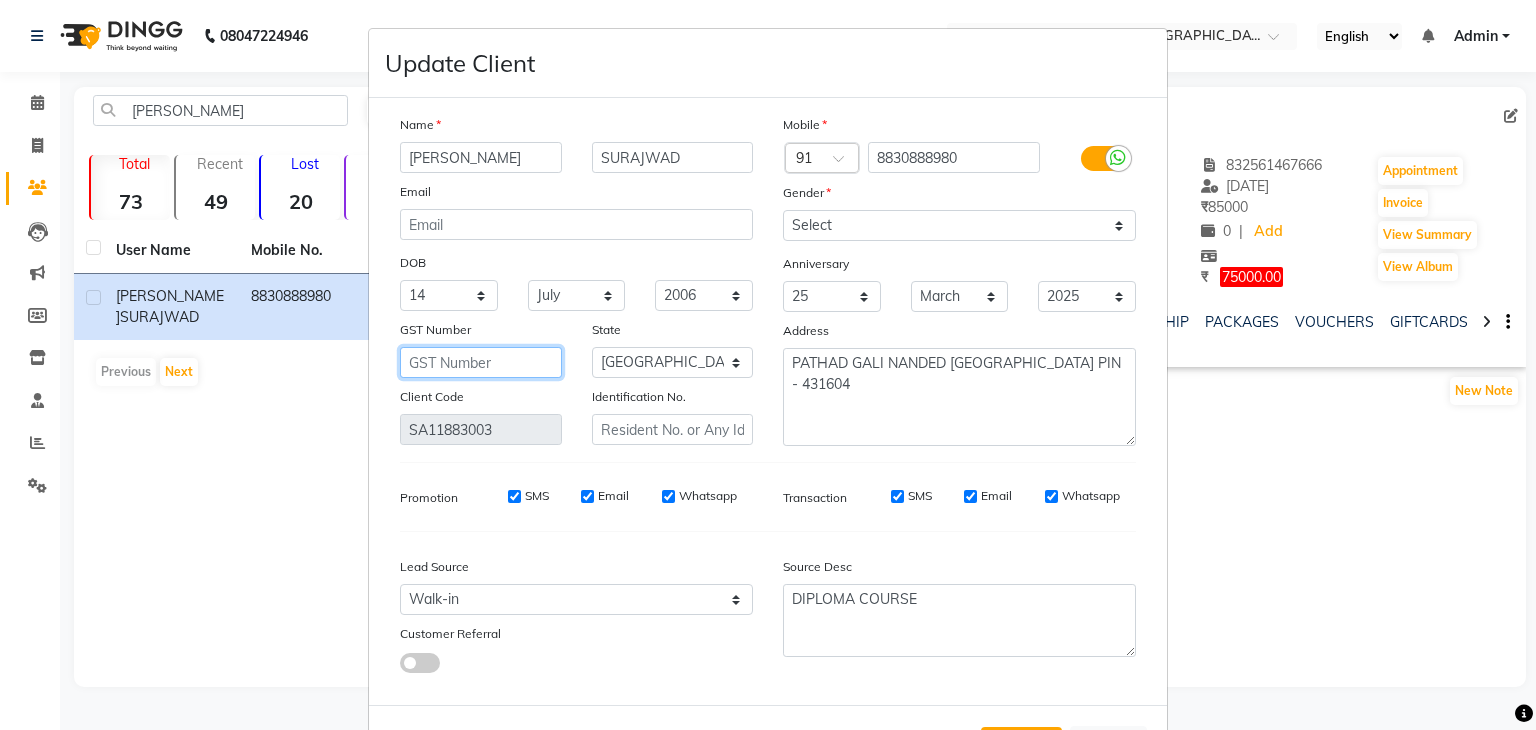 type 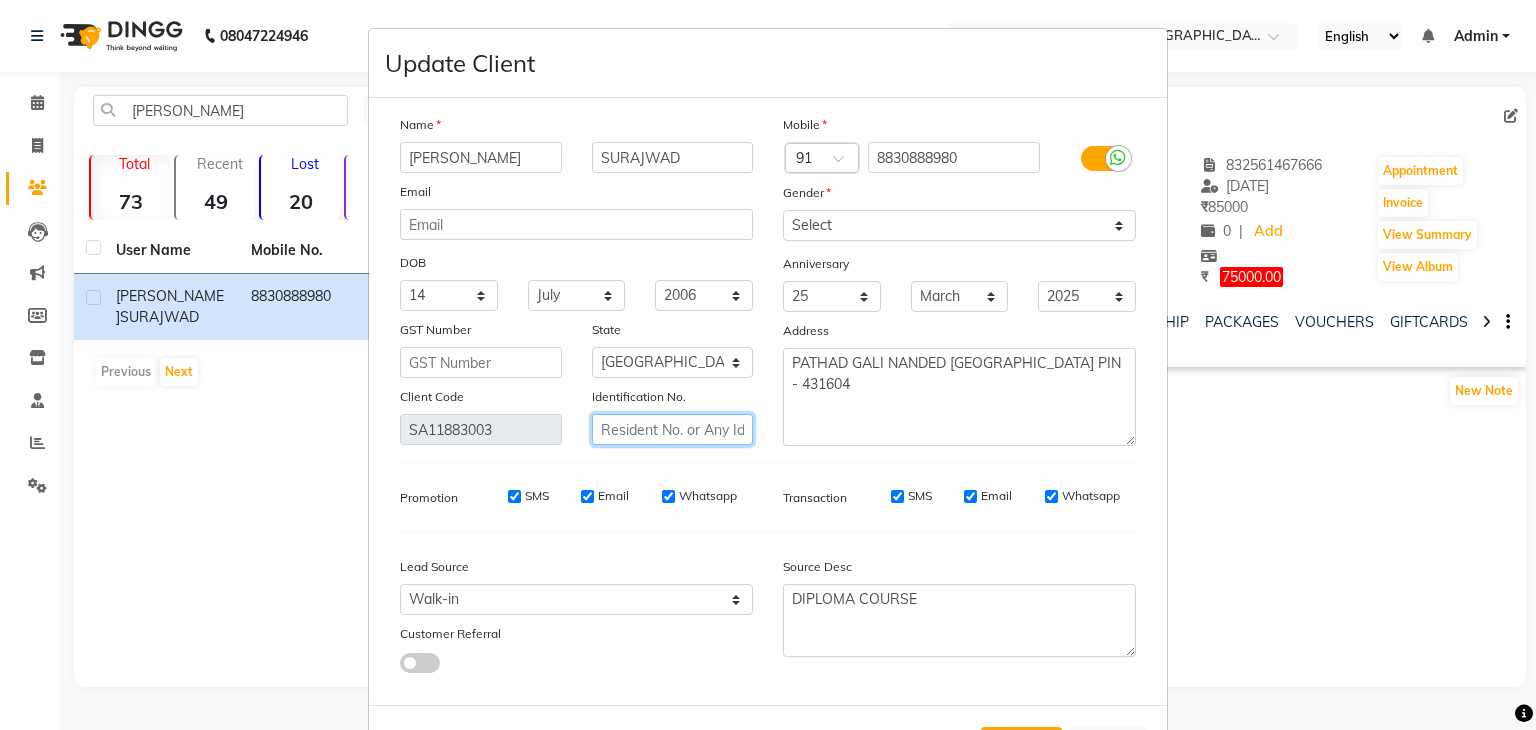 click at bounding box center (673, 429) 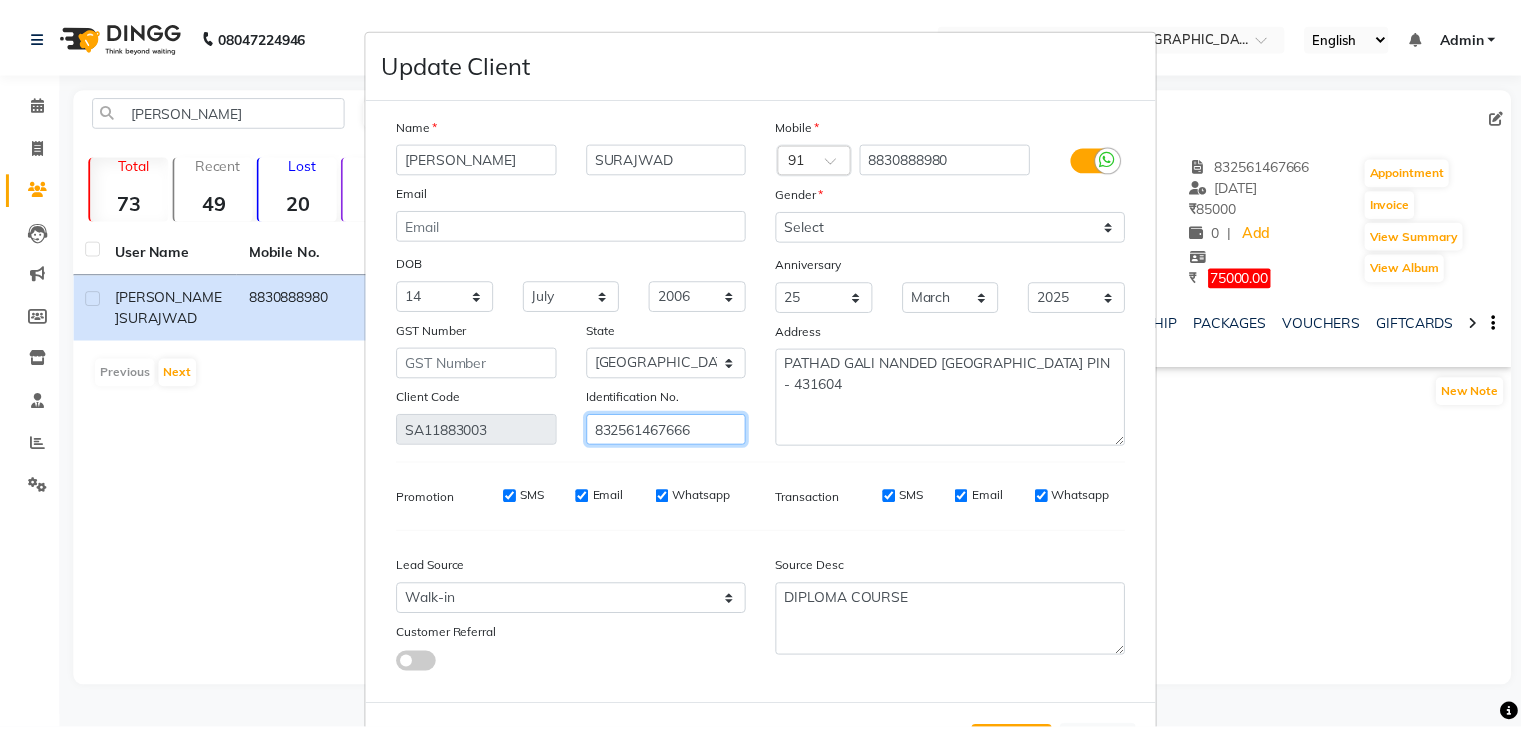 scroll, scrollTop: 92, scrollLeft: 0, axis: vertical 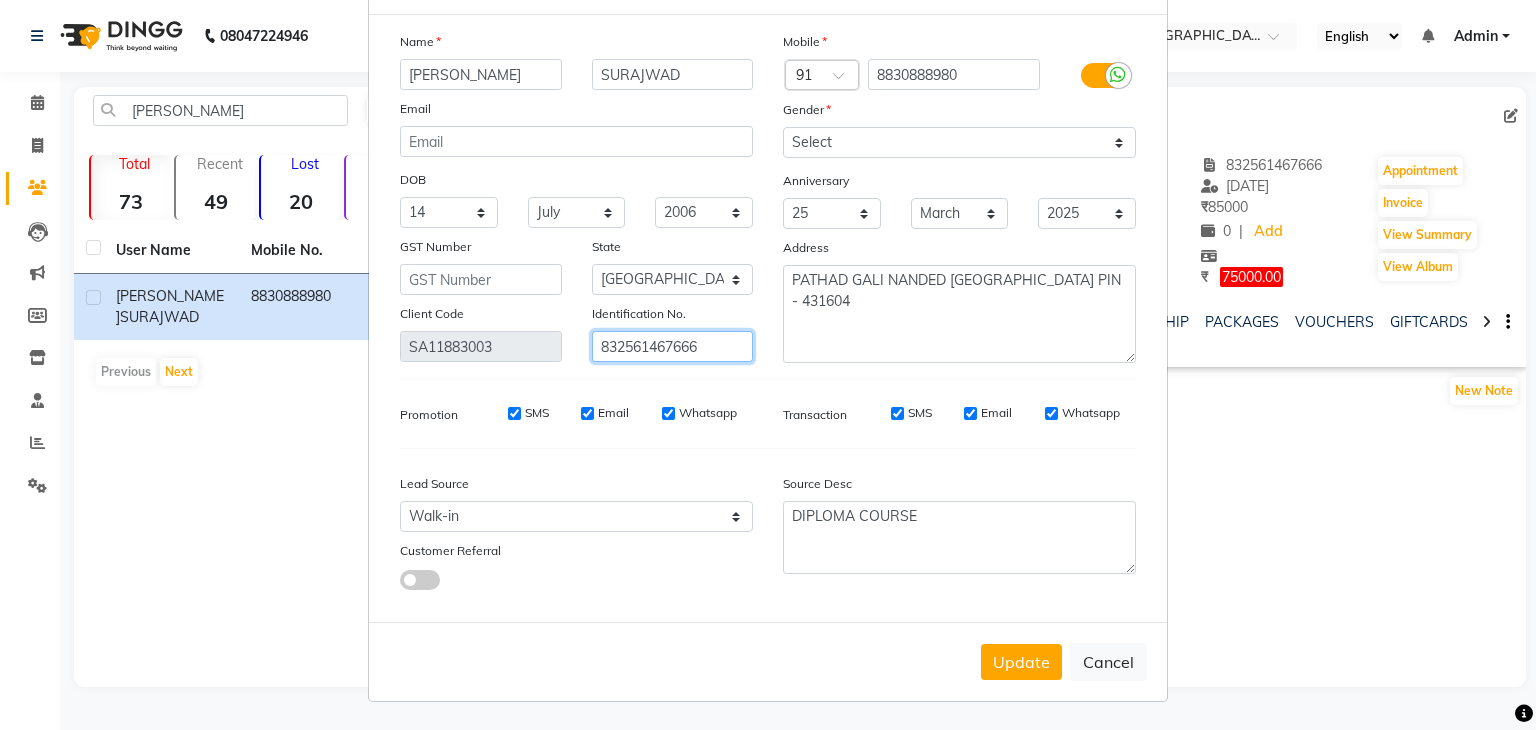 type on "832561467666" 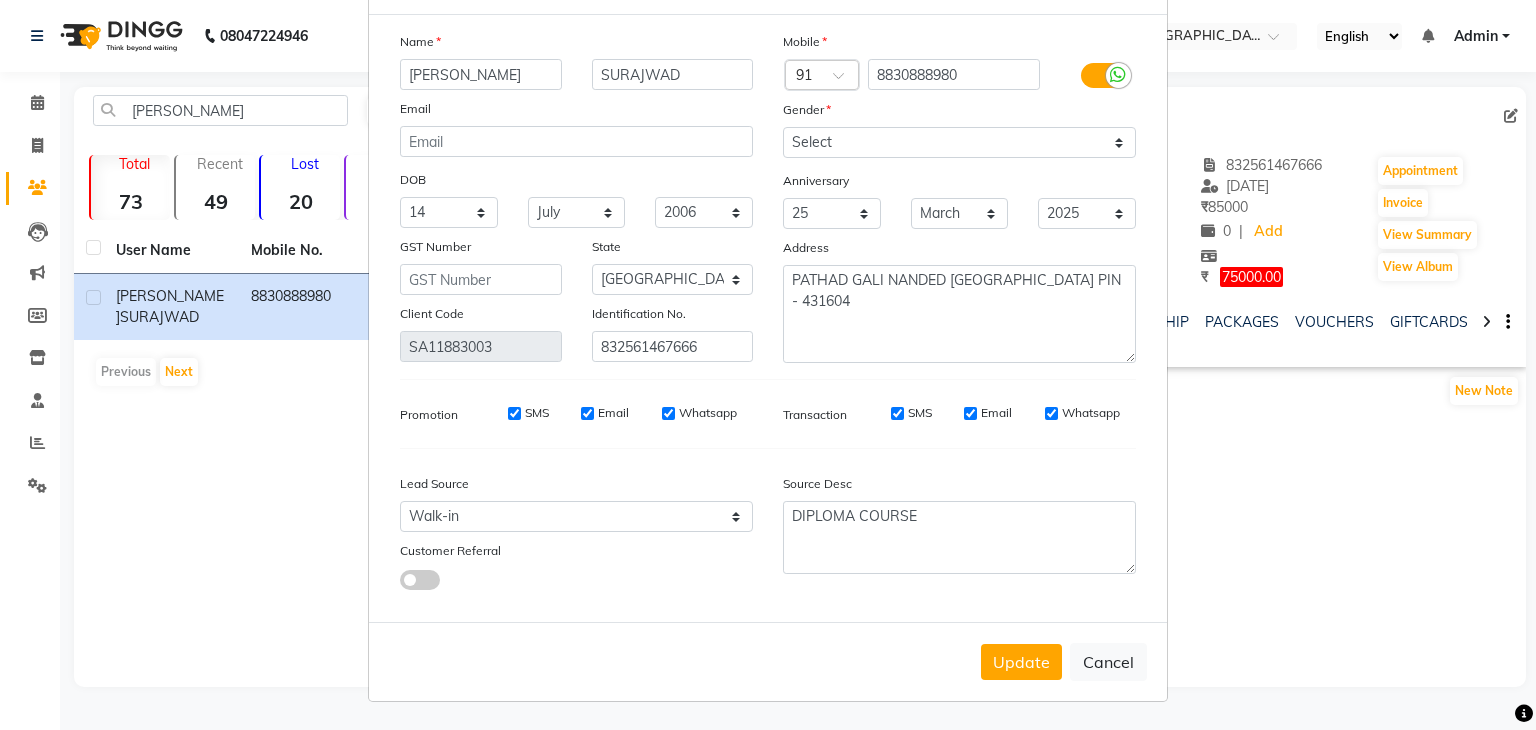 click on "SMS" at bounding box center (514, 413) 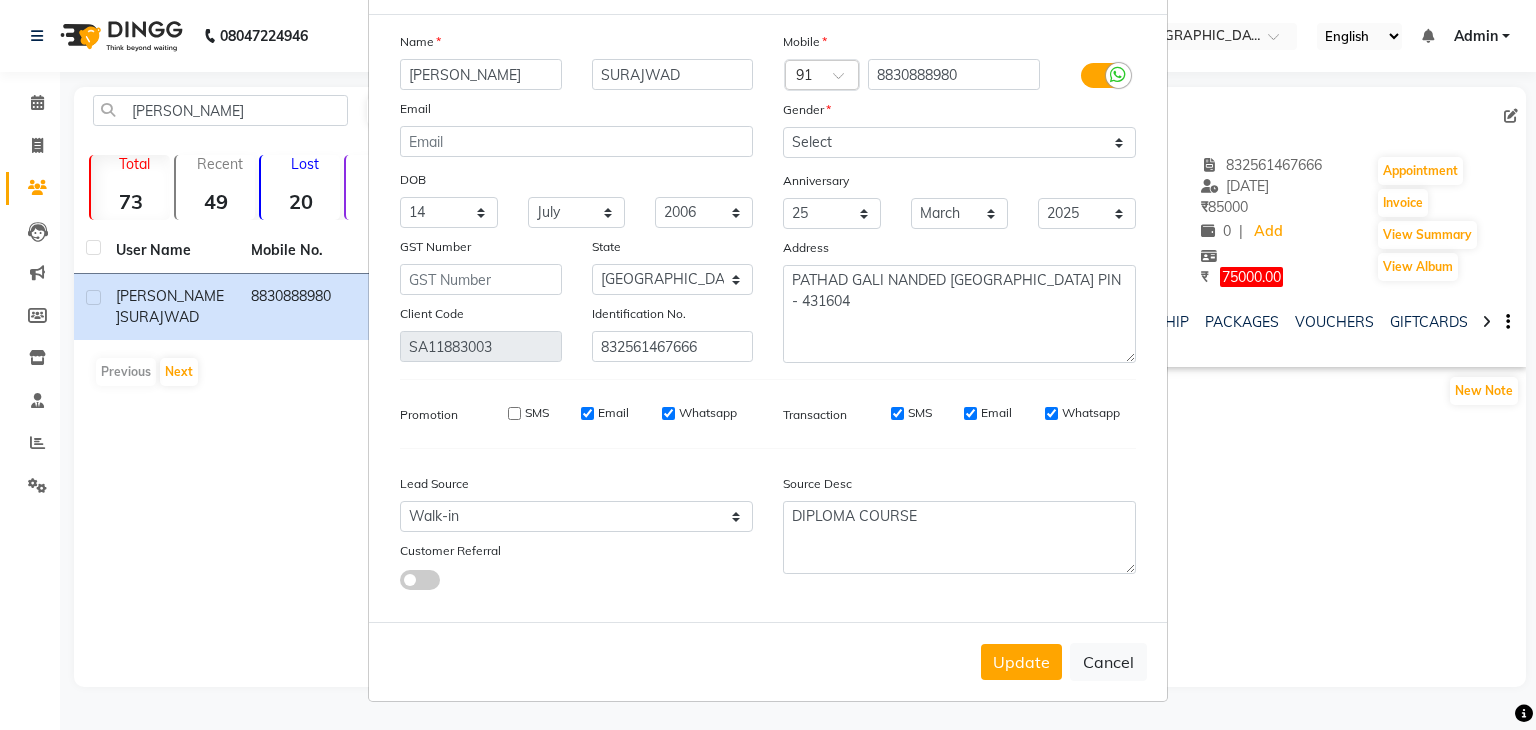 click on "Email" at bounding box center [587, 413] 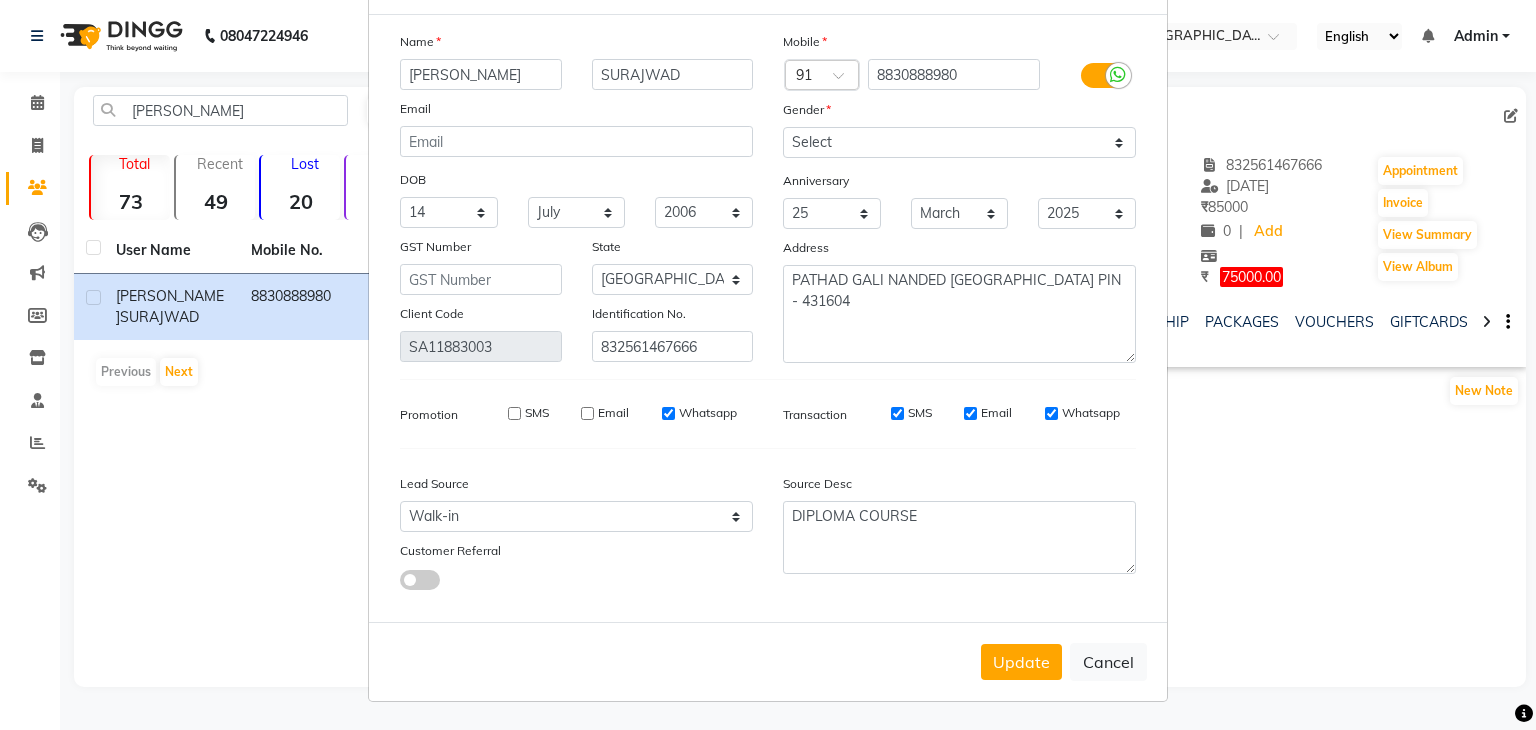 click on "Whatsapp" at bounding box center [668, 413] 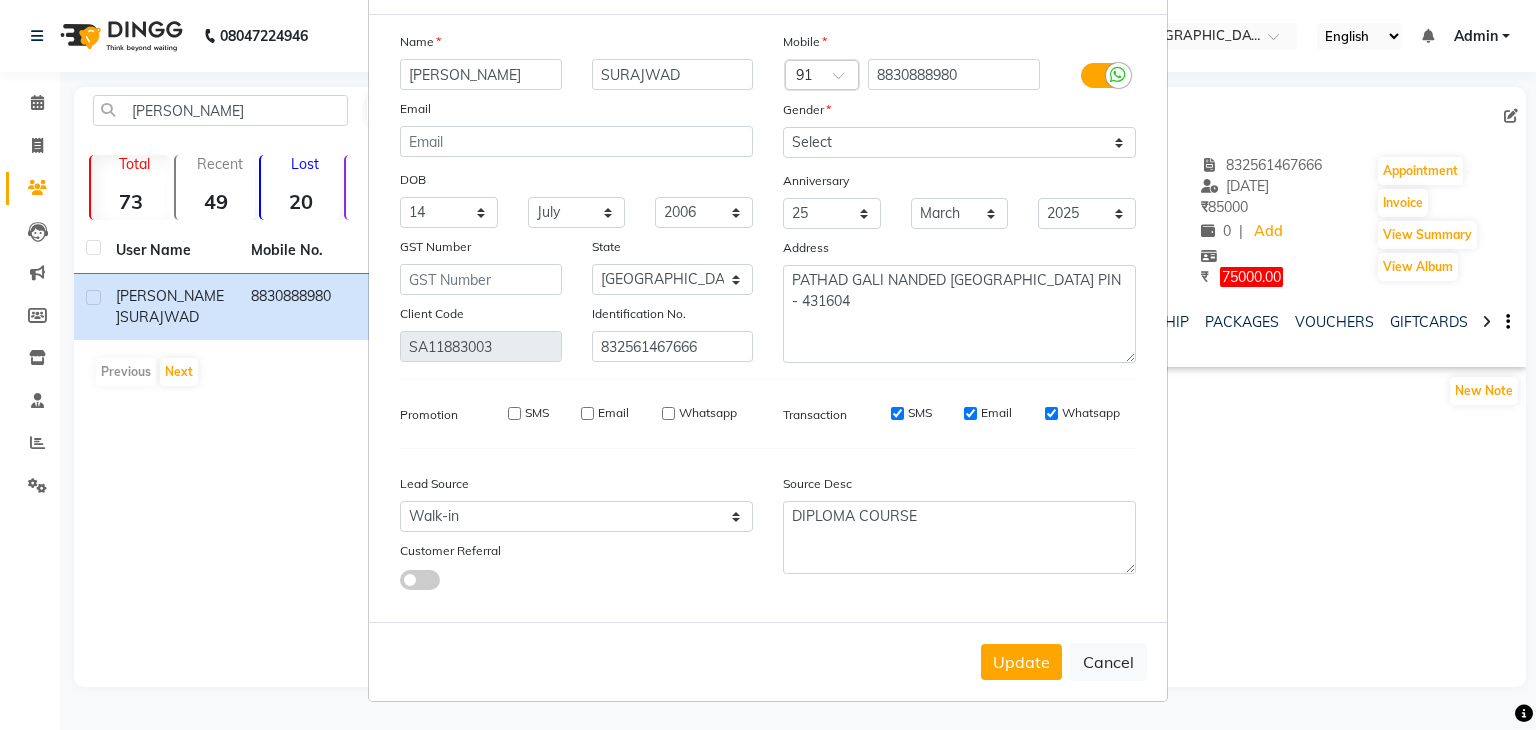 click on "SMS" at bounding box center (897, 413) 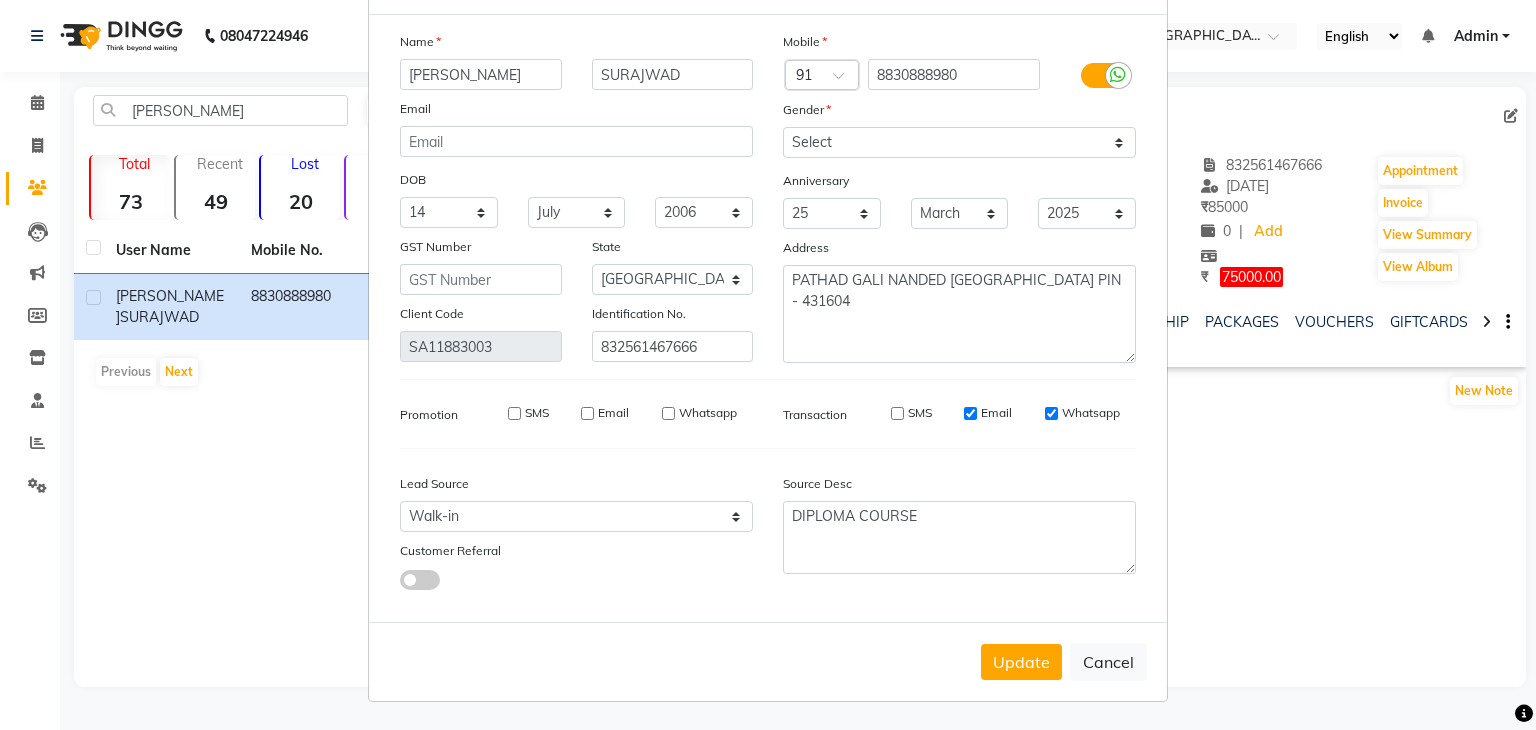 click on "Email" at bounding box center (970, 413) 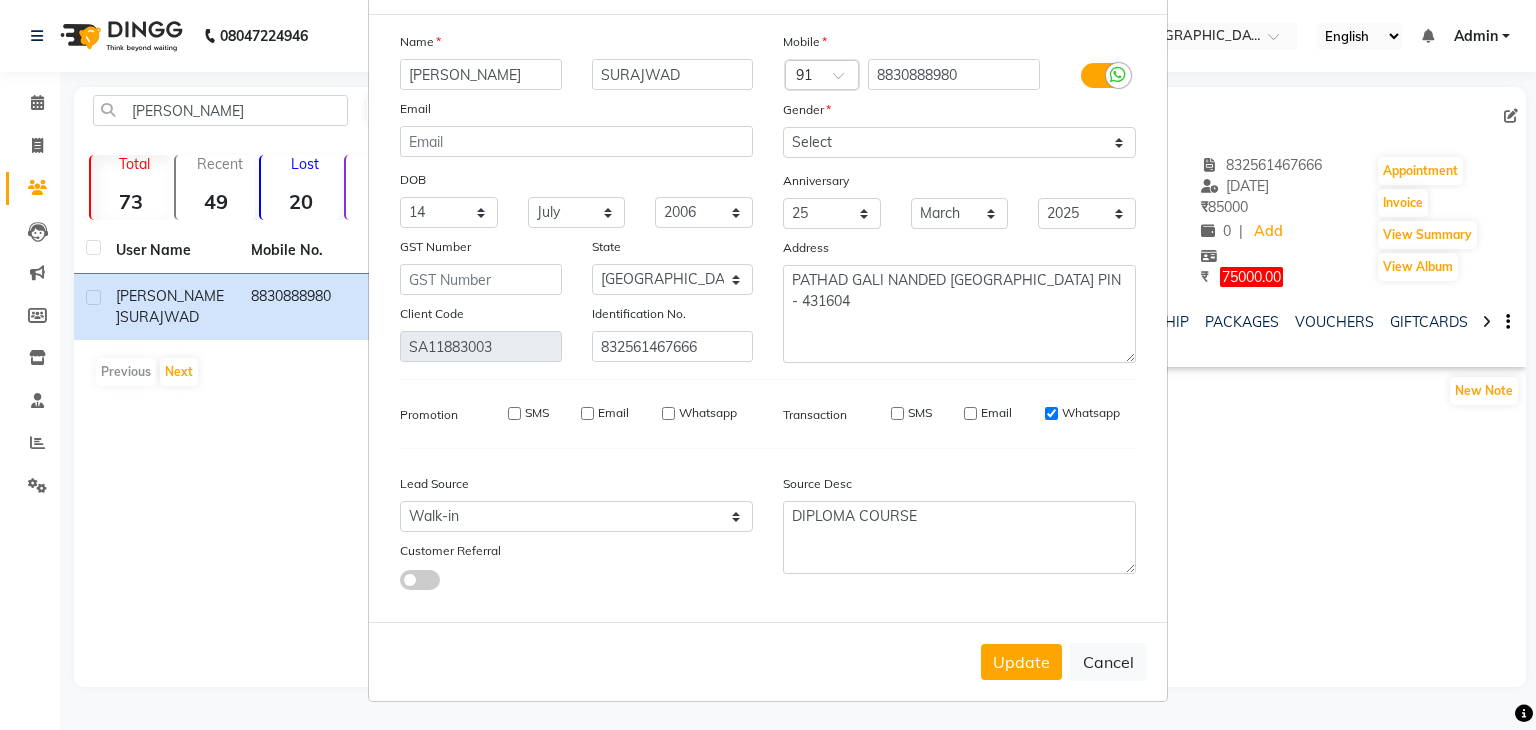 click on "Whatsapp" at bounding box center [1051, 413] 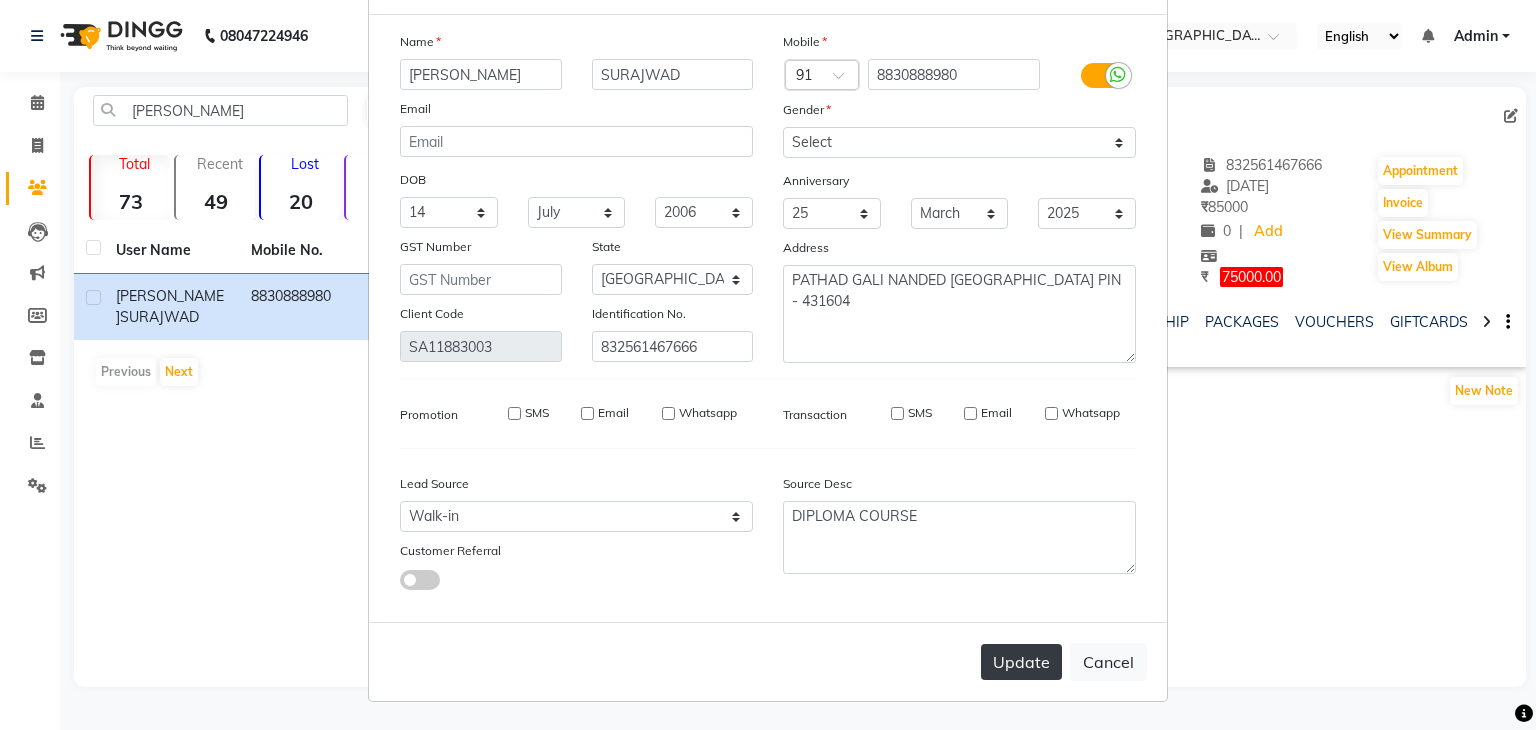 click on "Update" at bounding box center [1021, 662] 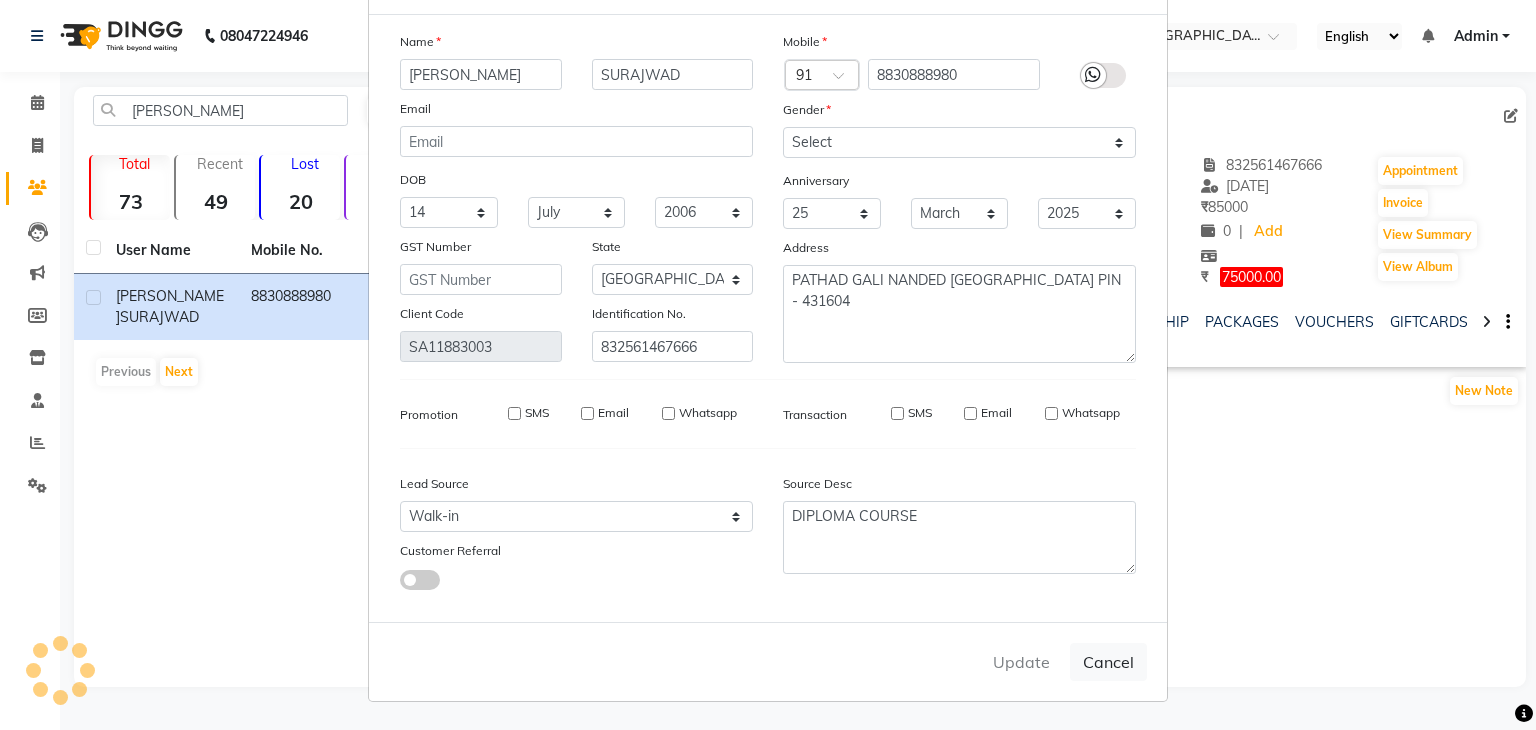 type 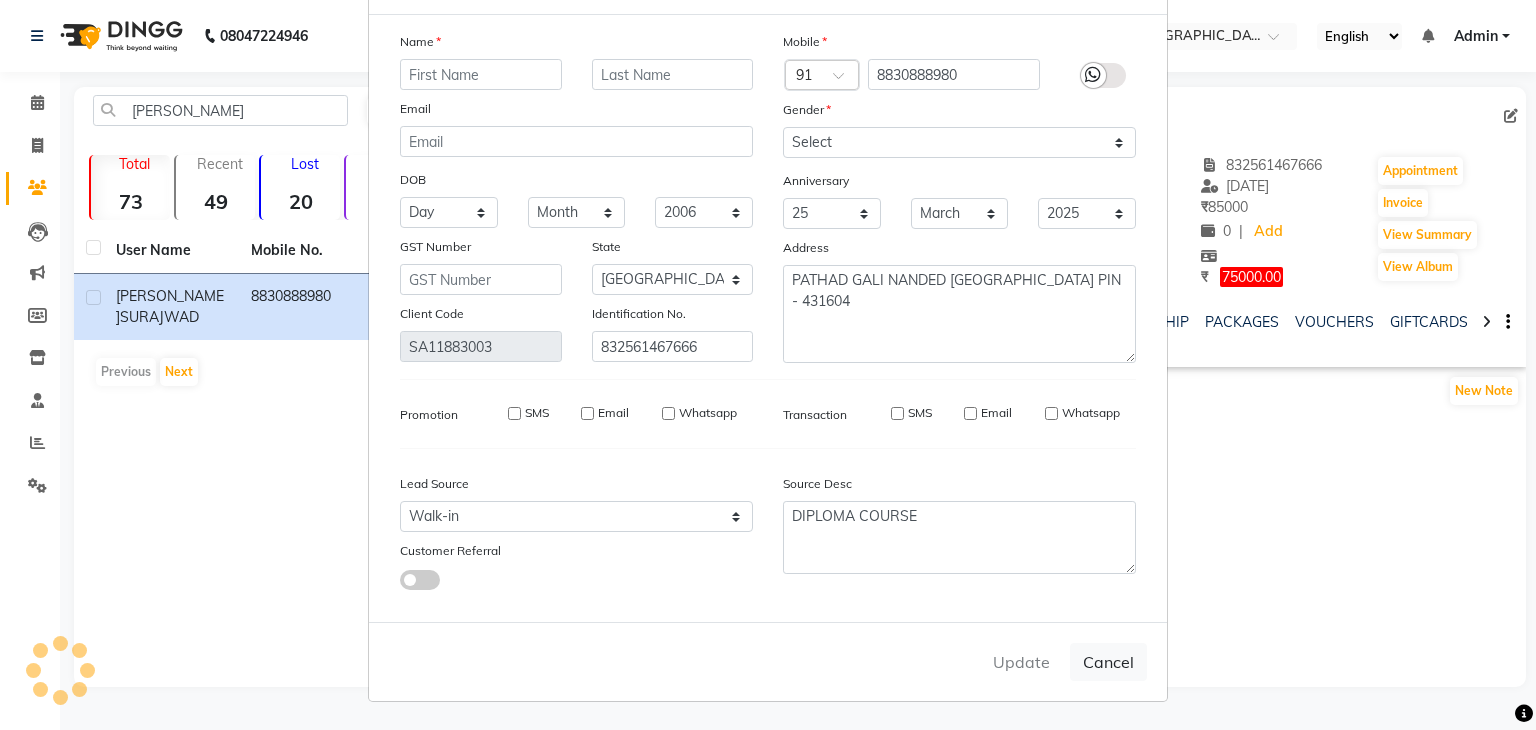 select 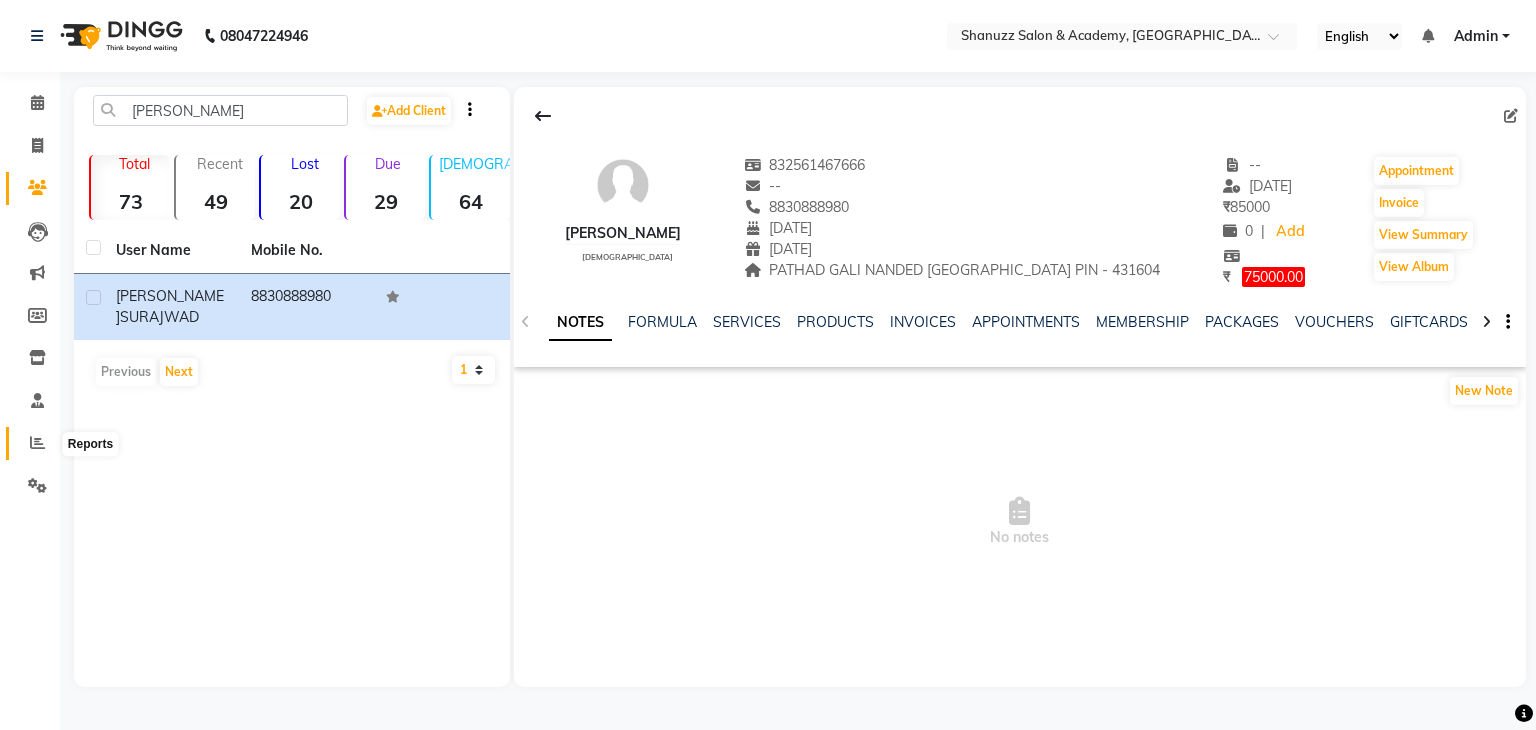 click 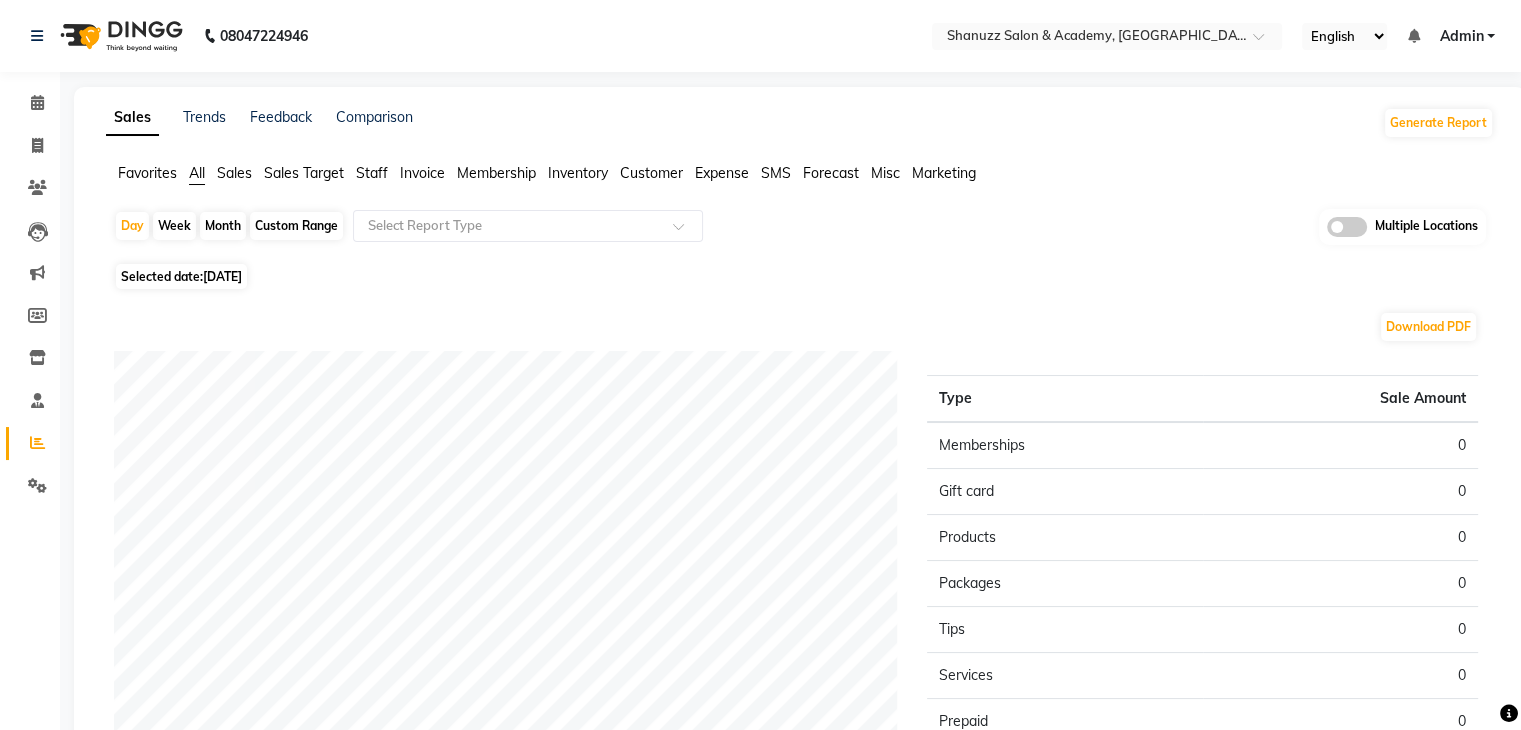 click on "Month" 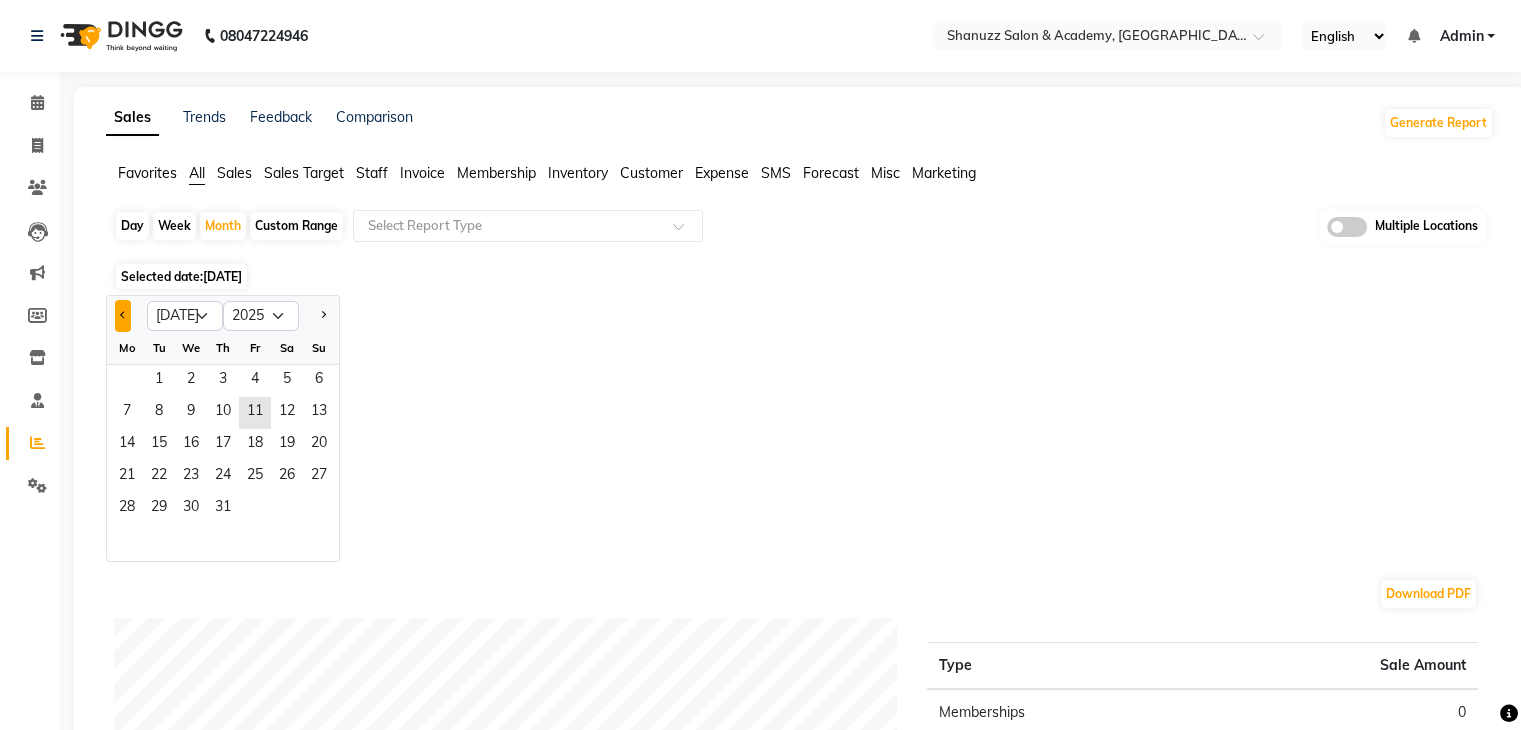 click 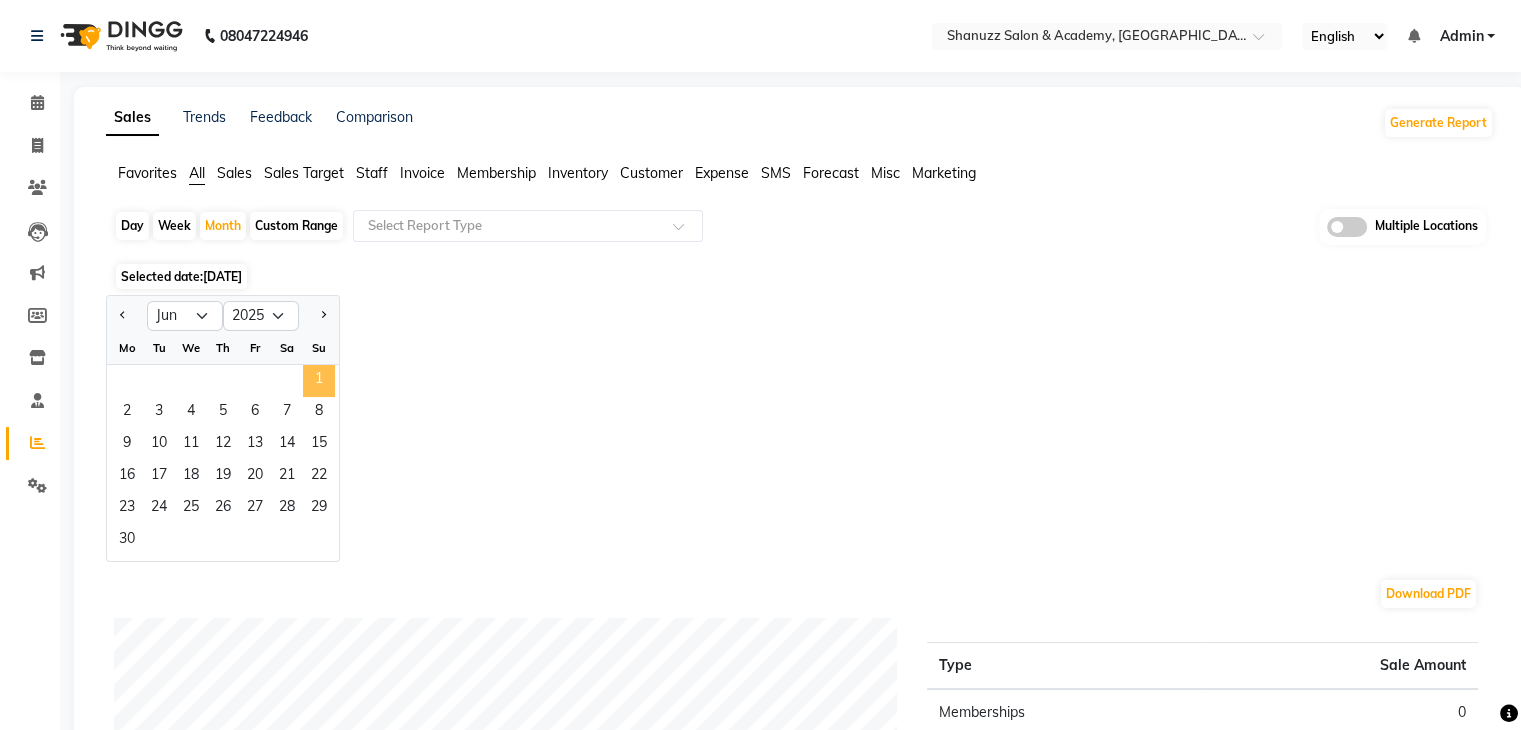 click on "1" 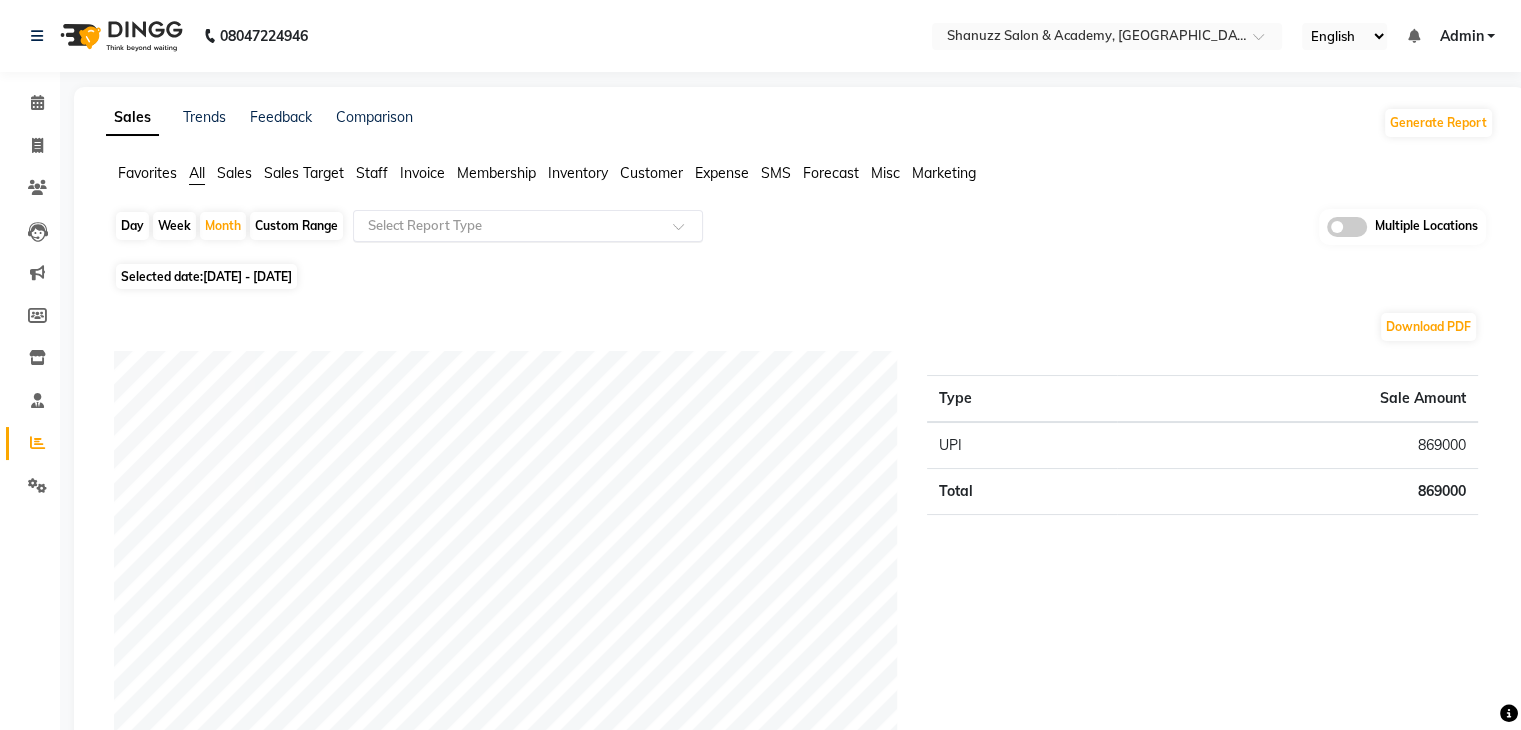 click 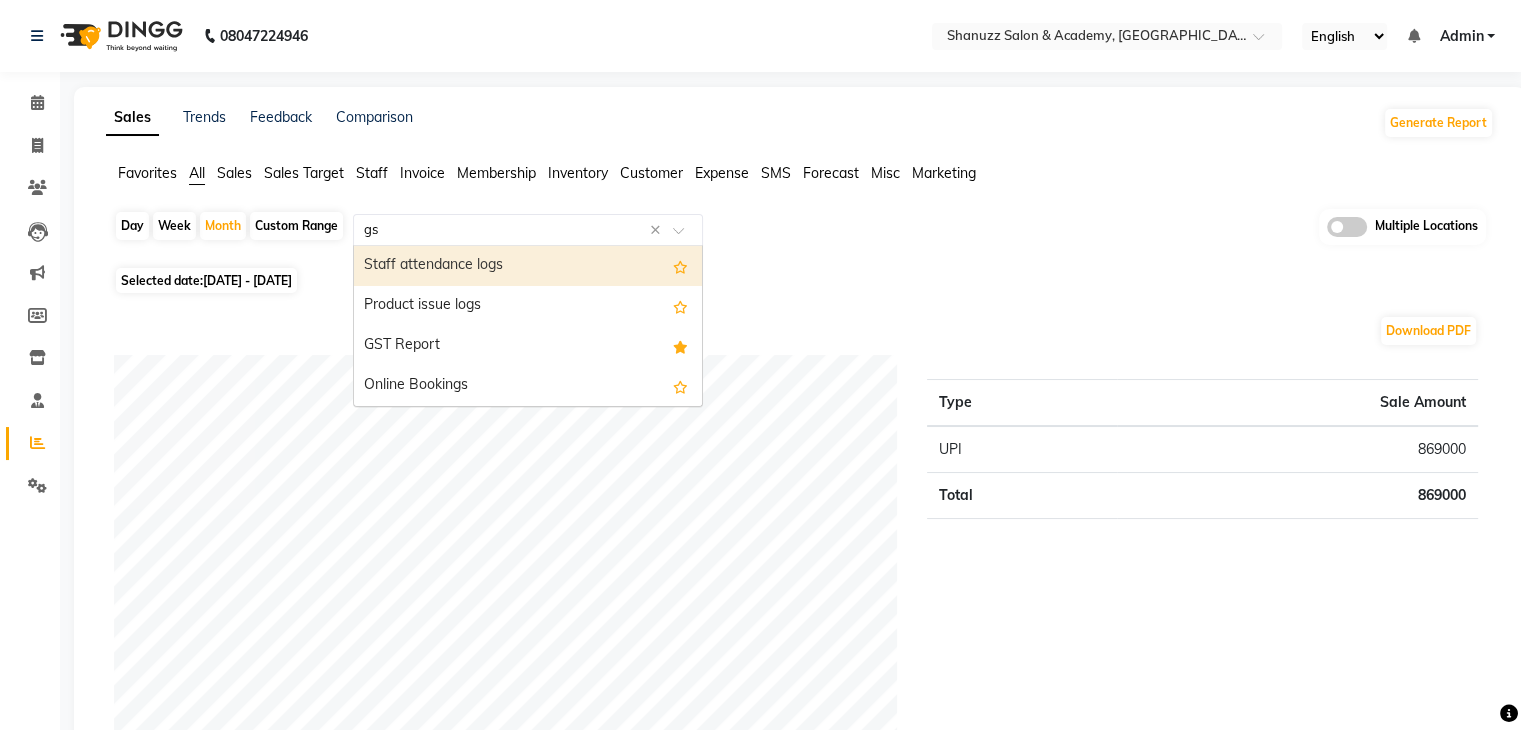 type on "gst" 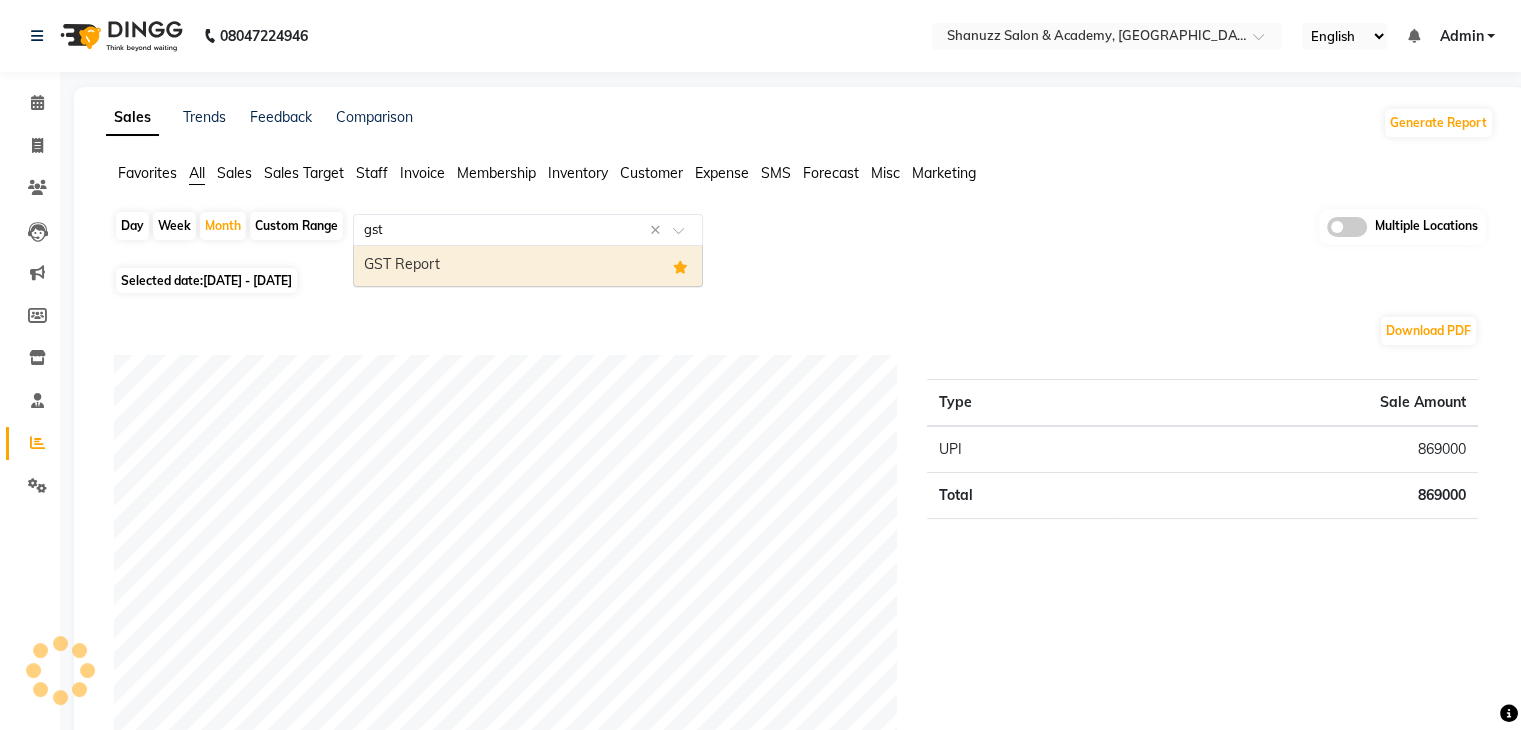 click on "GST Report" at bounding box center [528, 266] 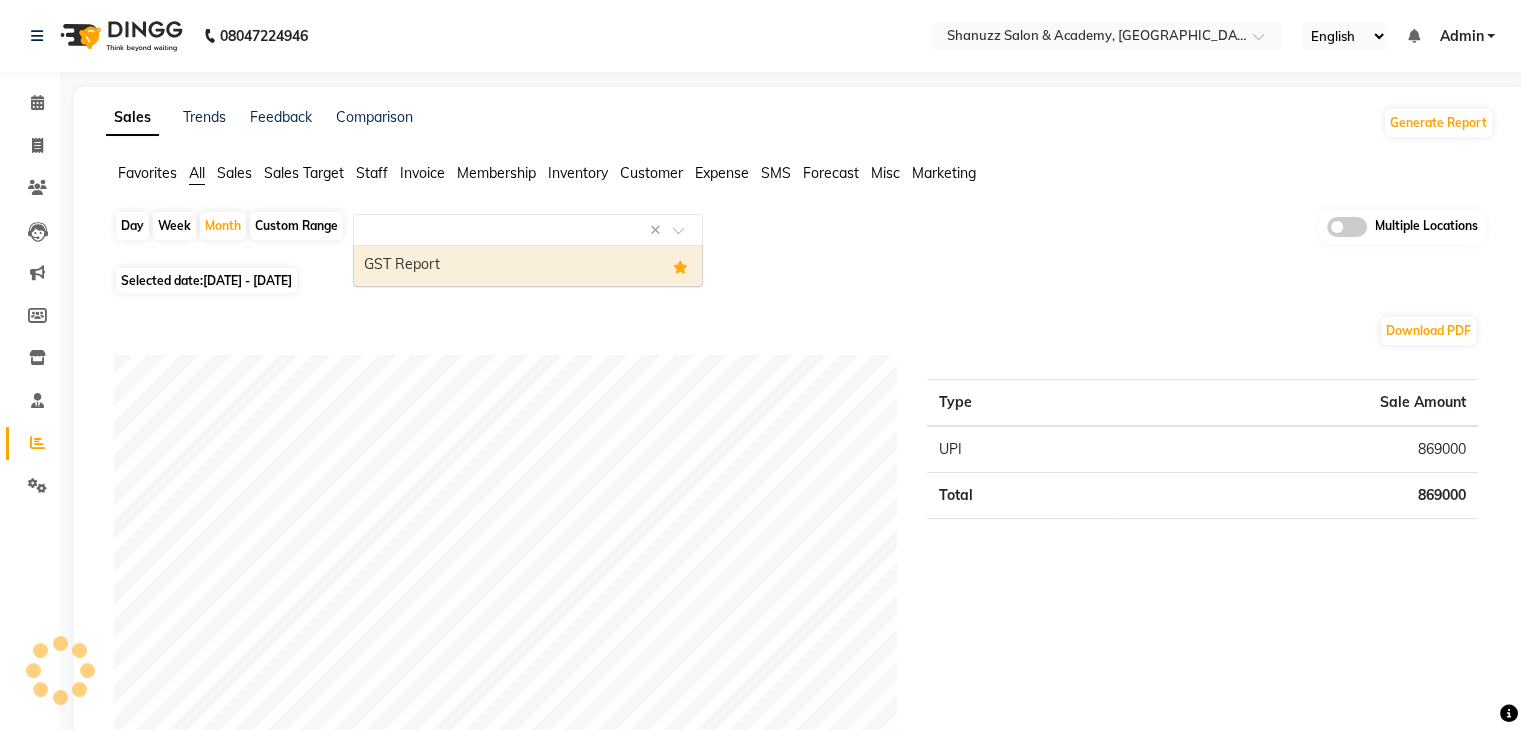 select on "filtered_report" 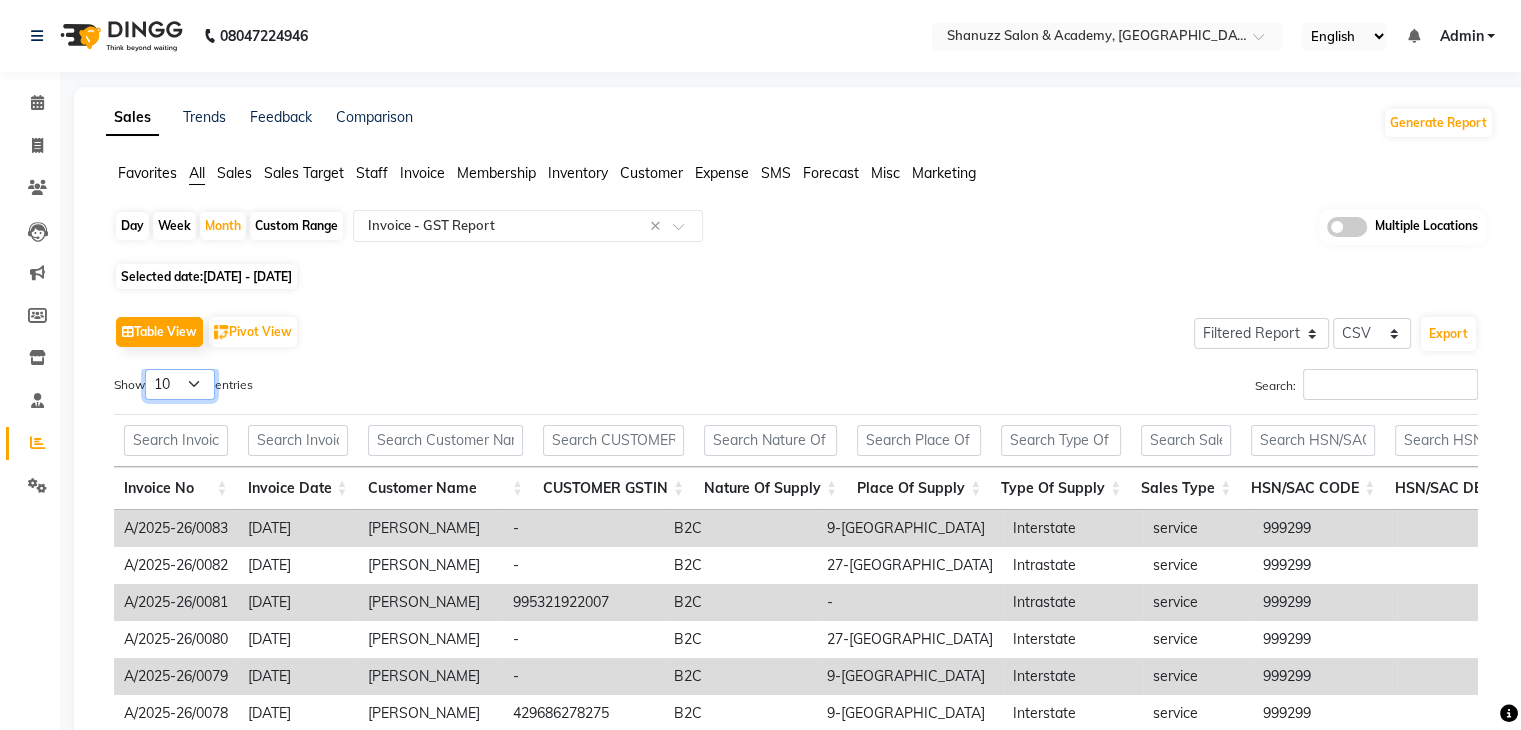 click on "10 25 50 100" at bounding box center [180, 384] 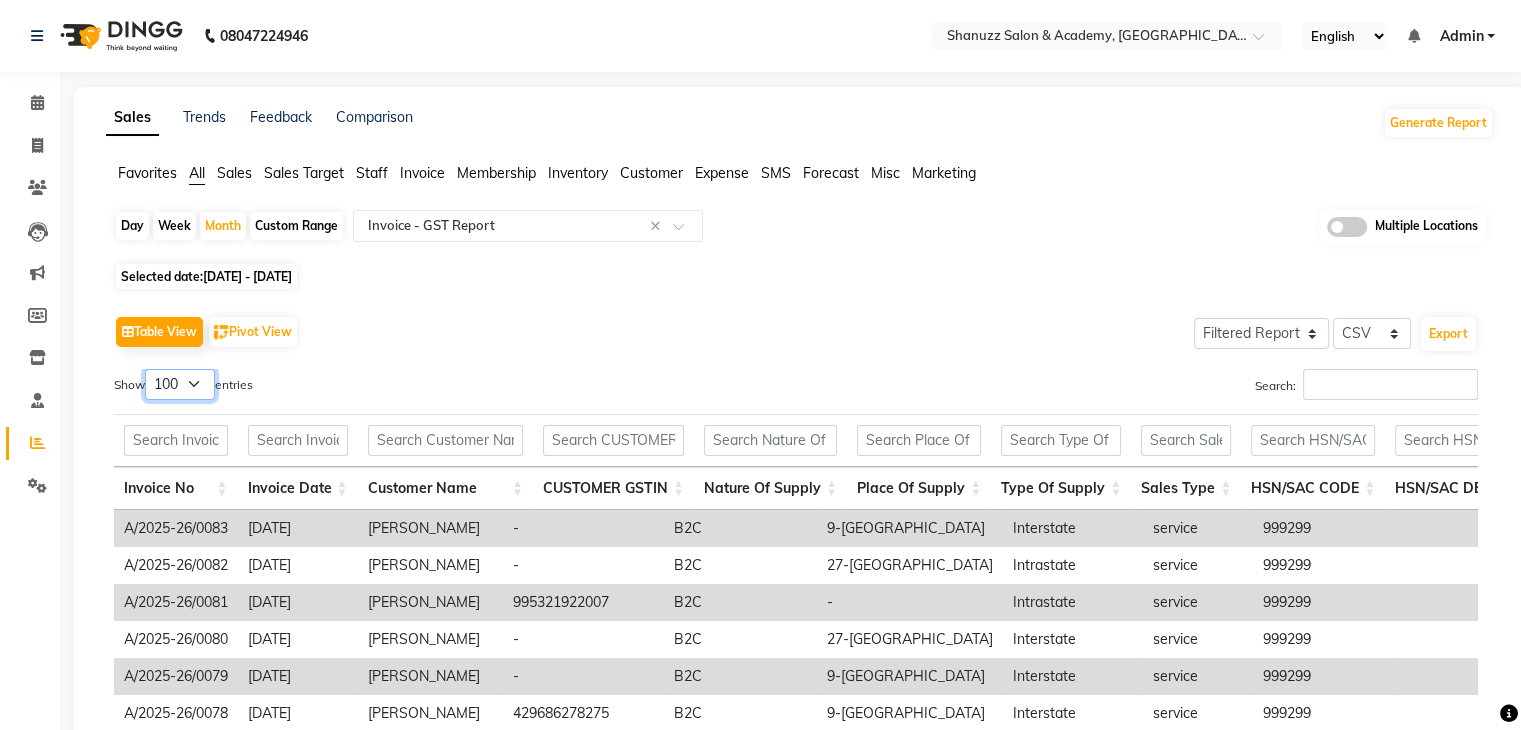 click on "10 25 50 100" at bounding box center (180, 384) 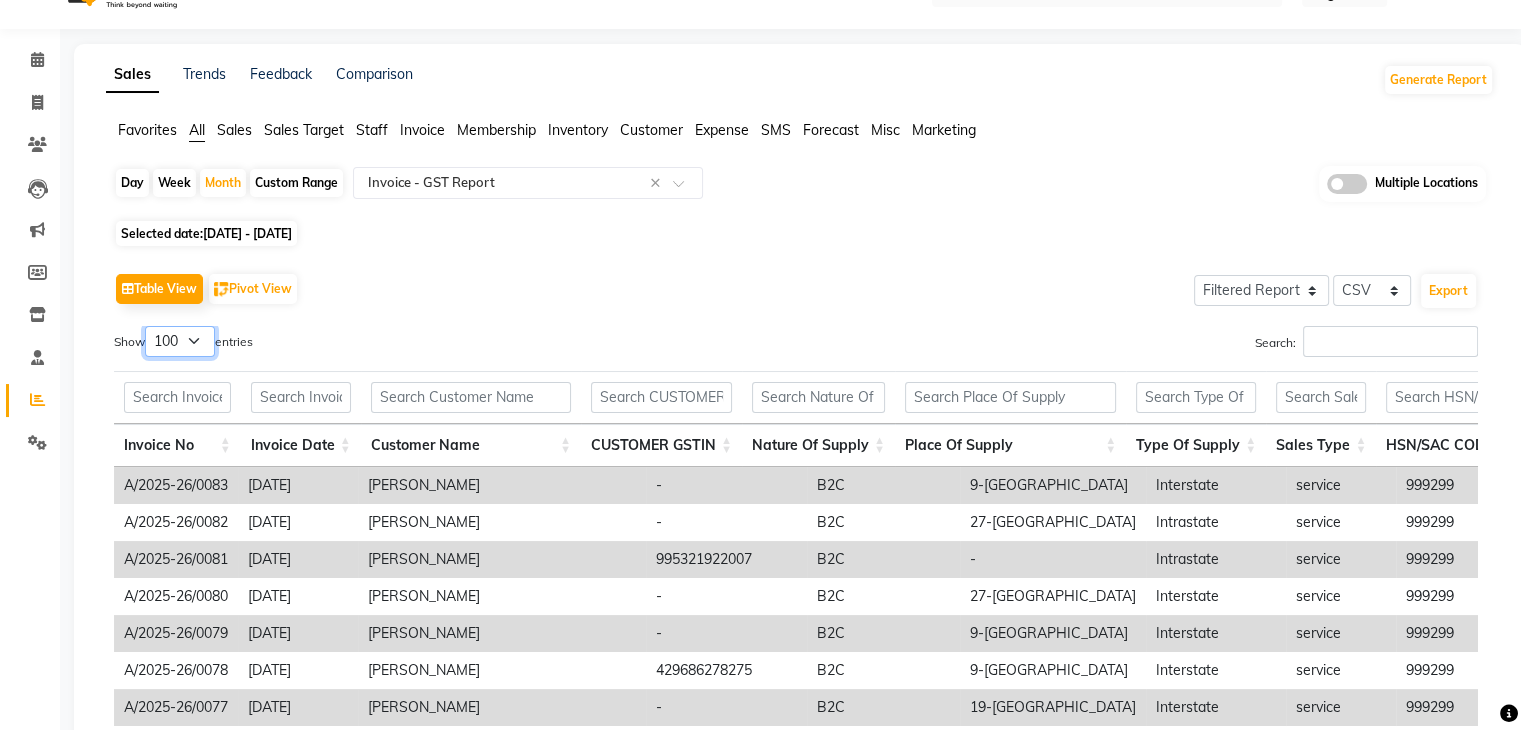 scroll, scrollTop: 0, scrollLeft: 0, axis: both 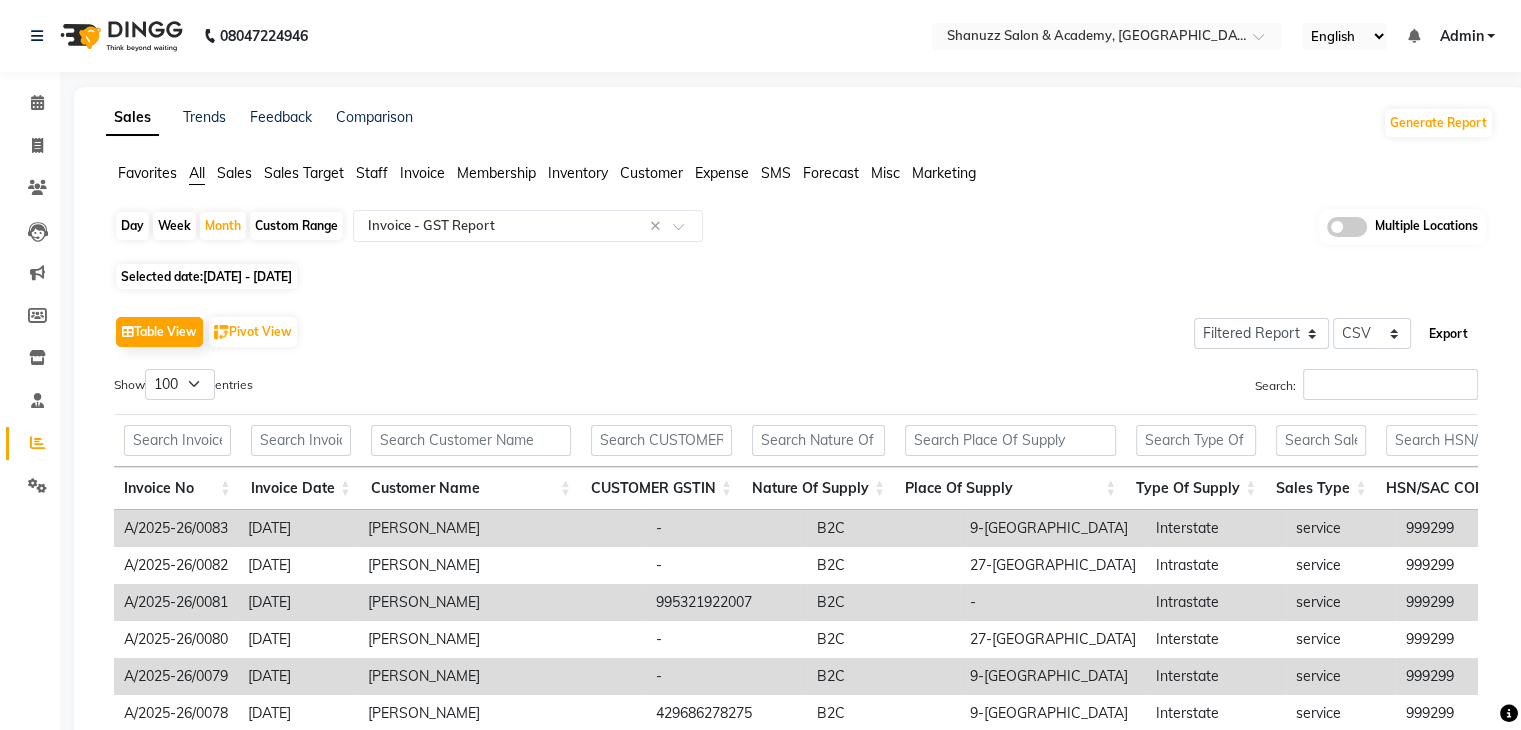 click on "Export" 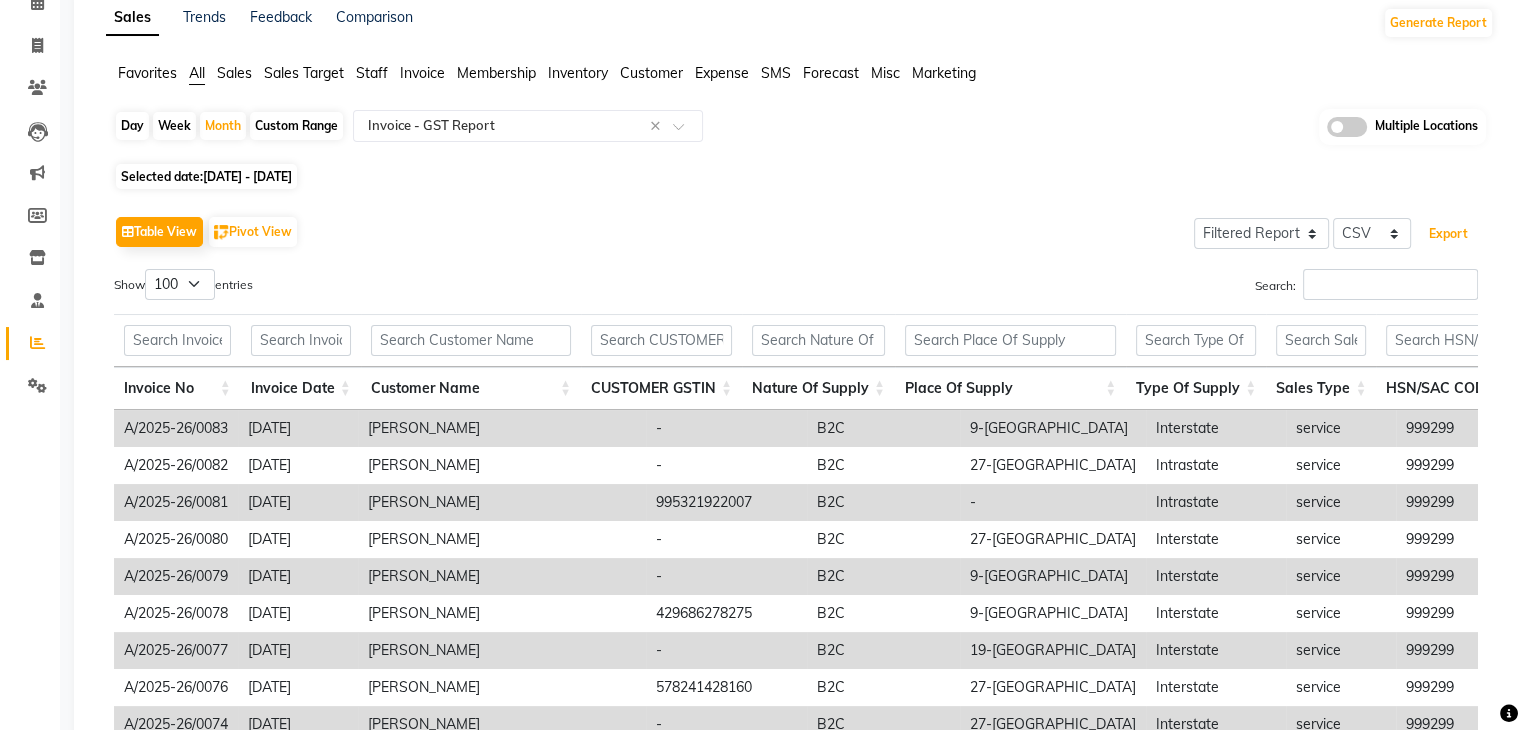 scroll, scrollTop: 96, scrollLeft: 0, axis: vertical 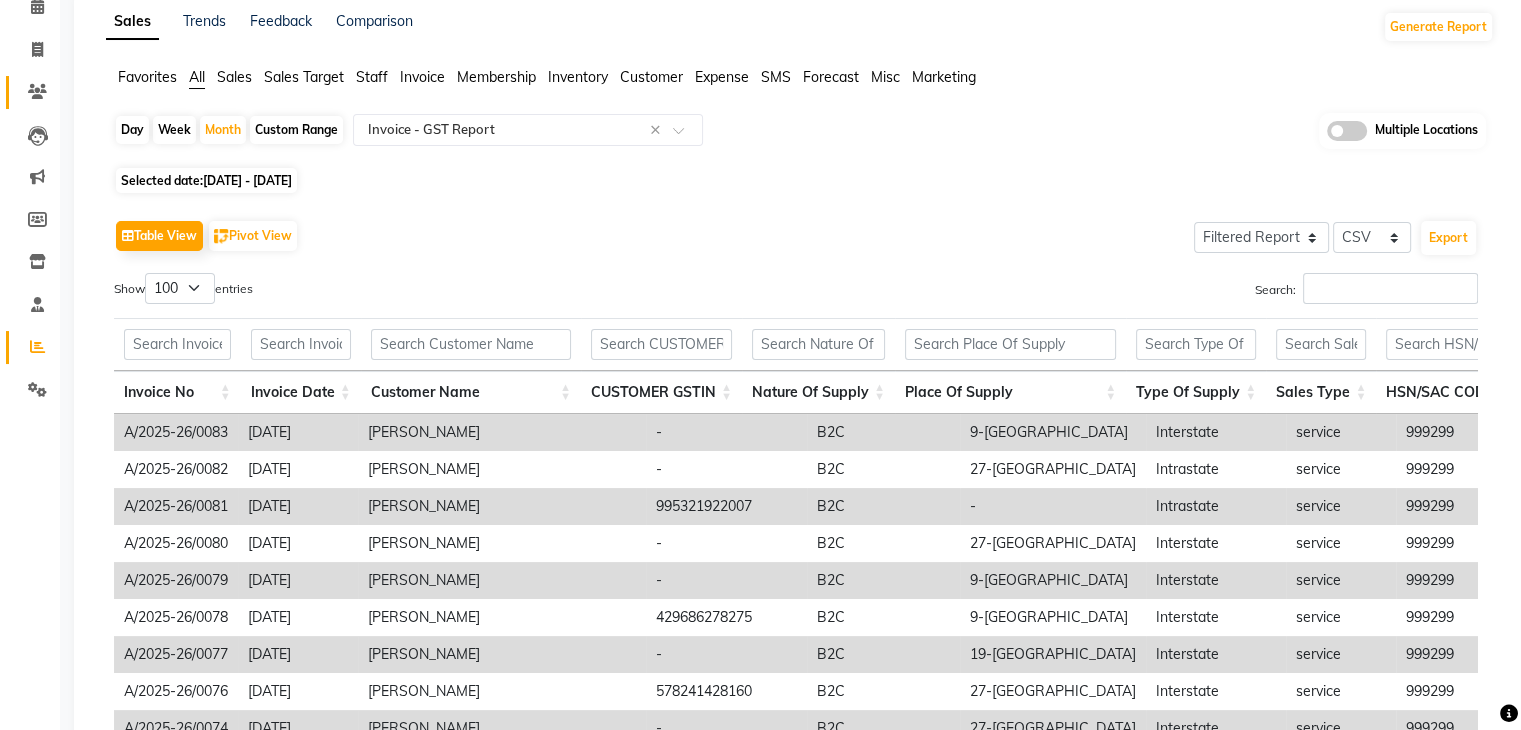 click 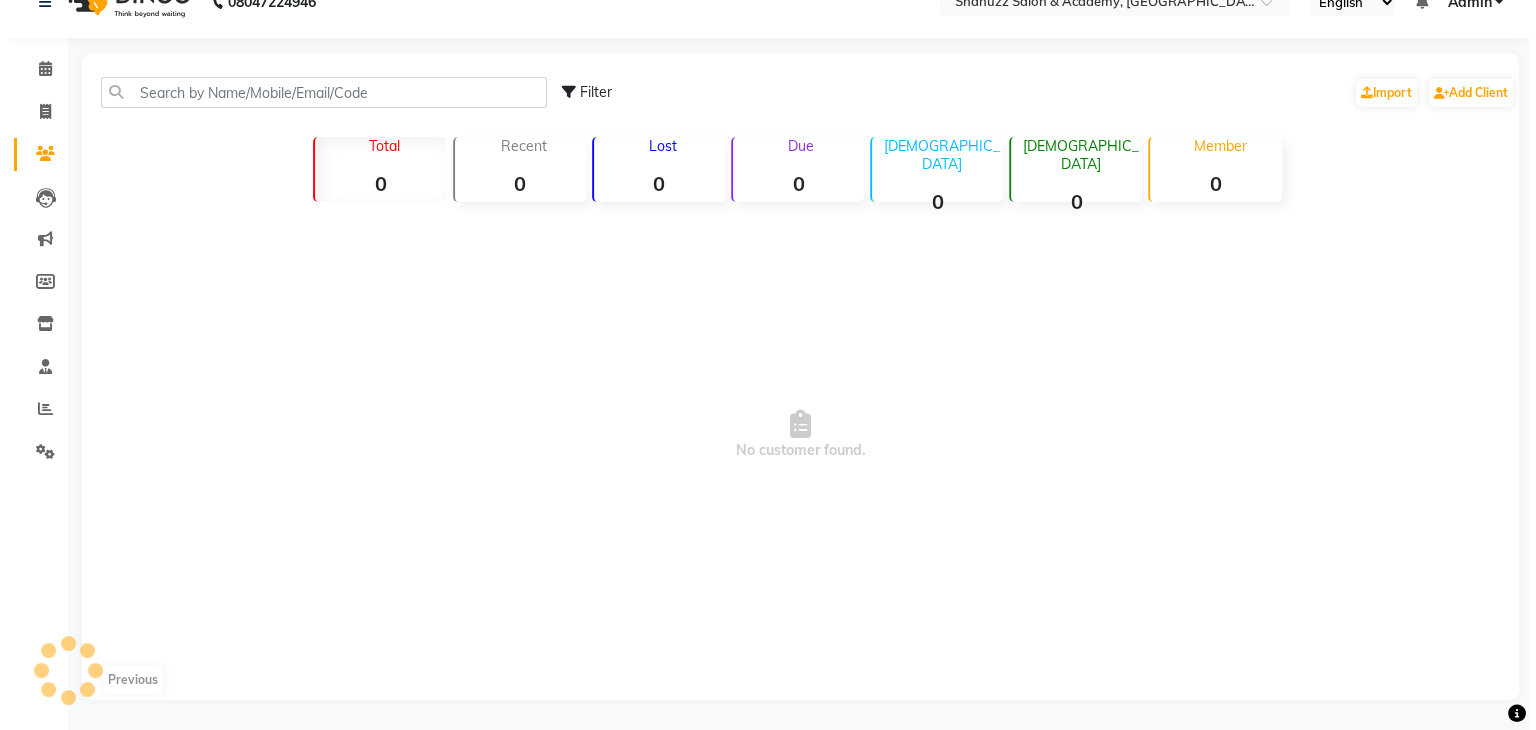 scroll, scrollTop: 96, scrollLeft: 0, axis: vertical 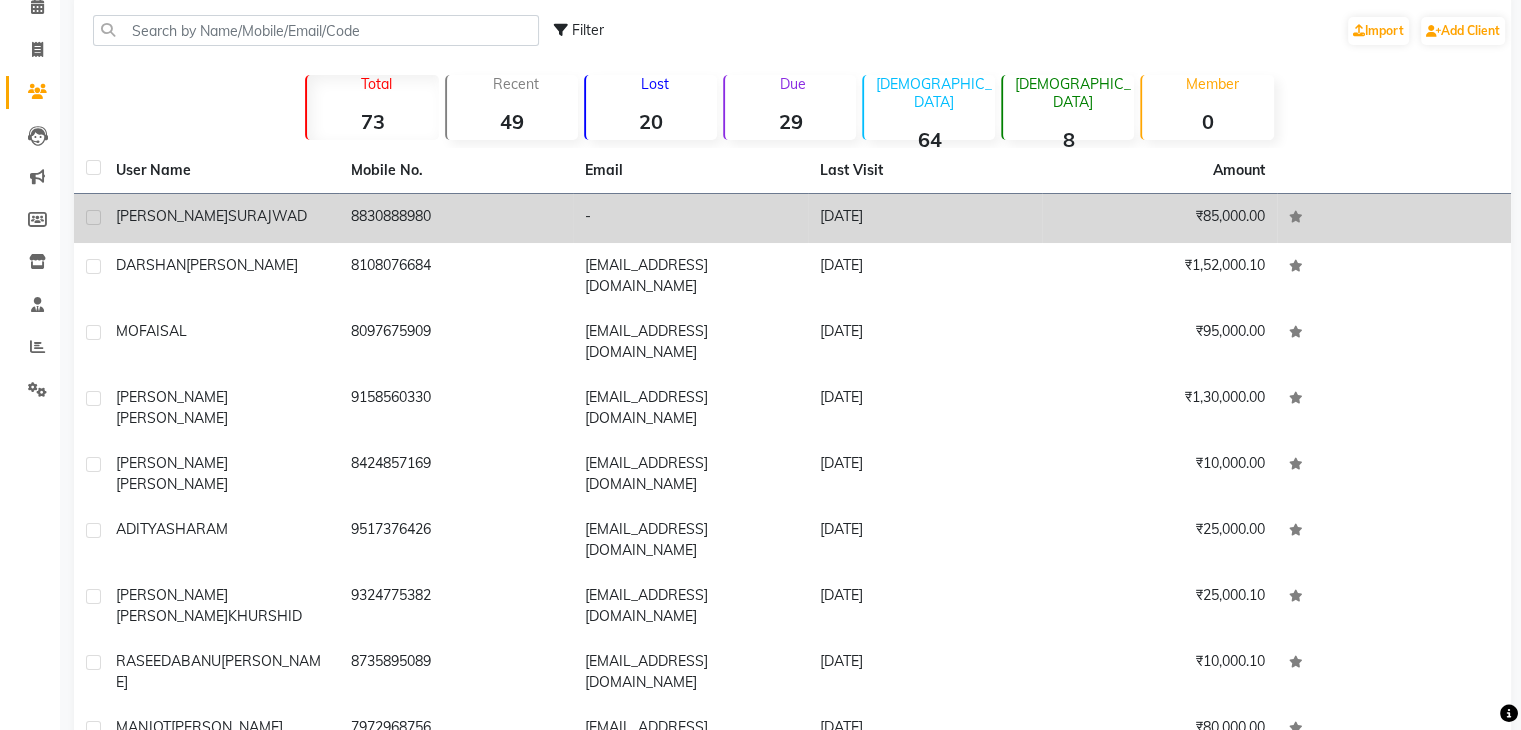 click on "VINAYAK CHANDRAKANT" 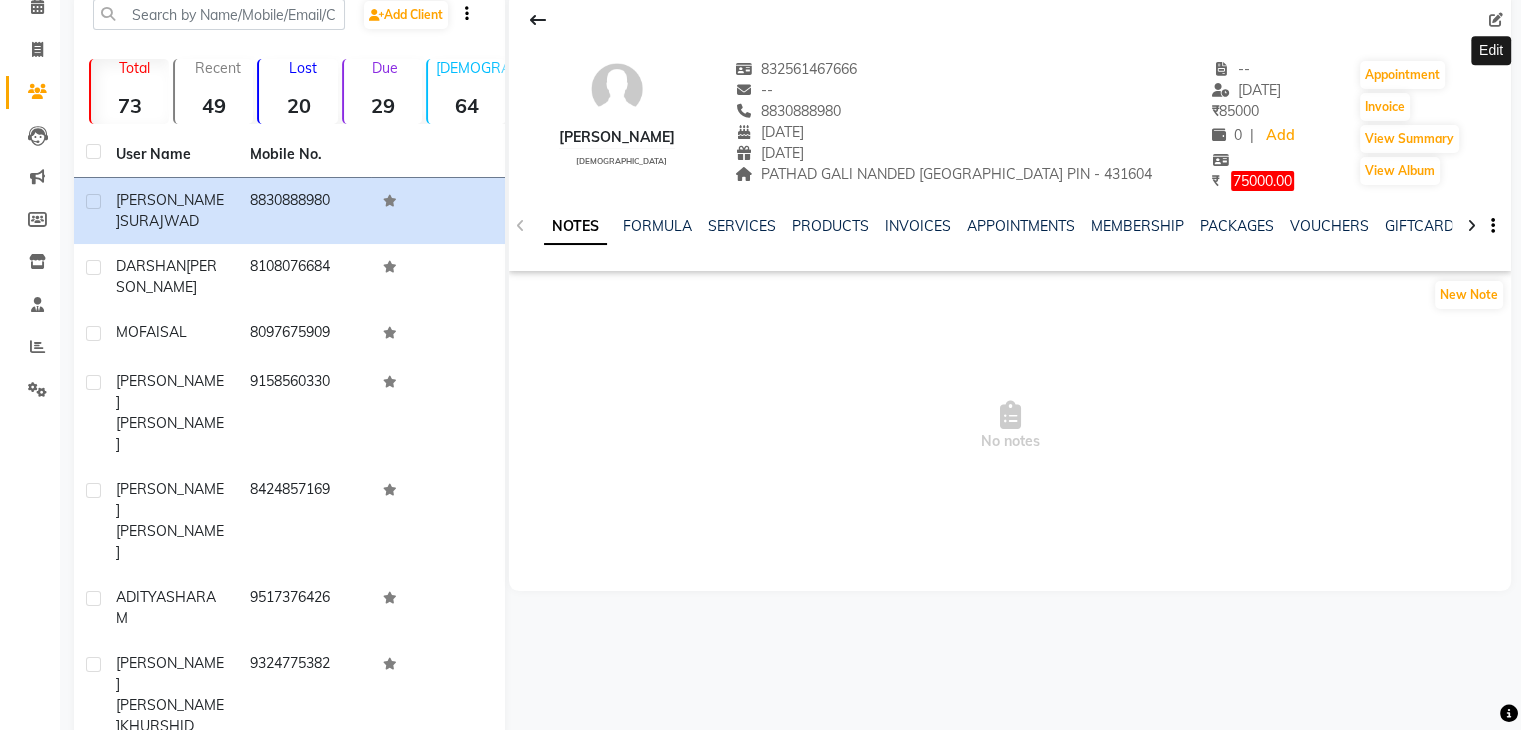 click 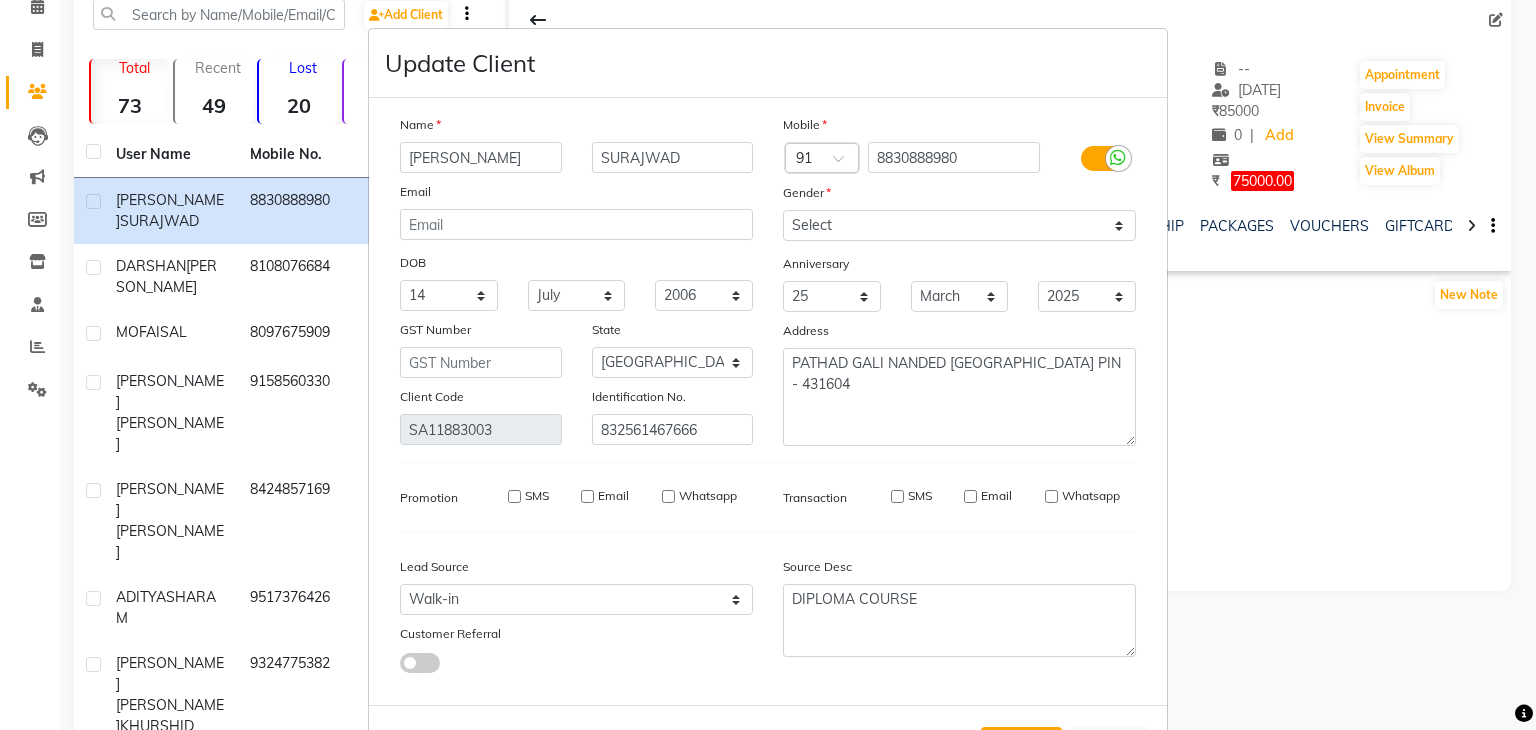 scroll, scrollTop: 0, scrollLeft: 28, axis: horizontal 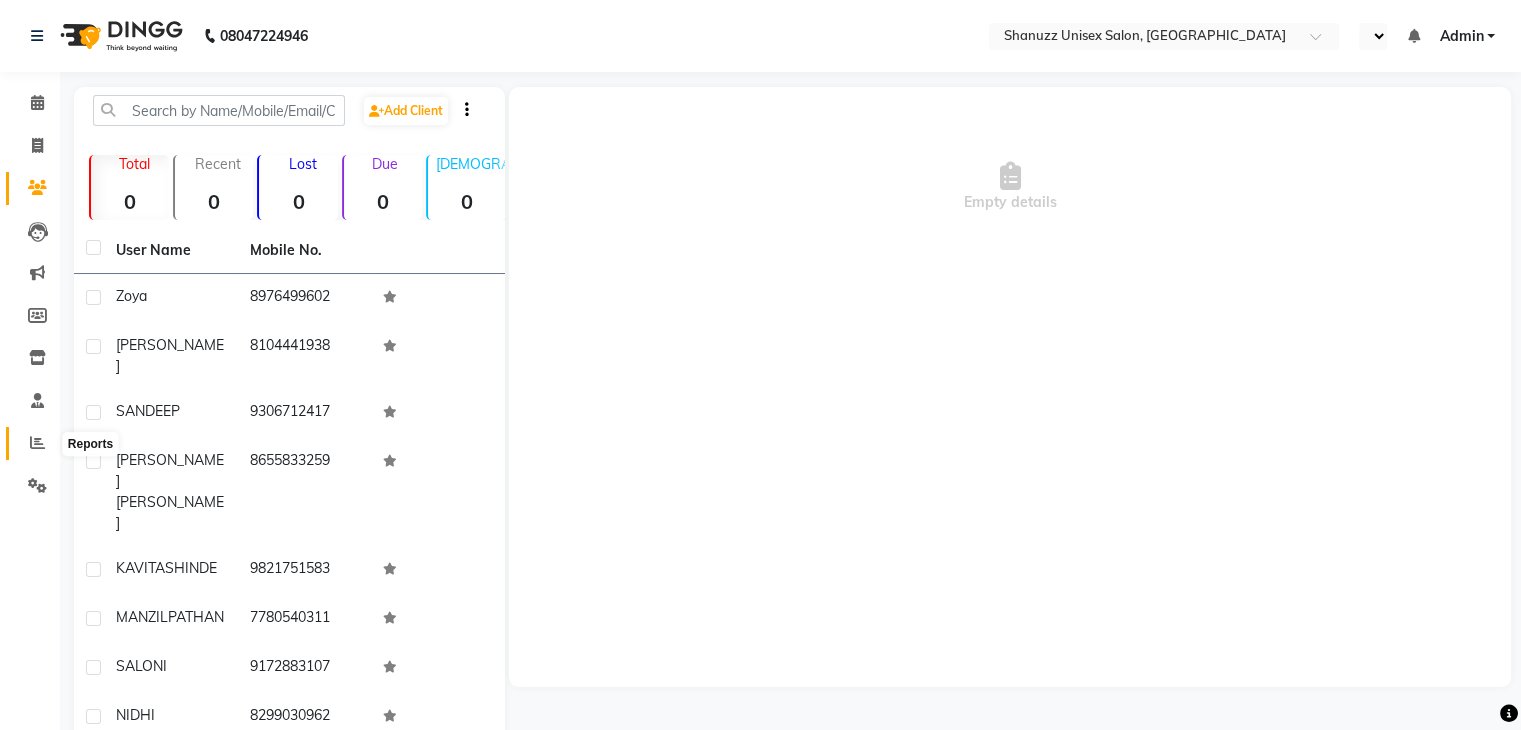 select on "en" 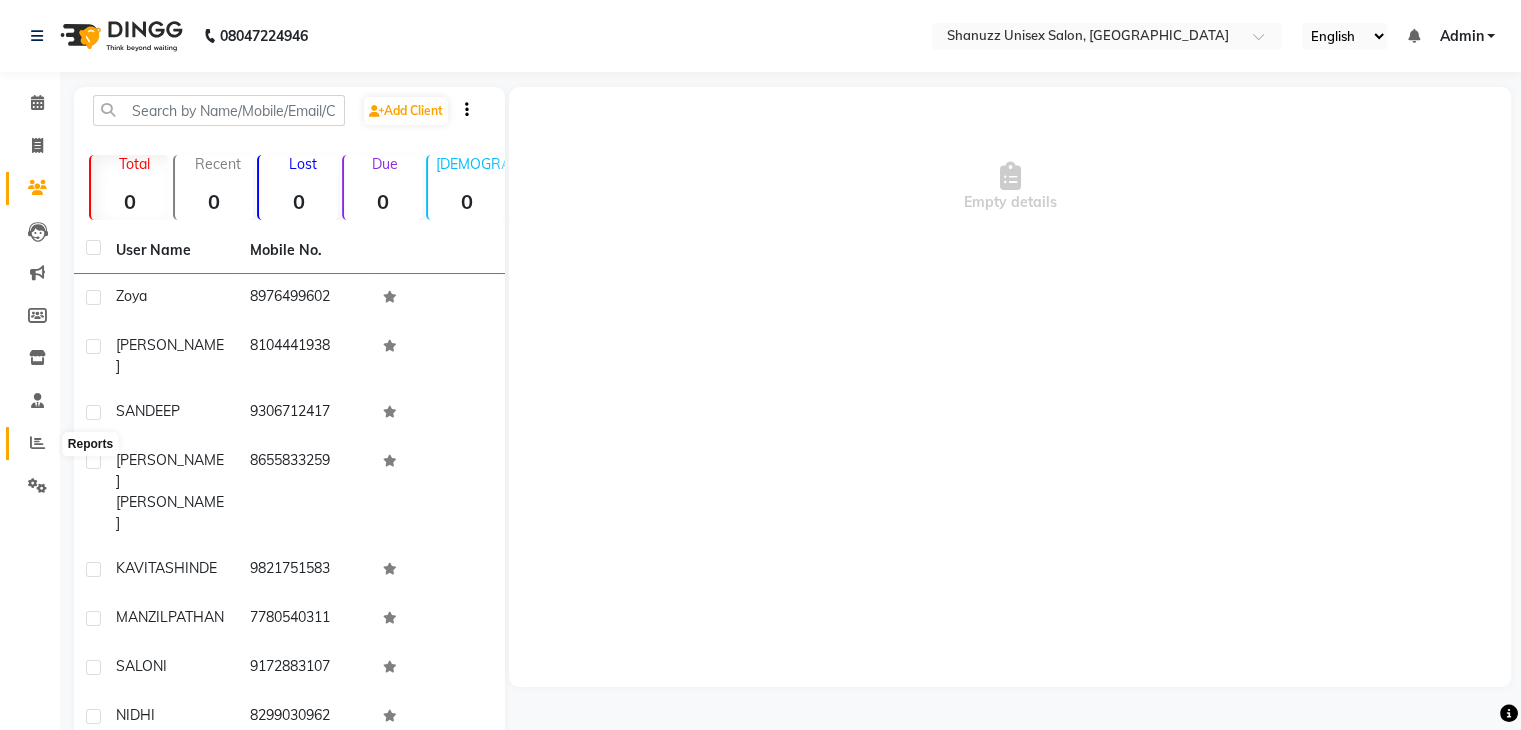 click 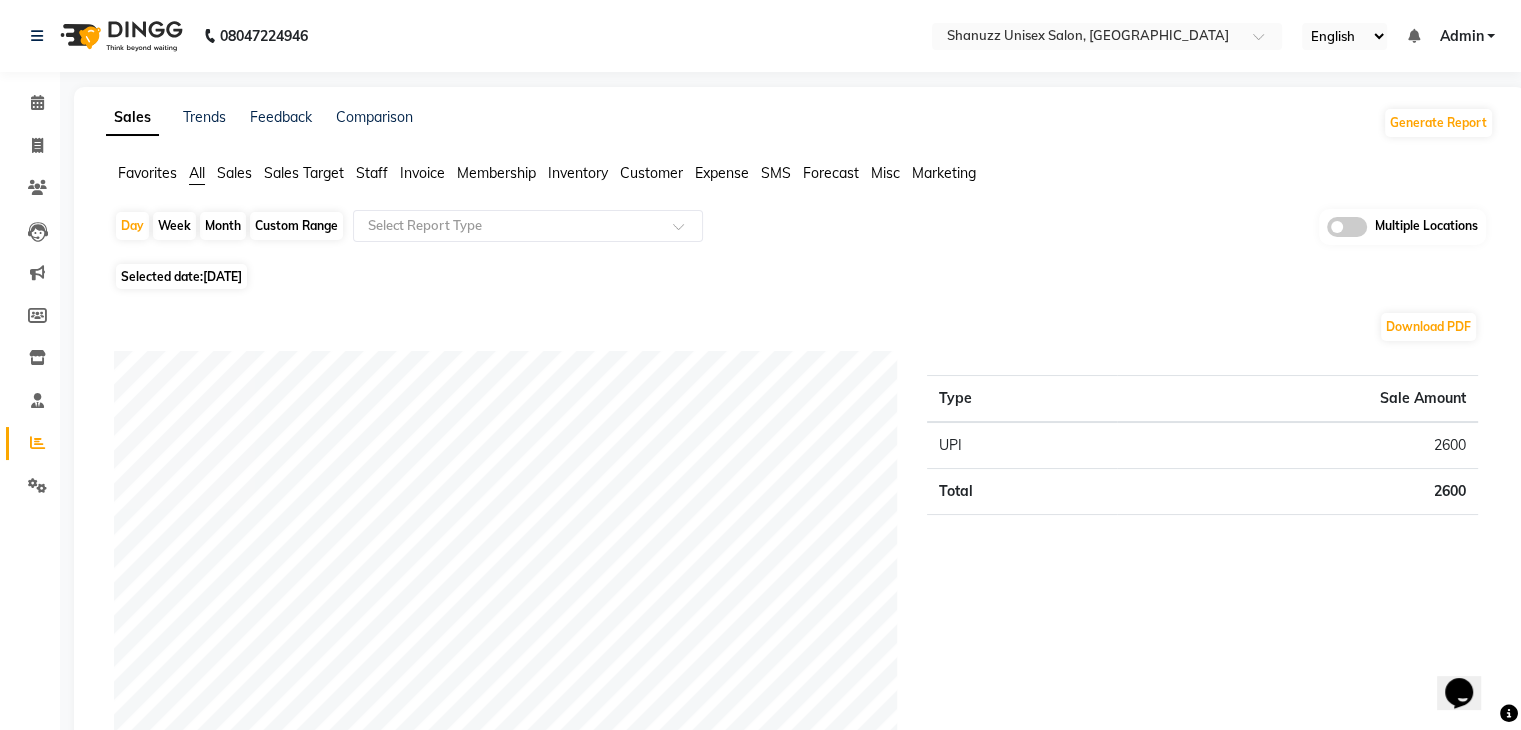 scroll, scrollTop: 0, scrollLeft: 0, axis: both 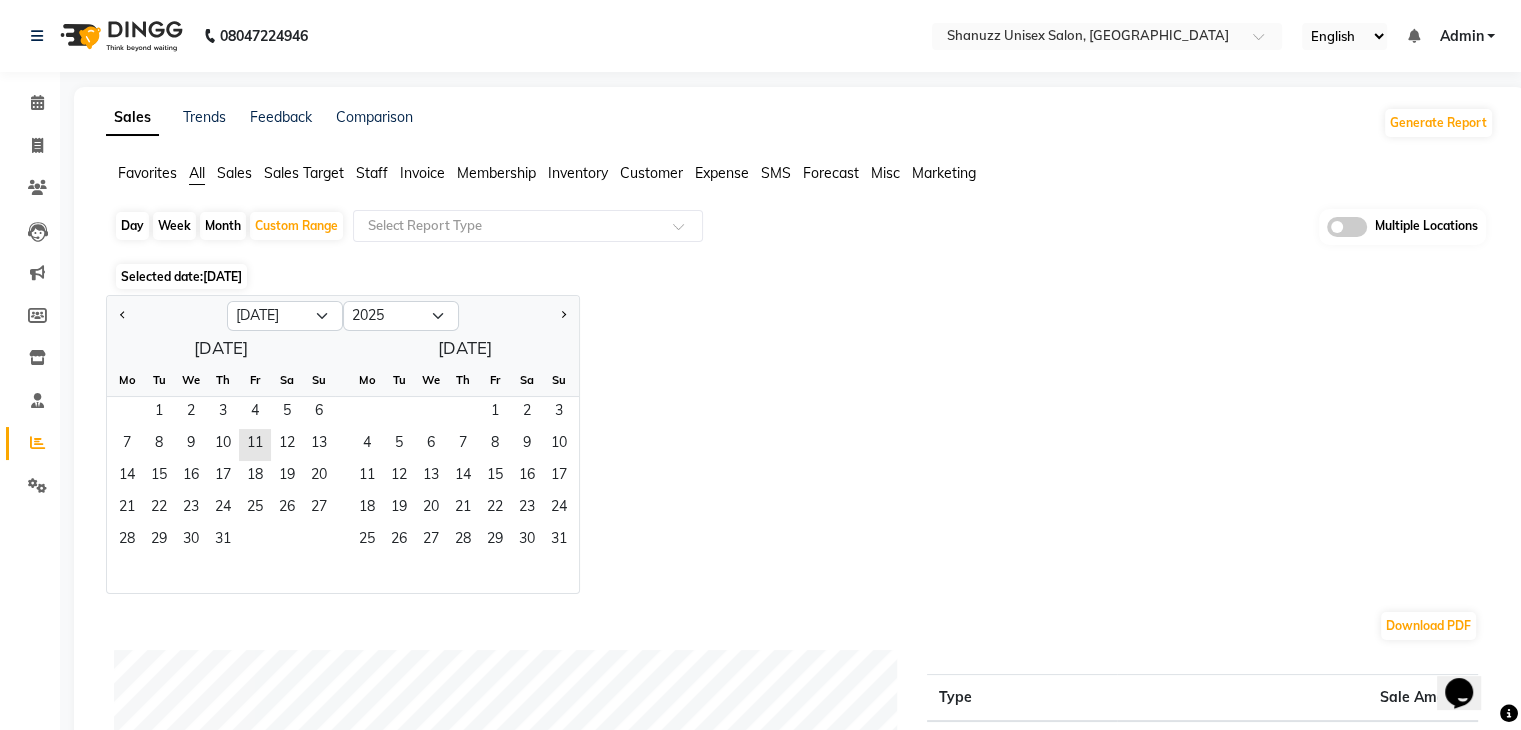 click on "Month" 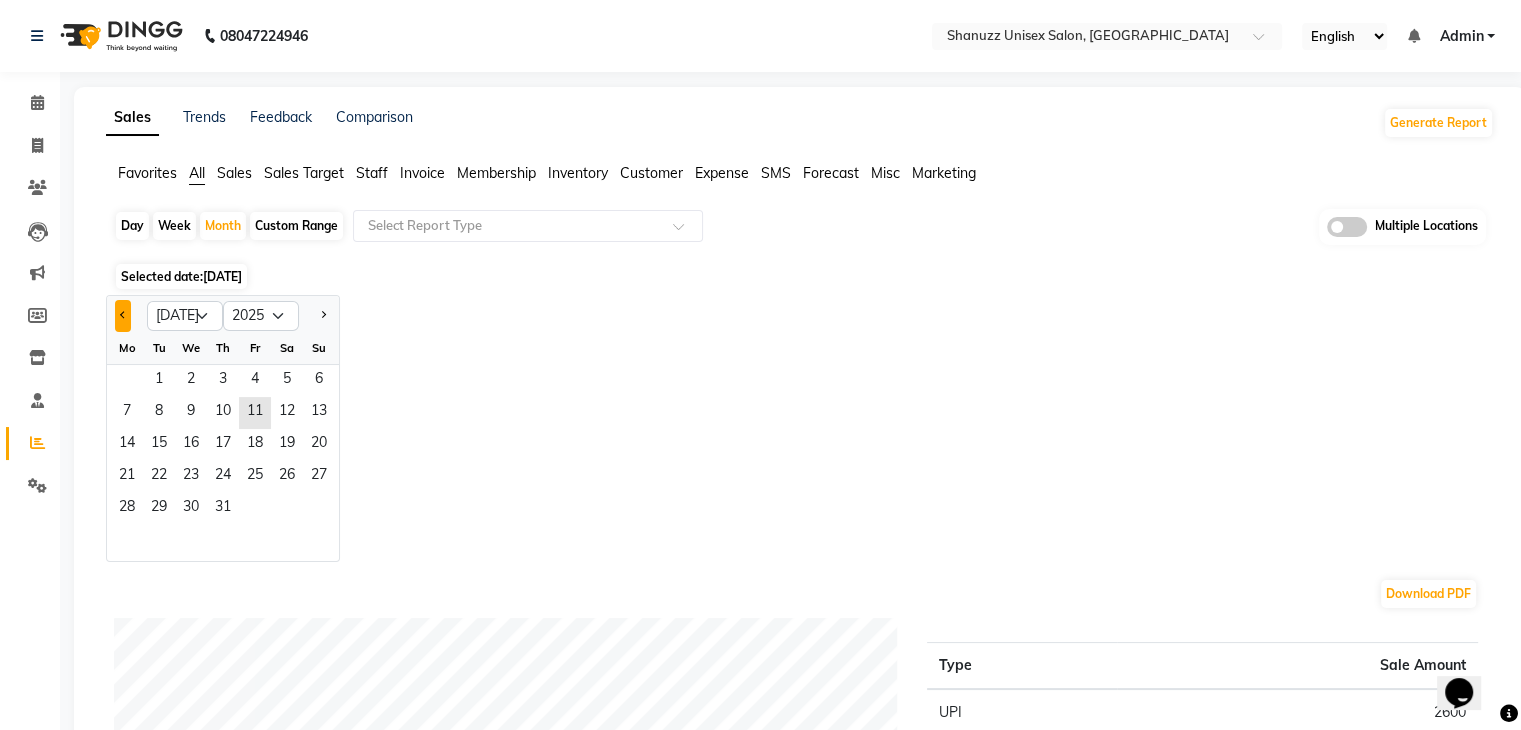 click 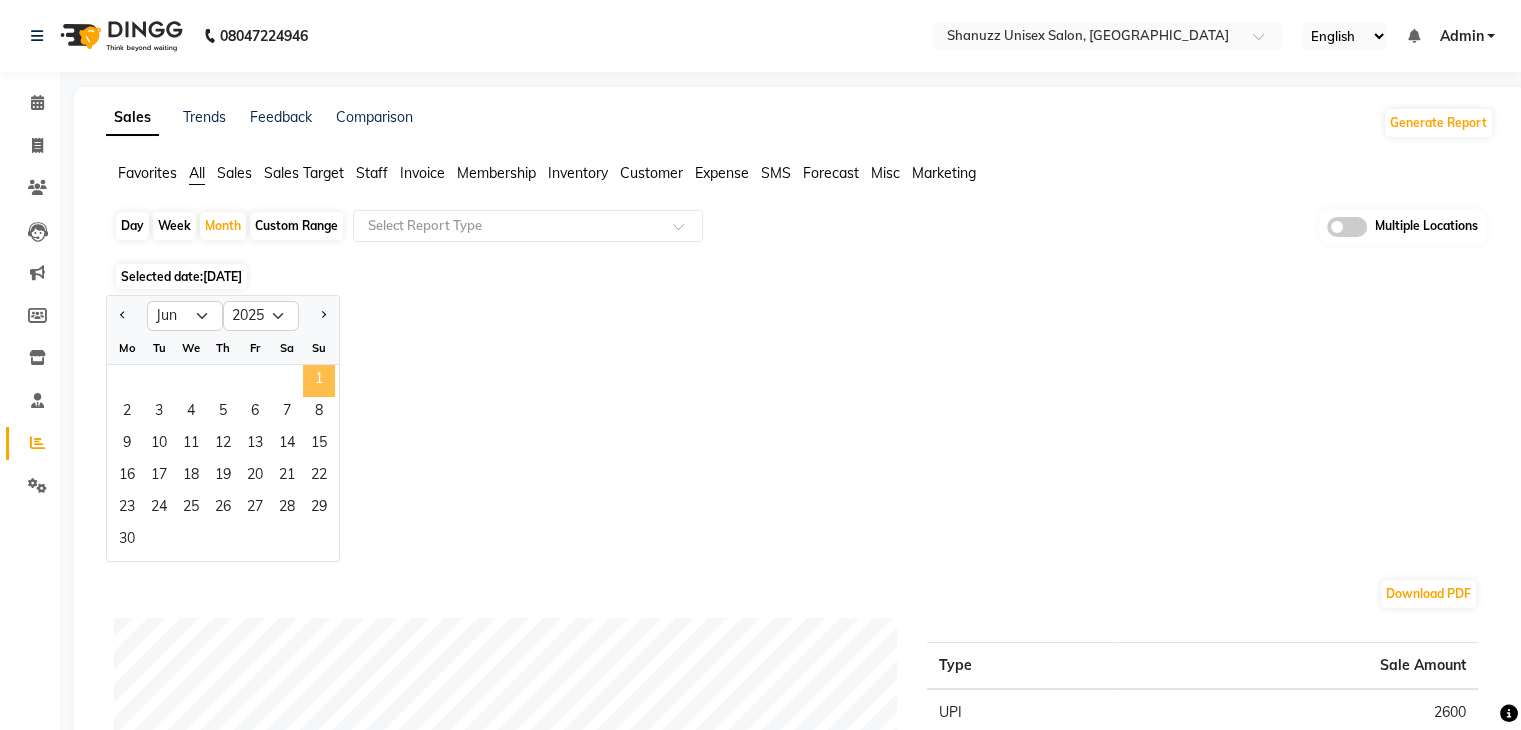 click on "1" 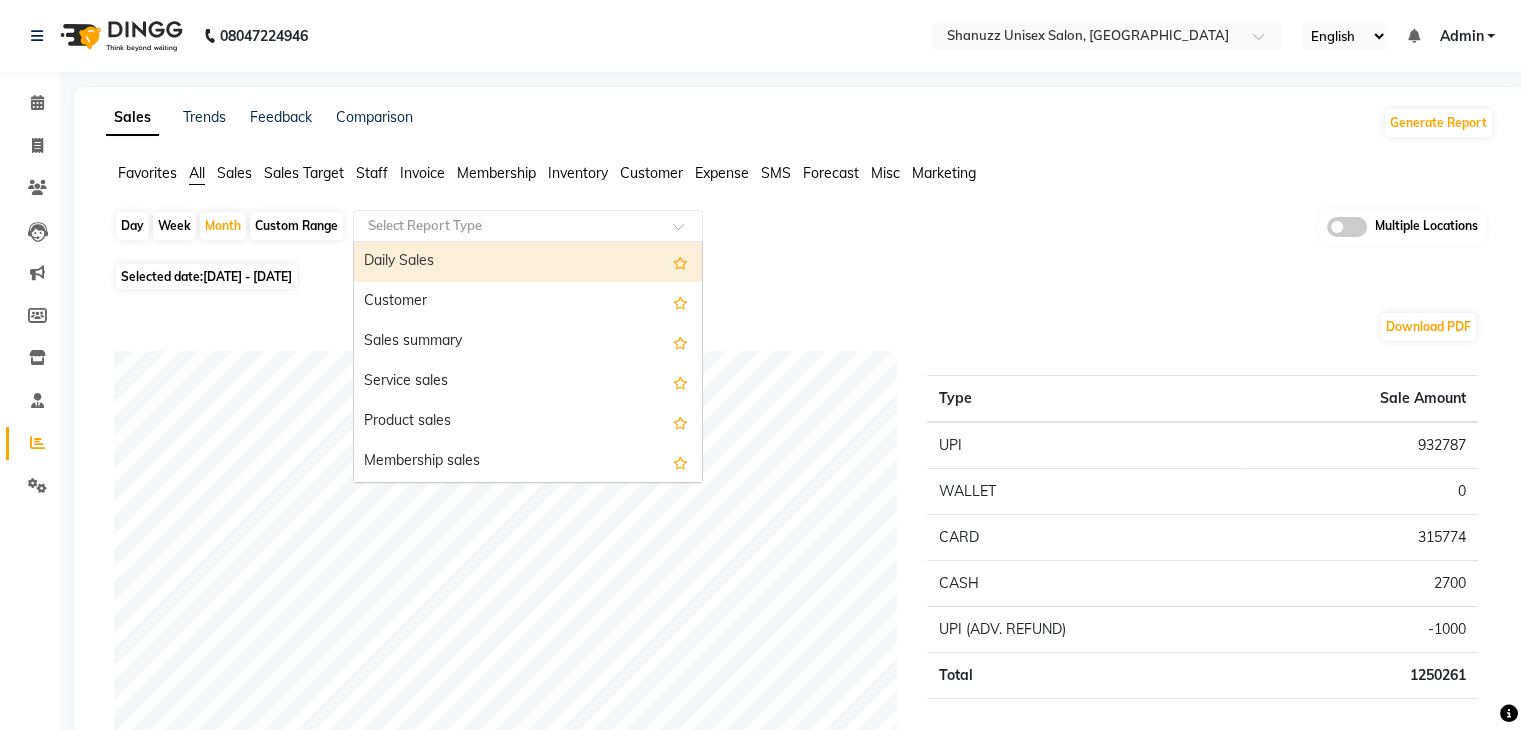 click 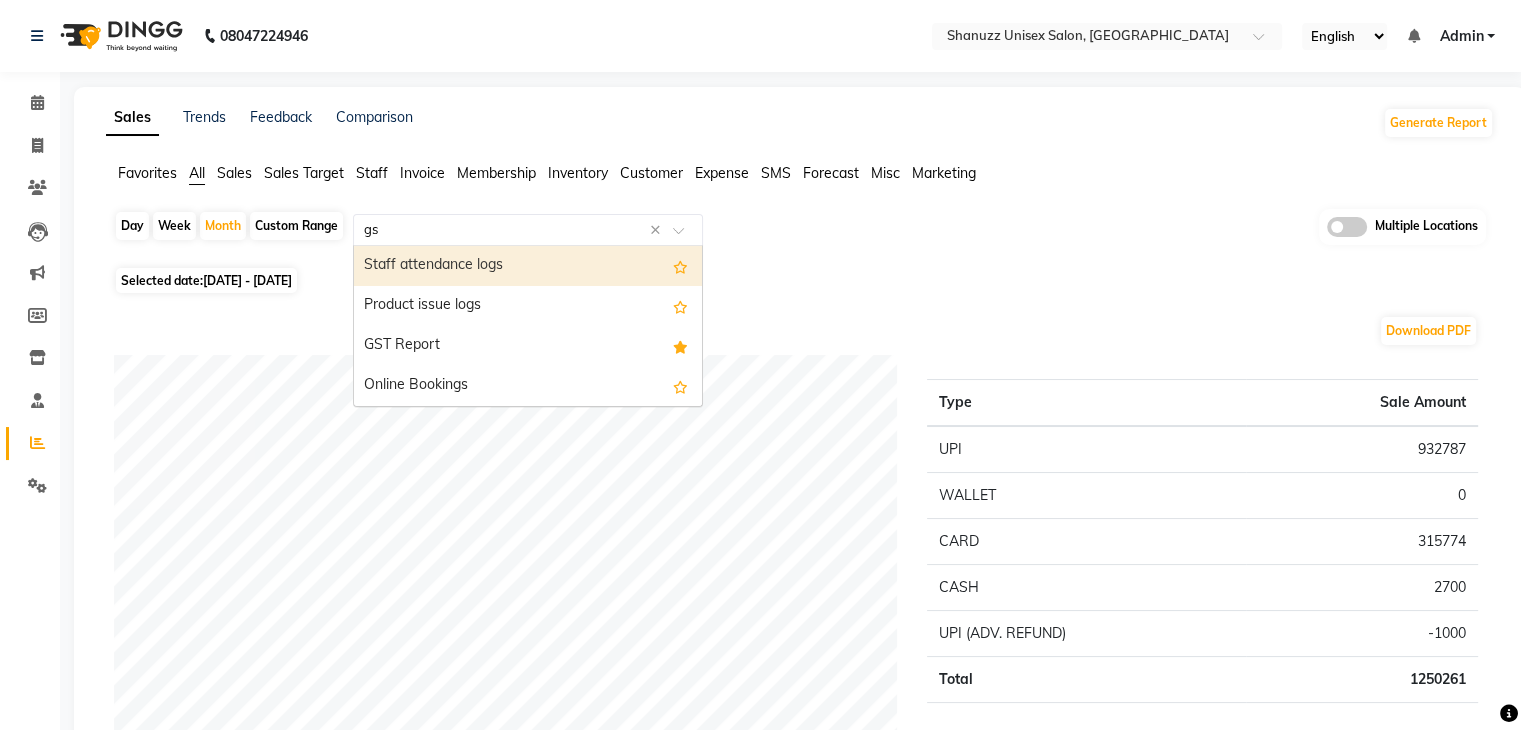 type on "gst" 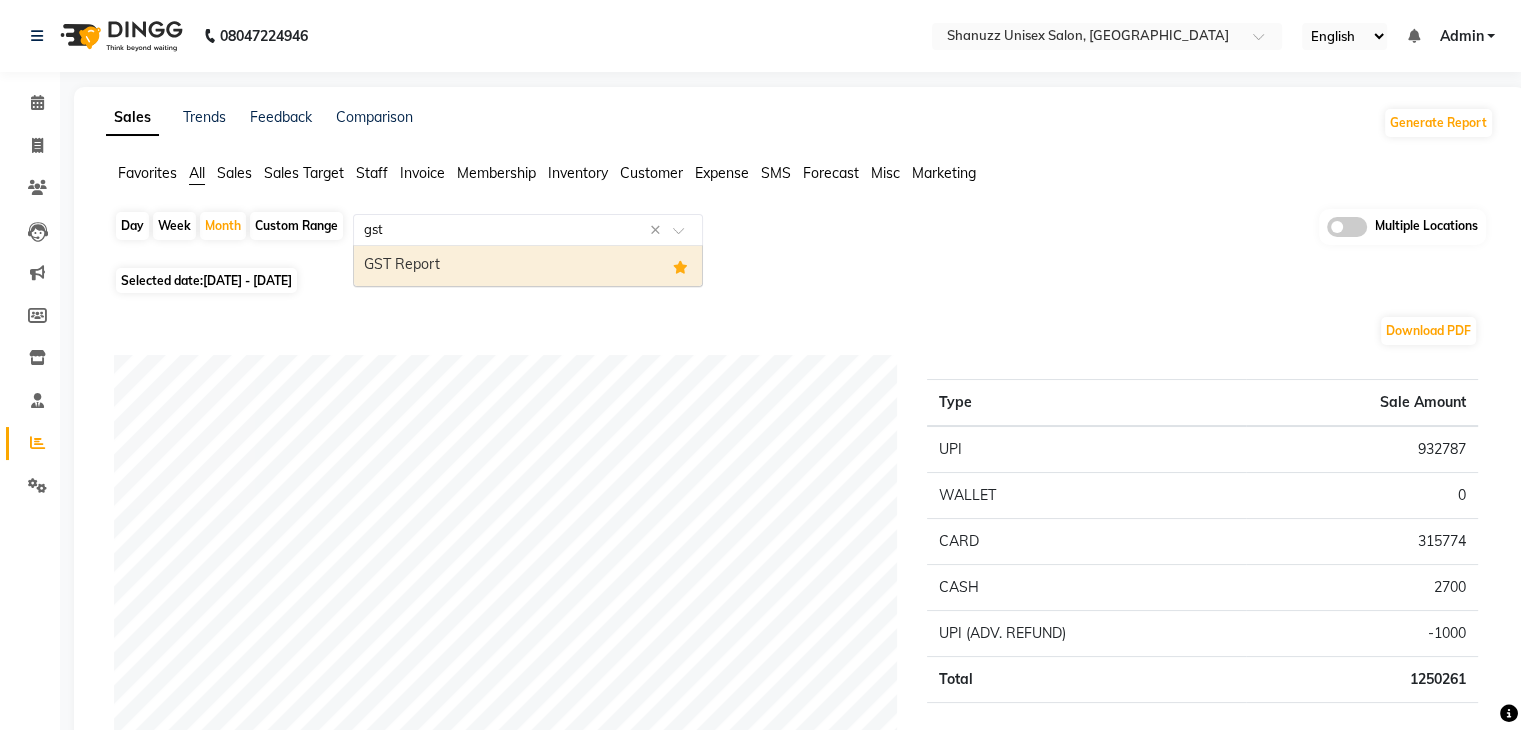click on "GST Report" at bounding box center [528, 266] 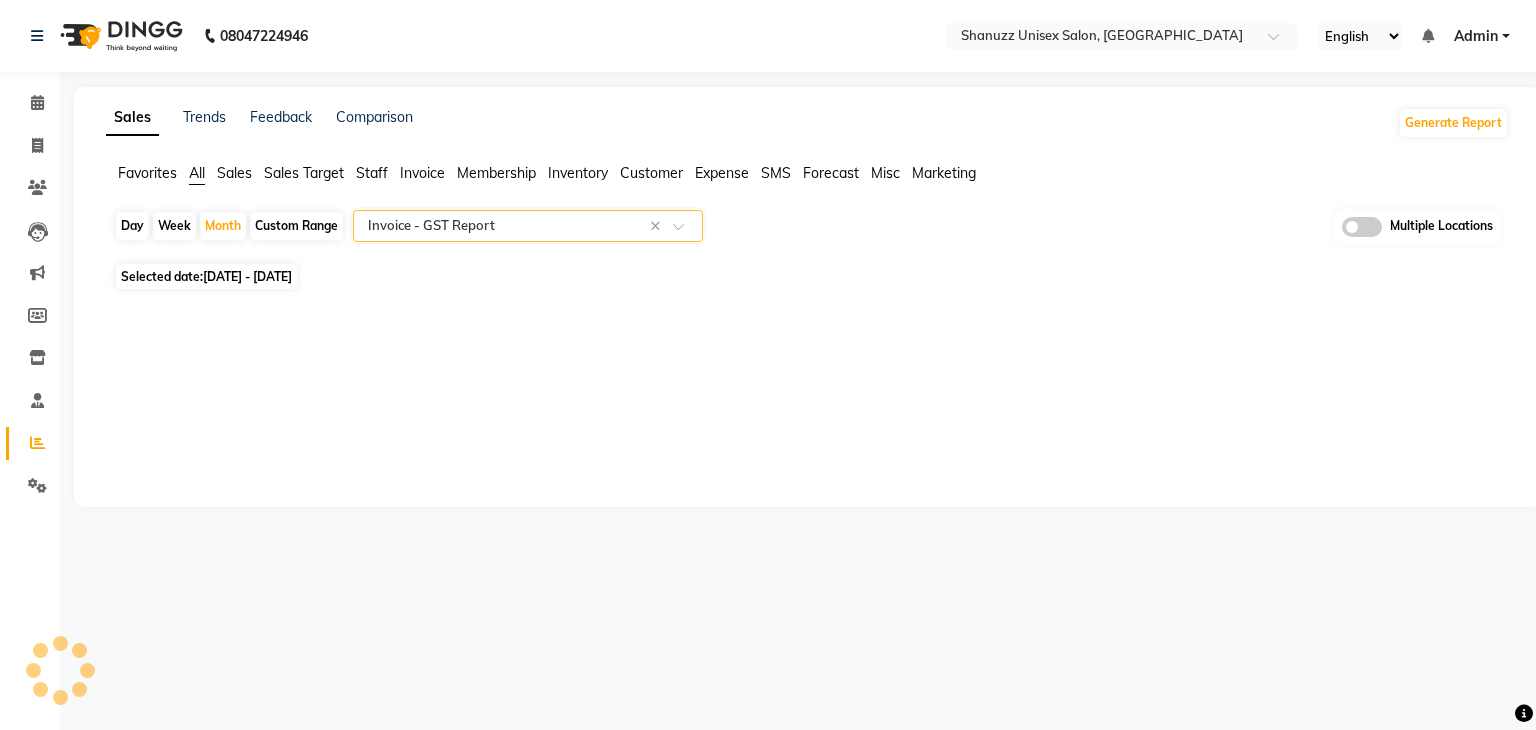 select on "filtered_report" 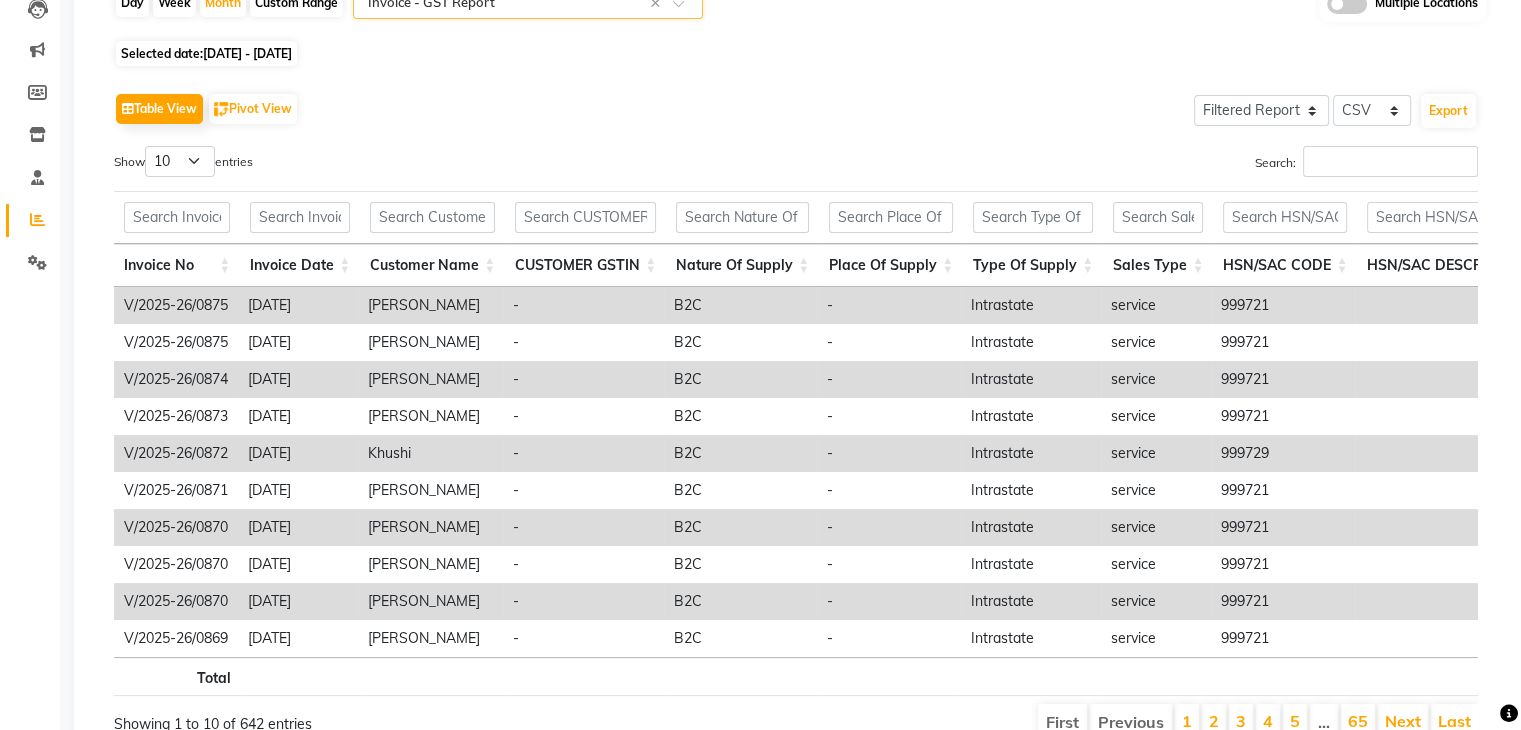 scroll, scrollTop: 224, scrollLeft: 0, axis: vertical 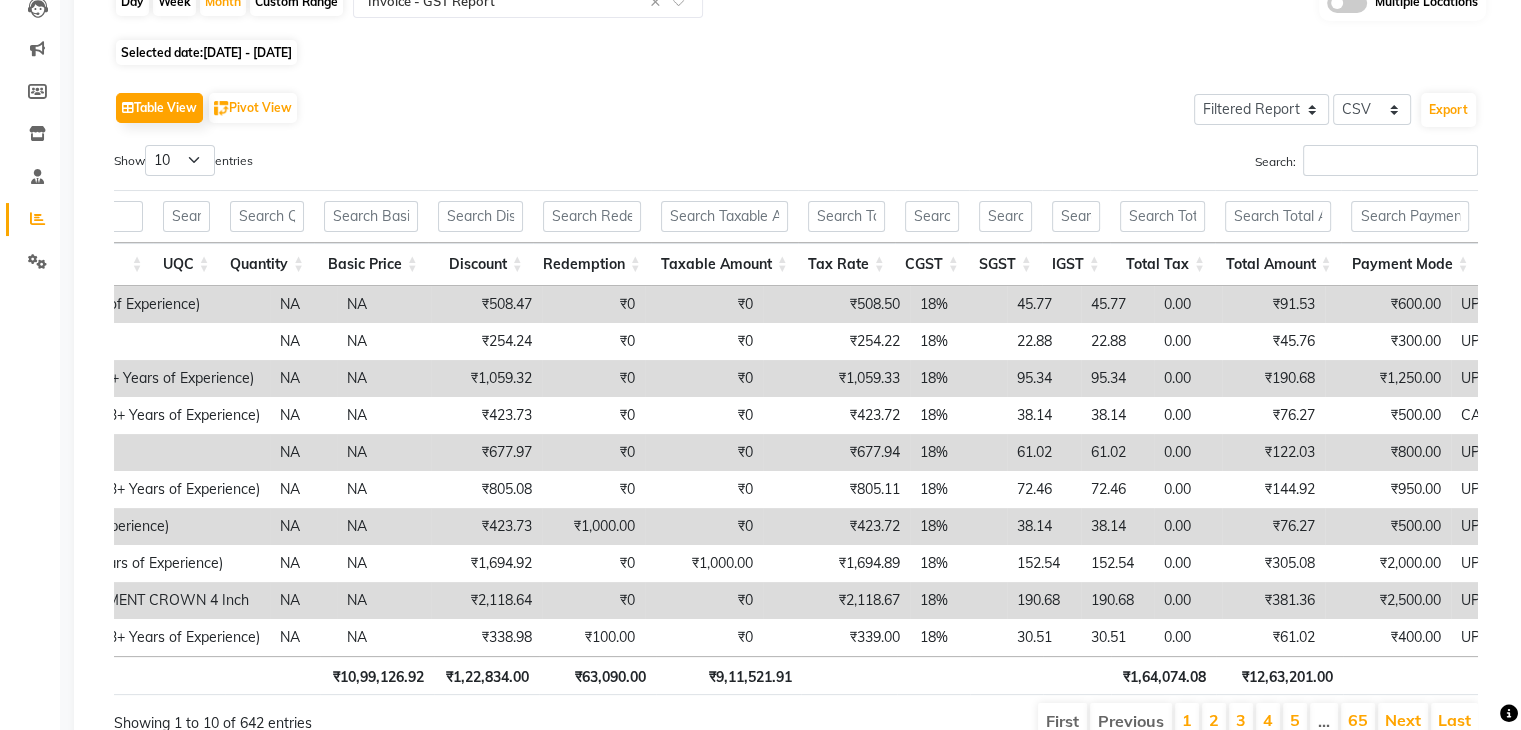 click on "Taxable Amount" at bounding box center (724, 264) 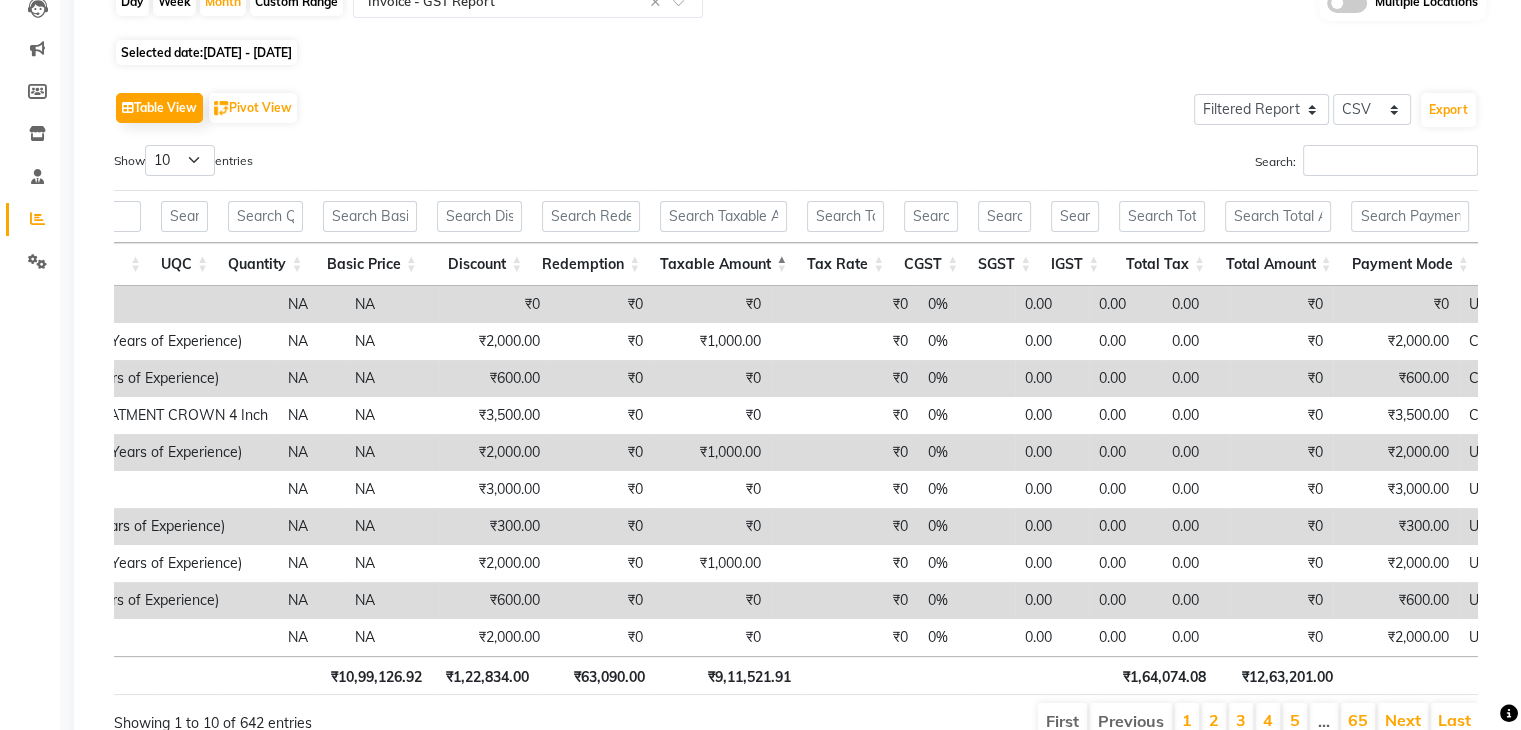 click on "Taxable Amount" at bounding box center [723, 264] 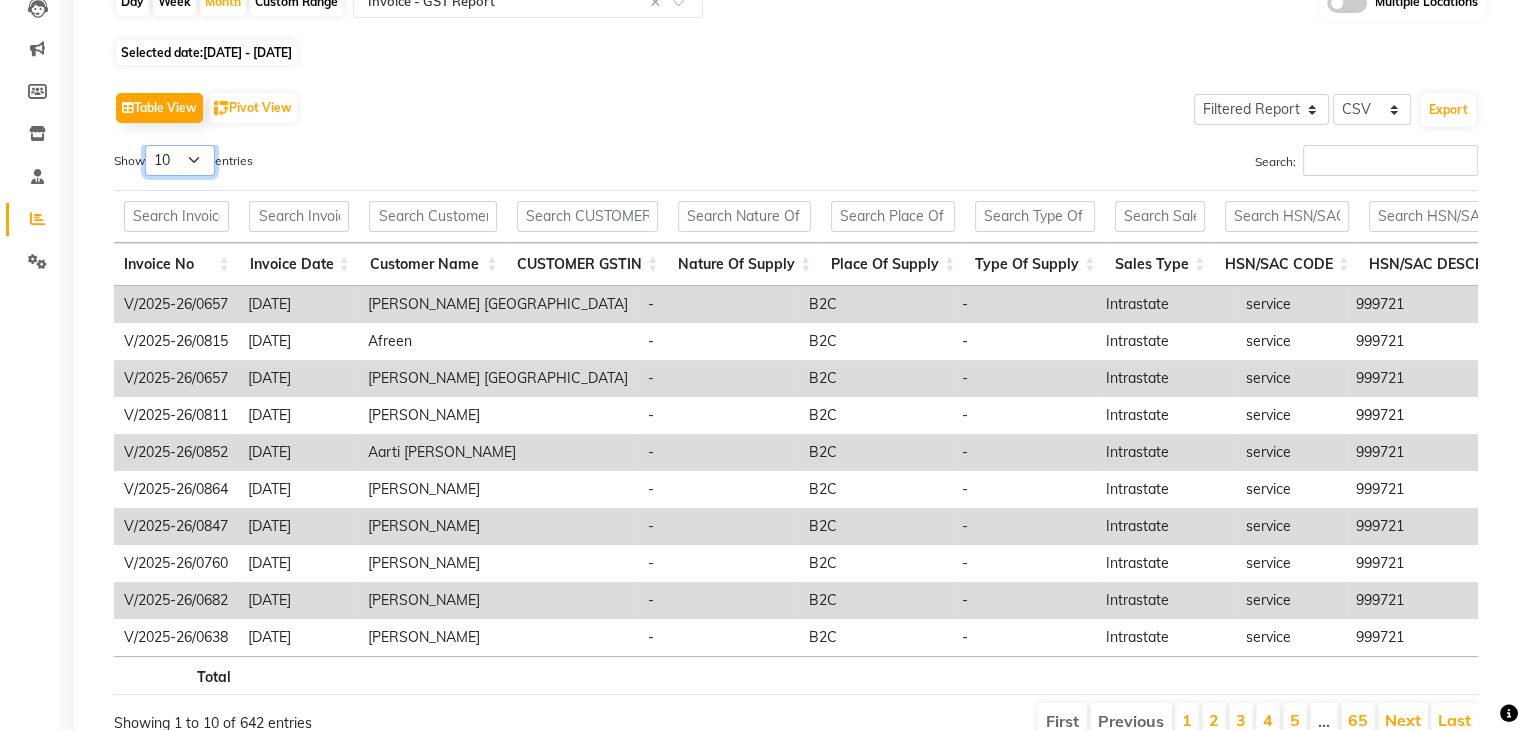 click on "10 25 50 100" at bounding box center (180, 160) 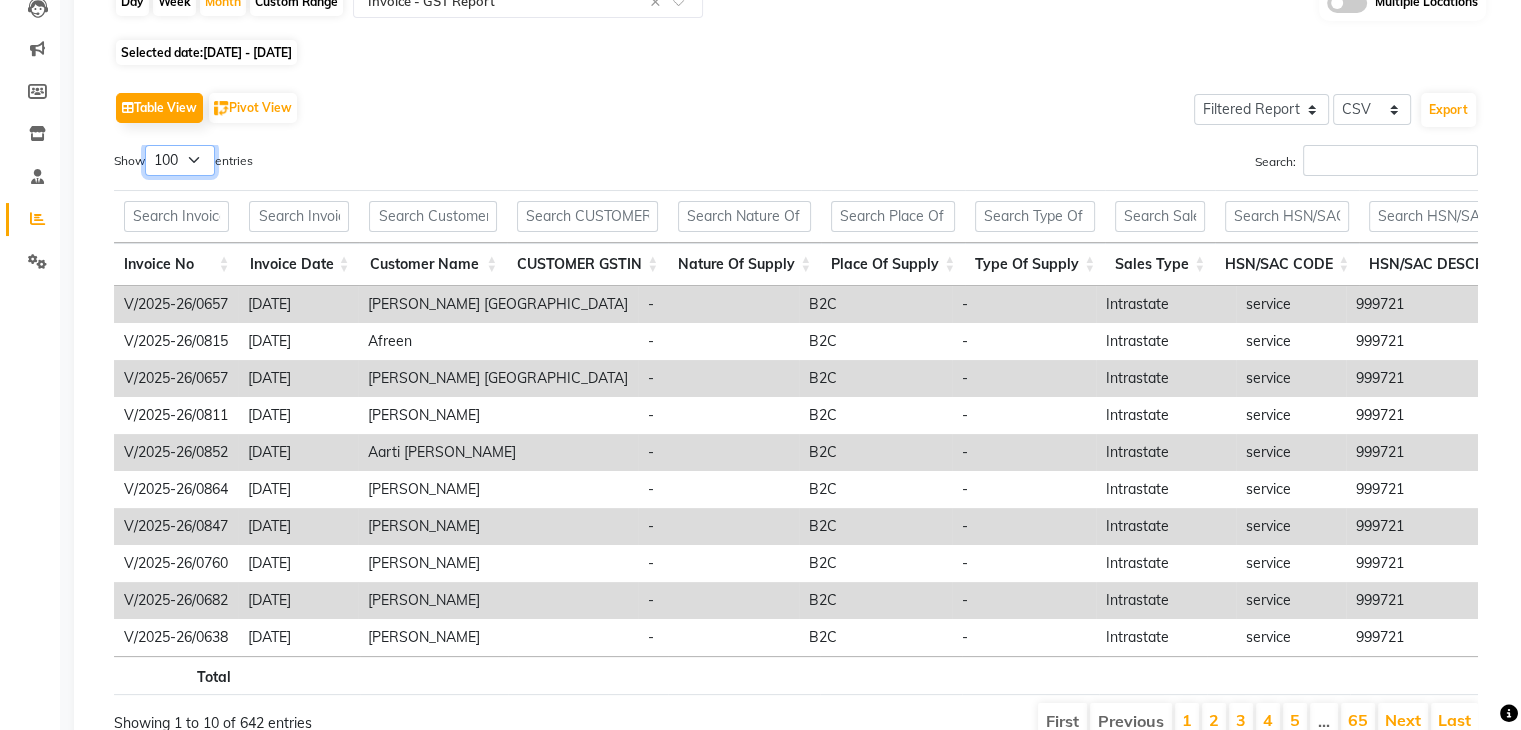 click on "10 25 50 100" at bounding box center [180, 160] 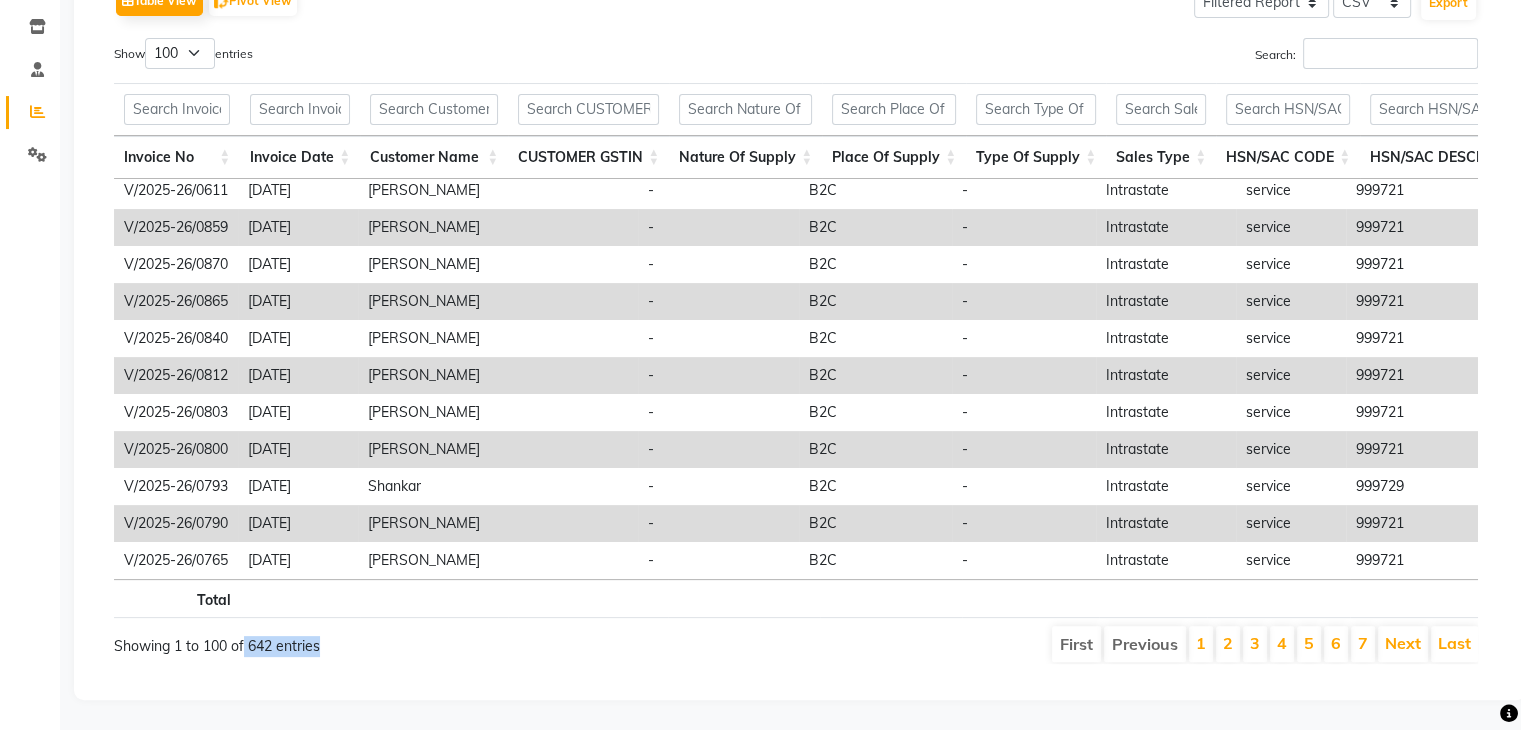drag, startPoint x: 244, startPoint y: 632, endPoint x: 383, endPoint y: 621, distance: 139.43457 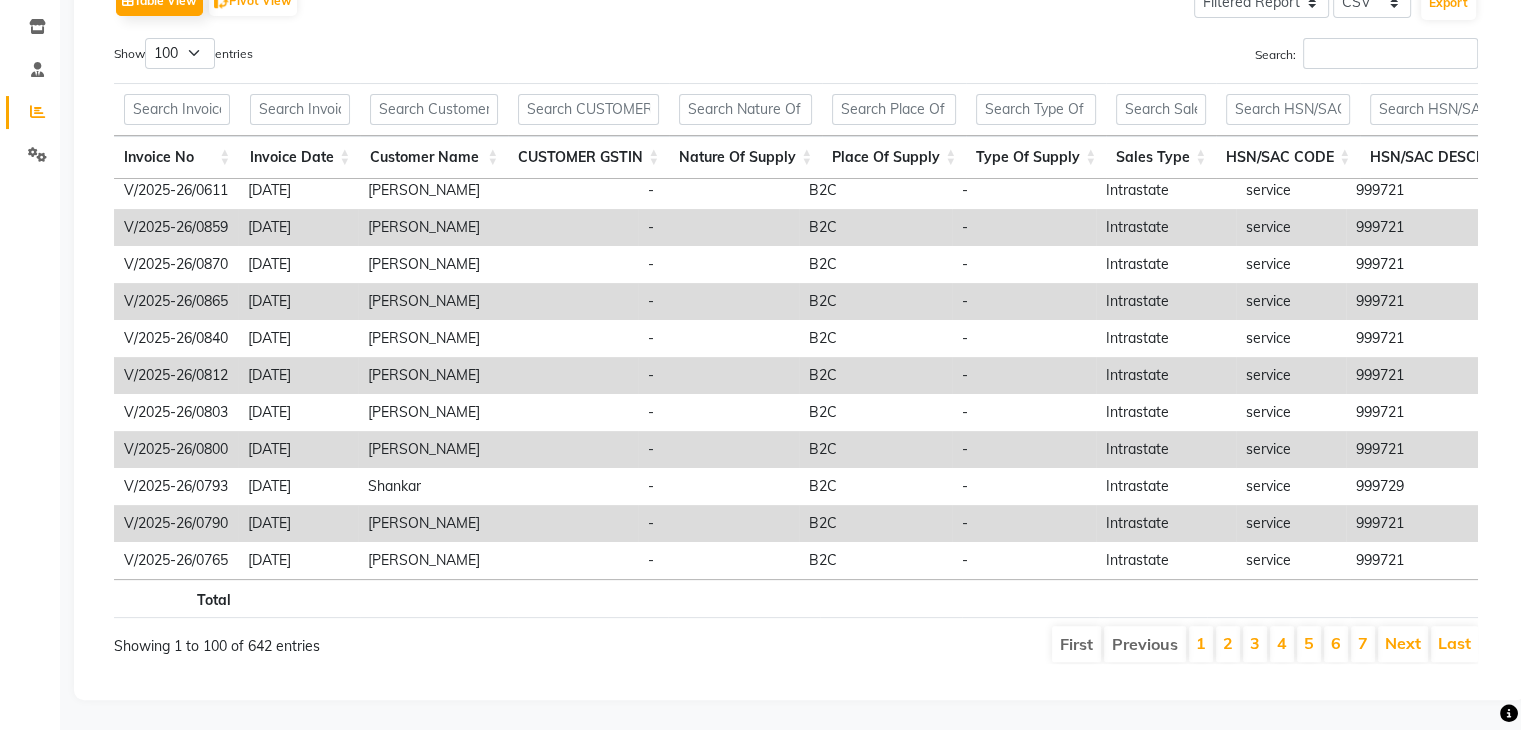 click on "Table View   Pivot View  Select Full Report Filtered Report Select CSV PDF  Export  Show  10 25 50 100  entries Search: Invoice No Invoice Date Customer Name CUSTOMER GSTIN Nature Of Supply Place Of Supply Type Of Supply Sales Type HSN/SAC CODE HSN/SAC DESCRIPTION Product/service Name UQC Quantity Basic Price Discount Redemption Taxable Amount Tax Rate CGST SGST IGST Total Tax Total Amount Payment Mode Invoice No Invoice Date Customer Name CUSTOMER GSTIN Nature Of Supply Place Of Supply Type Of Supply Sales Type HSN/SAC CODE HSN/SAC DESCRIPTION Product/service Name UQC Quantity Basic Price Discount Redemption Taxable Amount Tax Rate CGST SGST IGST Total Tax Total Amount Payment Mode Total ₹10,99,126.92 ₹1,22,834.00 ₹63,090.00 ₹9,11,521.91 ₹1,64,074.08 ₹12,63,201.00 V/2025-26/0657 [DATE] [PERSON_NAME] [GEOGRAPHIC_DATA] - B2C - Intrastate service 999721 GLOBAL COLOR + HIGHLIGHTS  - Hair below waist NA NA ₹21,915.25 ₹2,640.00 ₹0 ₹21,915.28 18% 1972.38 1972.38 0.00 ₹3,944.75 ₹25,860.00 UPI, Wallet - -" 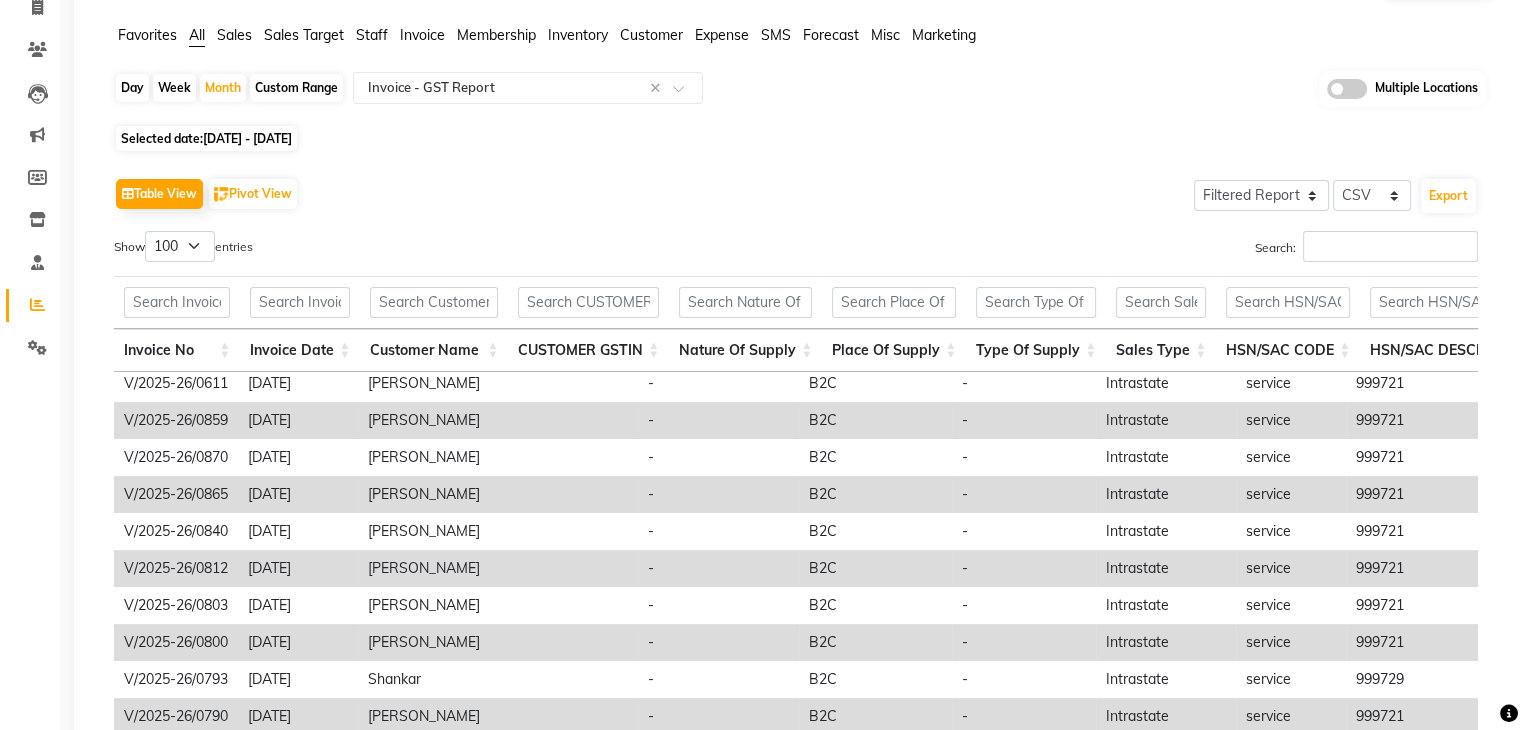scroll, scrollTop: 135, scrollLeft: 0, axis: vertical 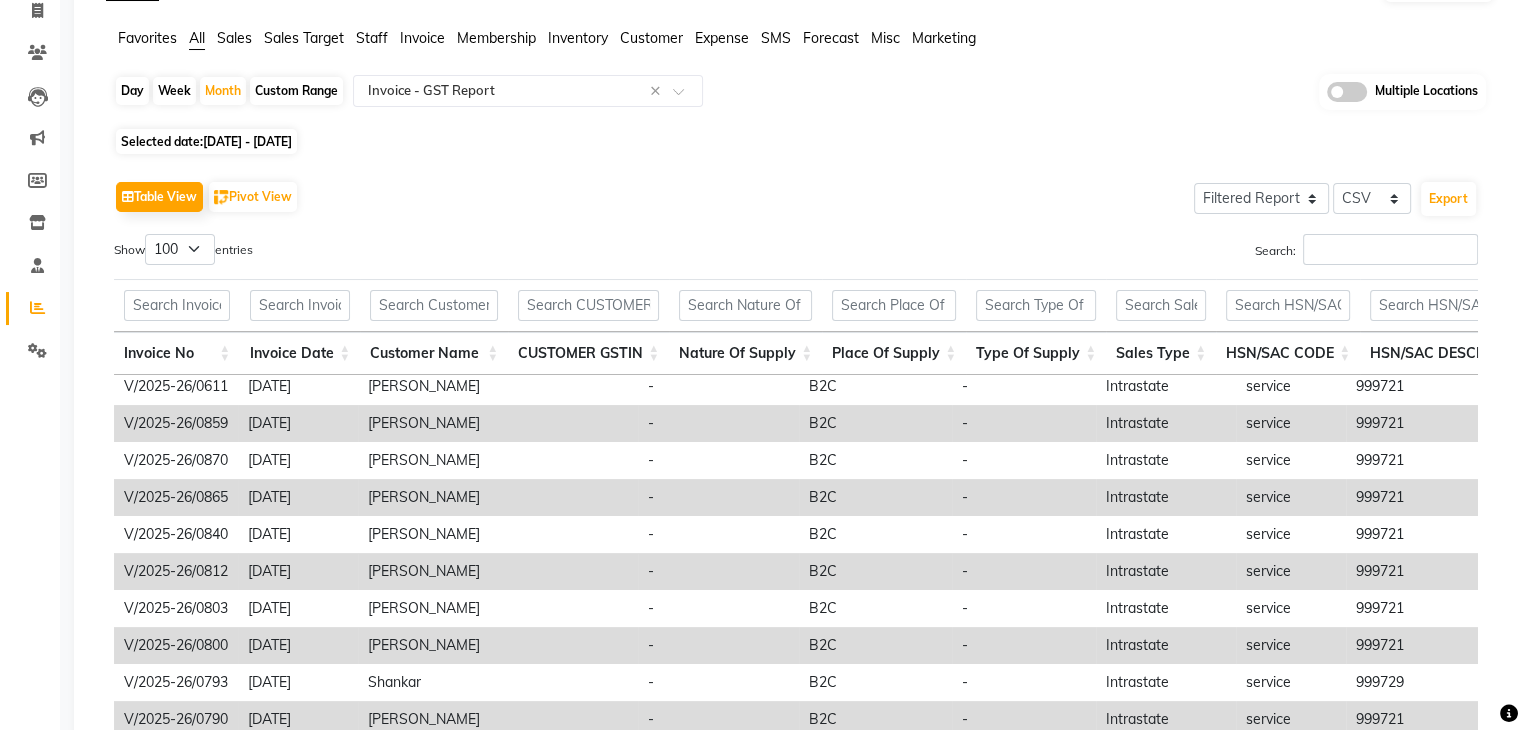click on "Table View   Pivot View  Select Full Report Filtered Report Select CSV PDF  Export" 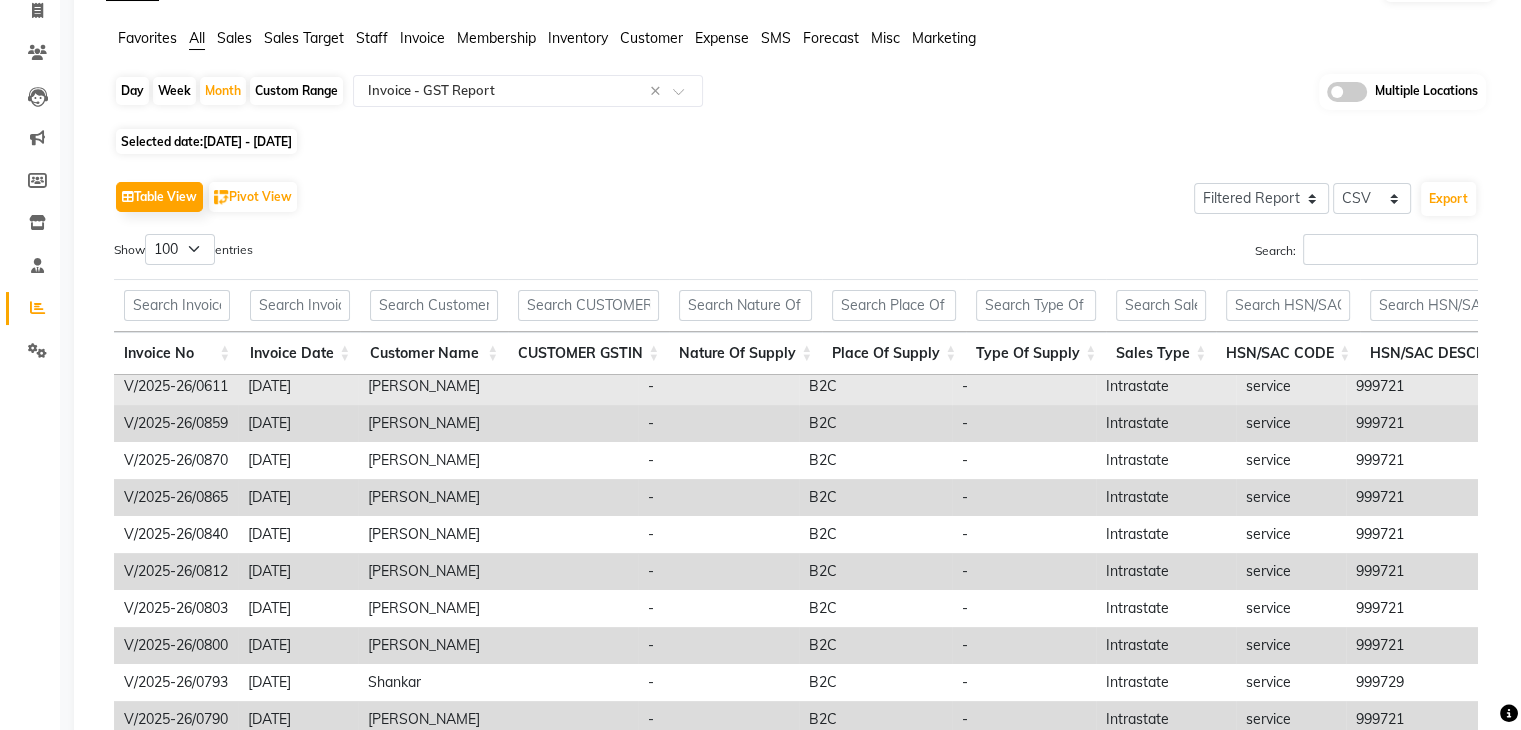 scroll, scrollTop: 344, scrollLeft: 0, axis: vertical 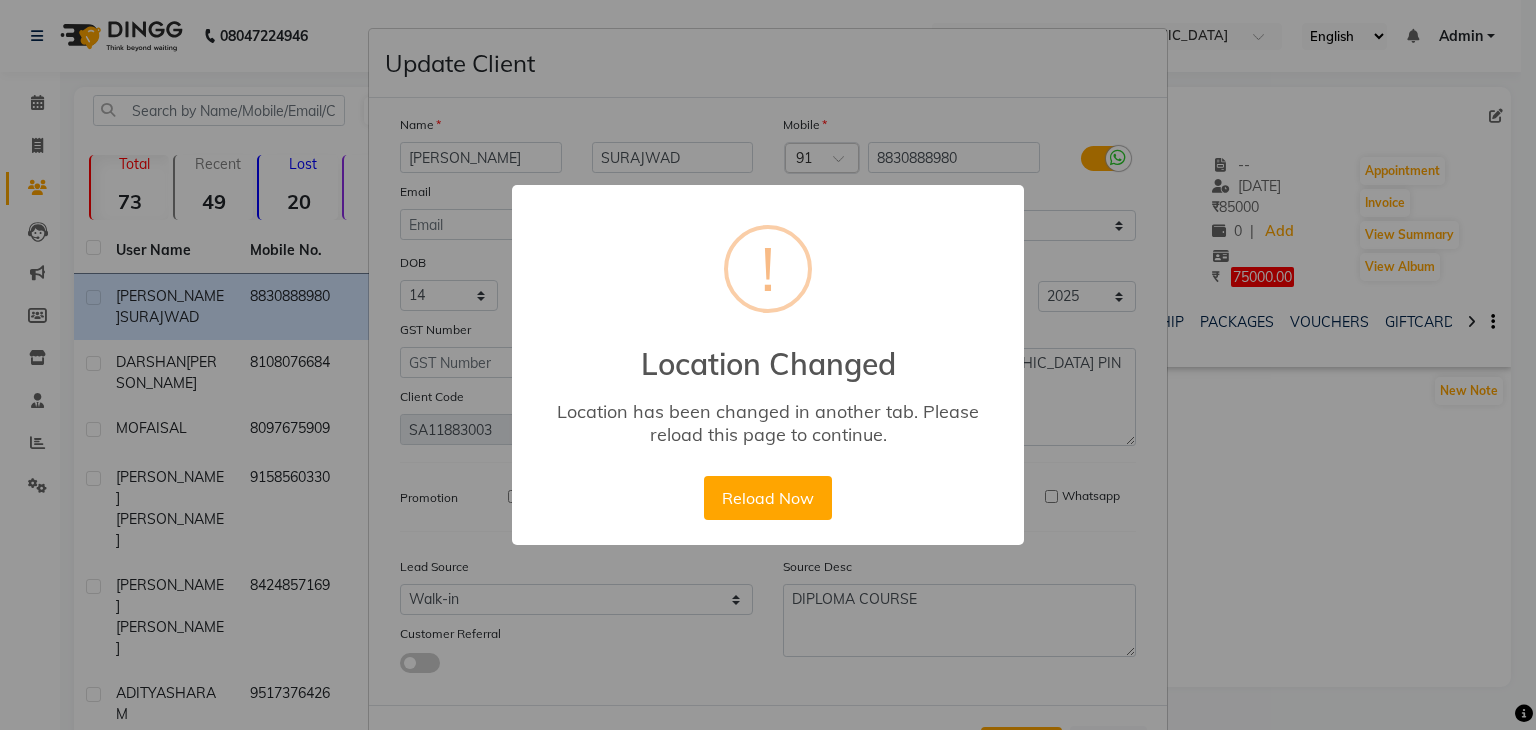 select on "14" 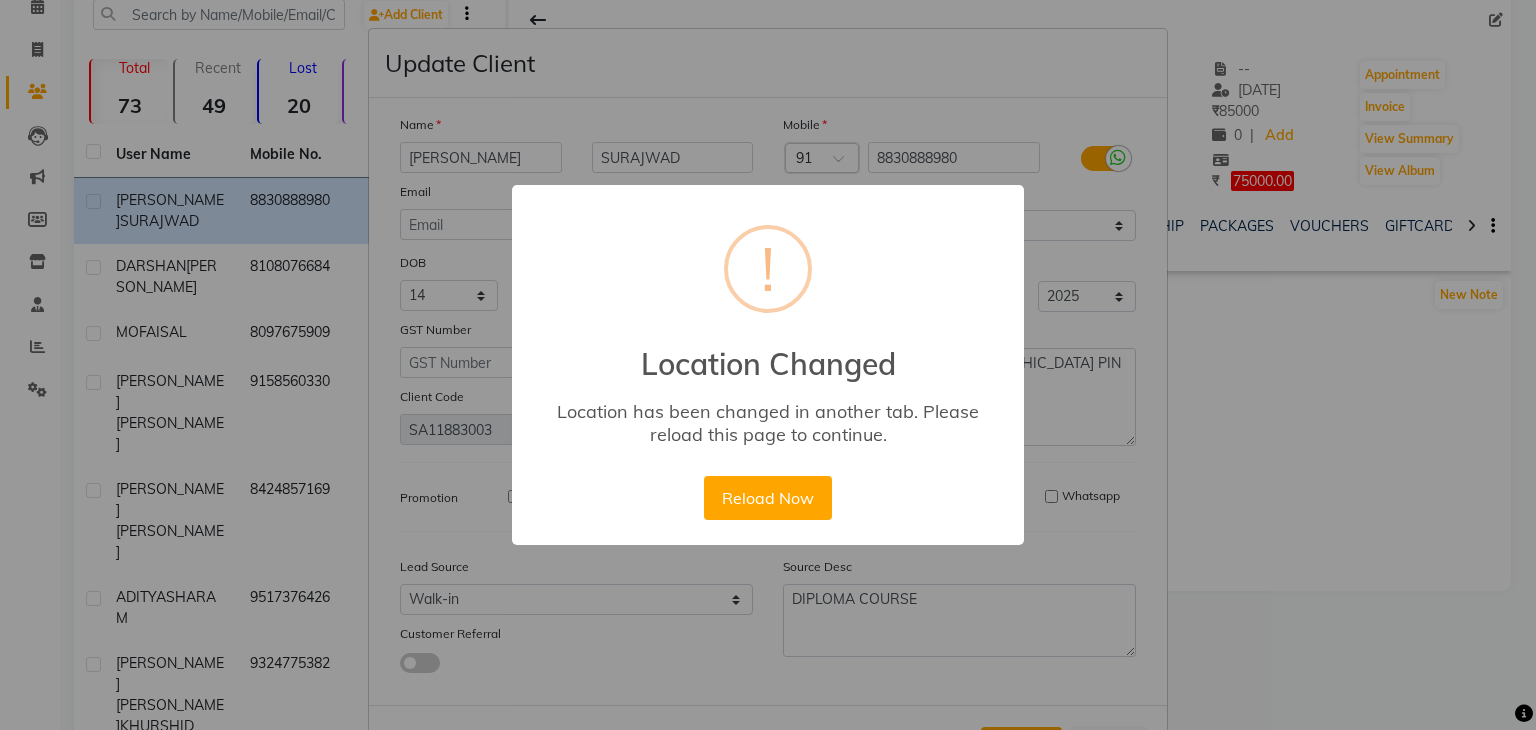 scroll, scrollTop: 0, scrollLeft: 0, axis: both 